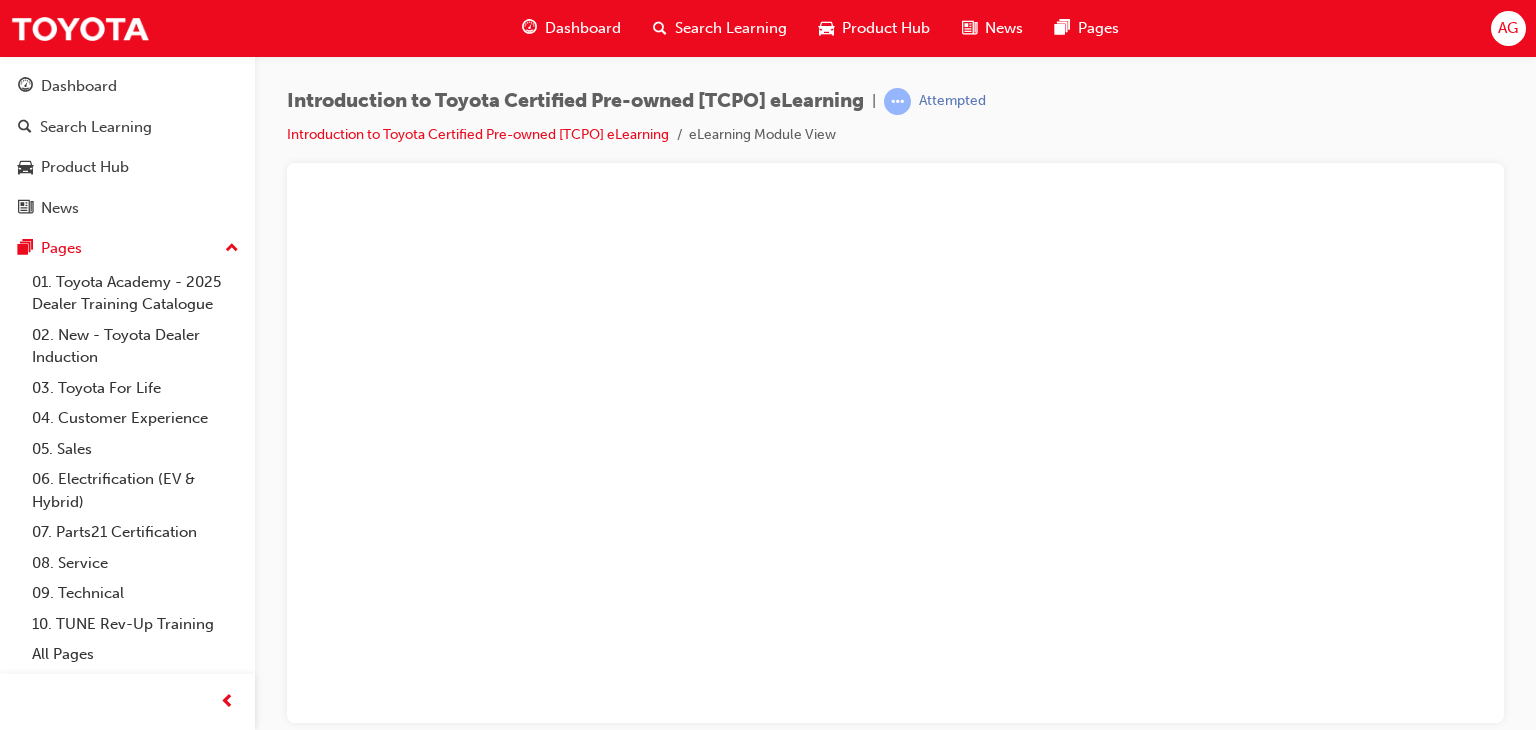 scroll, scrollTop: 0, scrollLeft: 0, axis: both 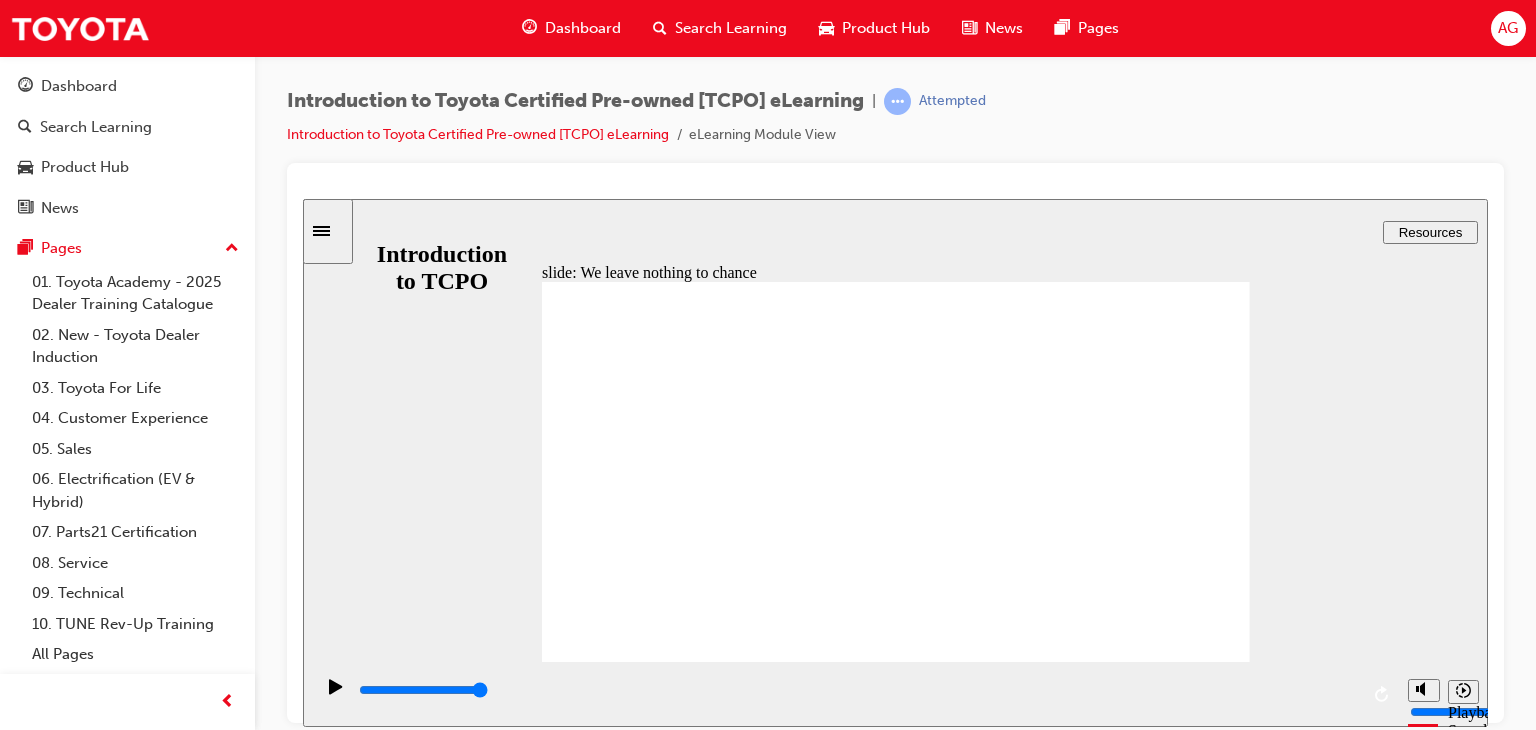 click 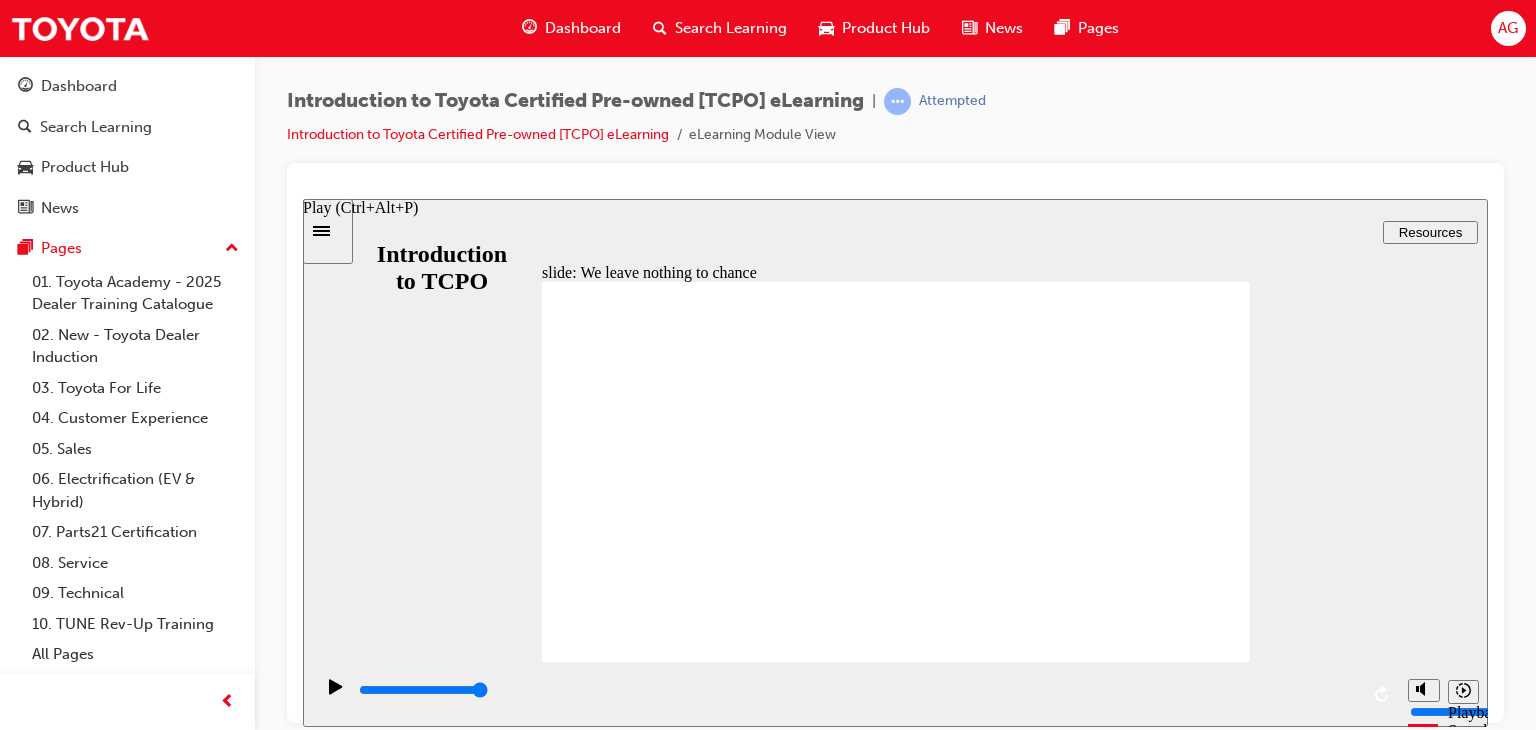 click 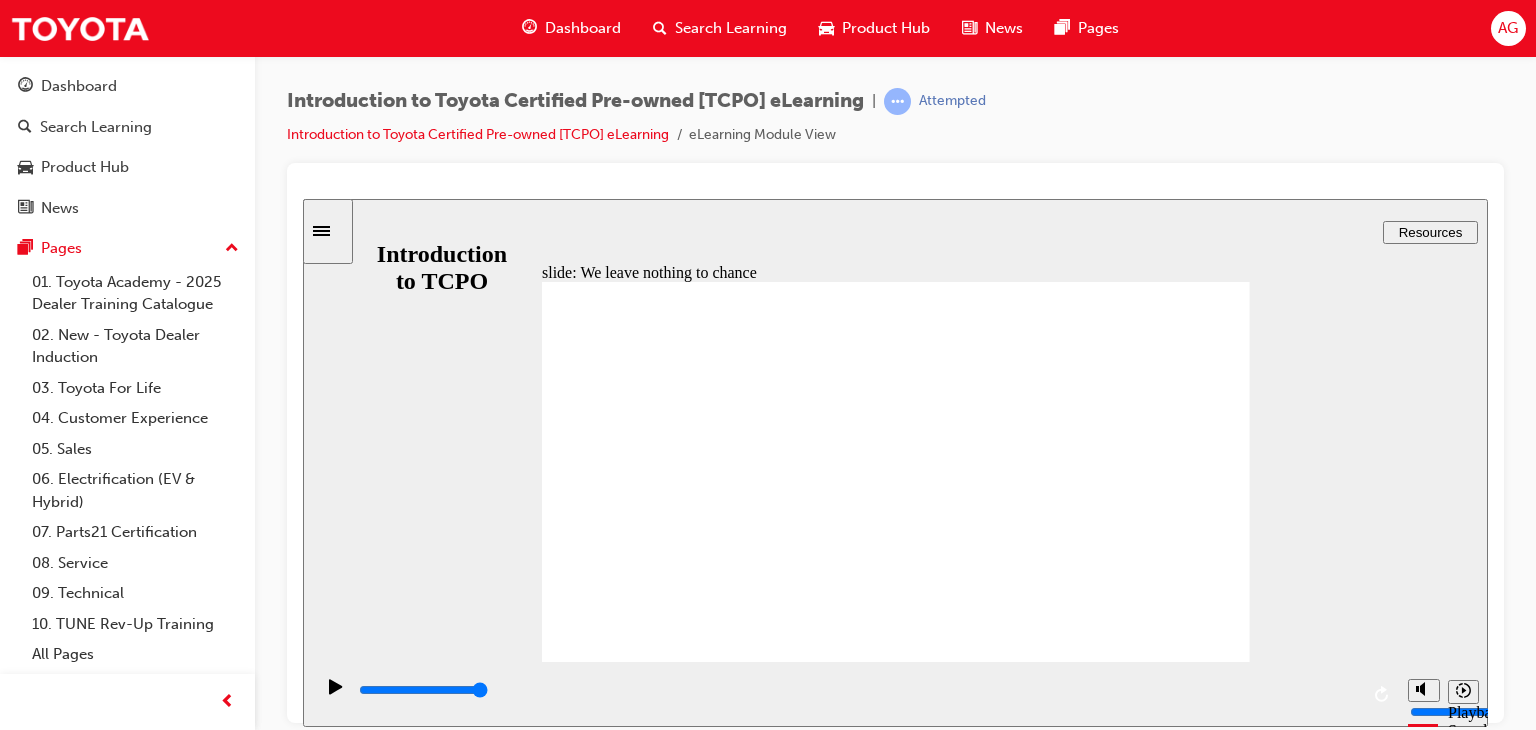click 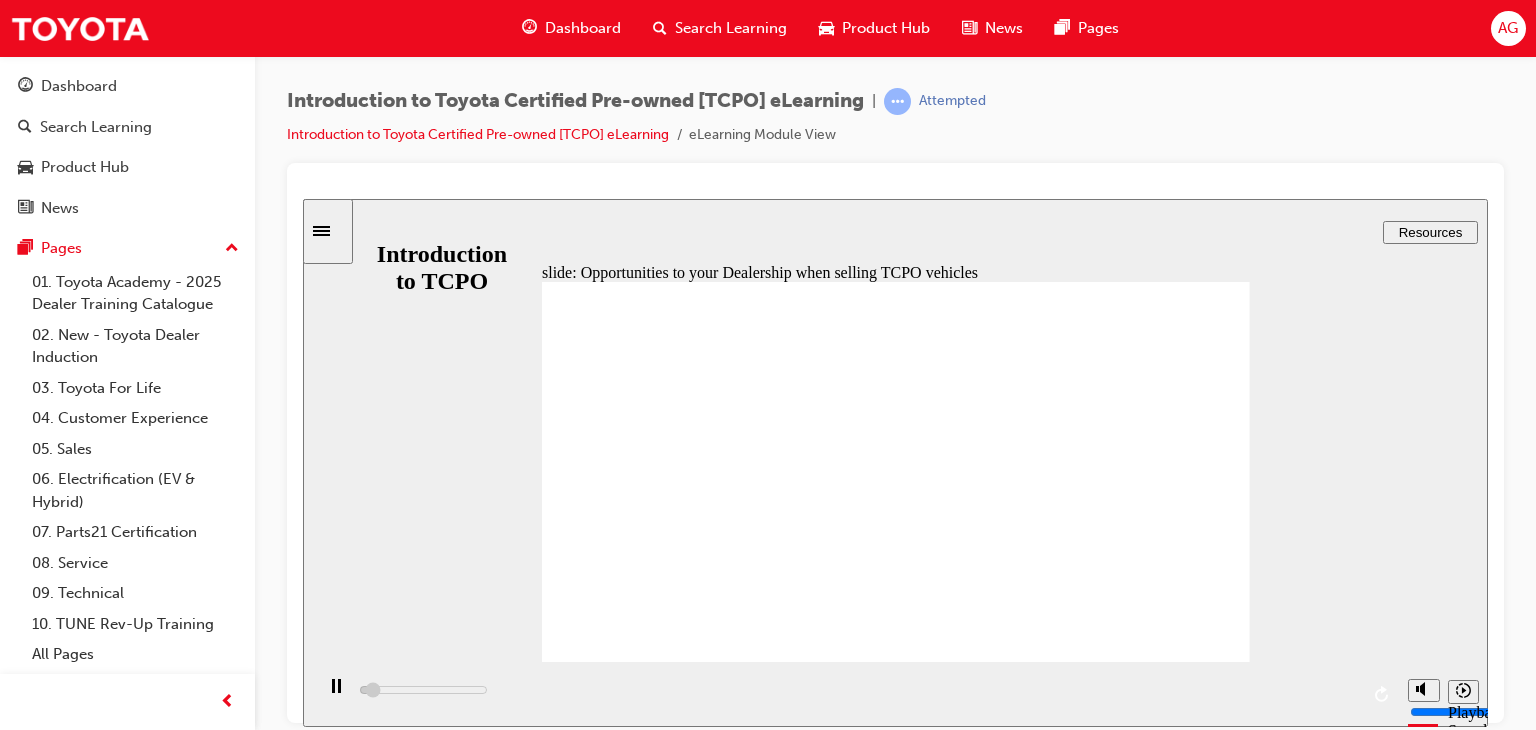 click at bounding box center [896, 1223] 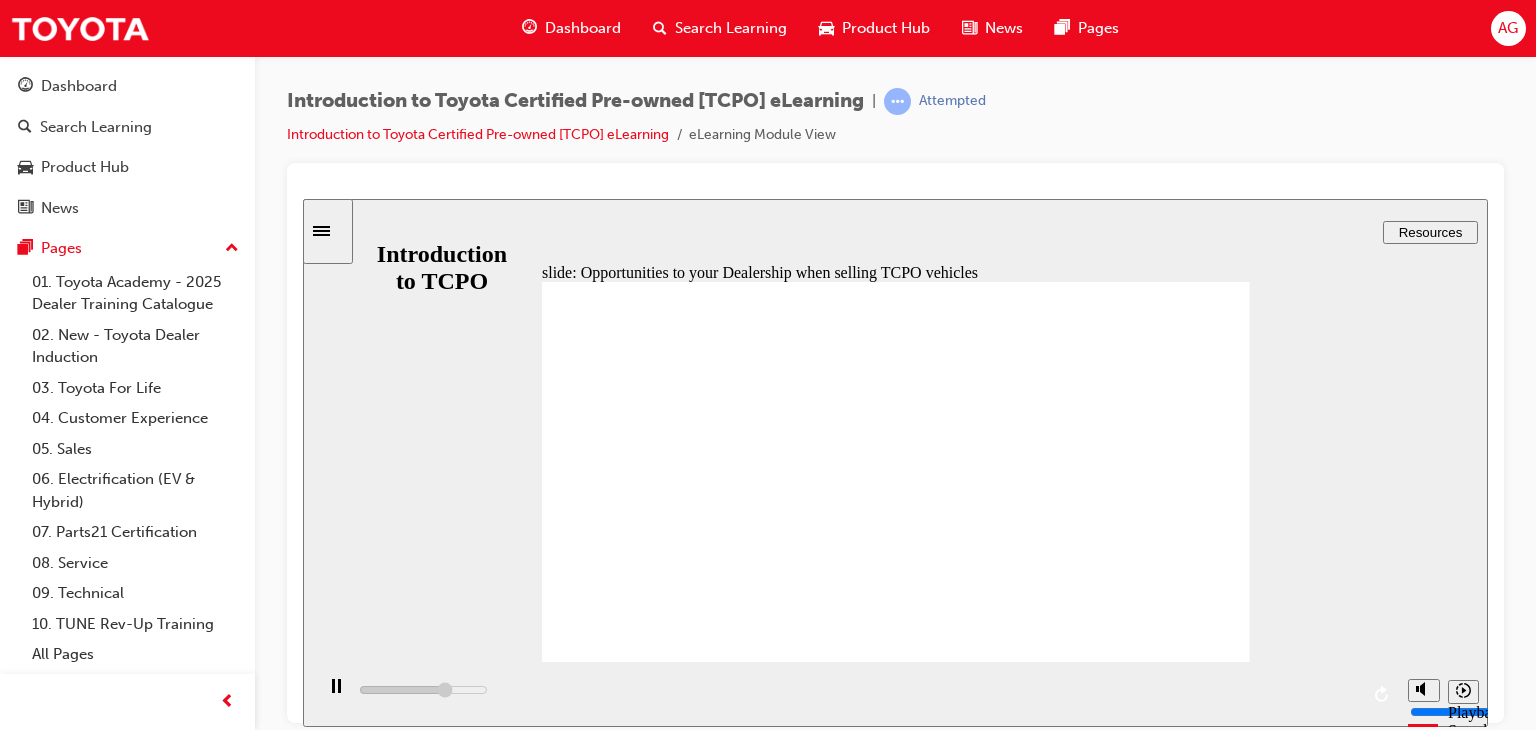 click at bounding box center (896, 1223) 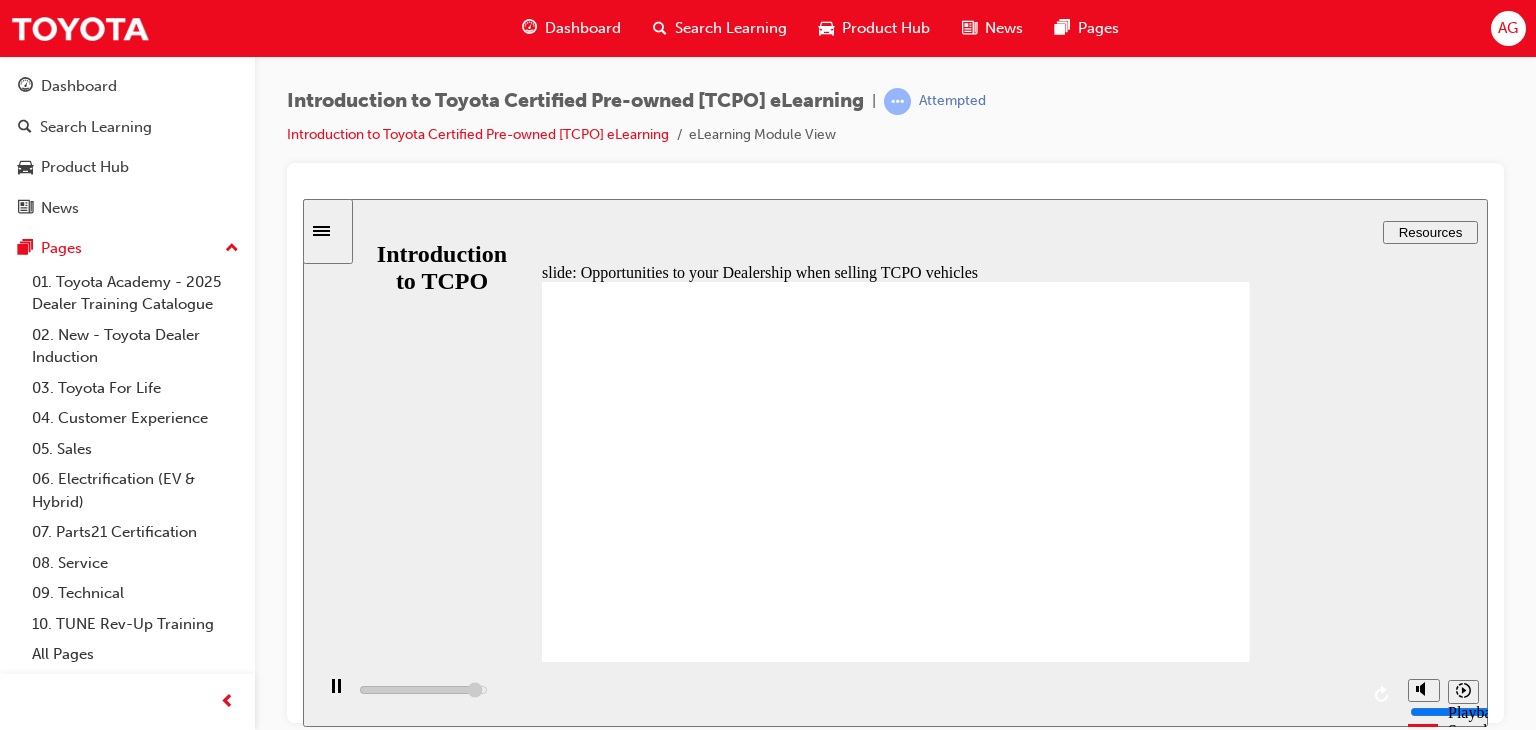 click 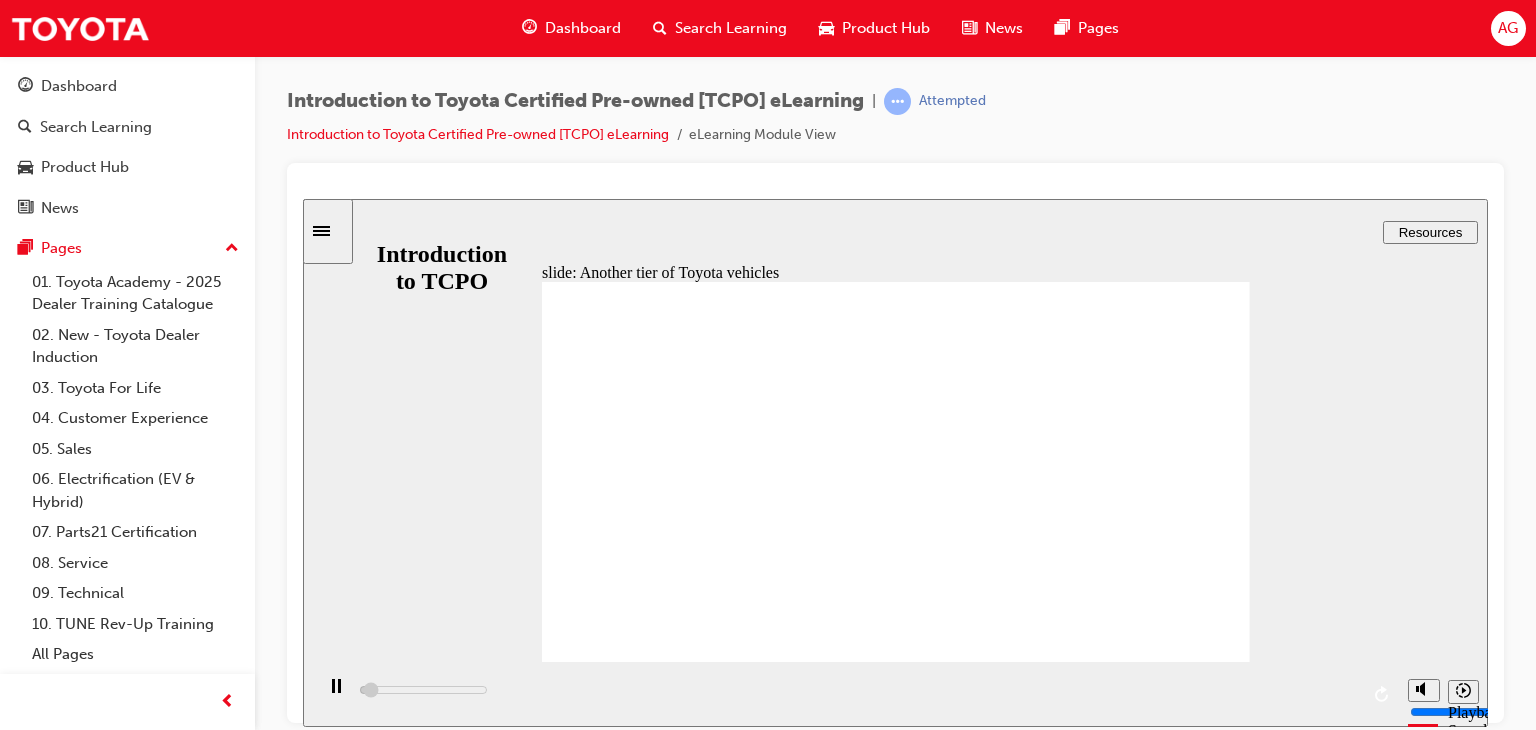 click at bounding box center [896, 1223] 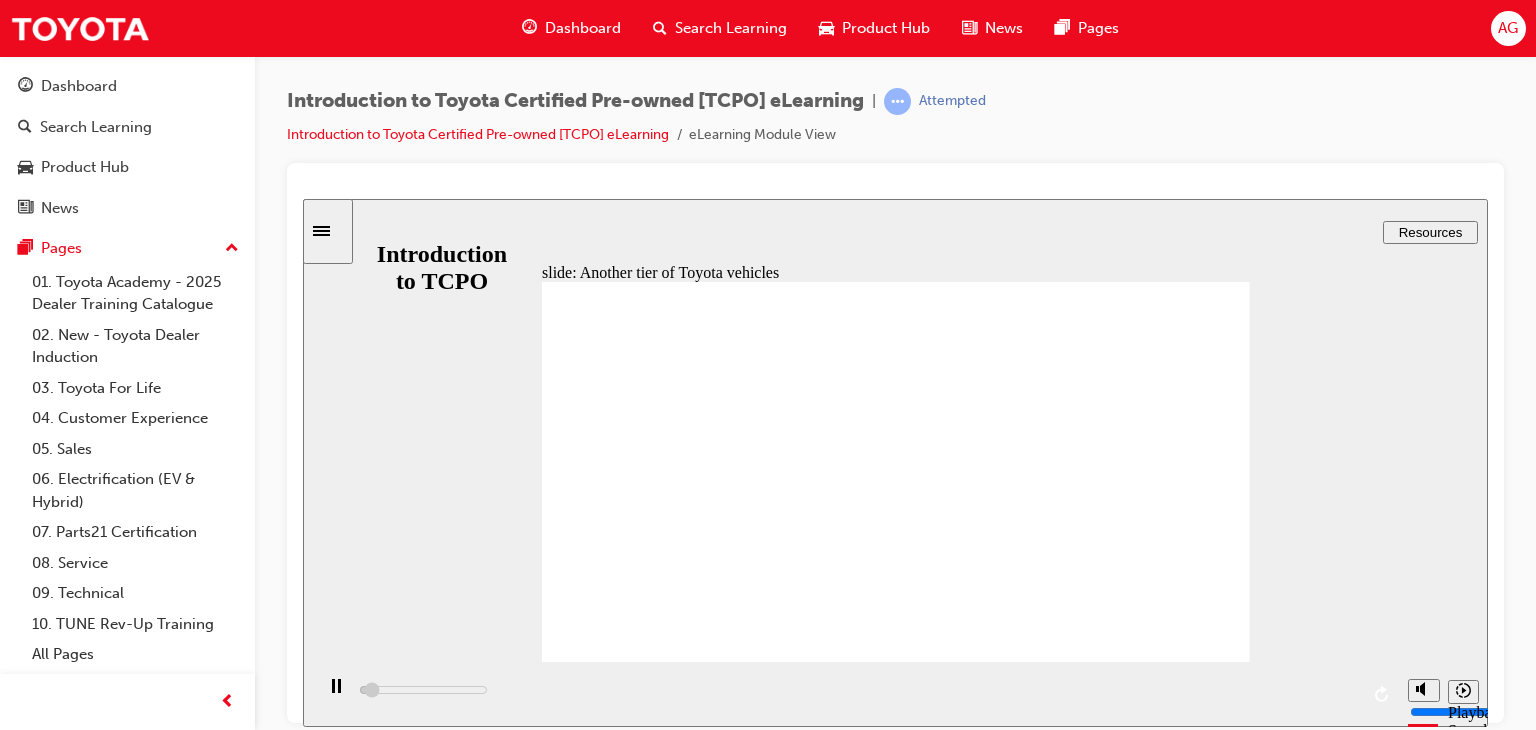 click at bounding box center [896, 1223] 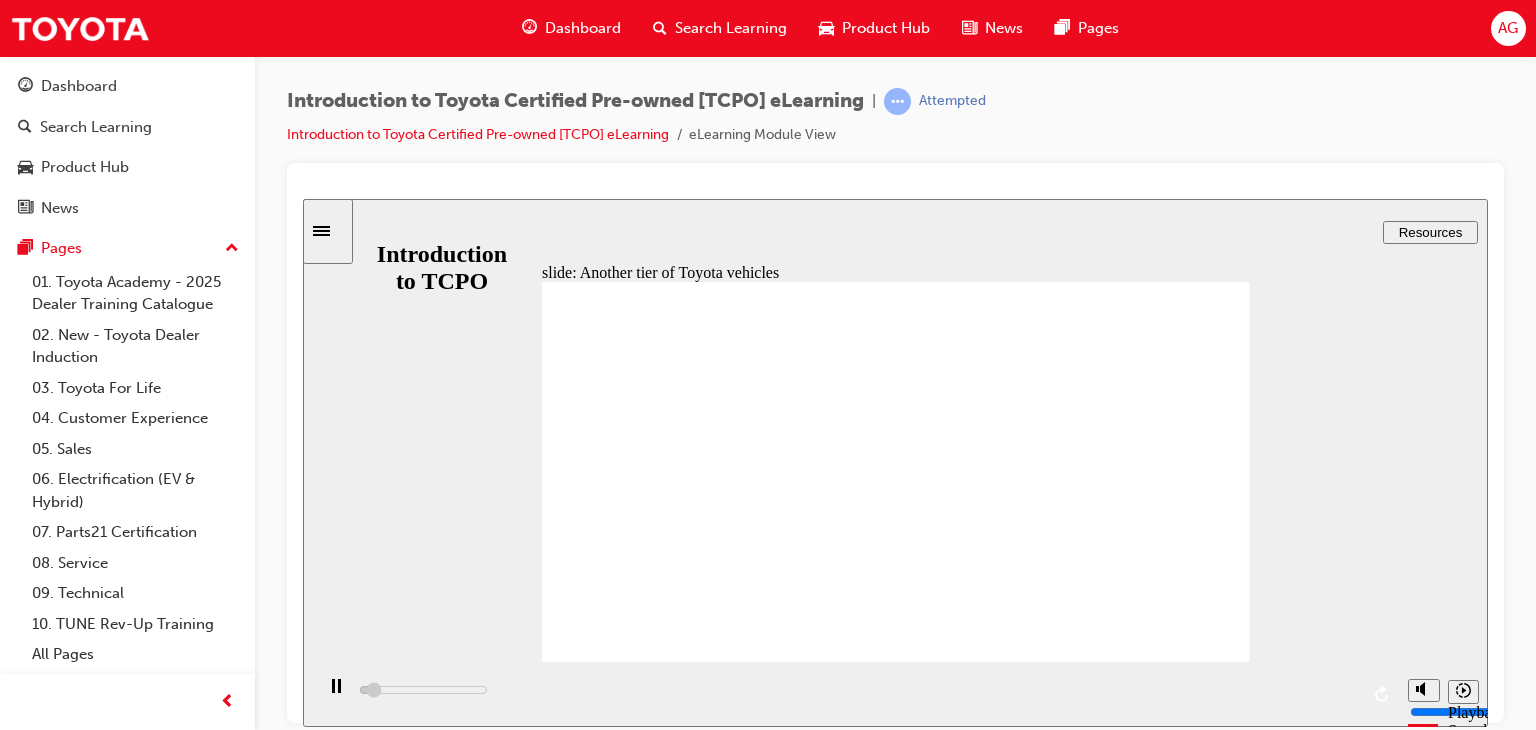 click at bounding box center [896, 1223] 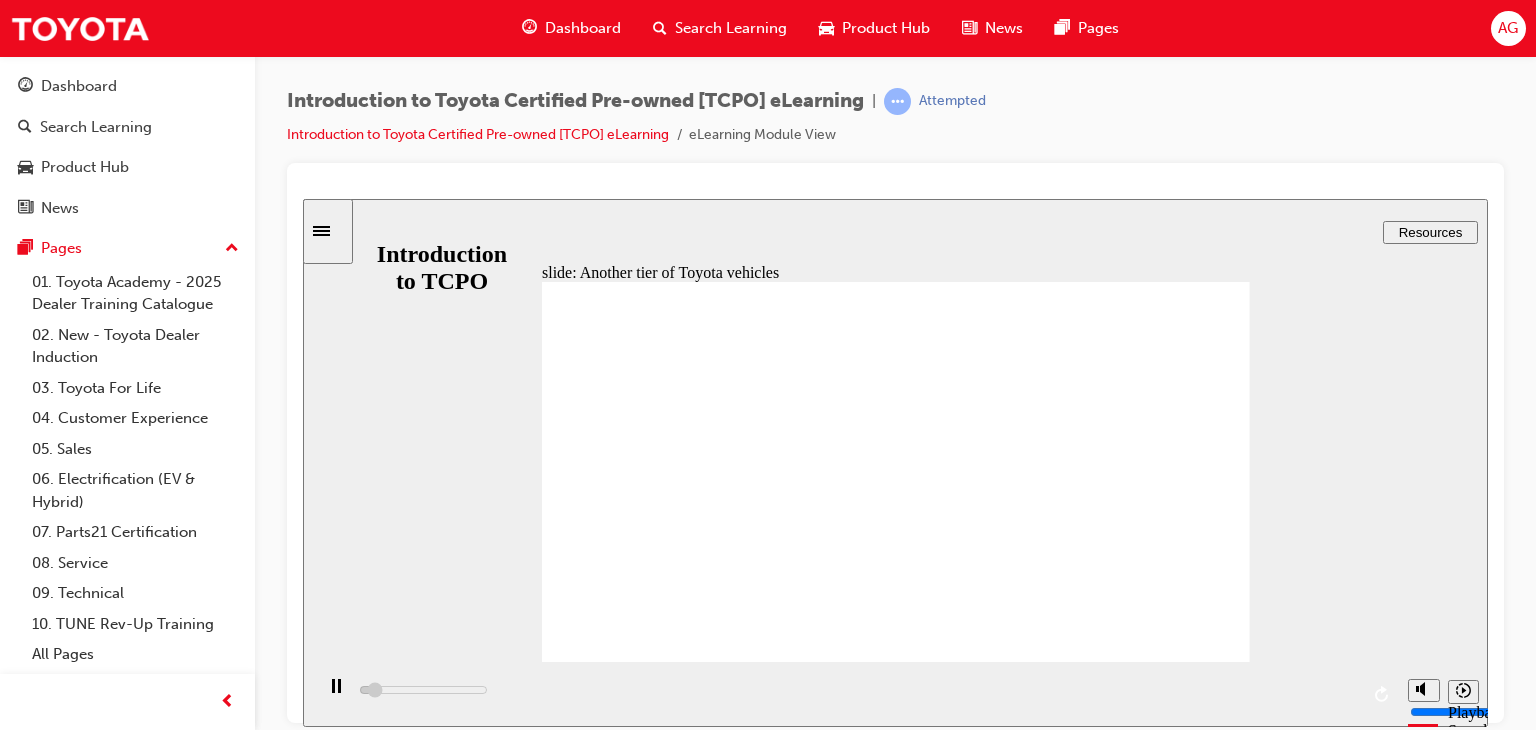 click at bounding box center [896, 1223] 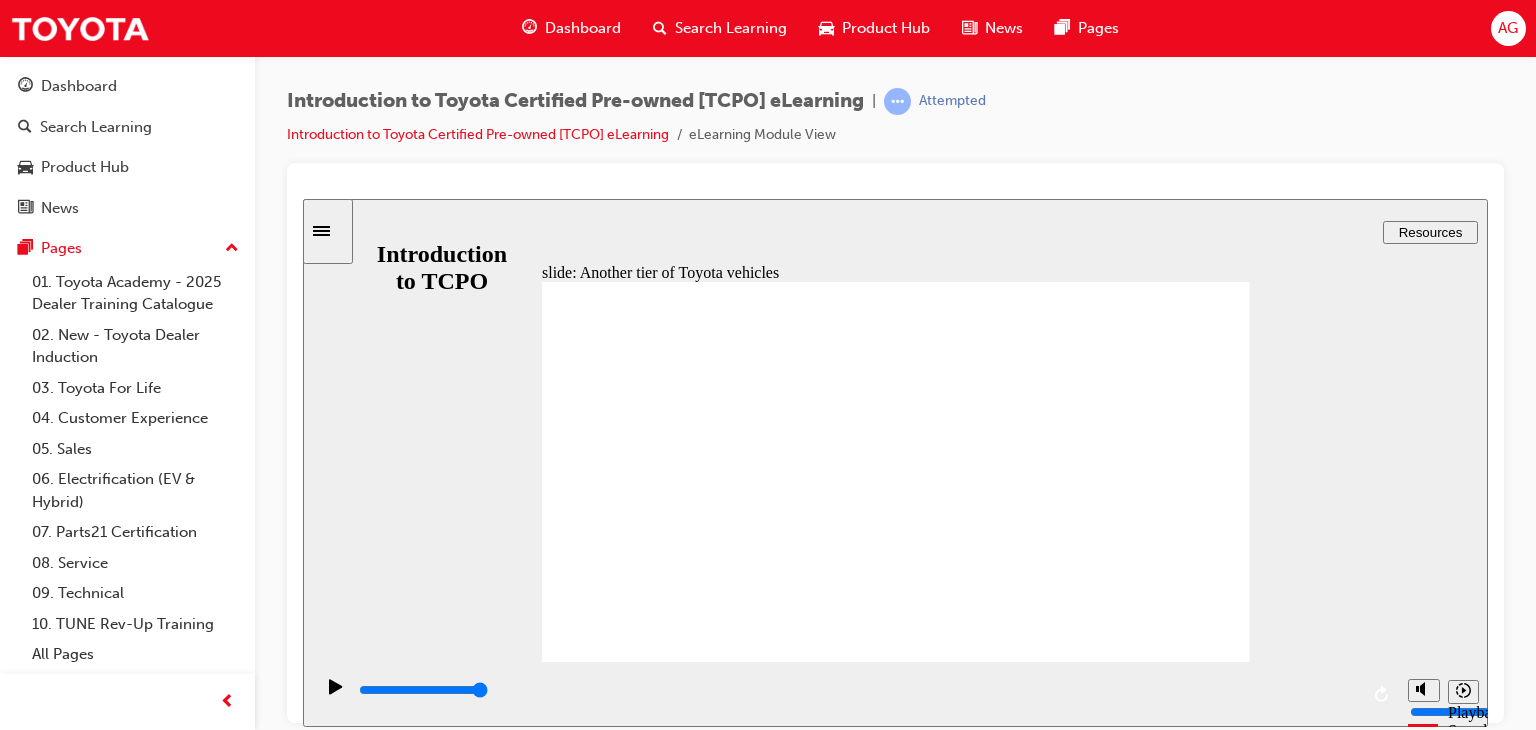 click 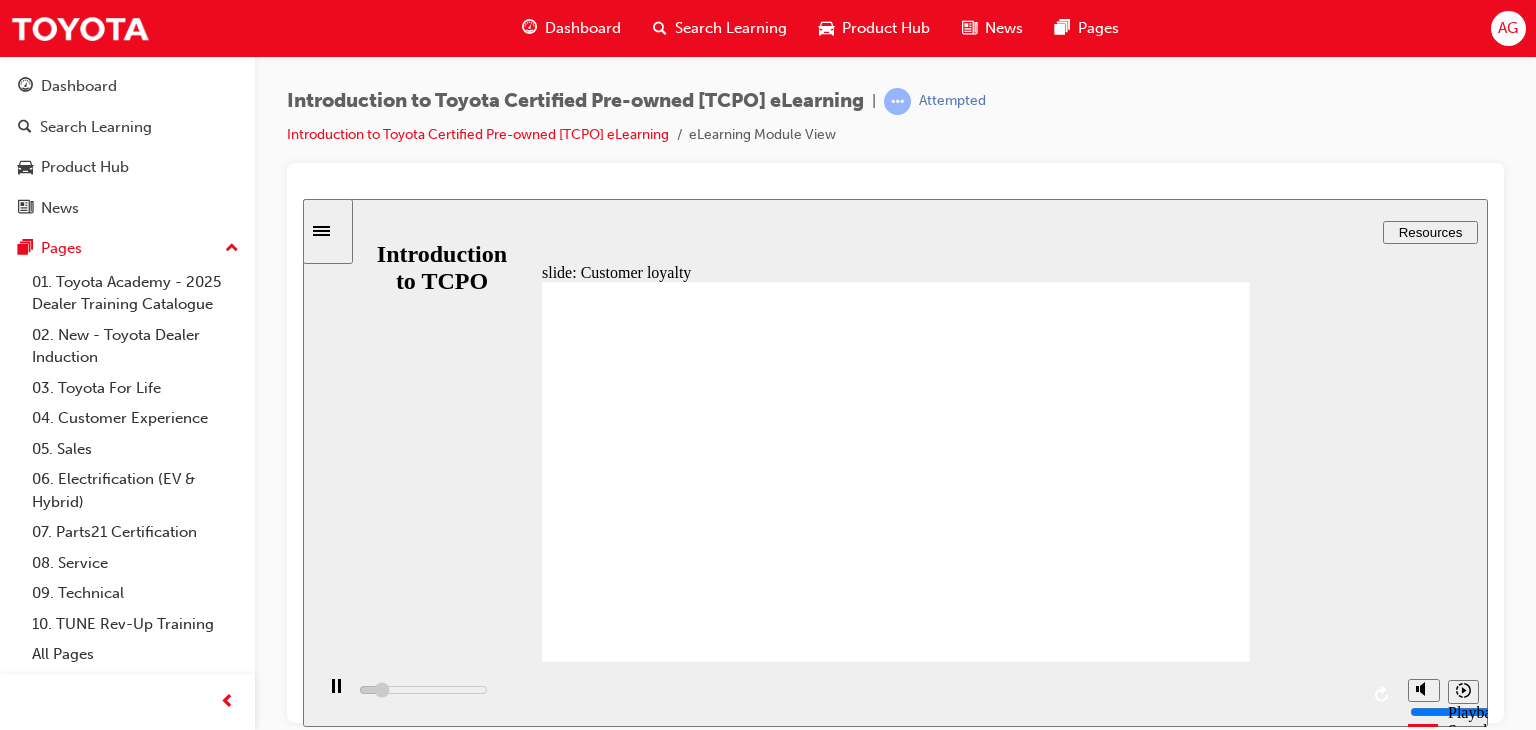 drag, startPoint x: 1086, startPoint y: 479, endPoint x: 1060, endPoint y: 467, distance: 28.635643 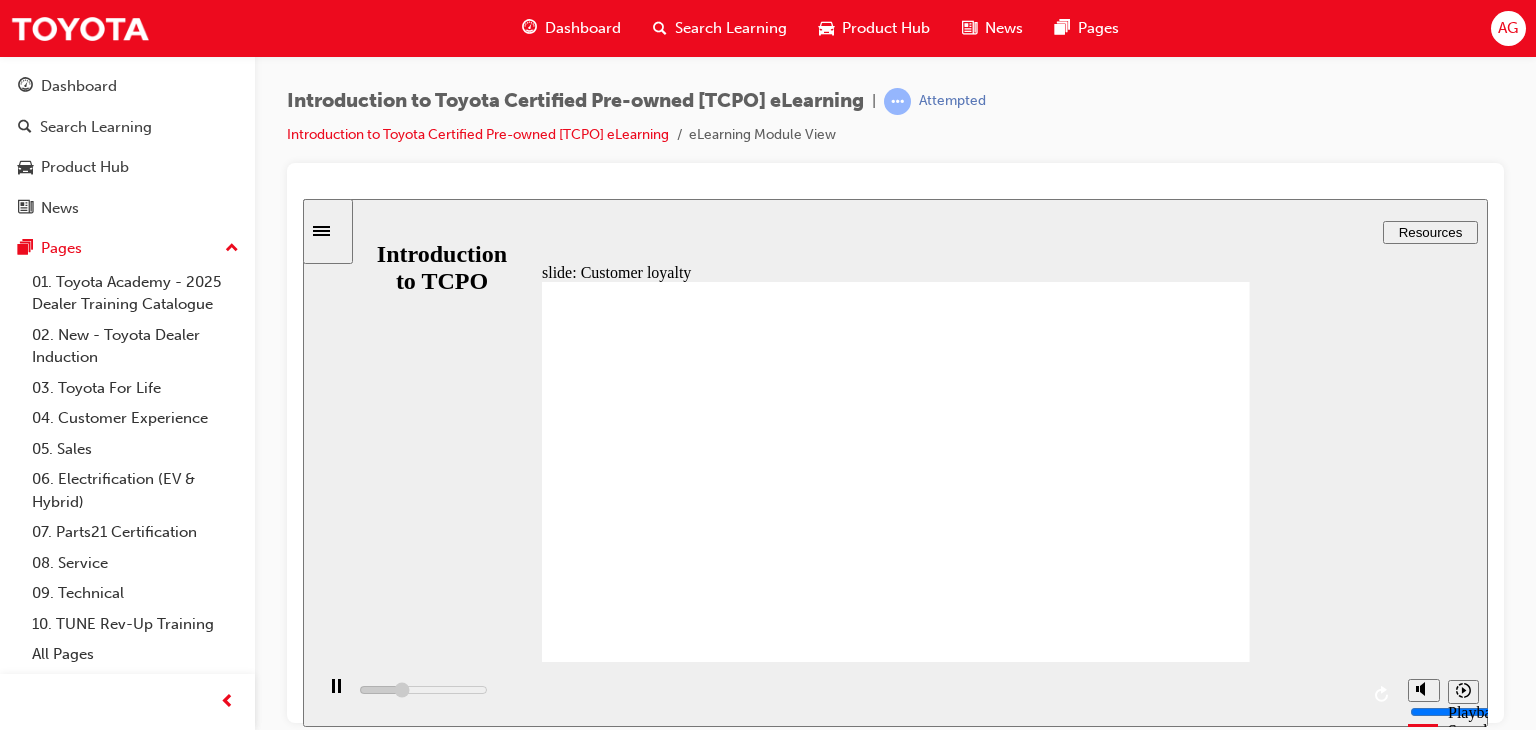 click 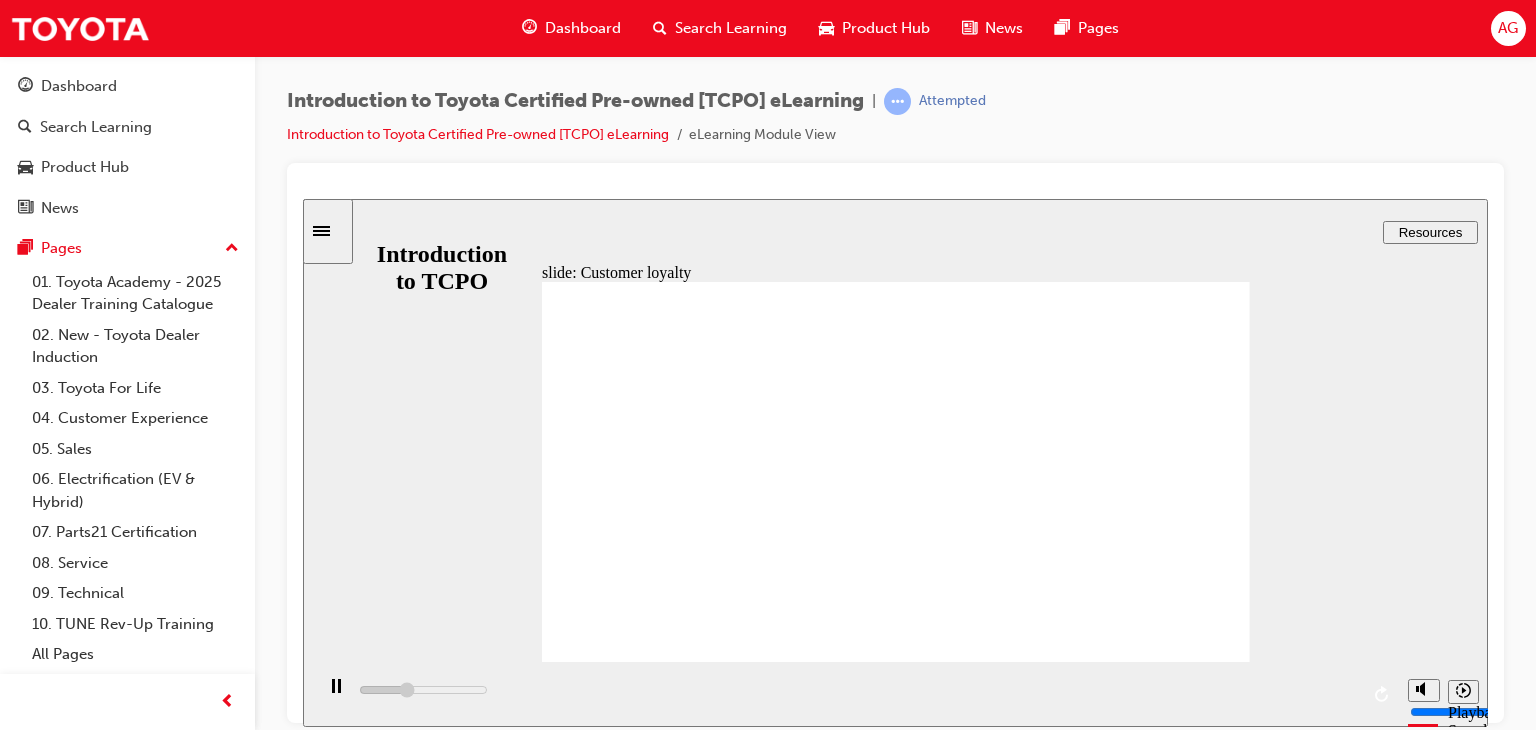 click 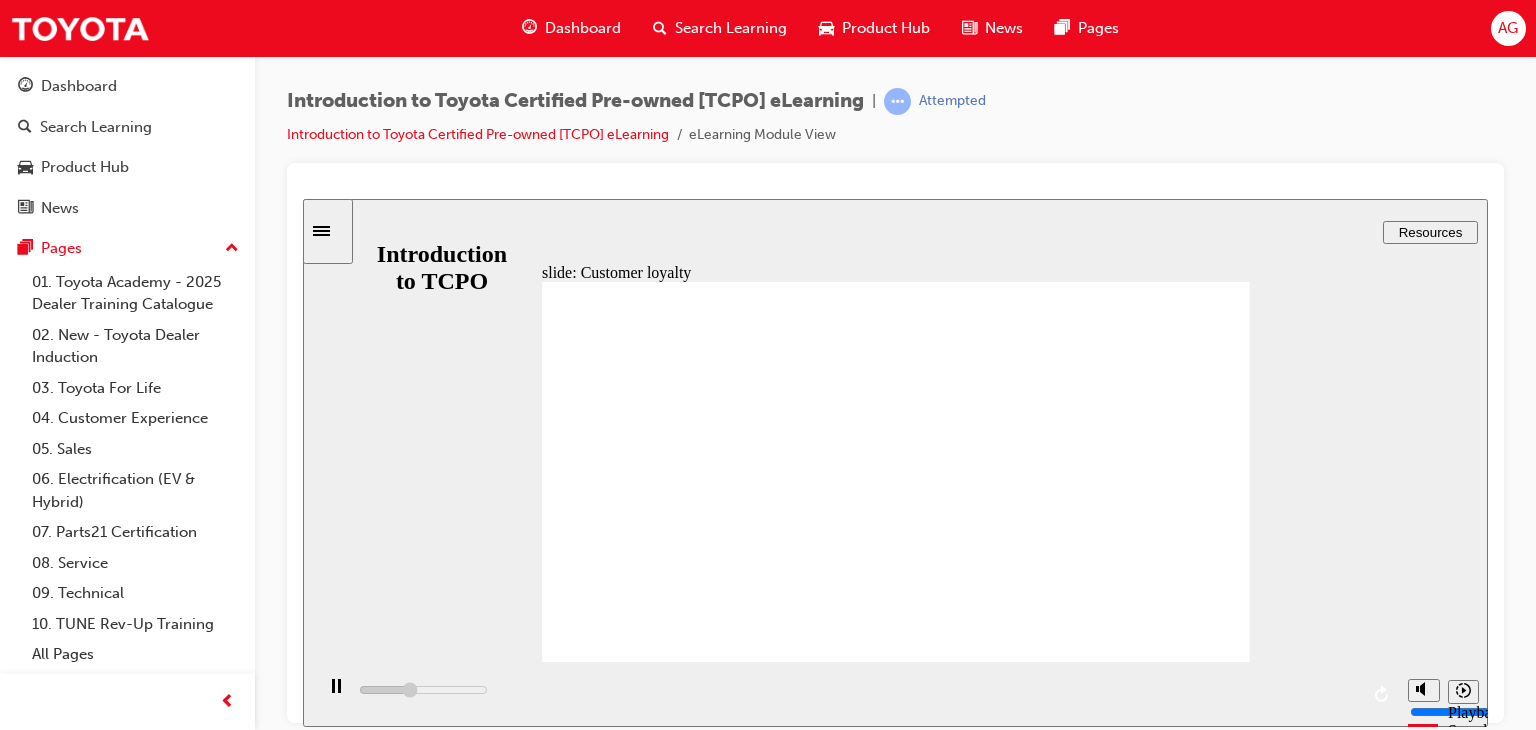 click 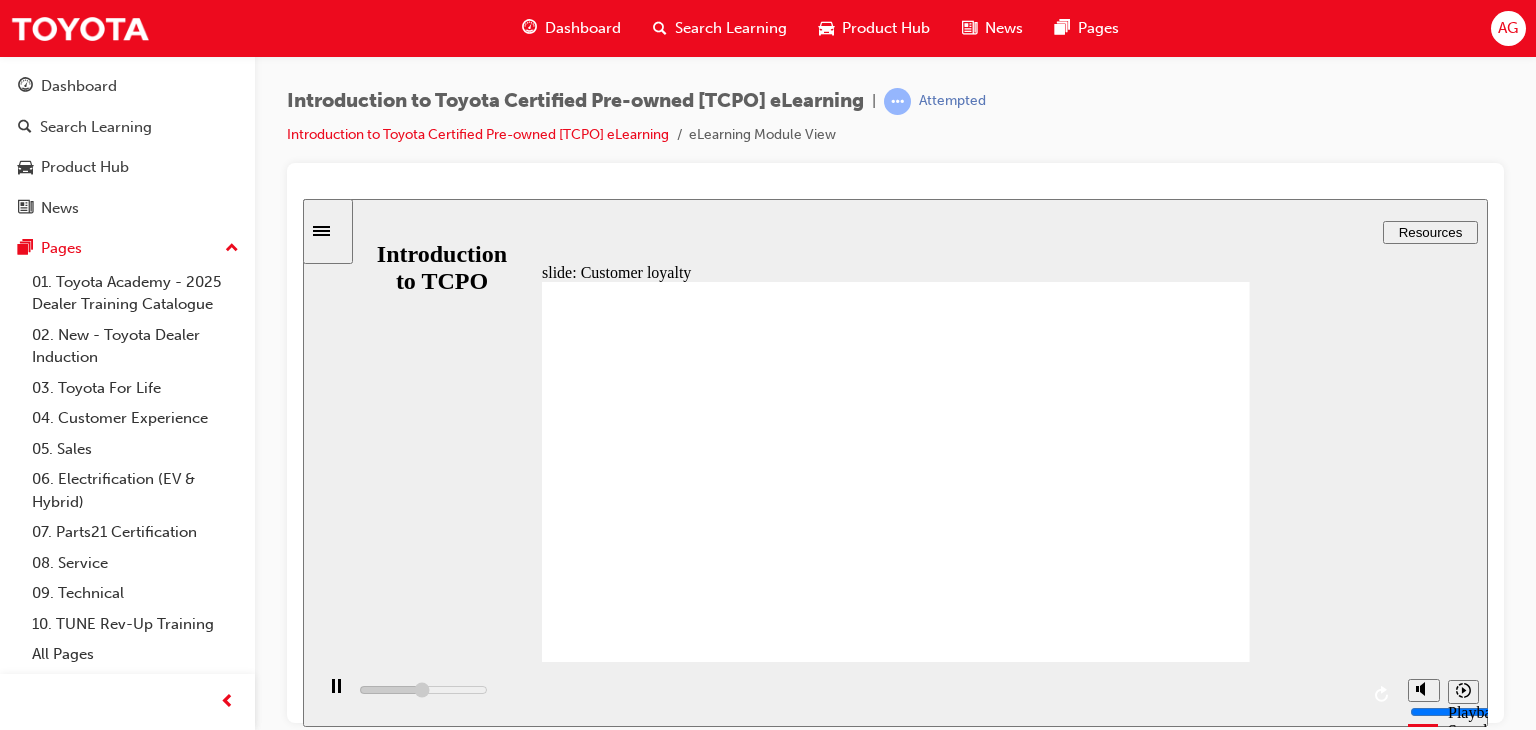 click 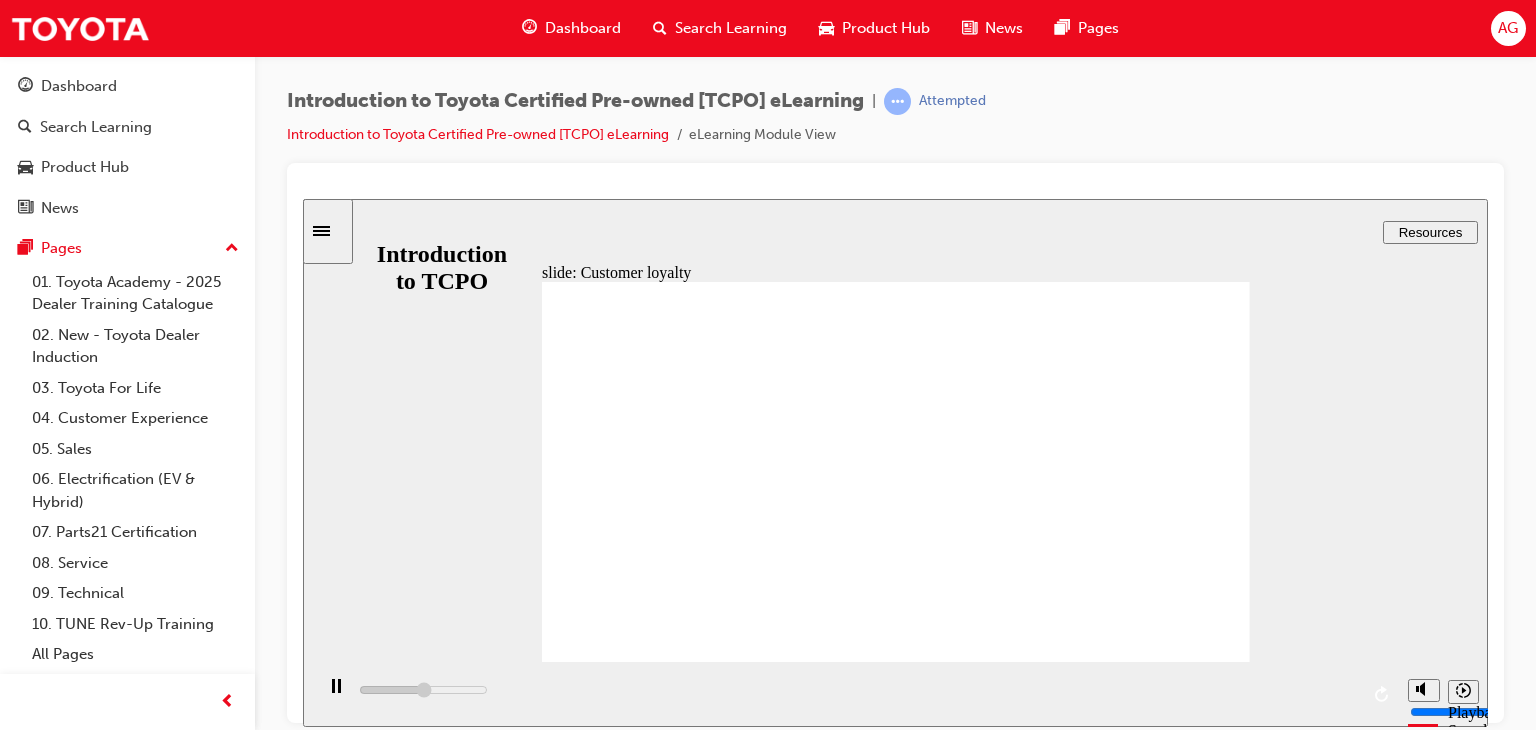 click 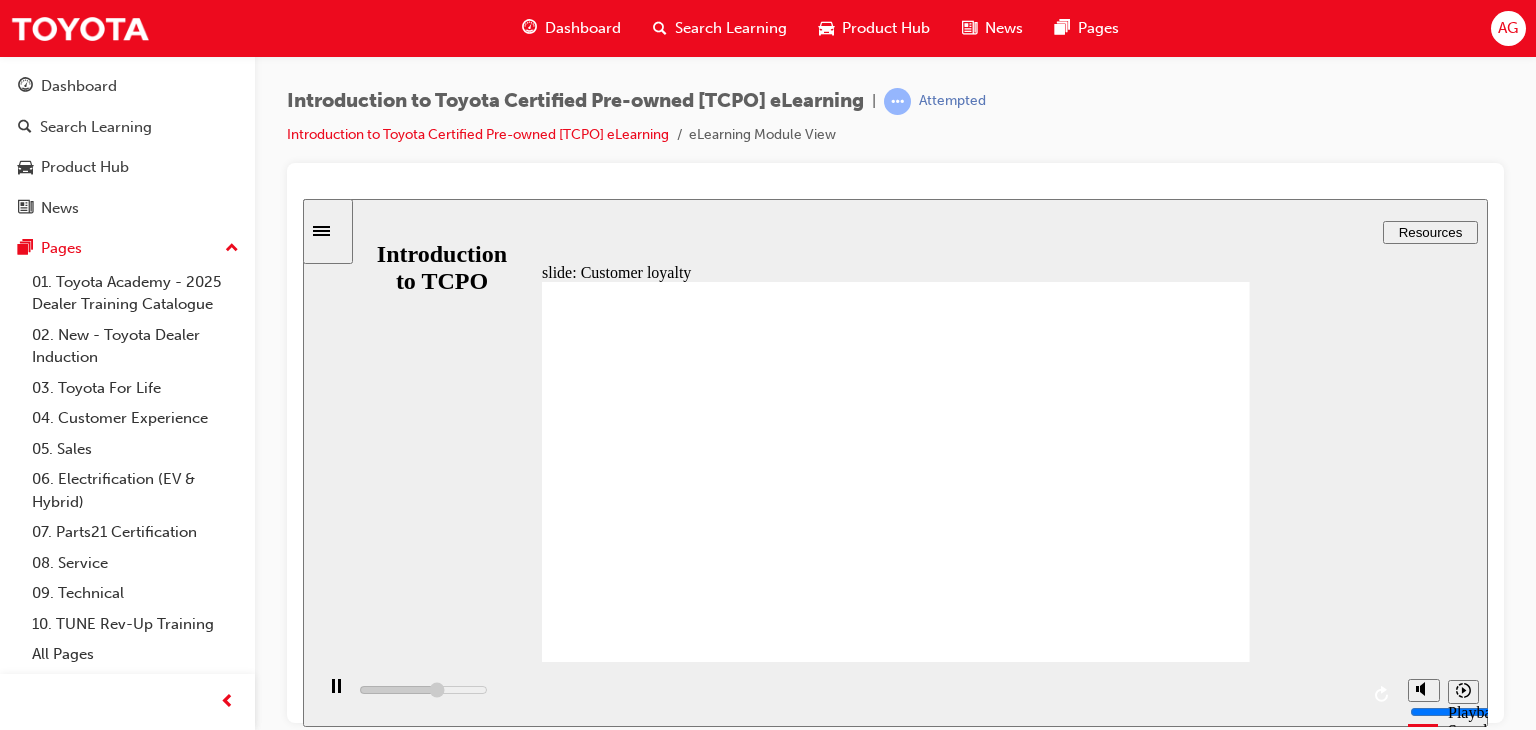 click 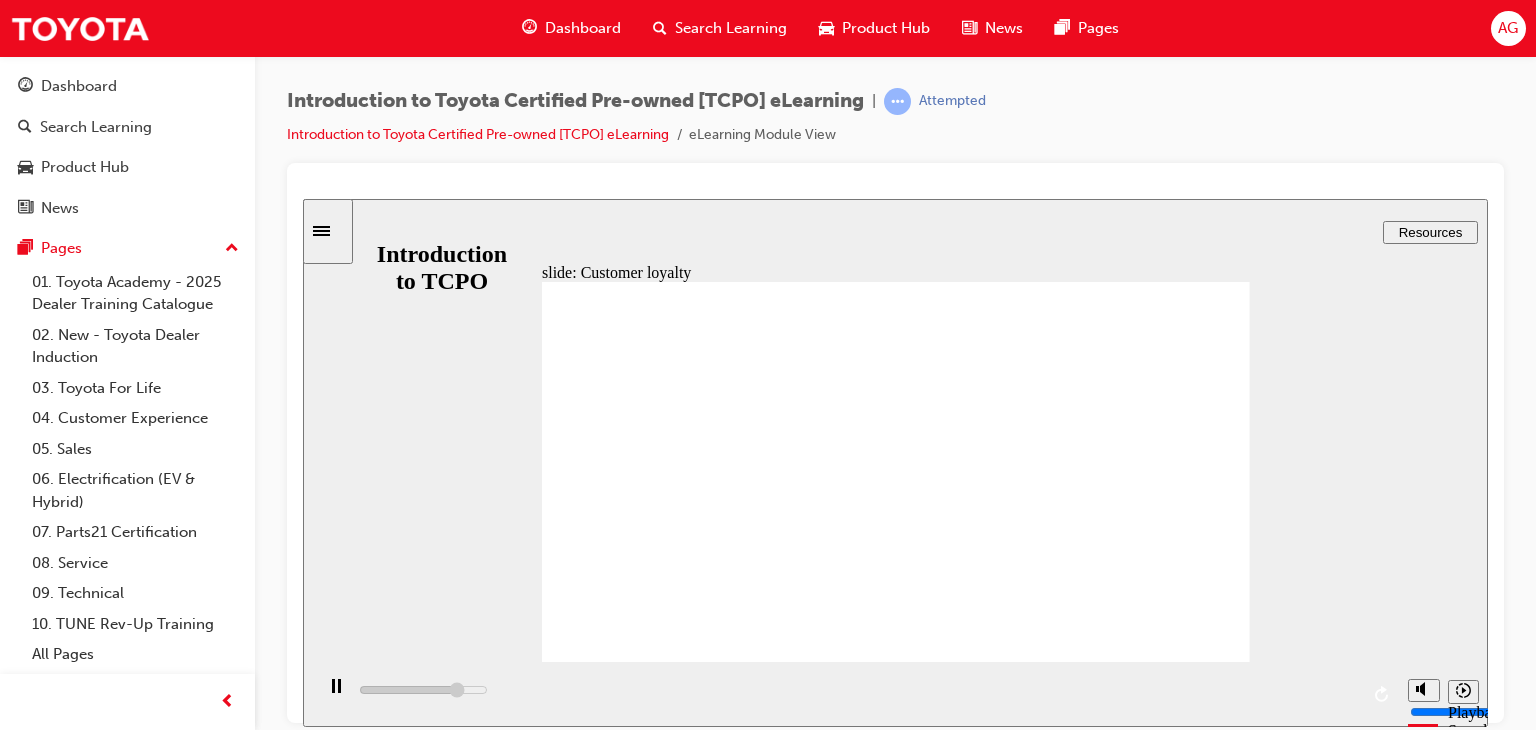 click 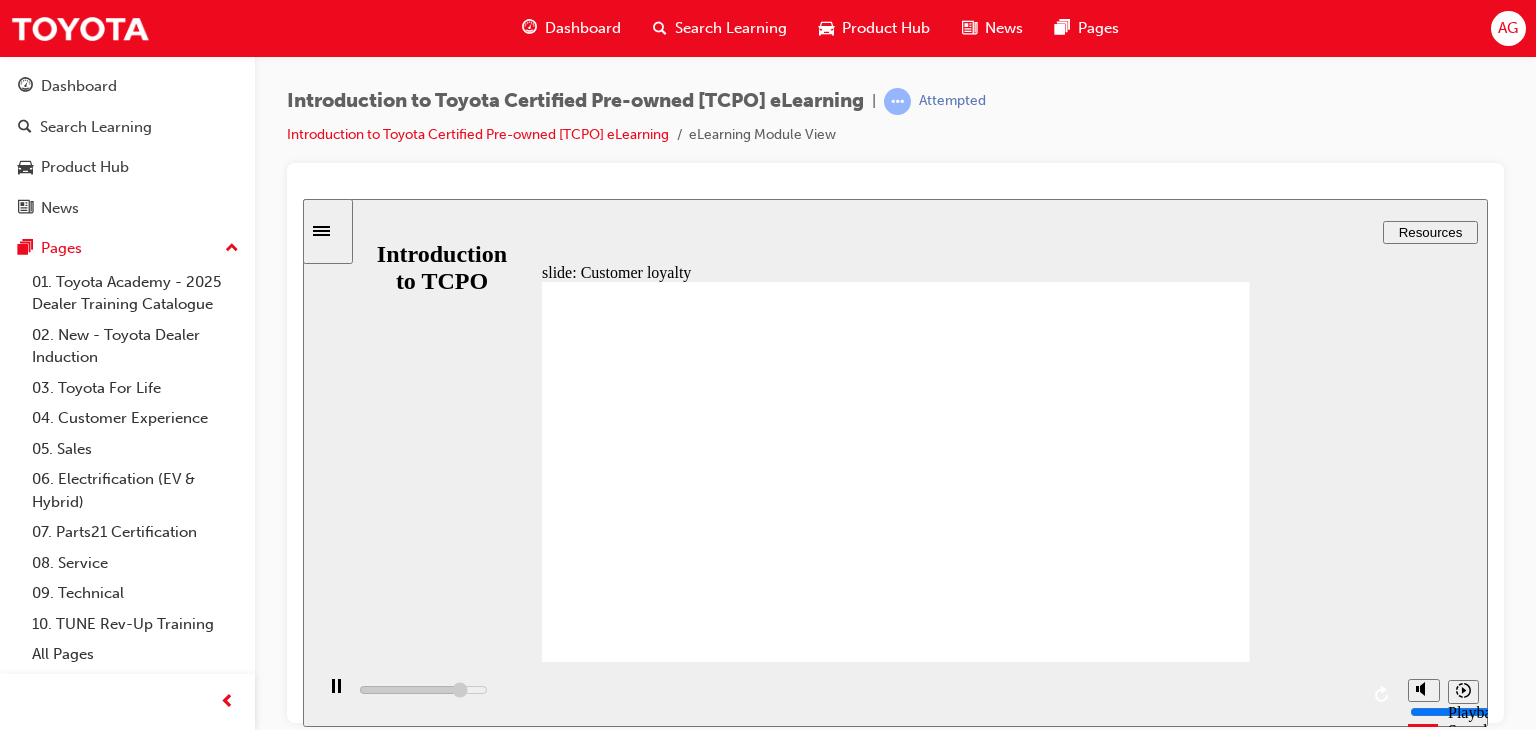 click 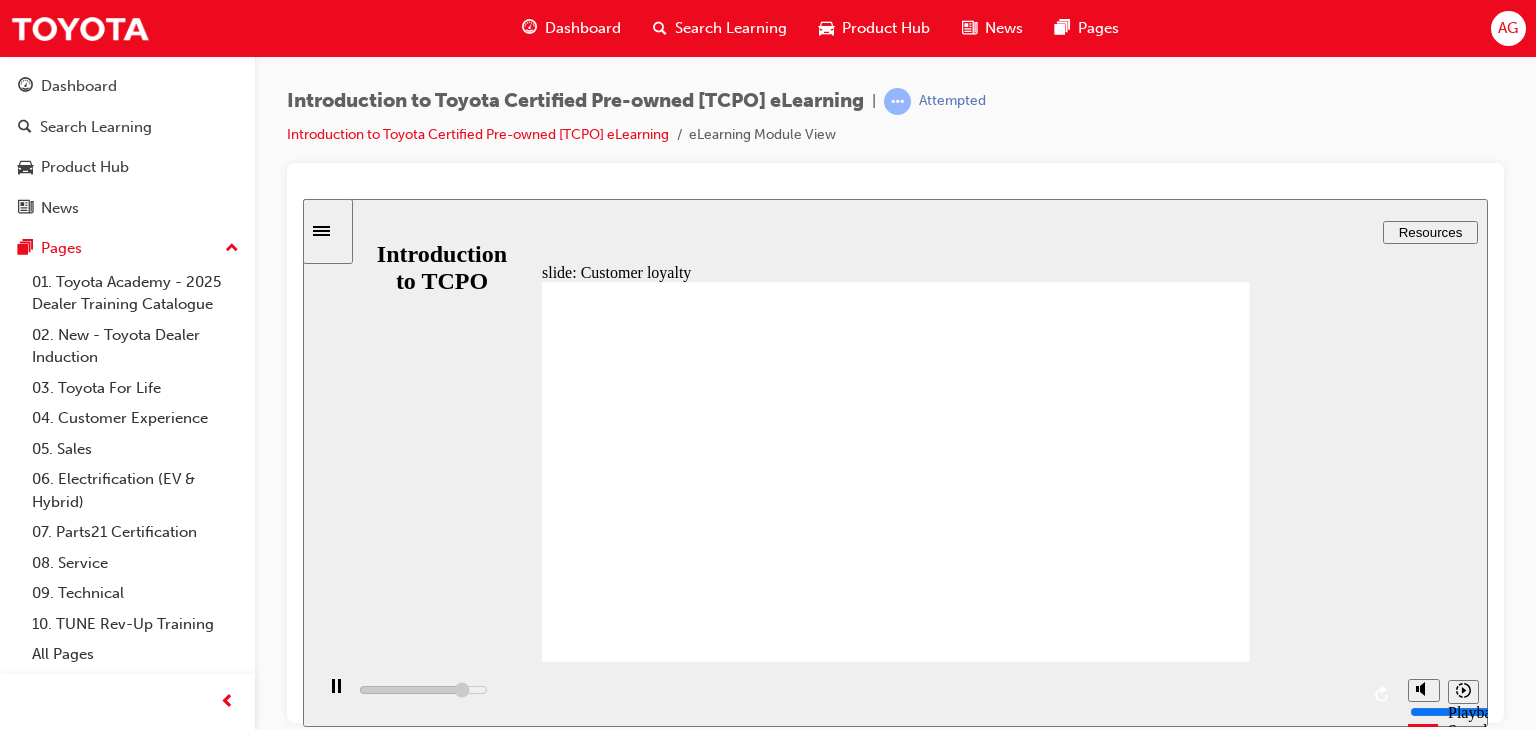click 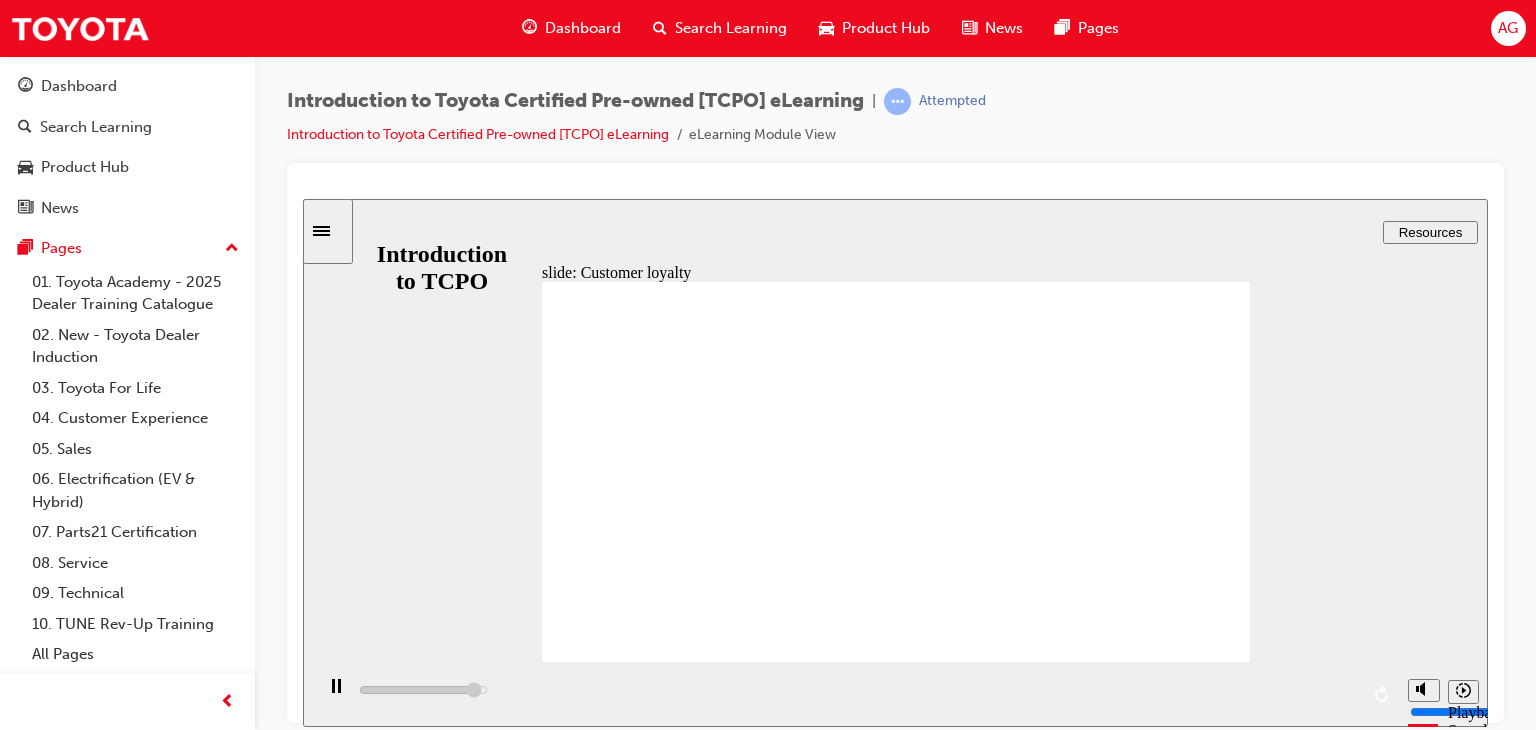 click 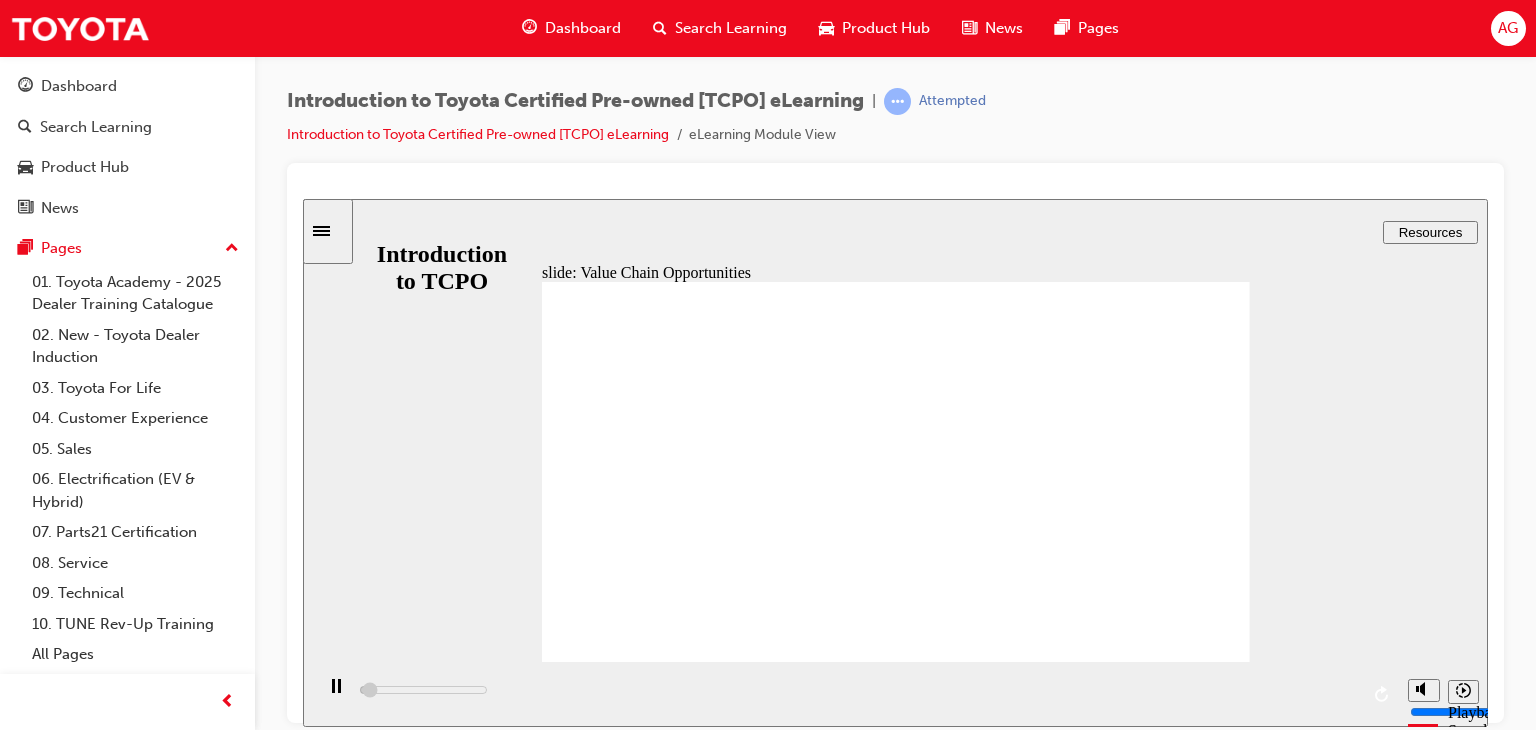 click 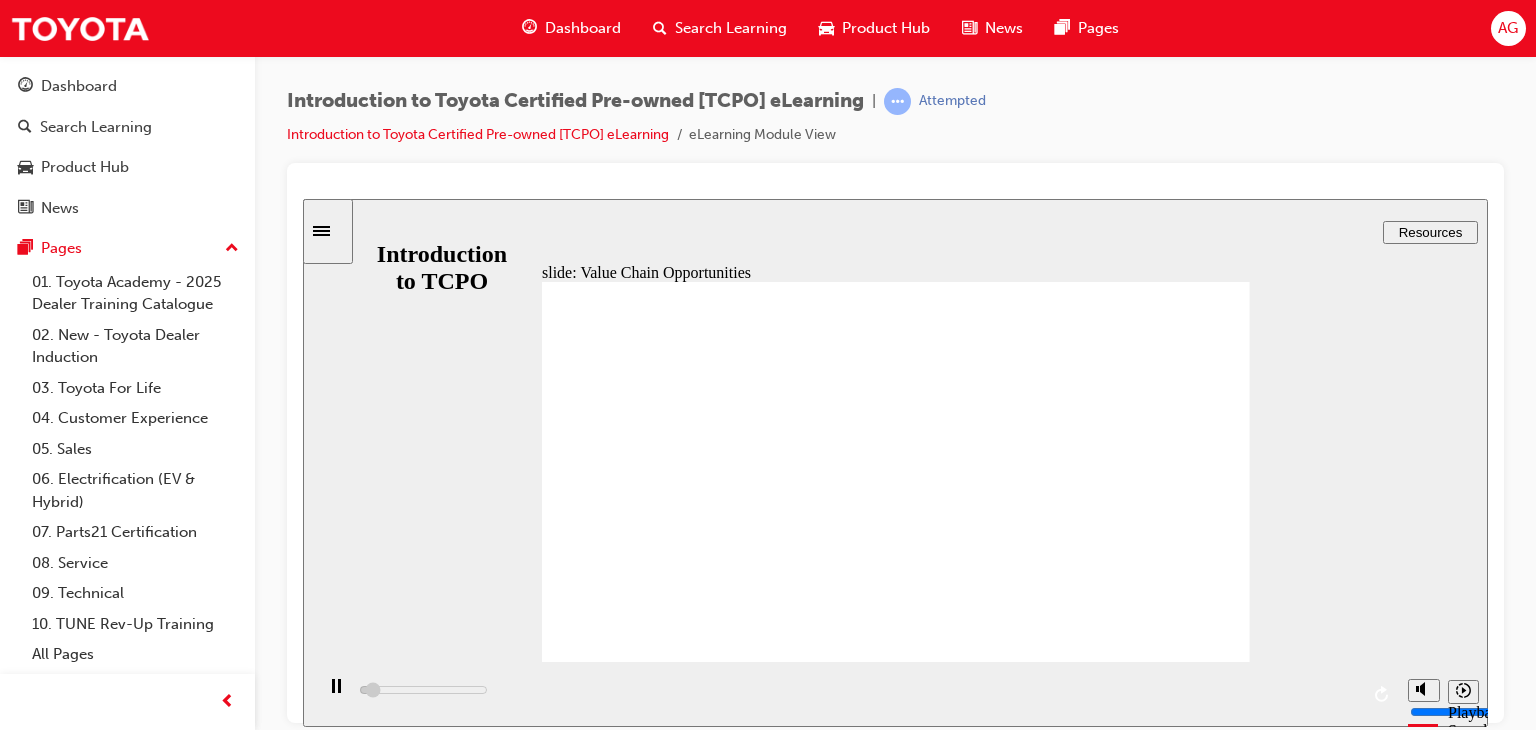 click 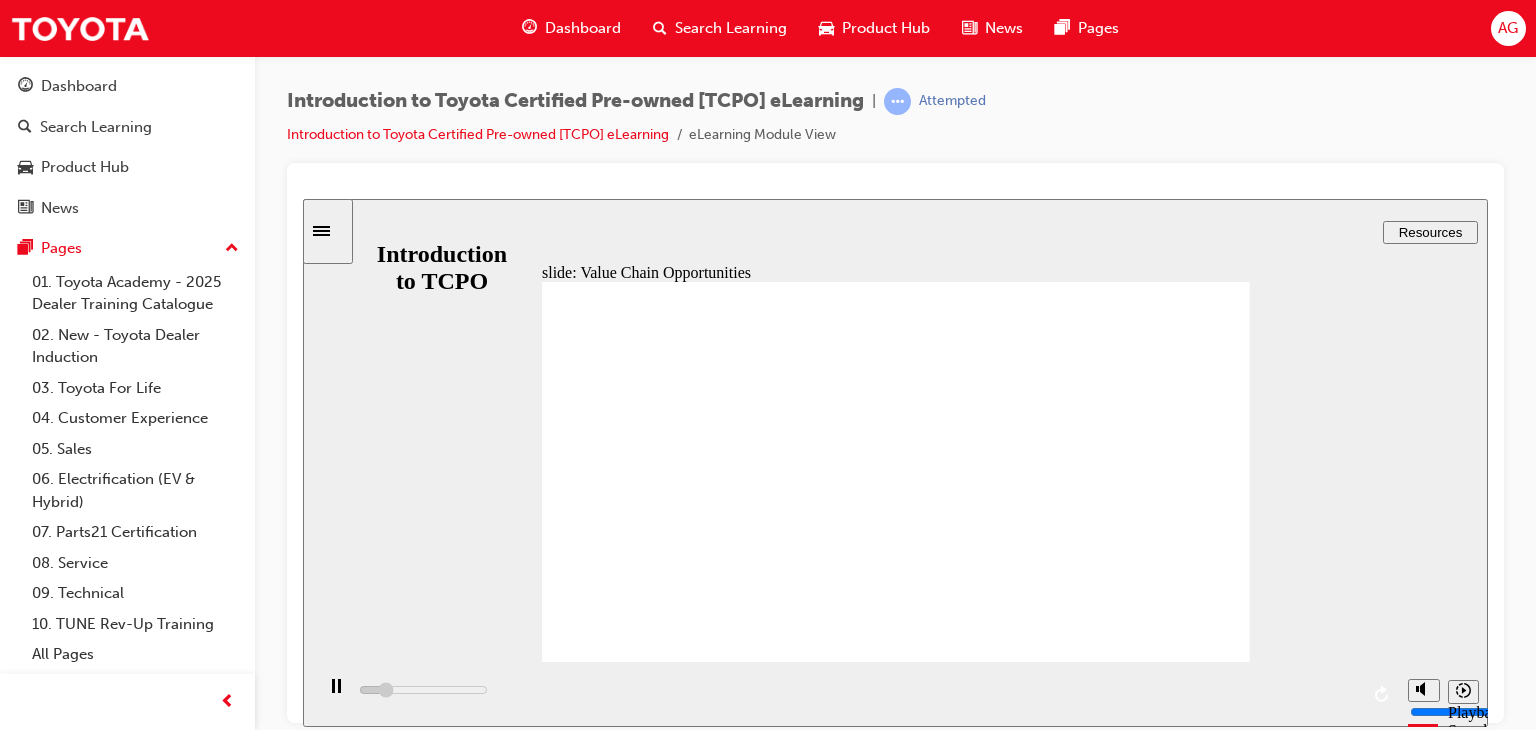 click 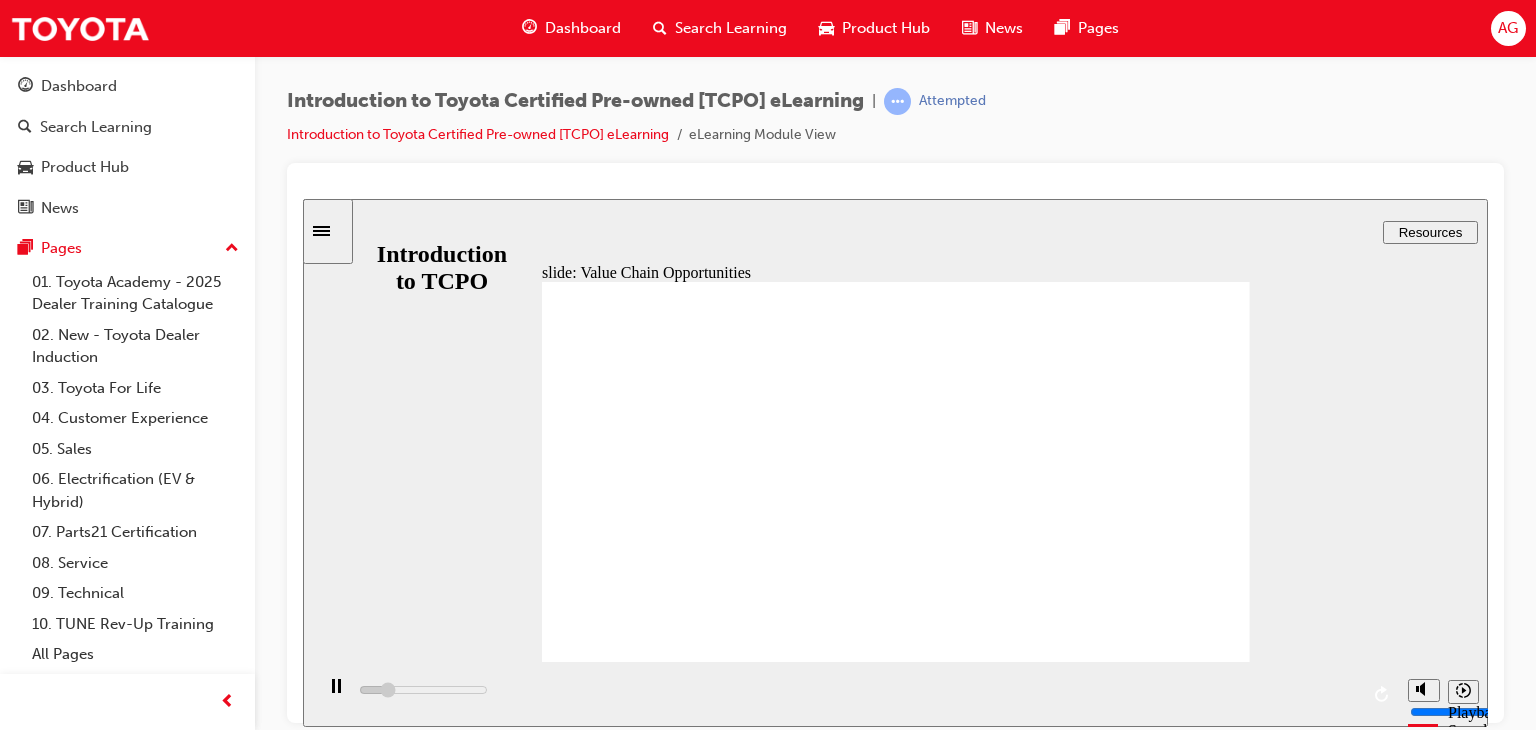 drag, startPoint x: 632, startPoint y: 339, endPoint x: 693, endPoint y: 347, distance: 61.522354 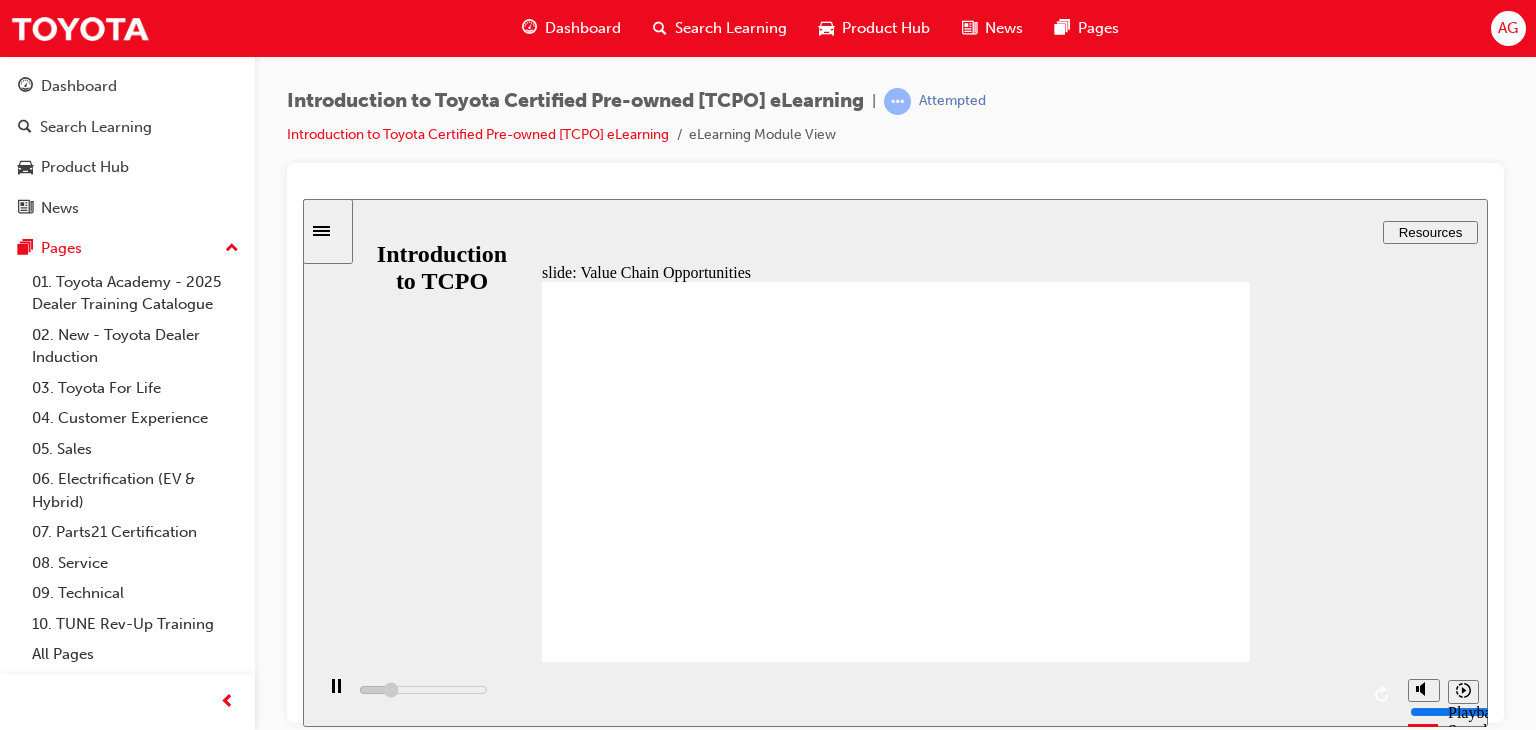 click 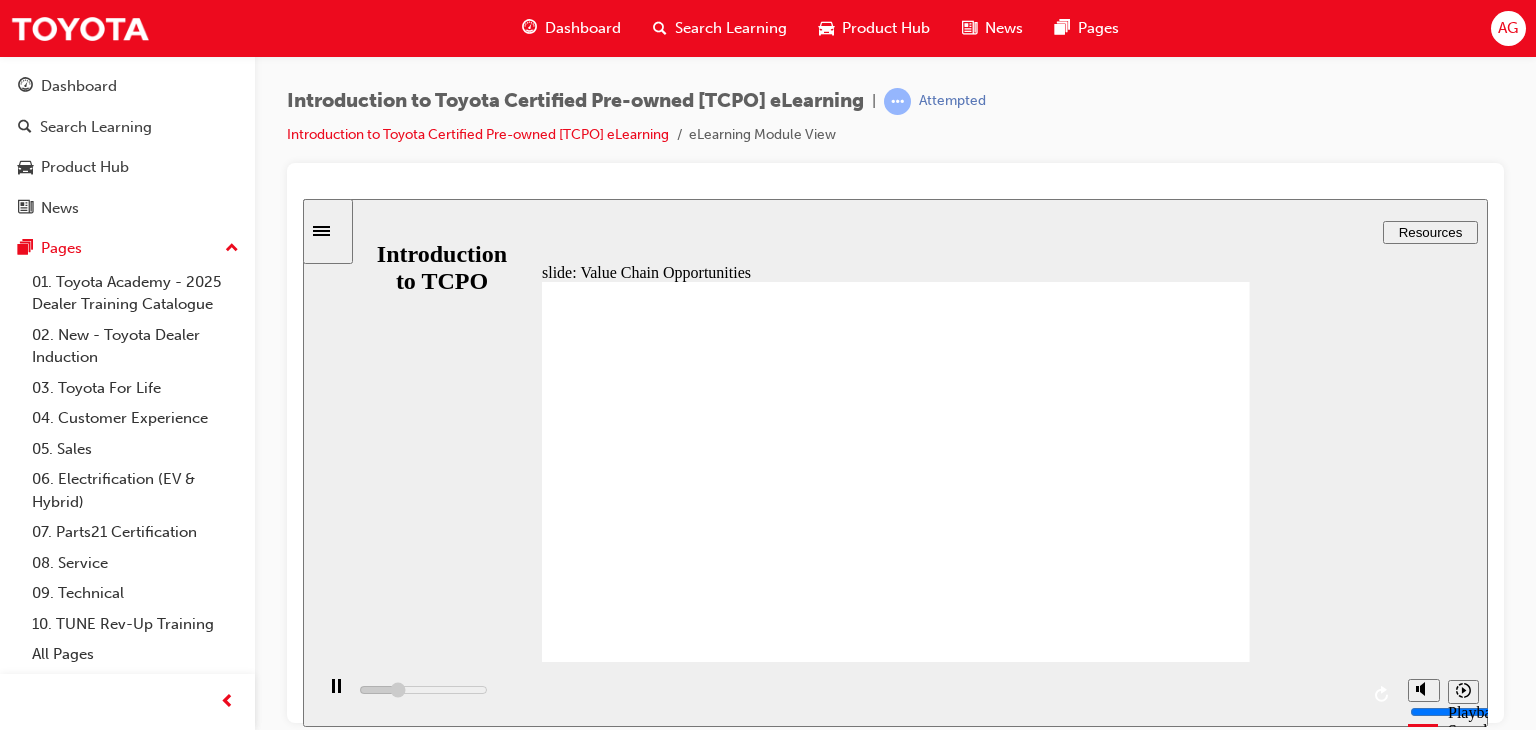 click 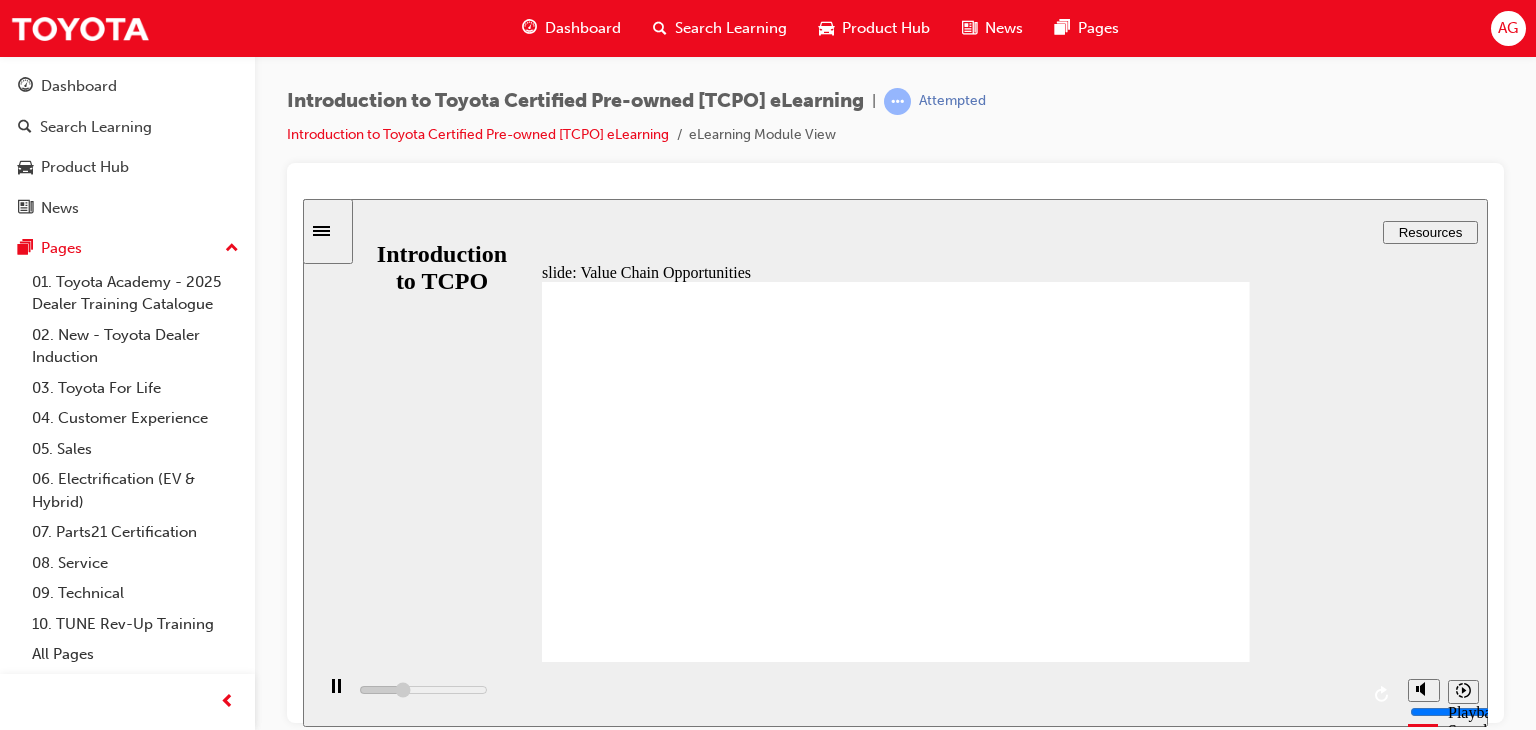 click 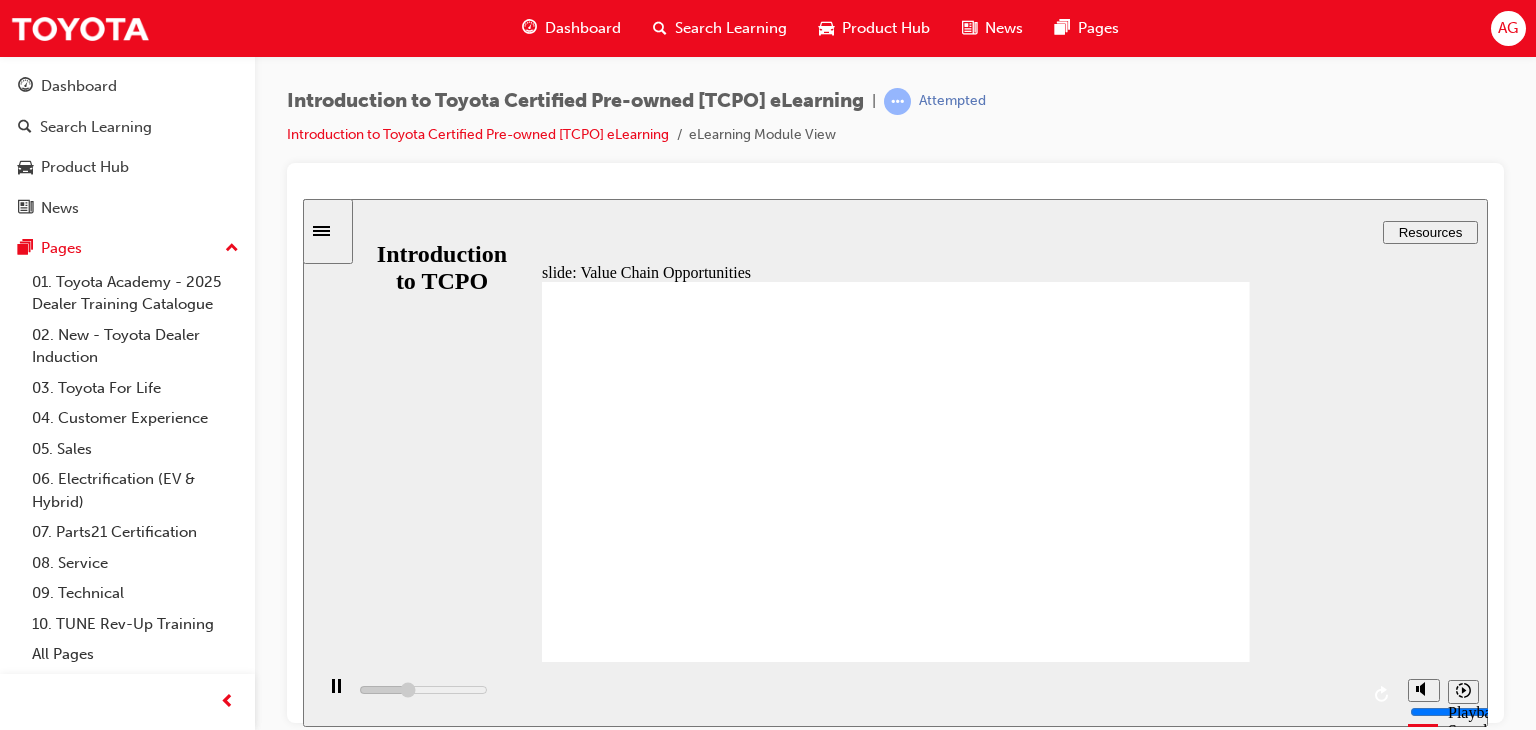 click 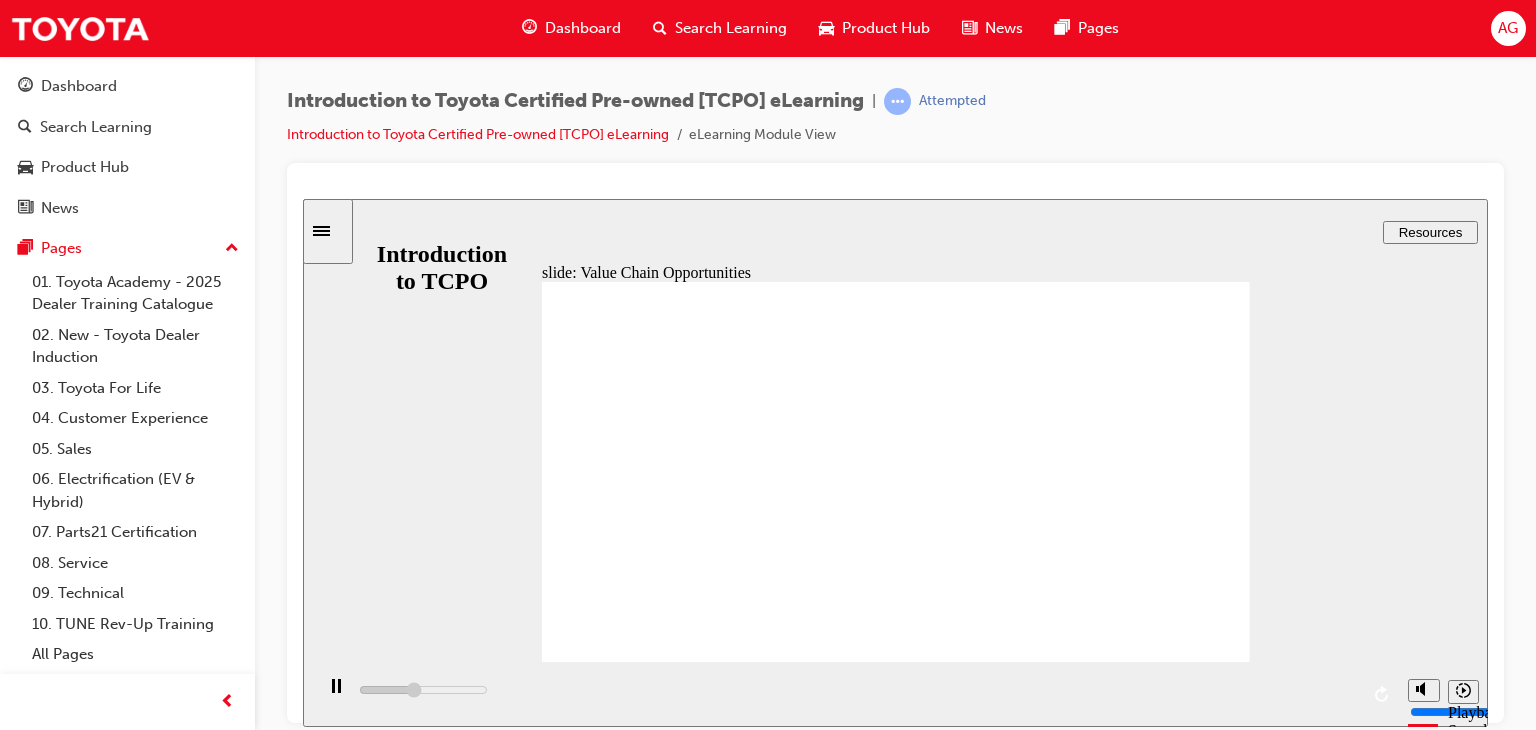 click 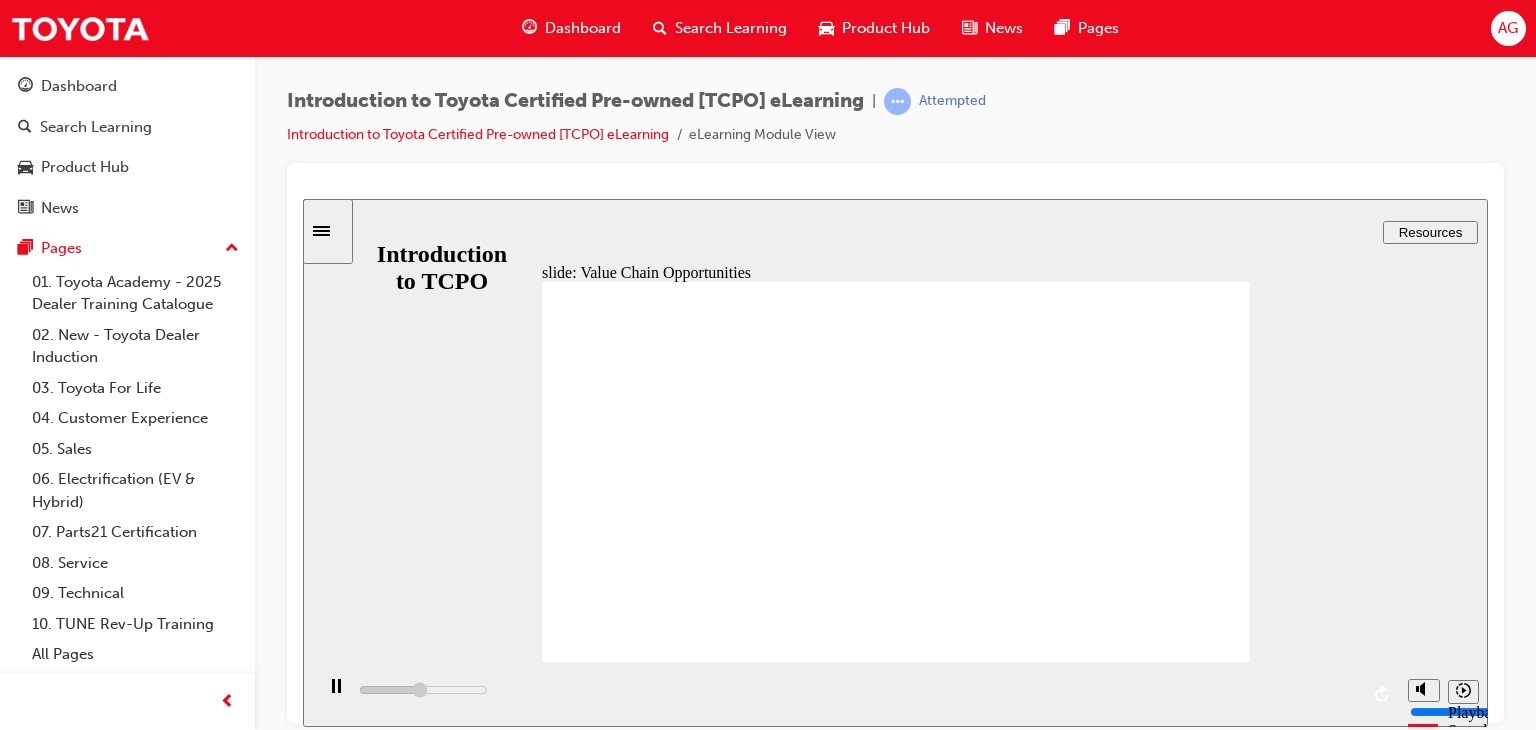 click 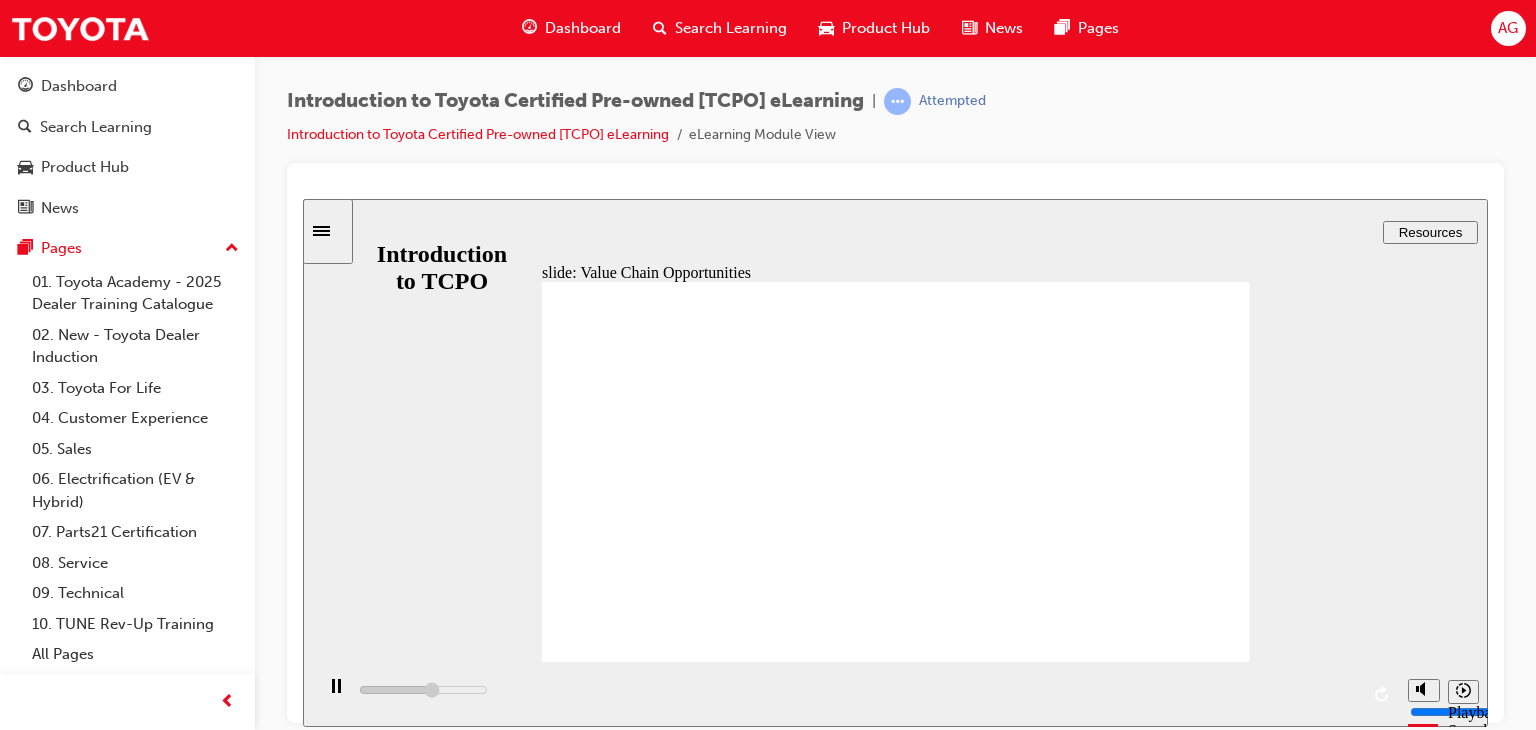 click on "Value Chain  Opportunities Selling TCPO vehicles opens up  a wide variety o value chain  opportunities or dealerships,  including (but not limited to): Click on each opportunity   to learn more. By oering these additional products and services, dealerships can enhance  the customer experience while  driving revenue growth  and reinorcing  long- term relationships with customers , increasing customer loyalty and also the   opportunity to  retain that vehicle in our Toyota ecosystem . Finance Finance Insurance Insurance Accessories Accessories Servicing Servicing BACK BACK NEXT NEXT" at bounding box center [896, 1422] 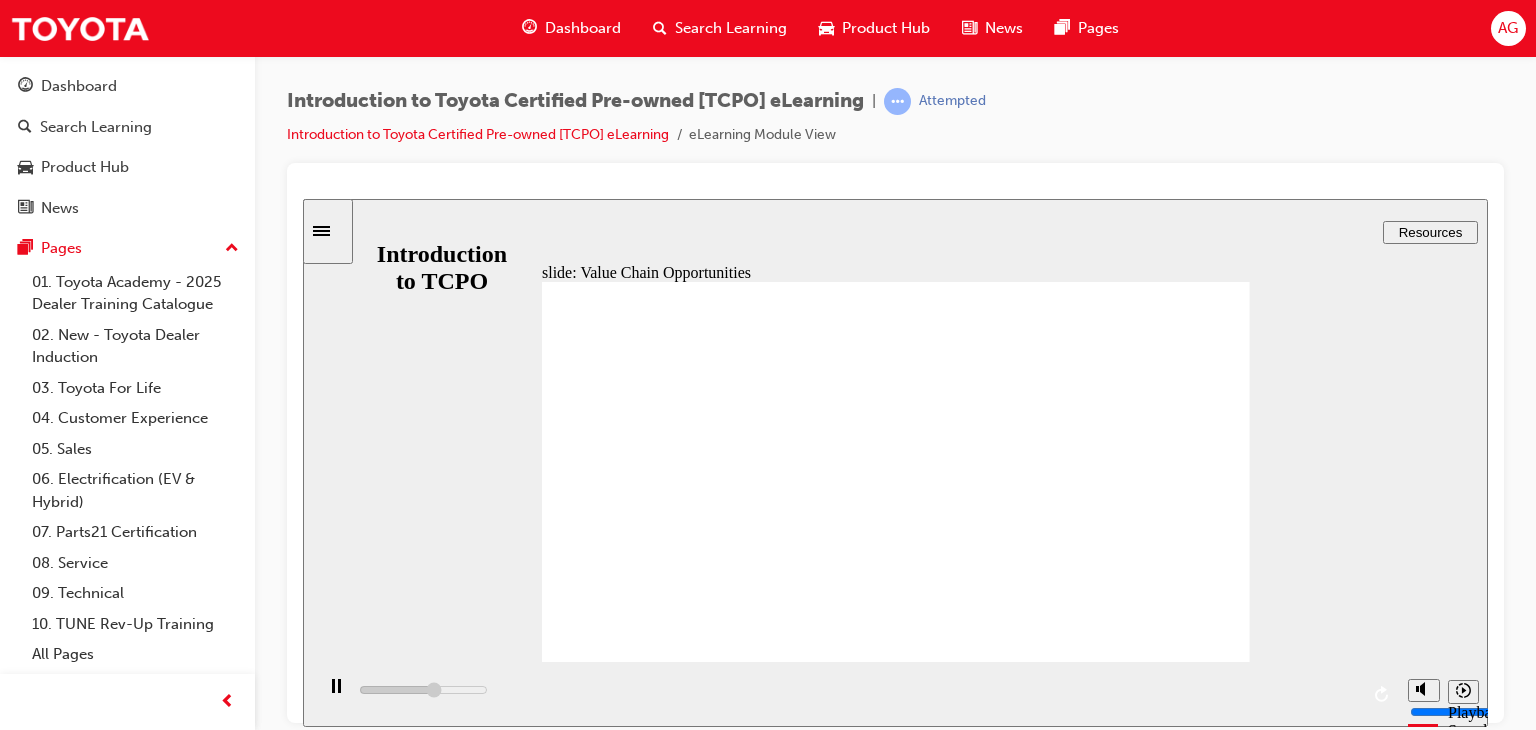 click 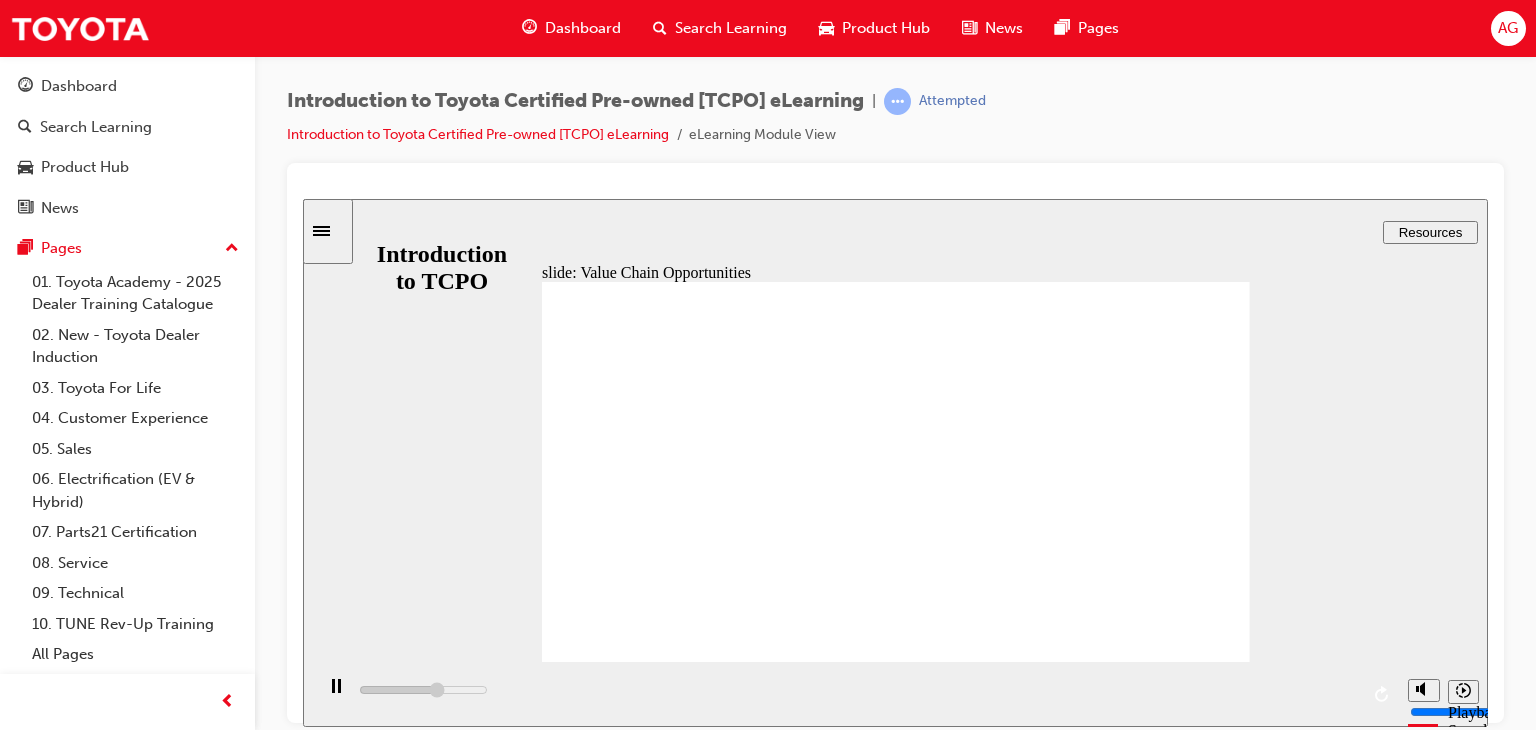 click 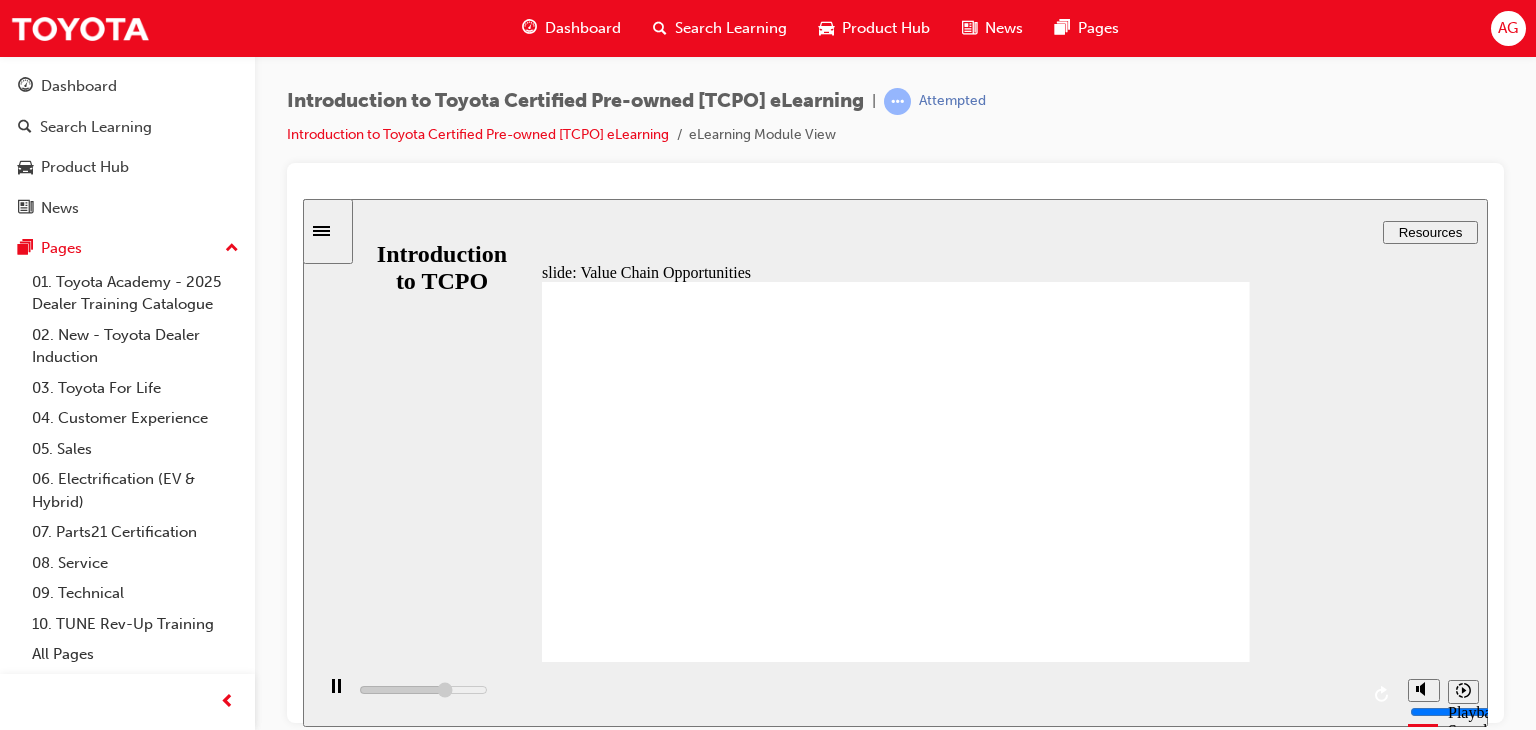 click at bounding box center [855, 693] 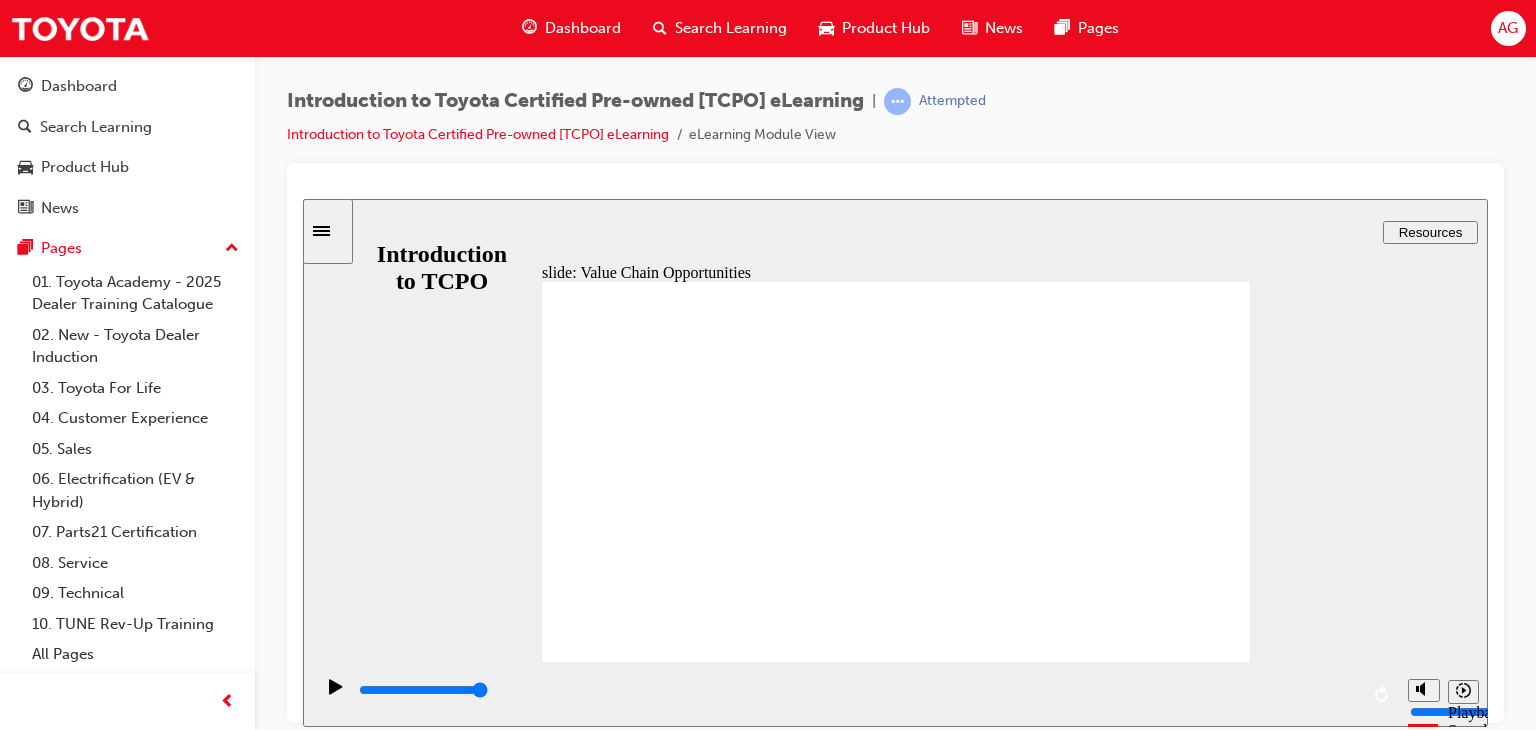 click 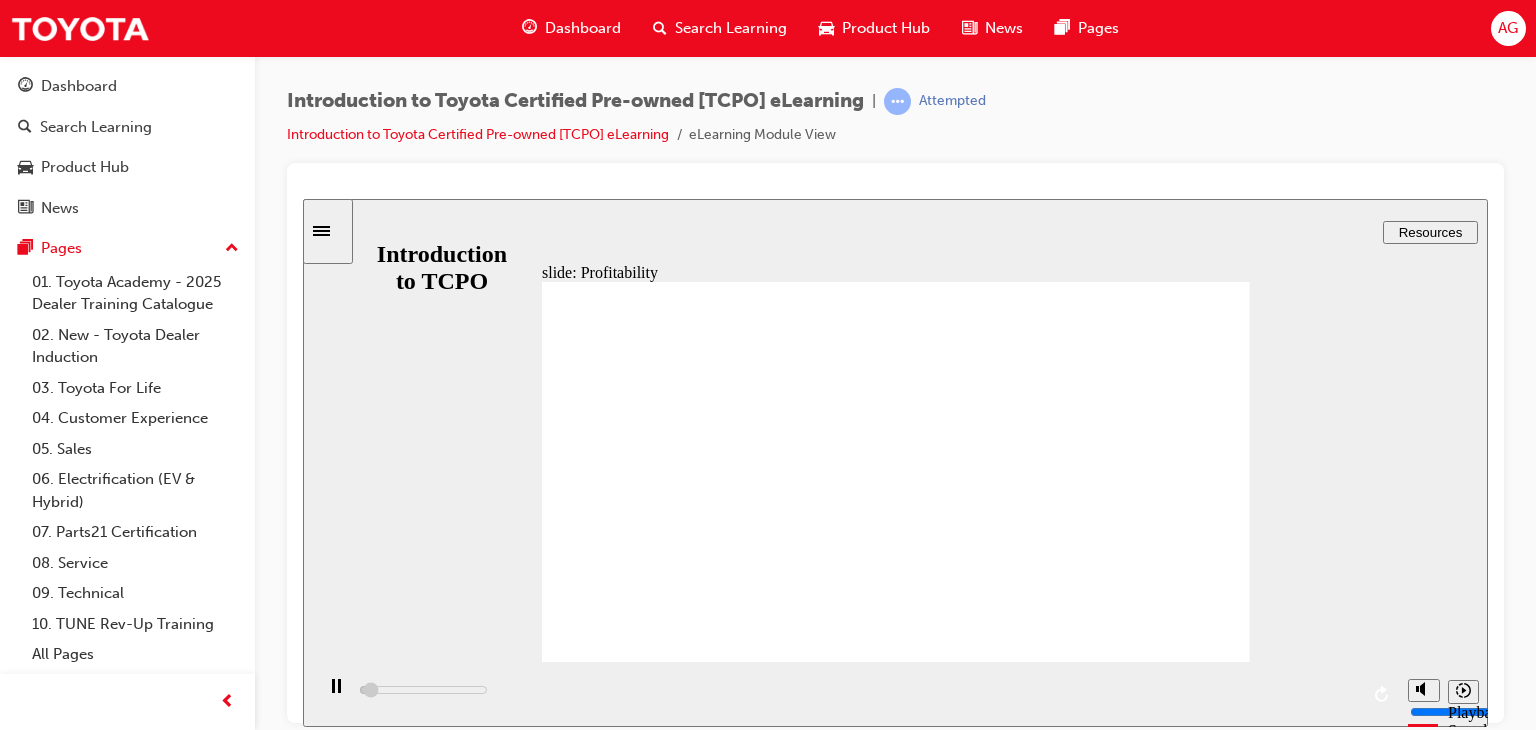 click 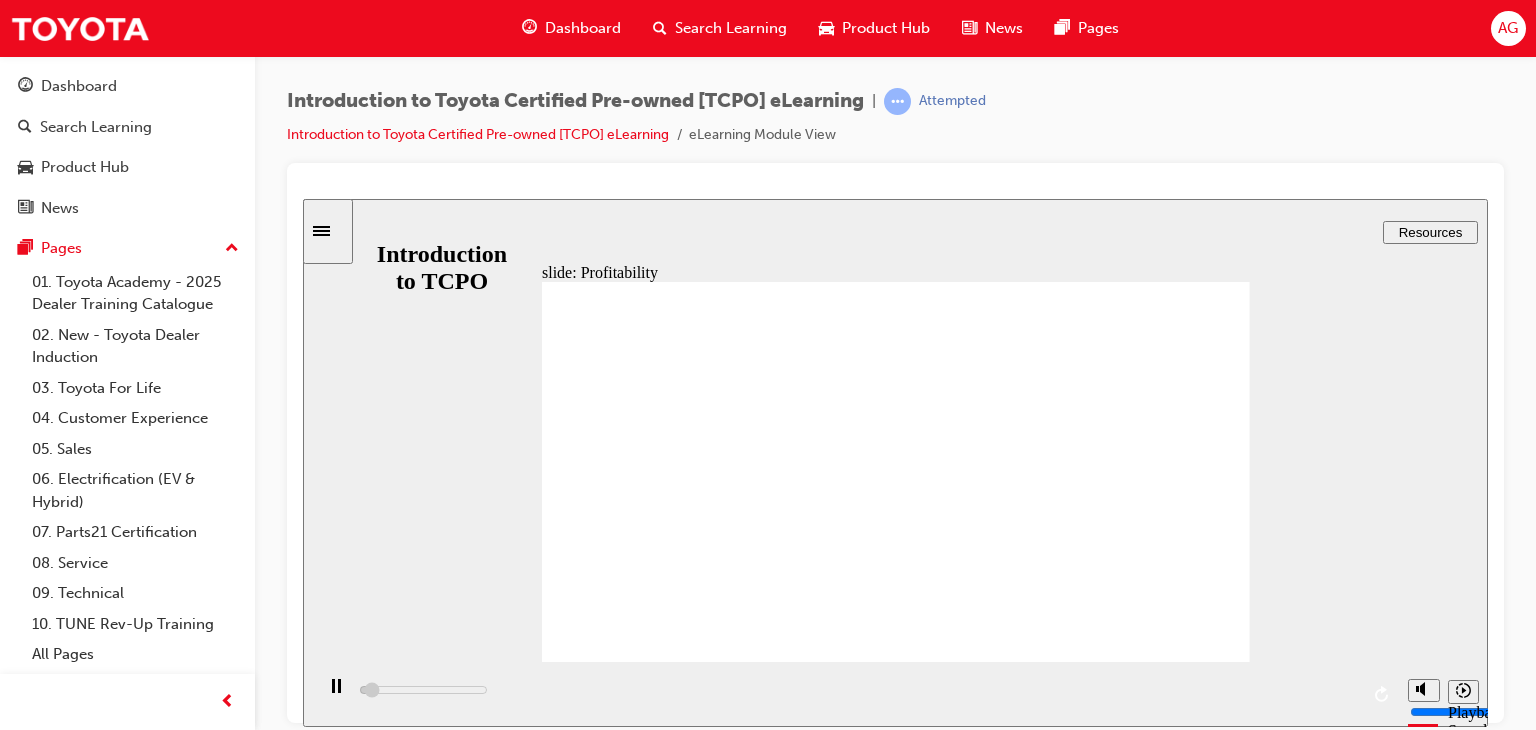 click 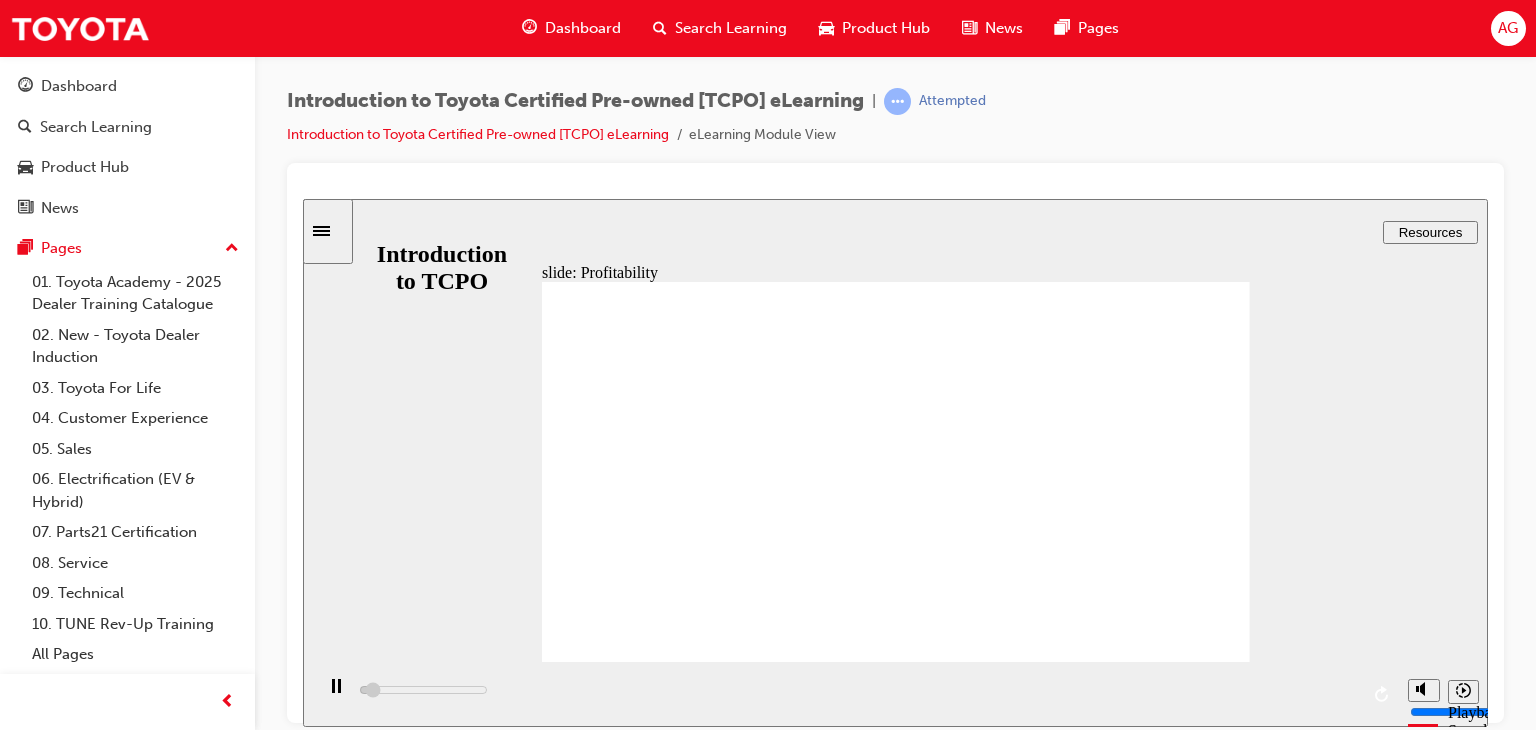 click 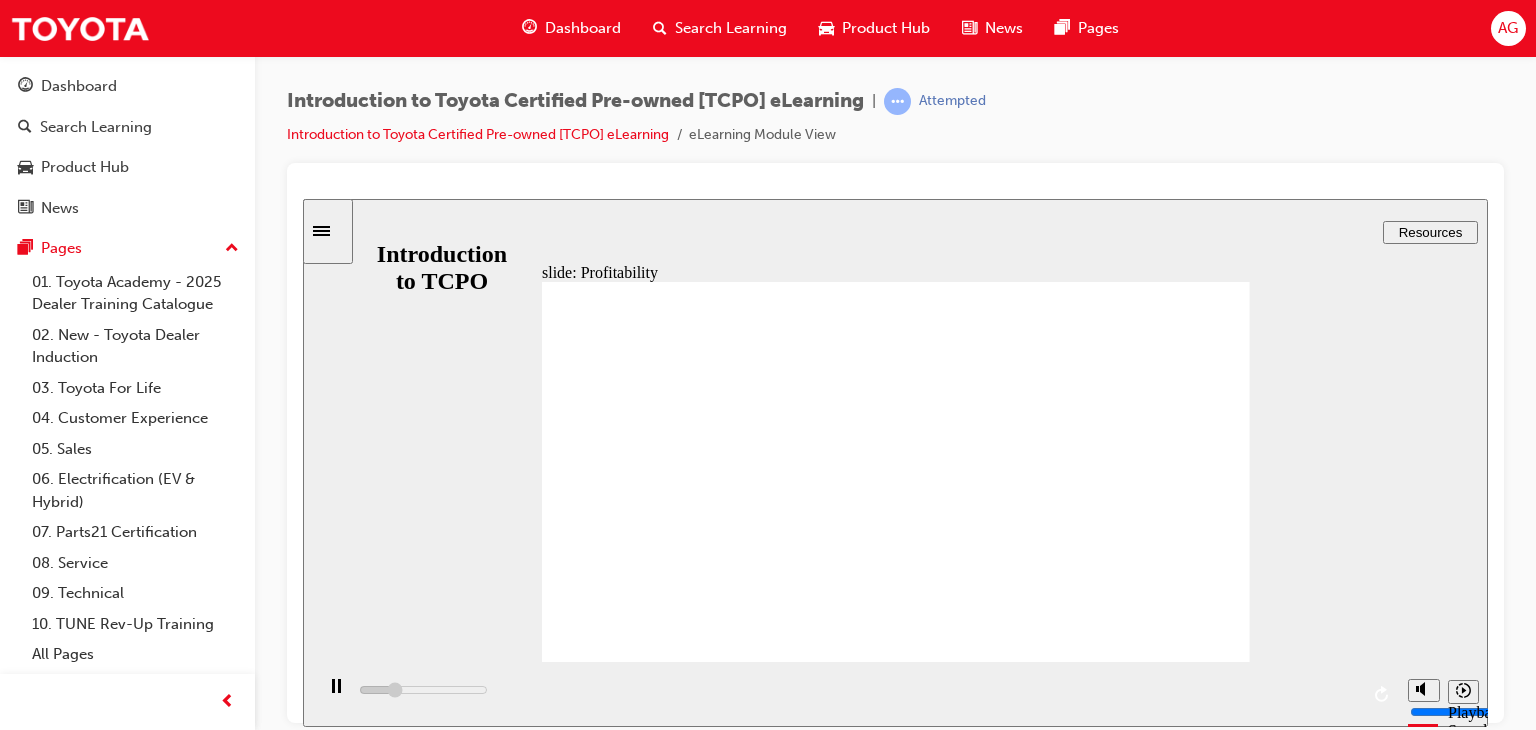 click 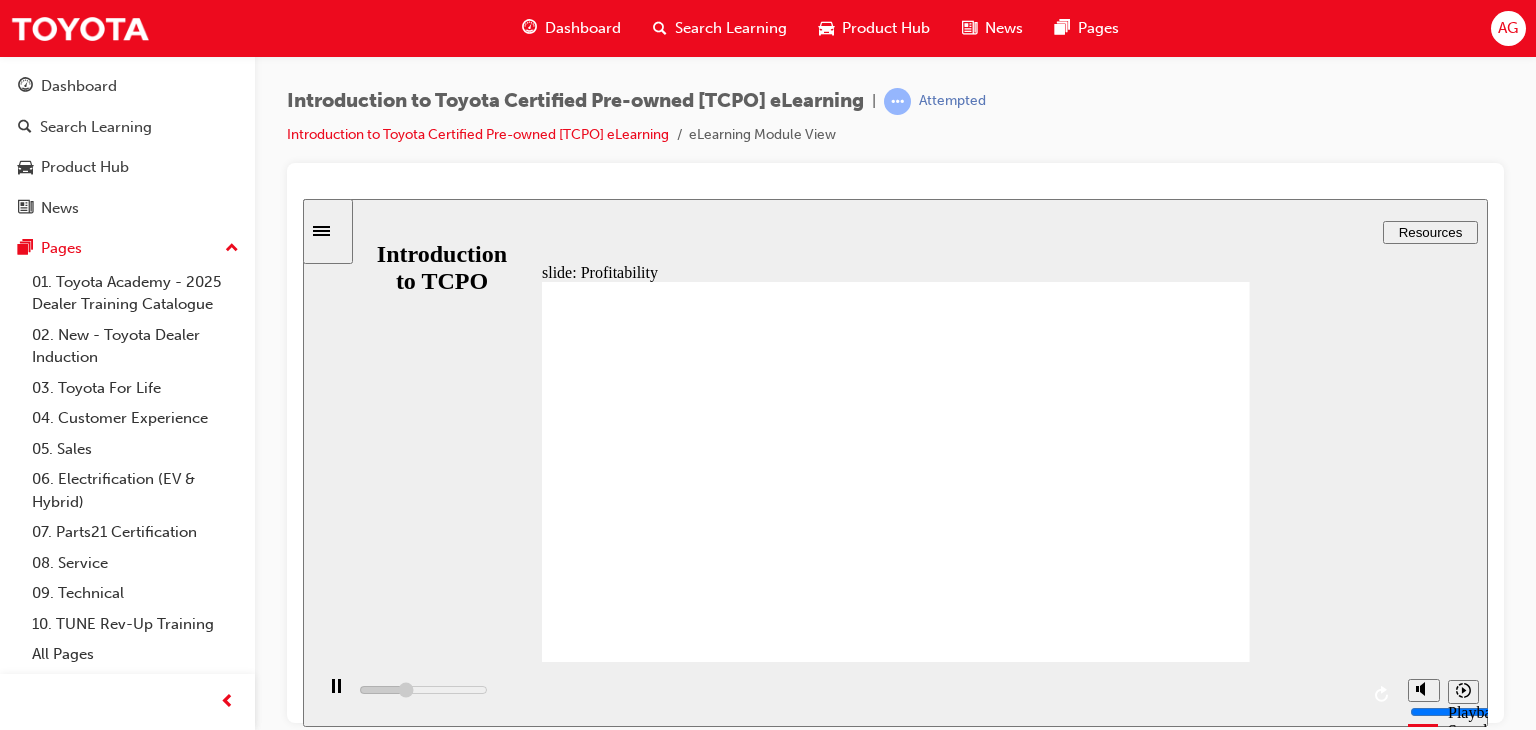 click 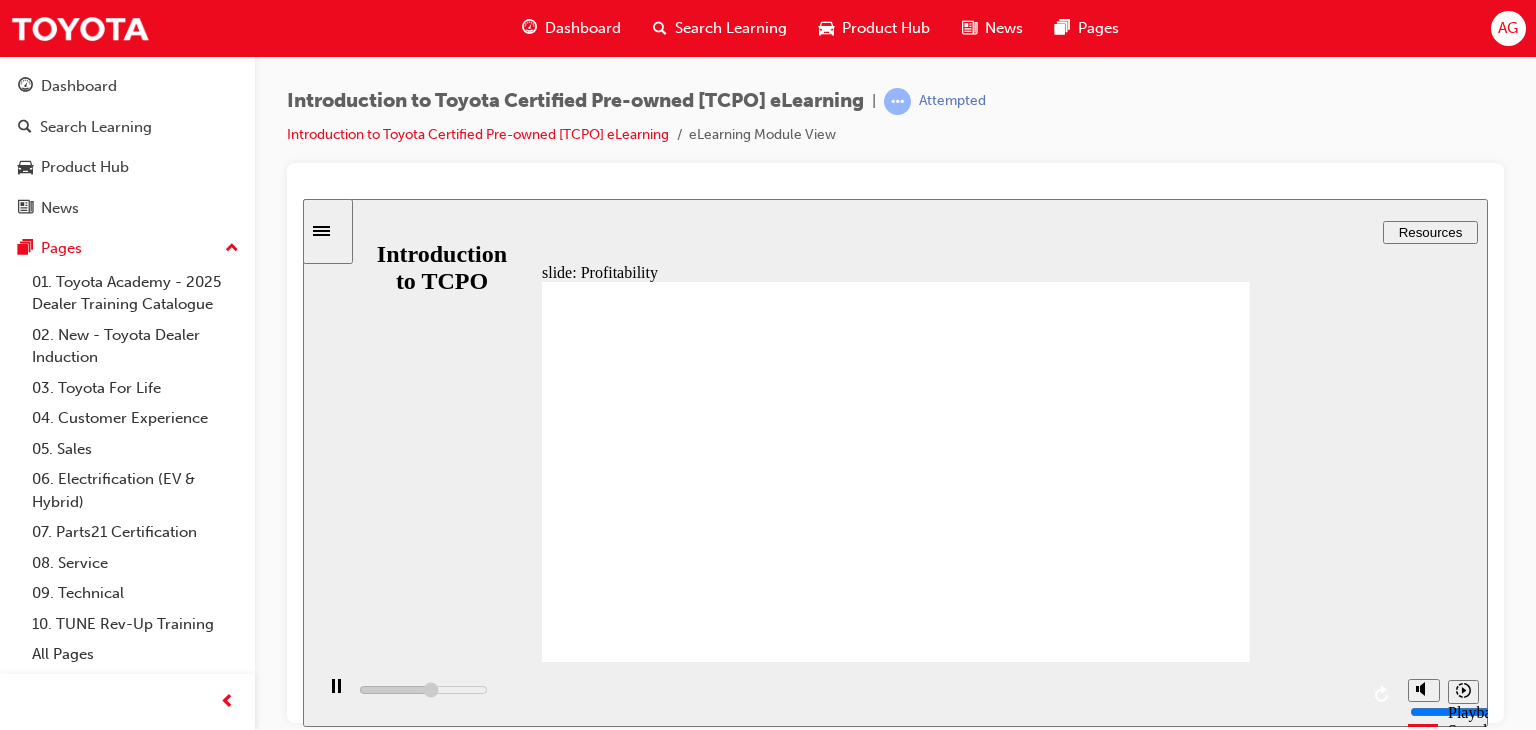 click 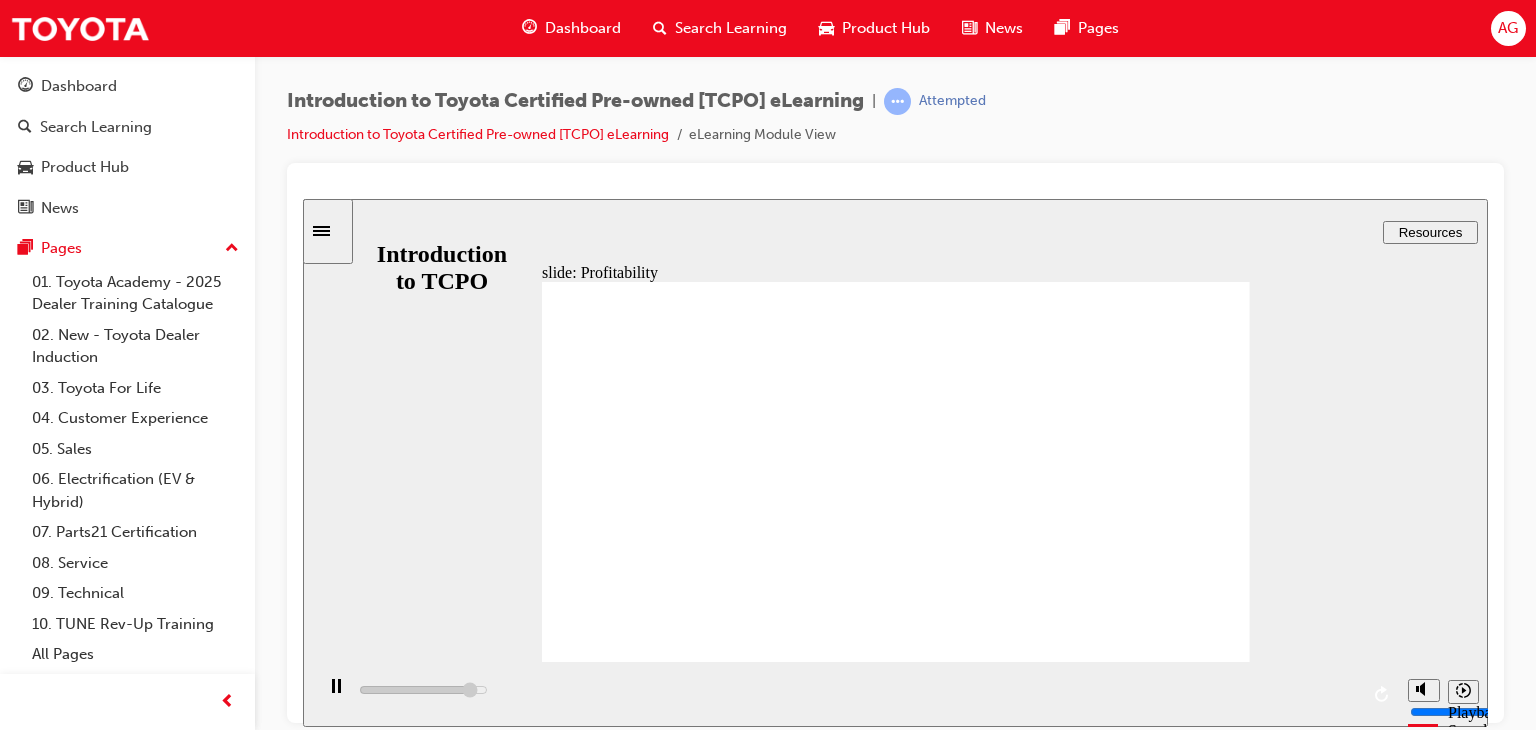 click 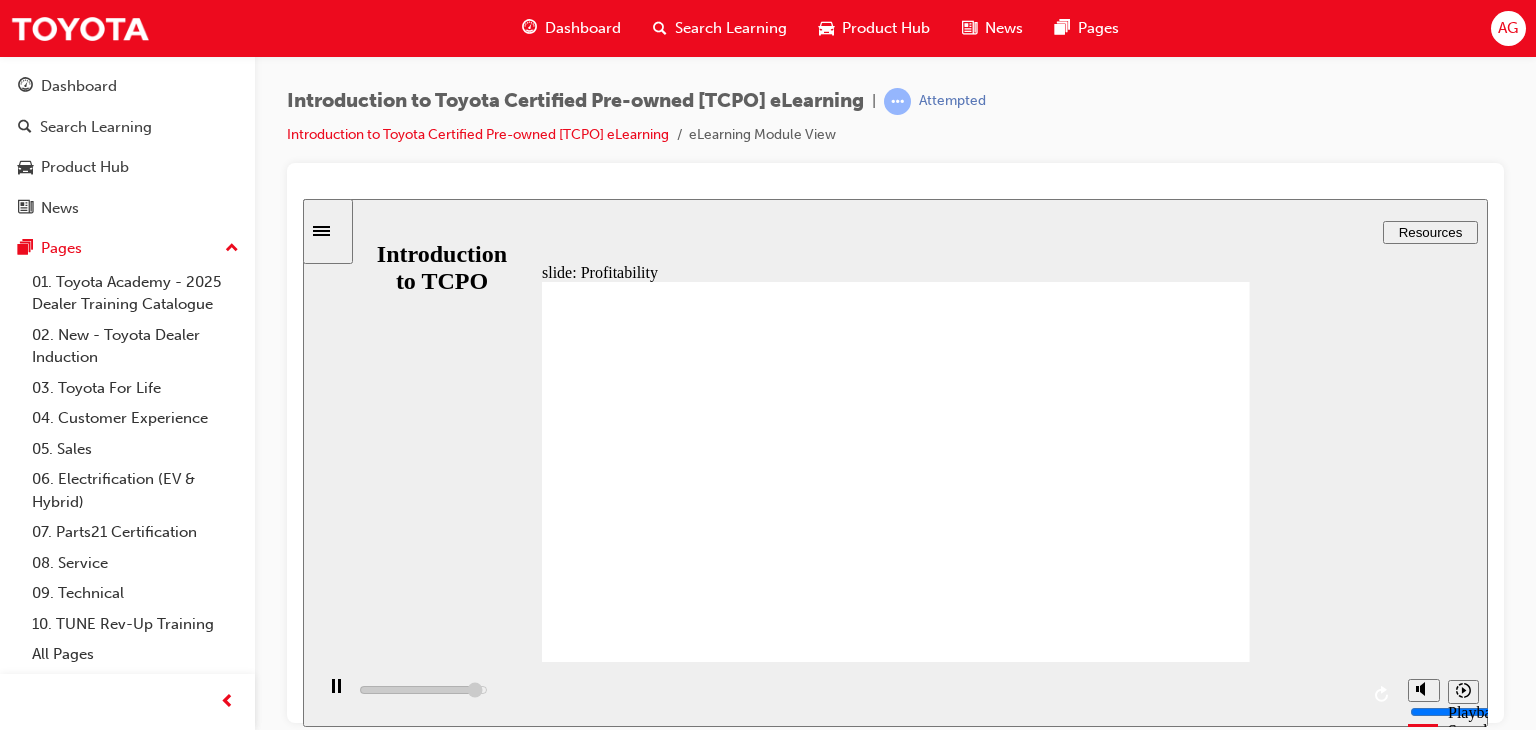 click 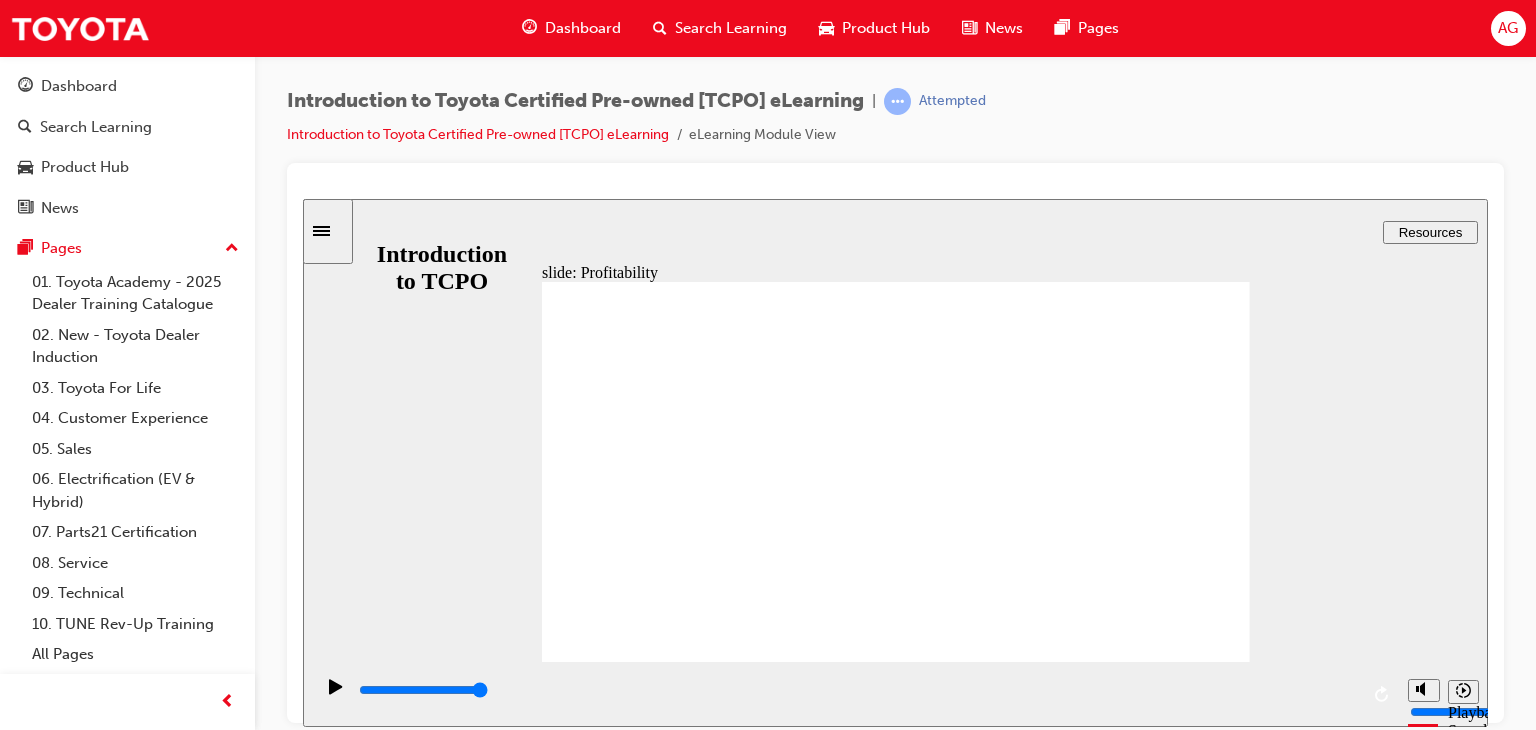 click 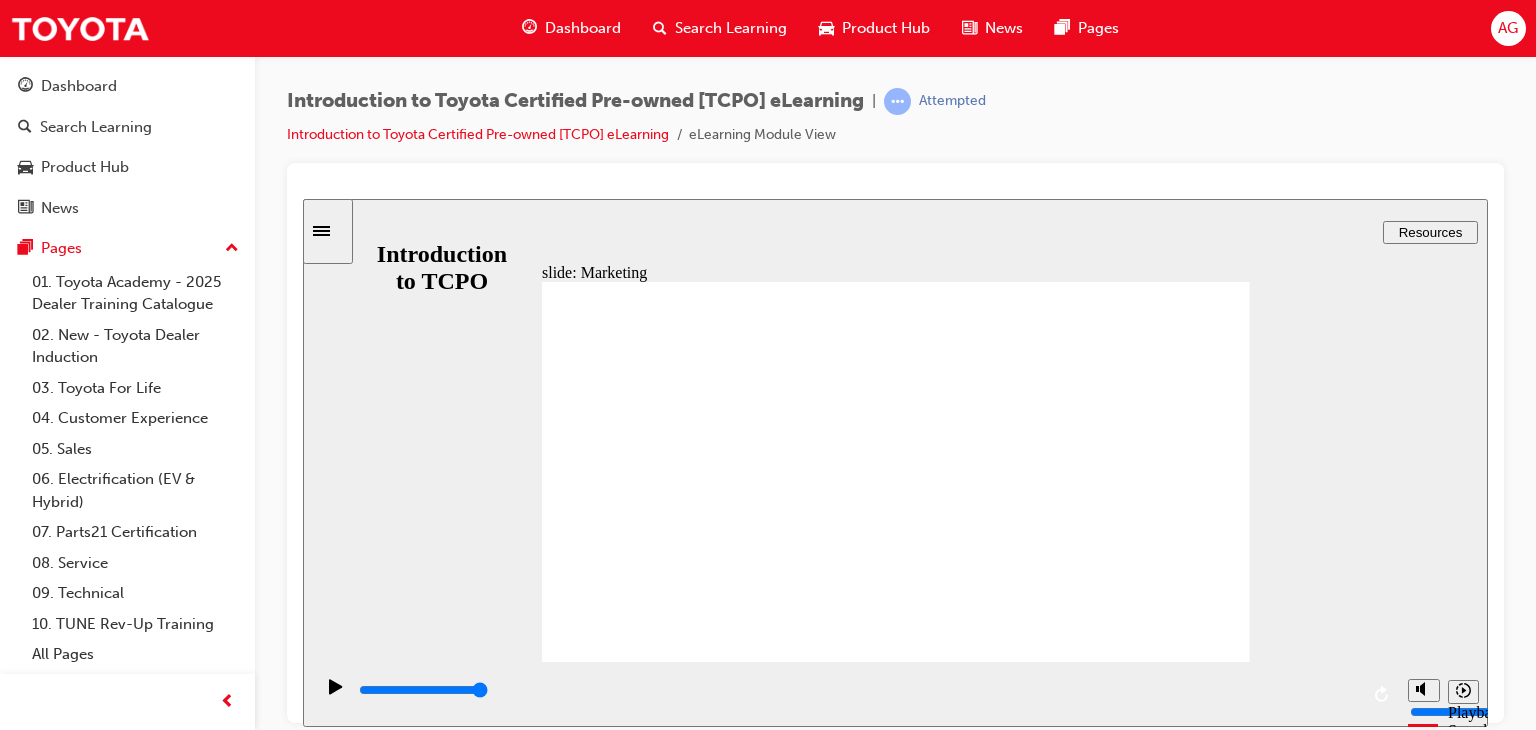 click 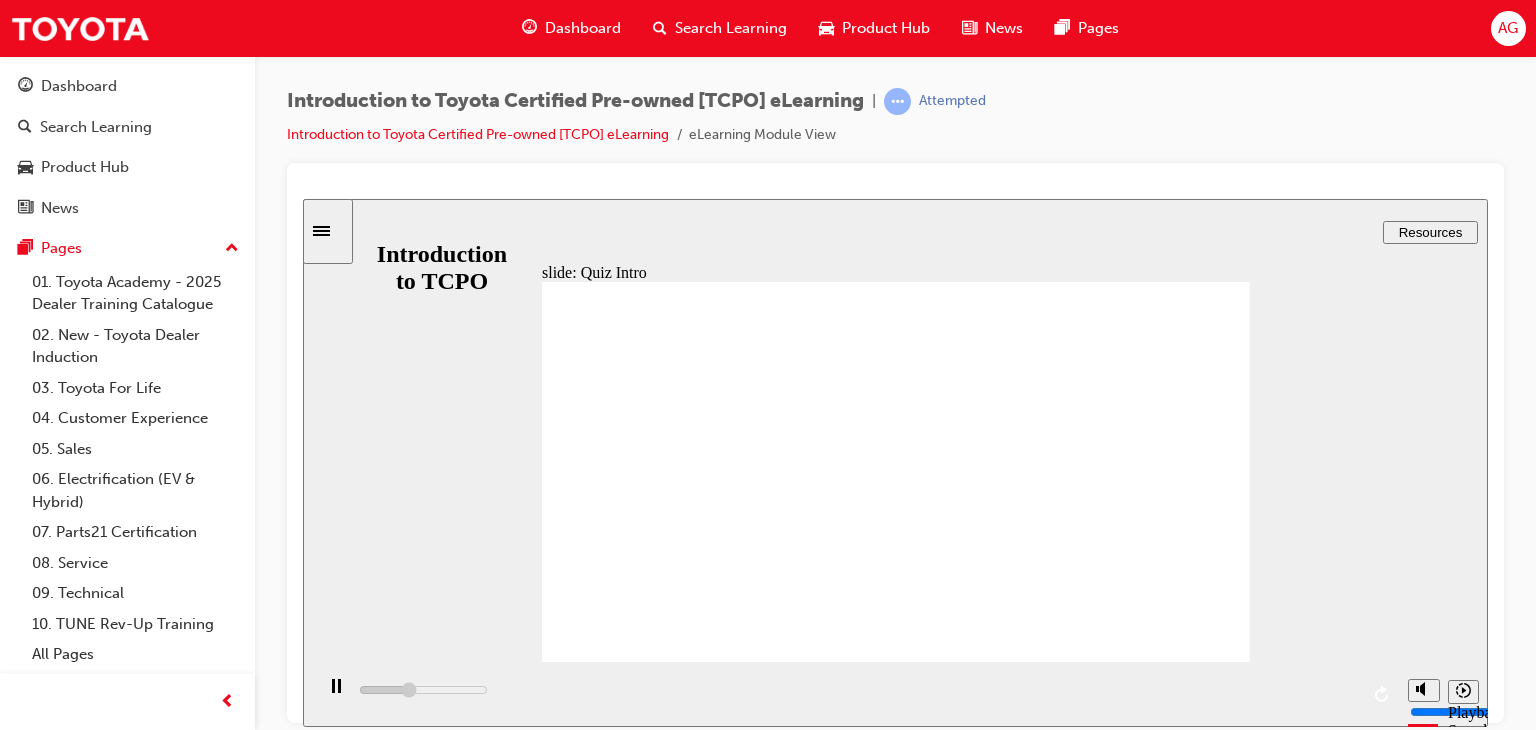 click 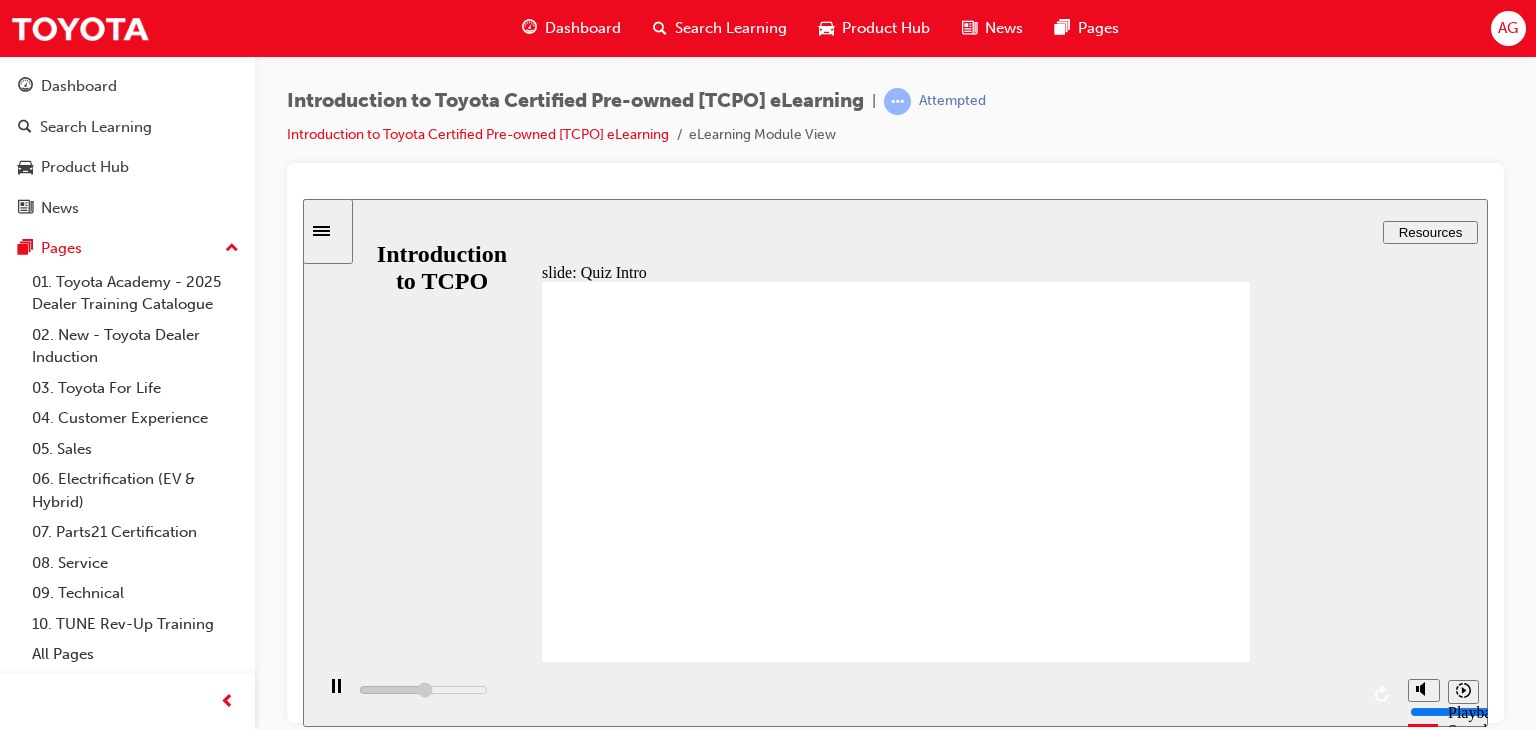 click at bounding box center (855, 693) 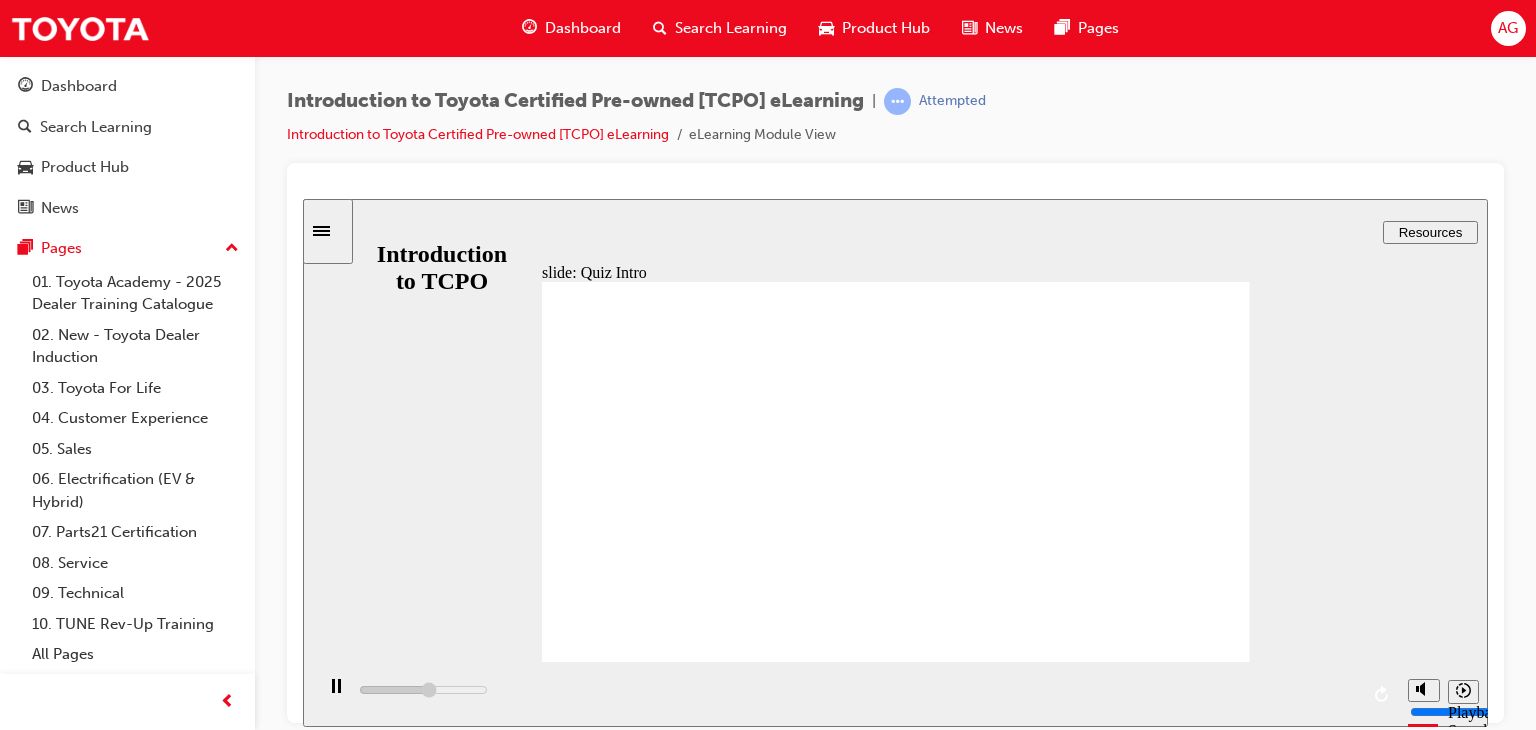 drag, startPoint x: 929, startPoint y: 685, endPoint x: 956, endPoint y: 686, distance: 27.018513 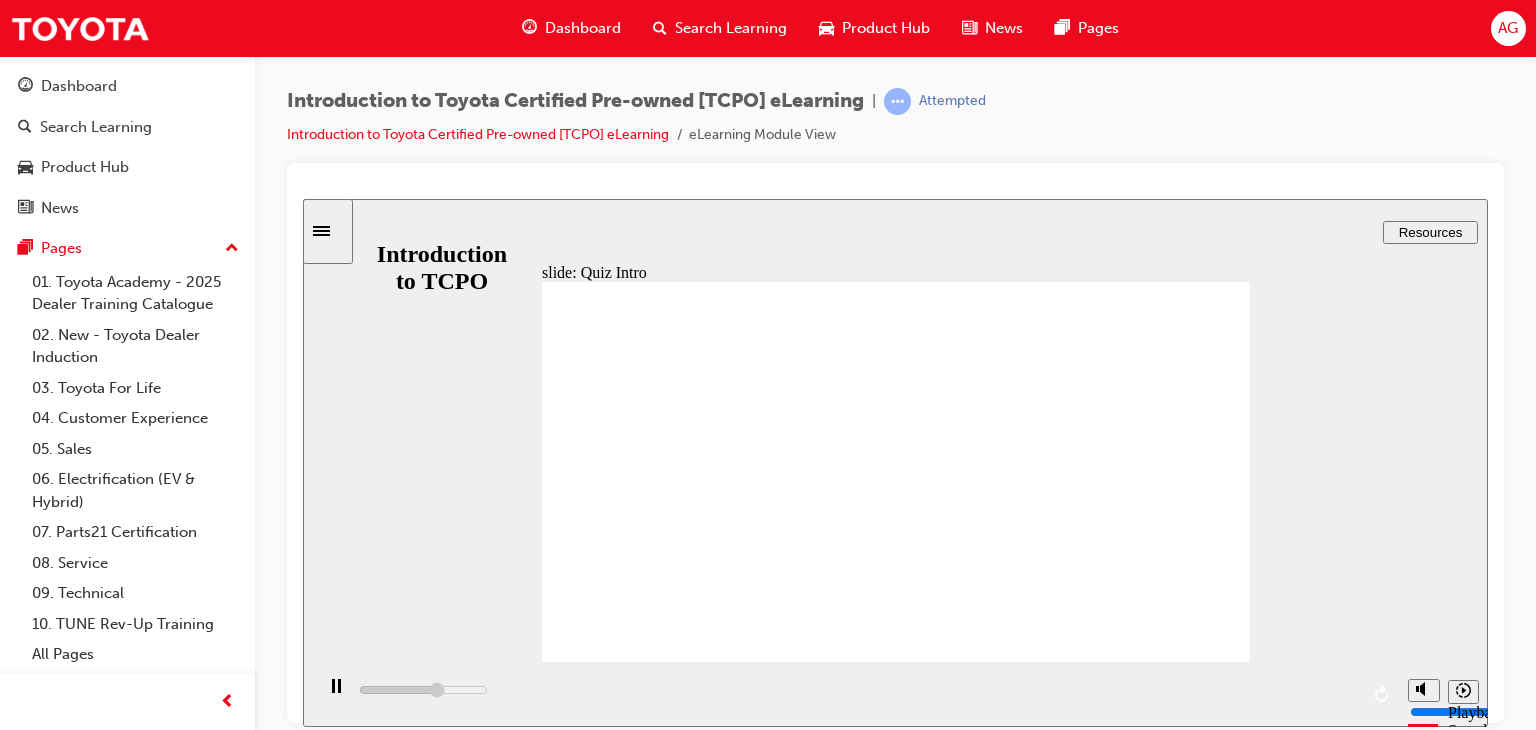 drag, startPoint x: 997, startPoint y: 691, endPoint x: 1042, endPoint y: 703, distance: 46.572525 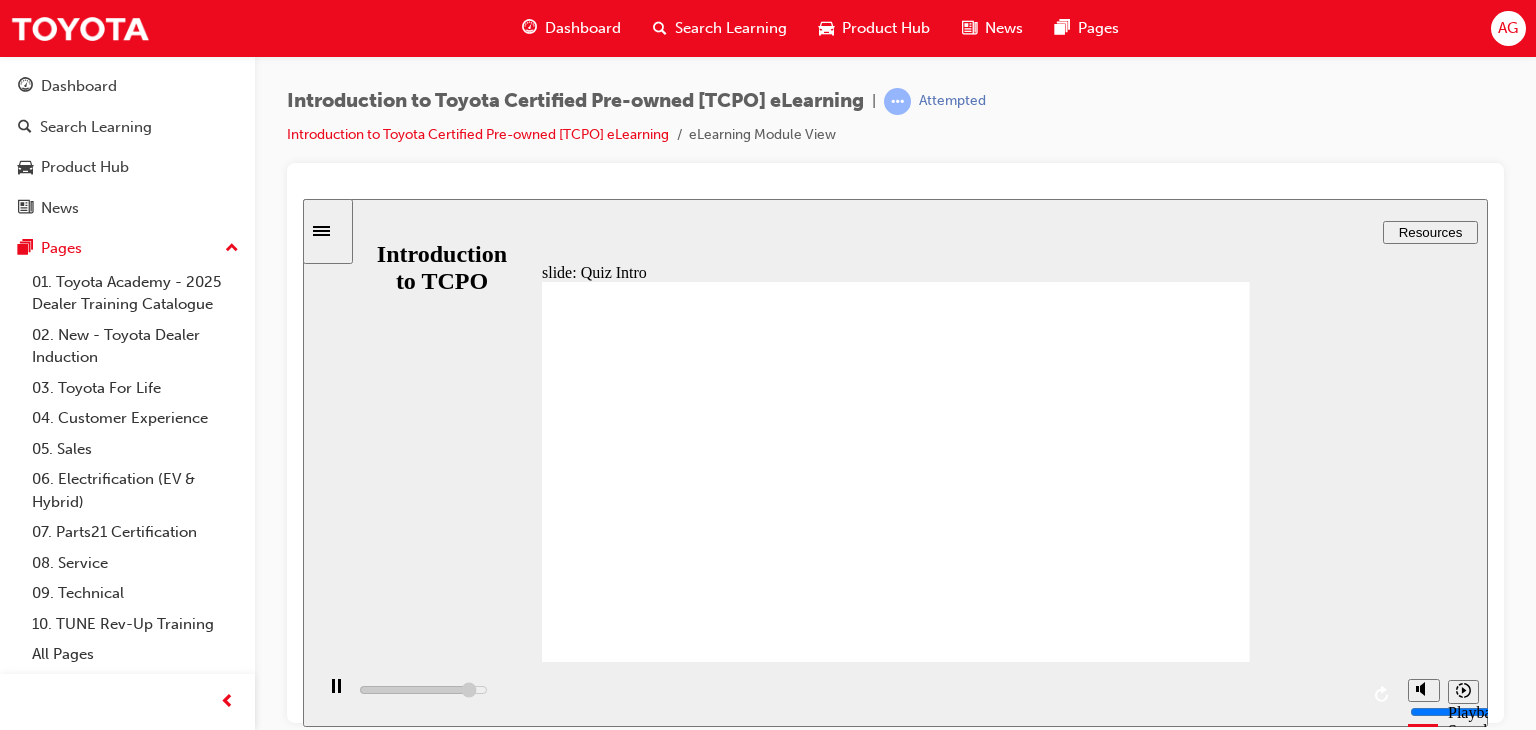 type on "7000" 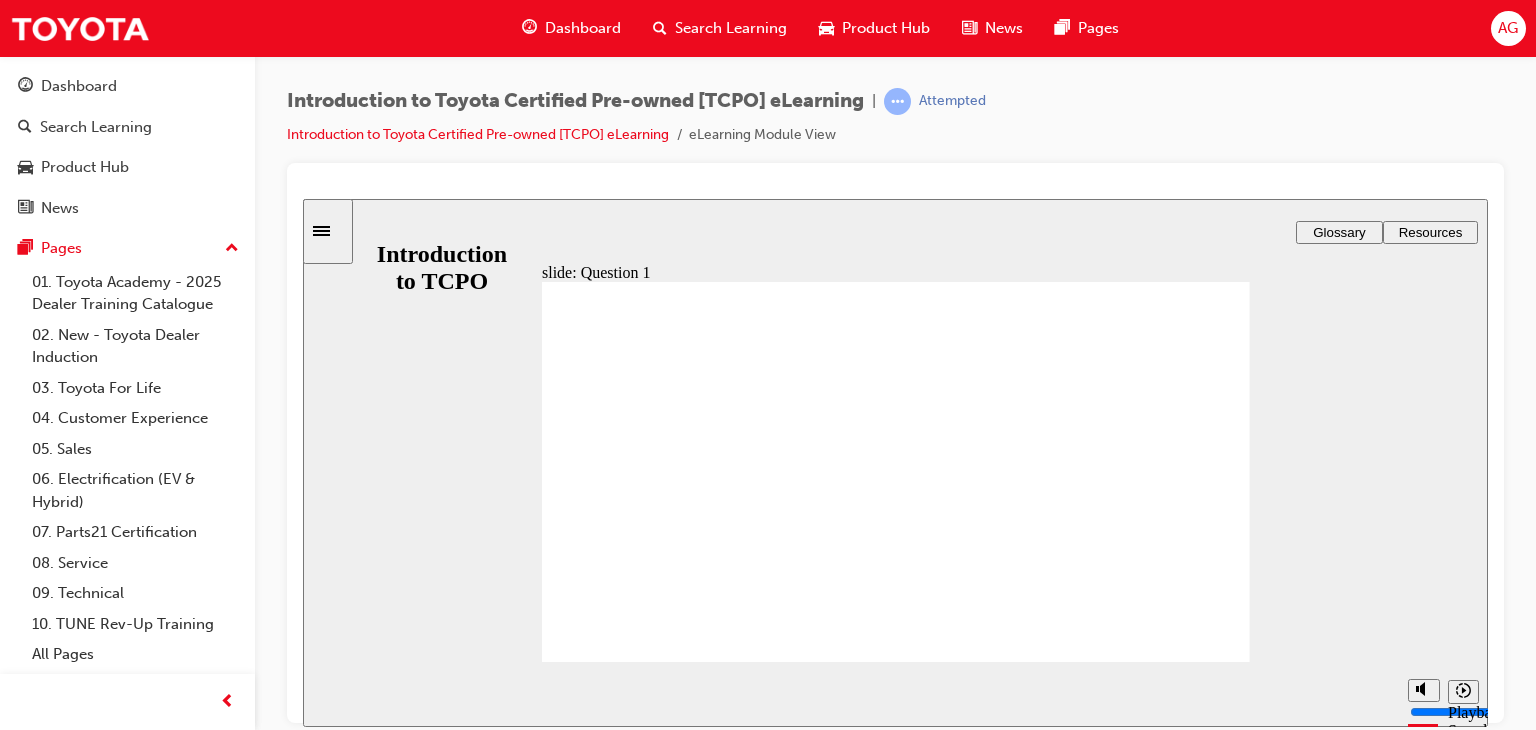 click 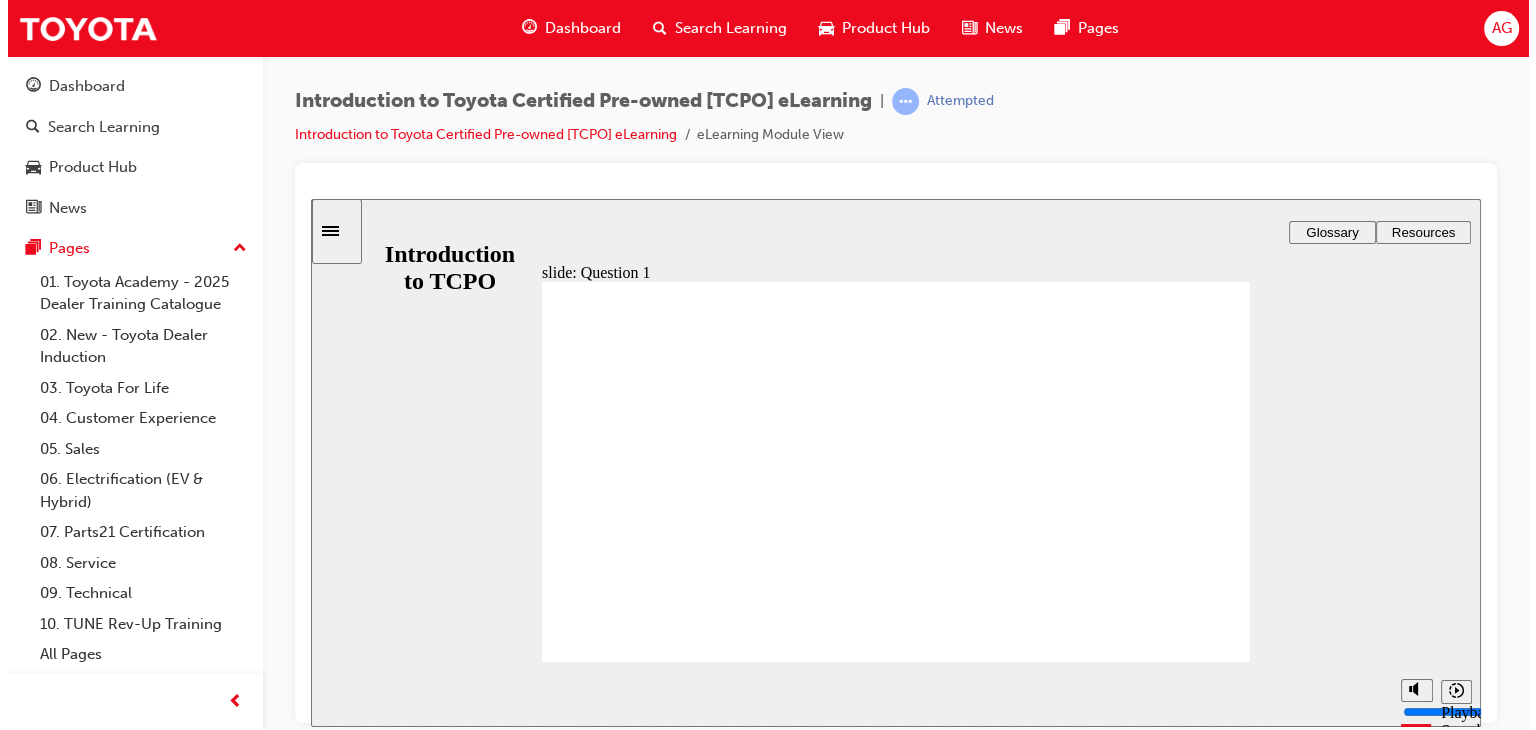 click 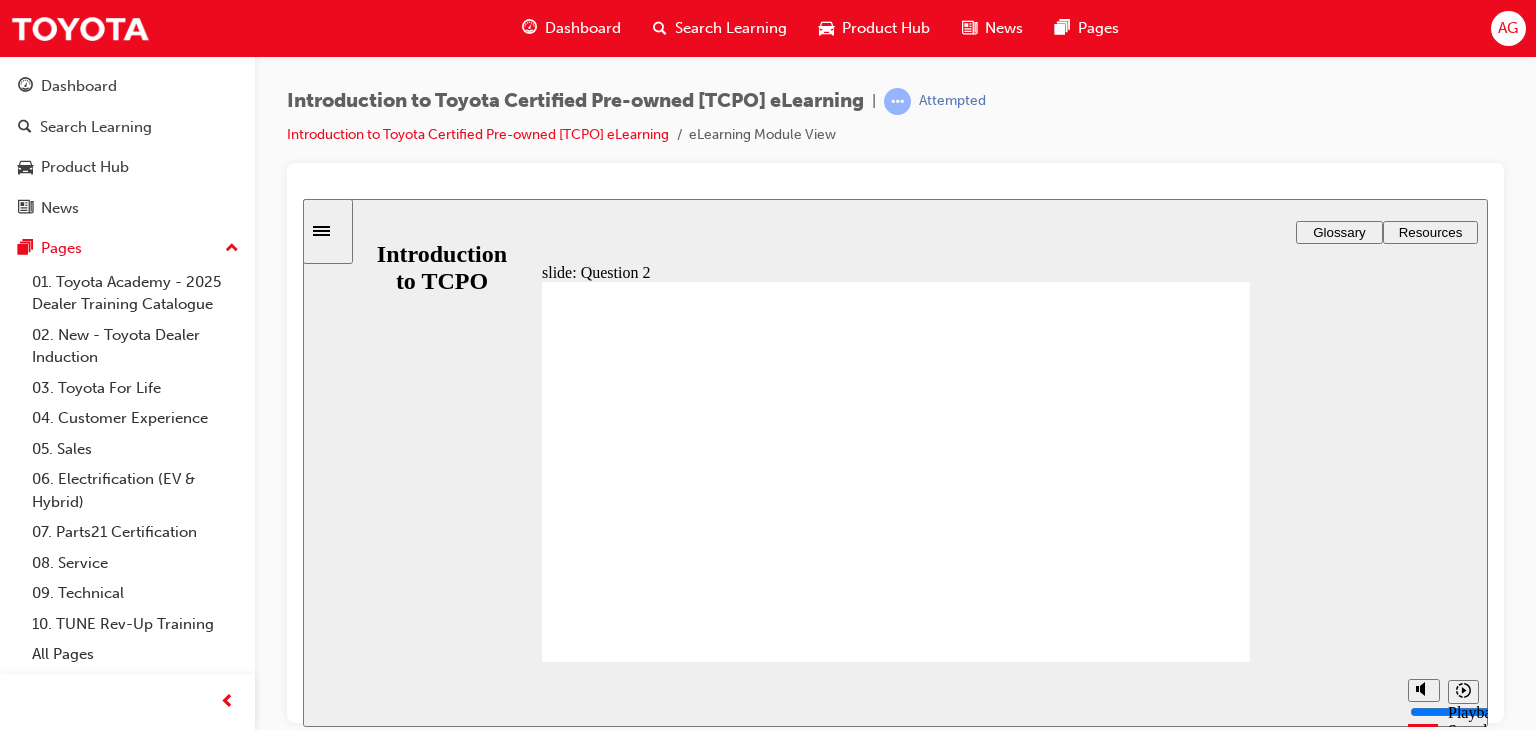 click 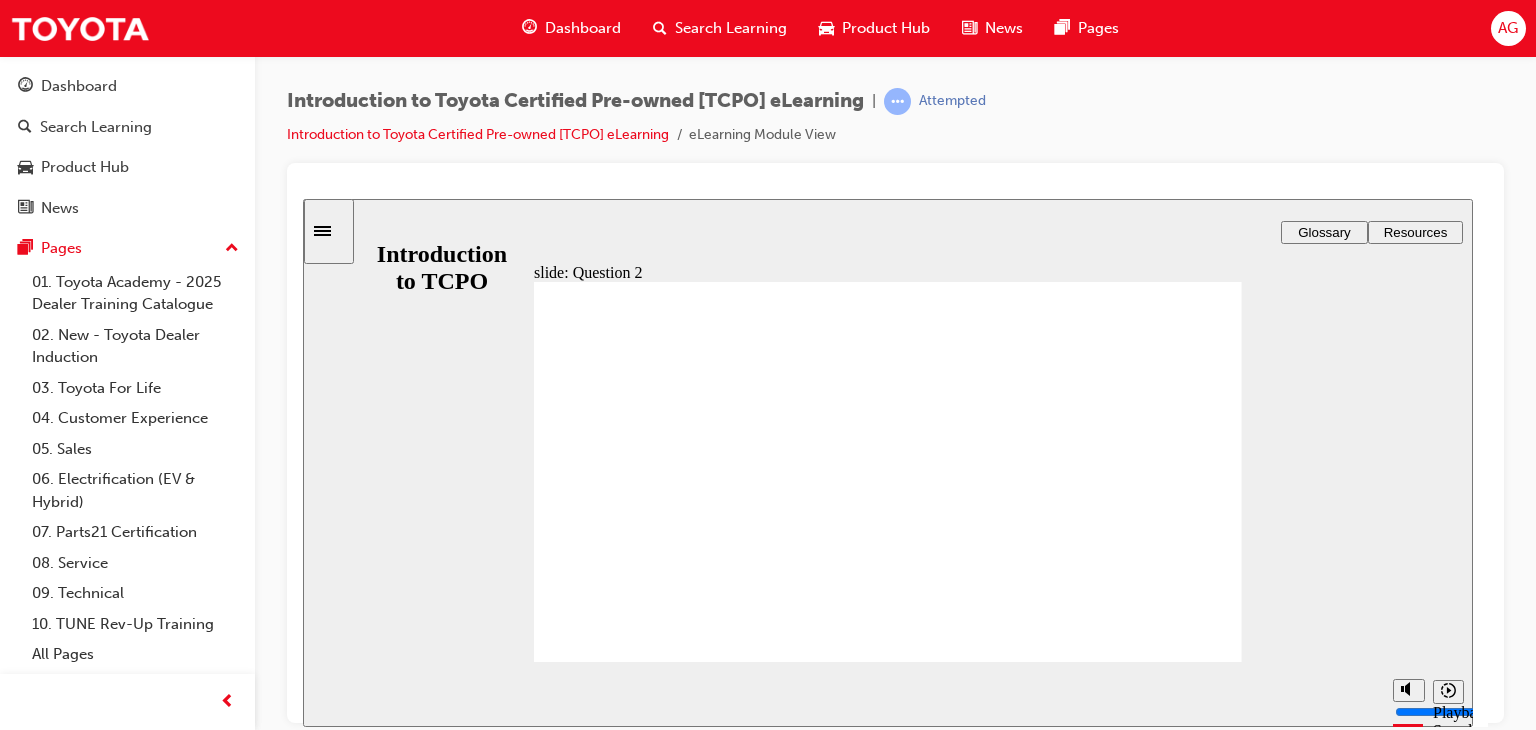 click 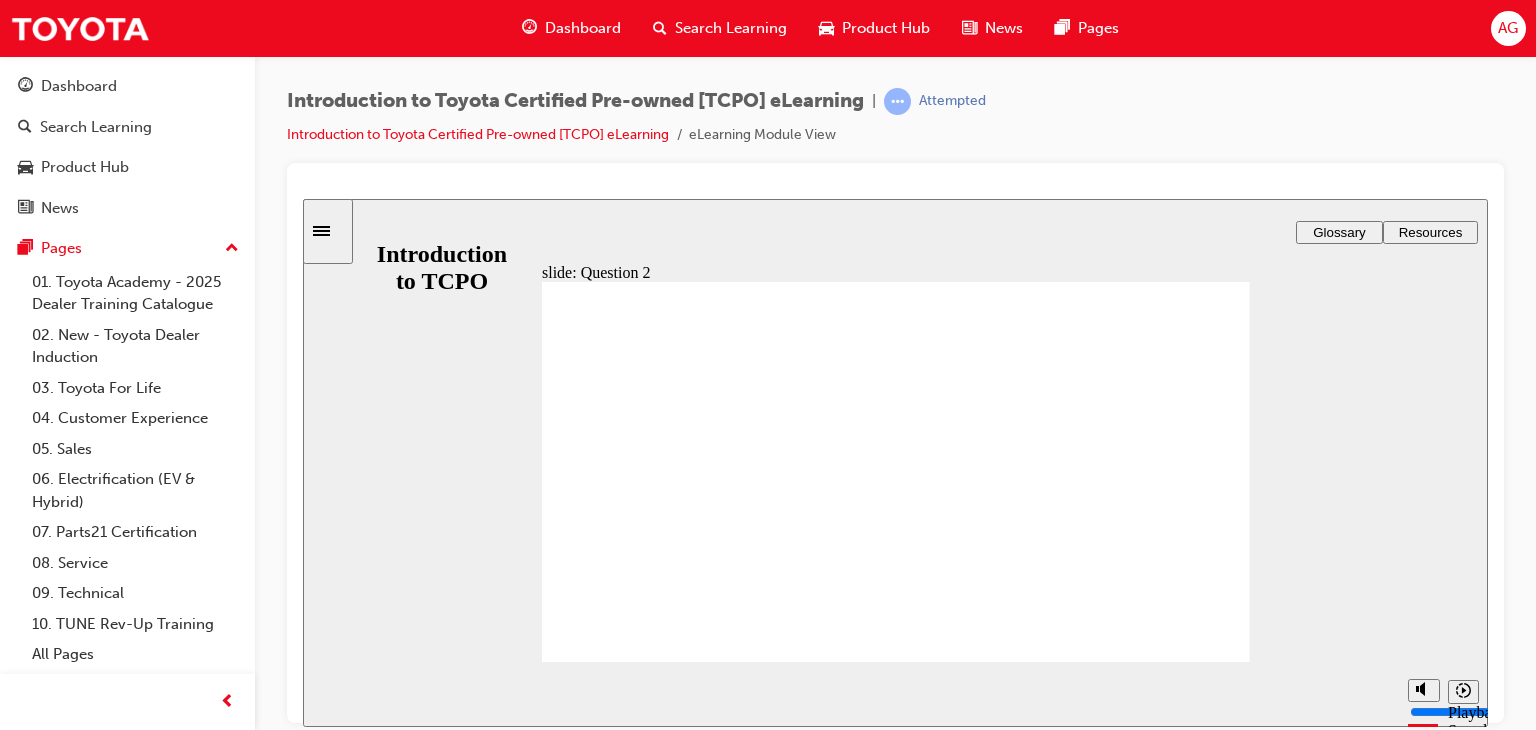 click 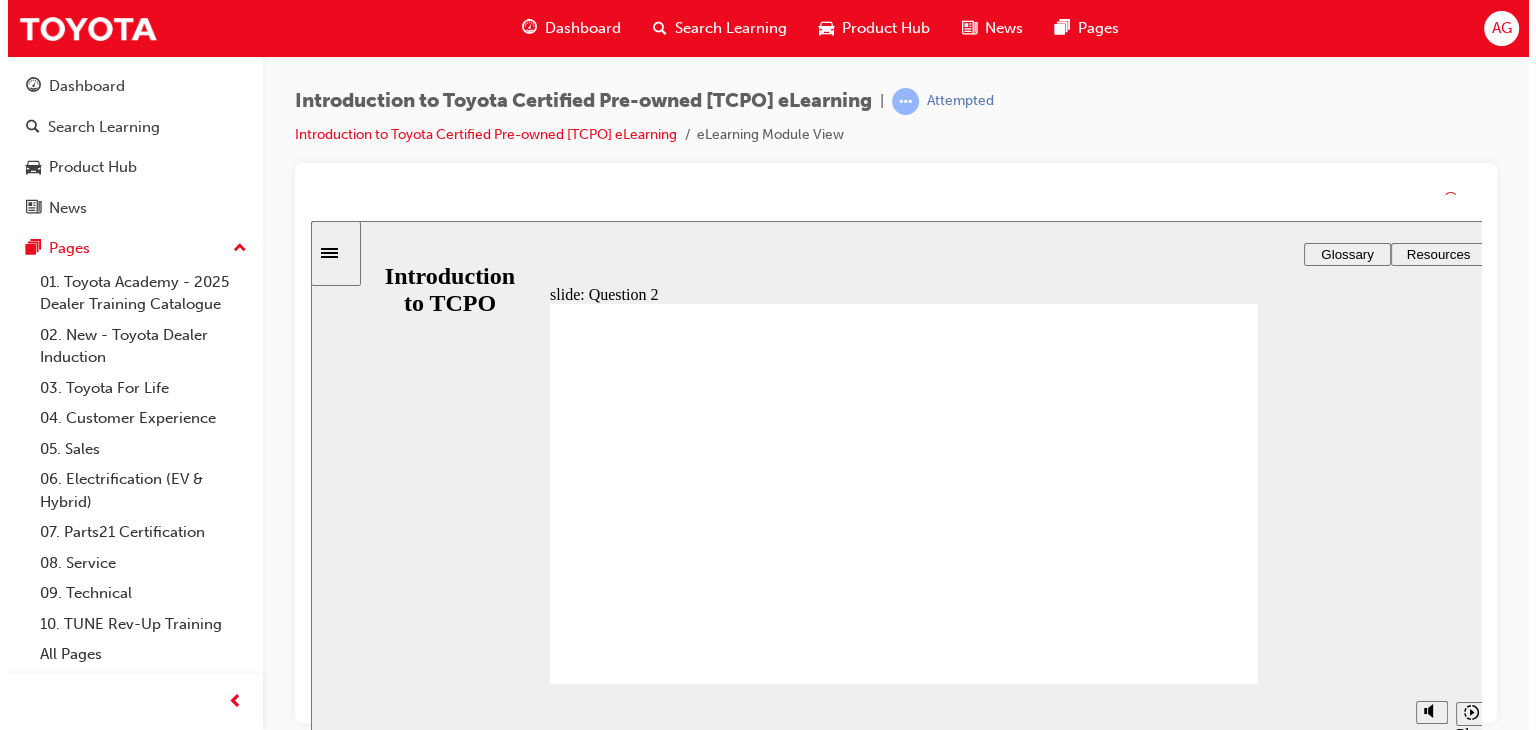click 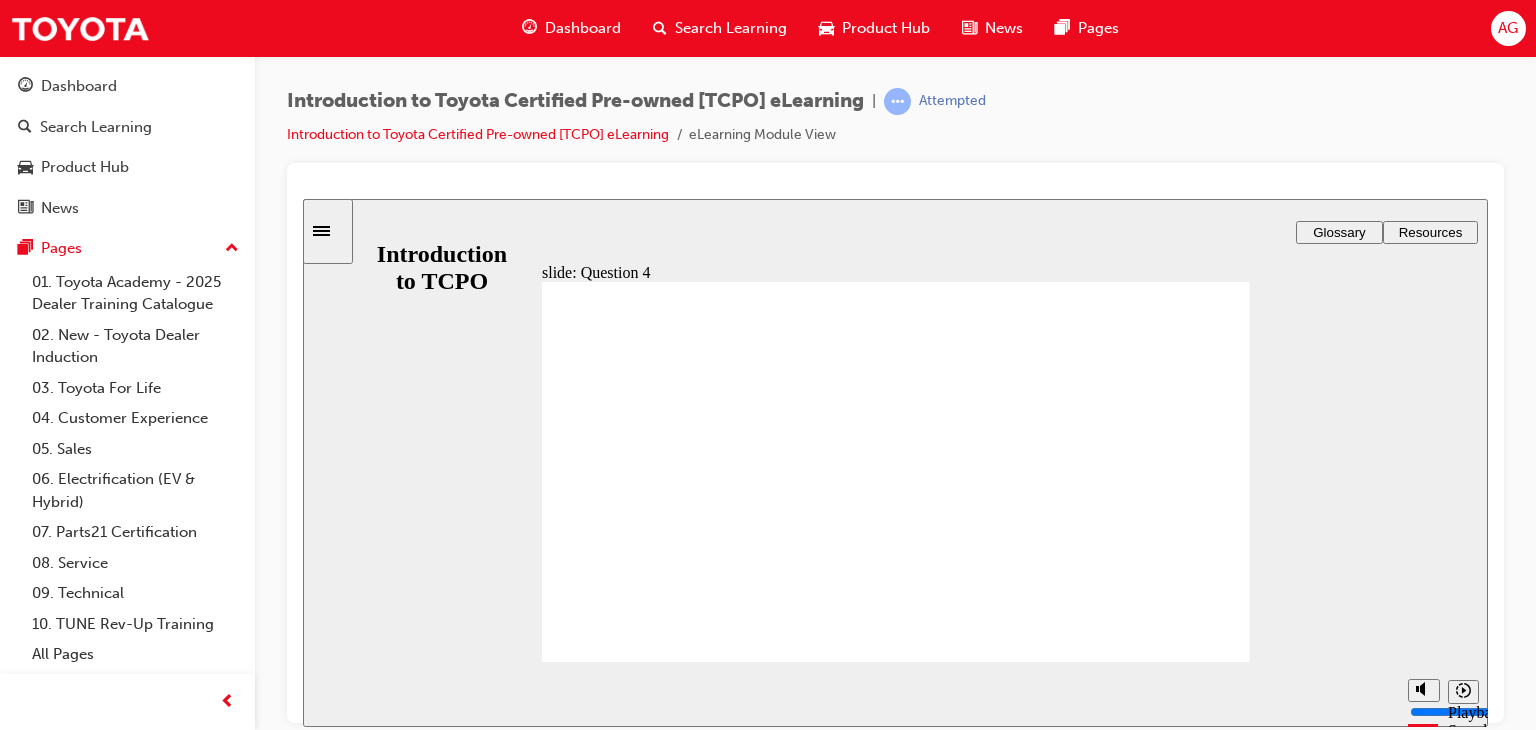 click 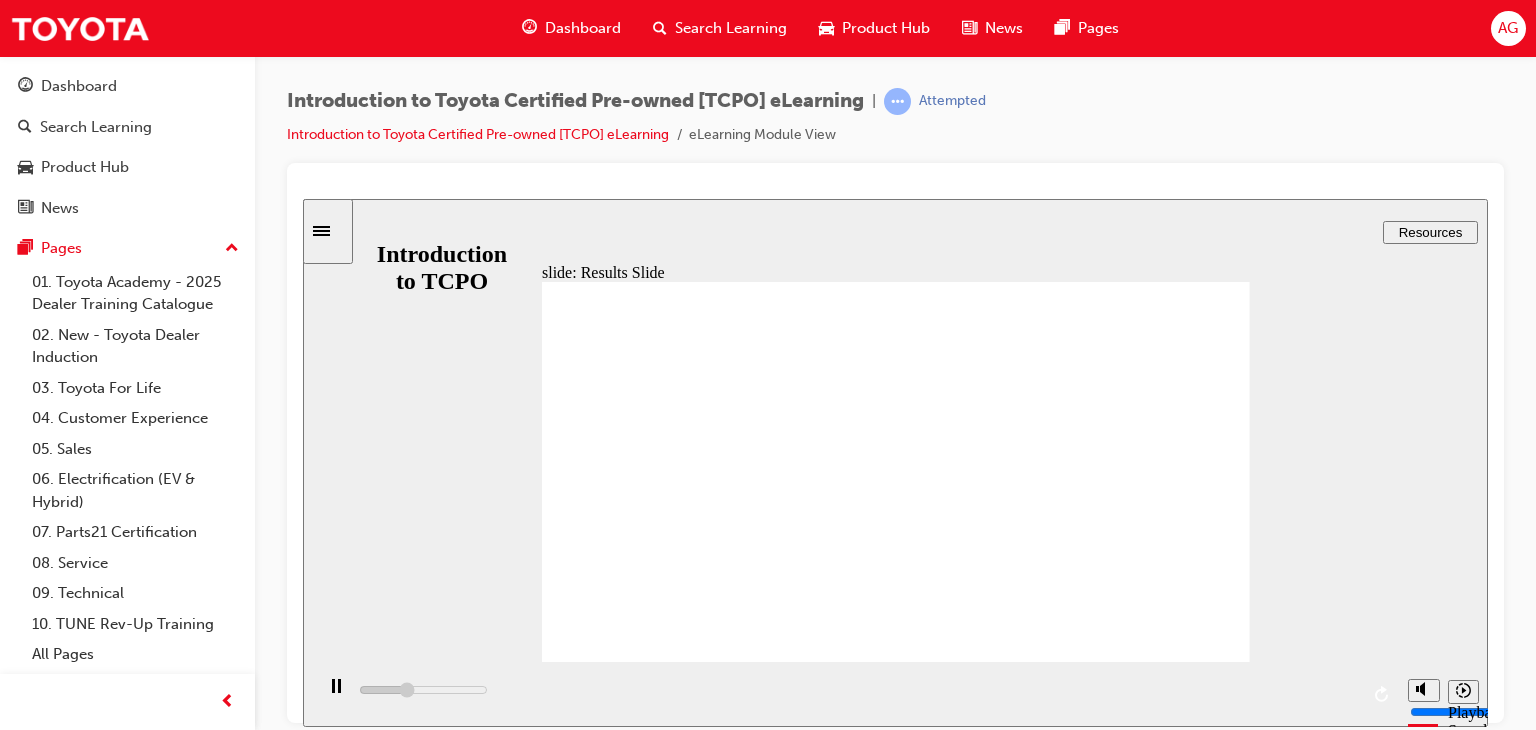 click 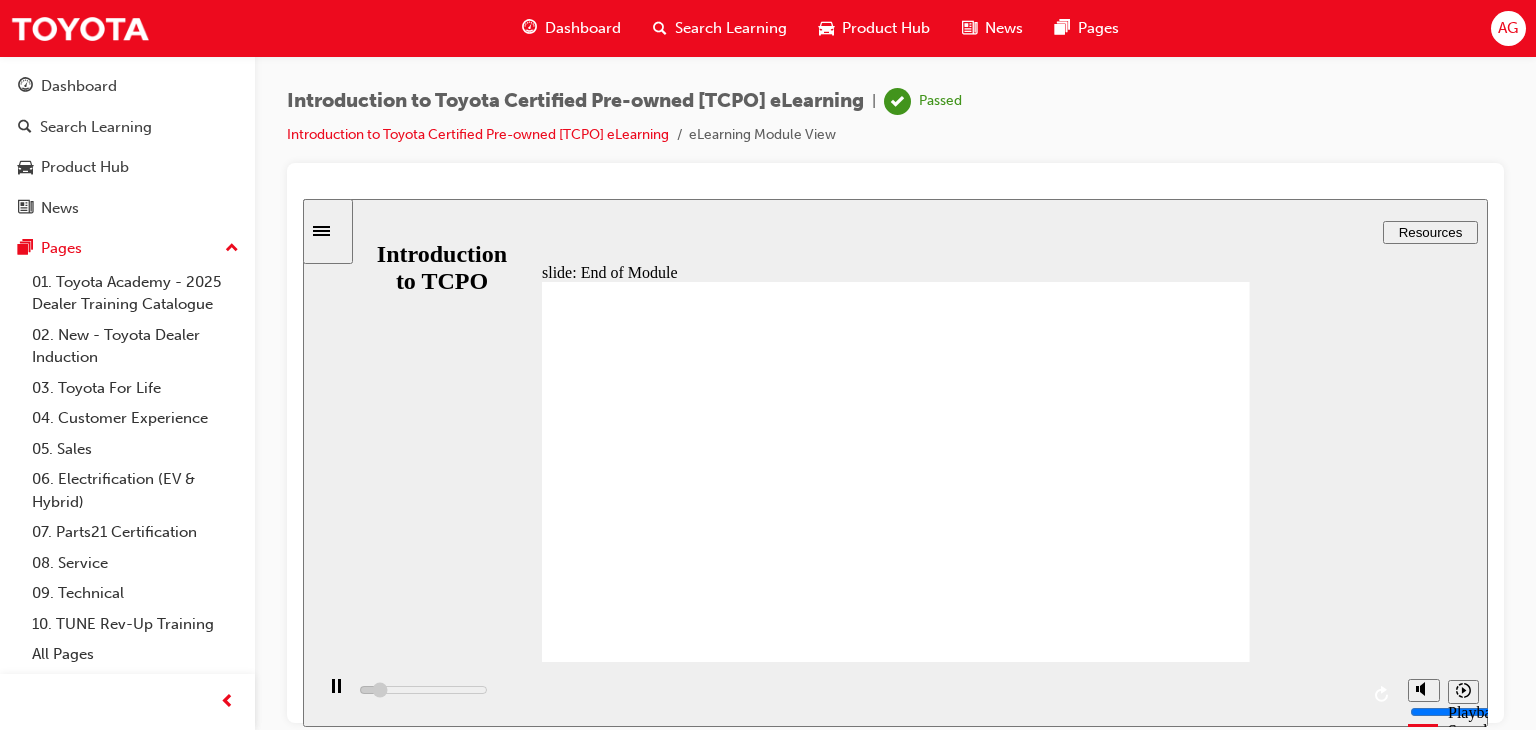 type on "2100" 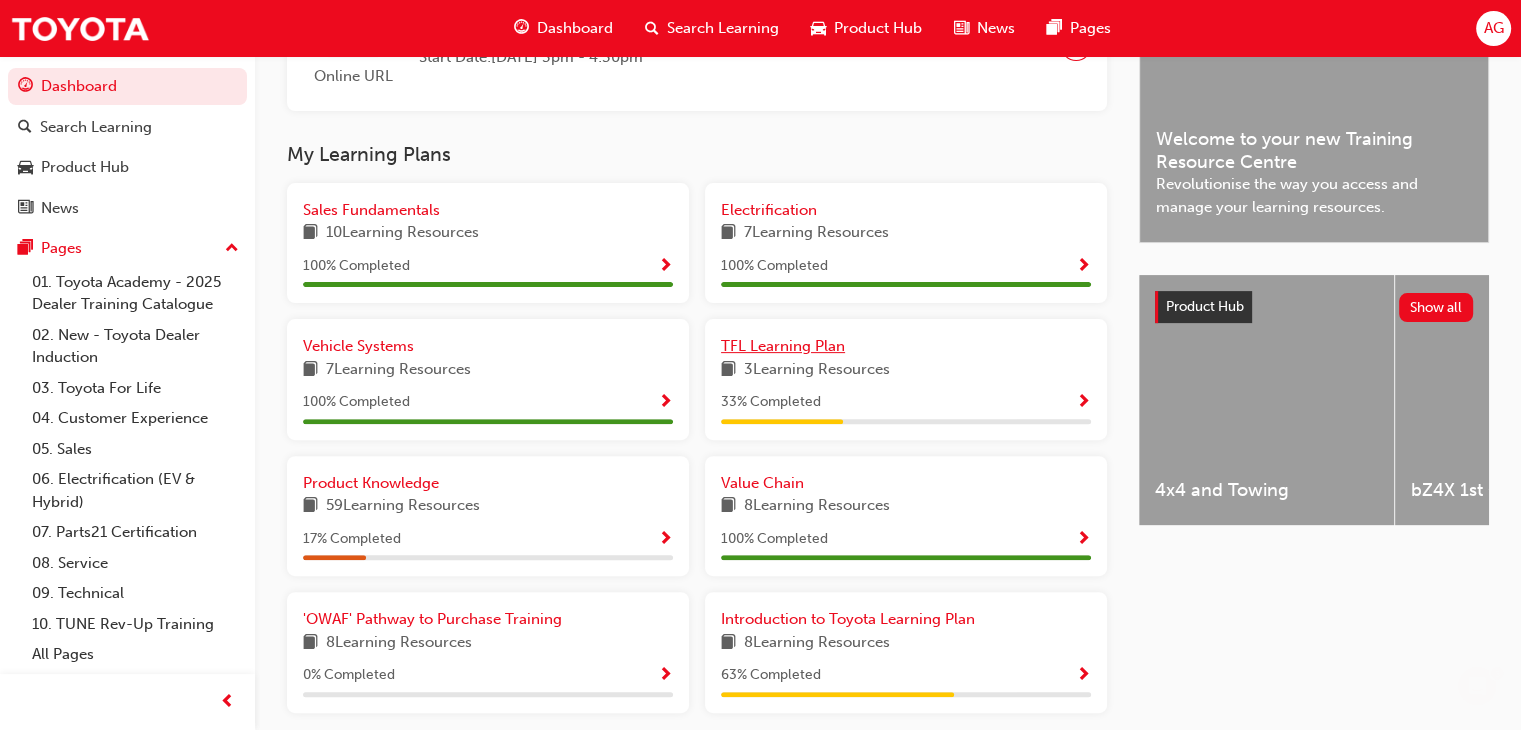 scroll, scrollTop: 658, scrollLeft: 0, axis: vertical 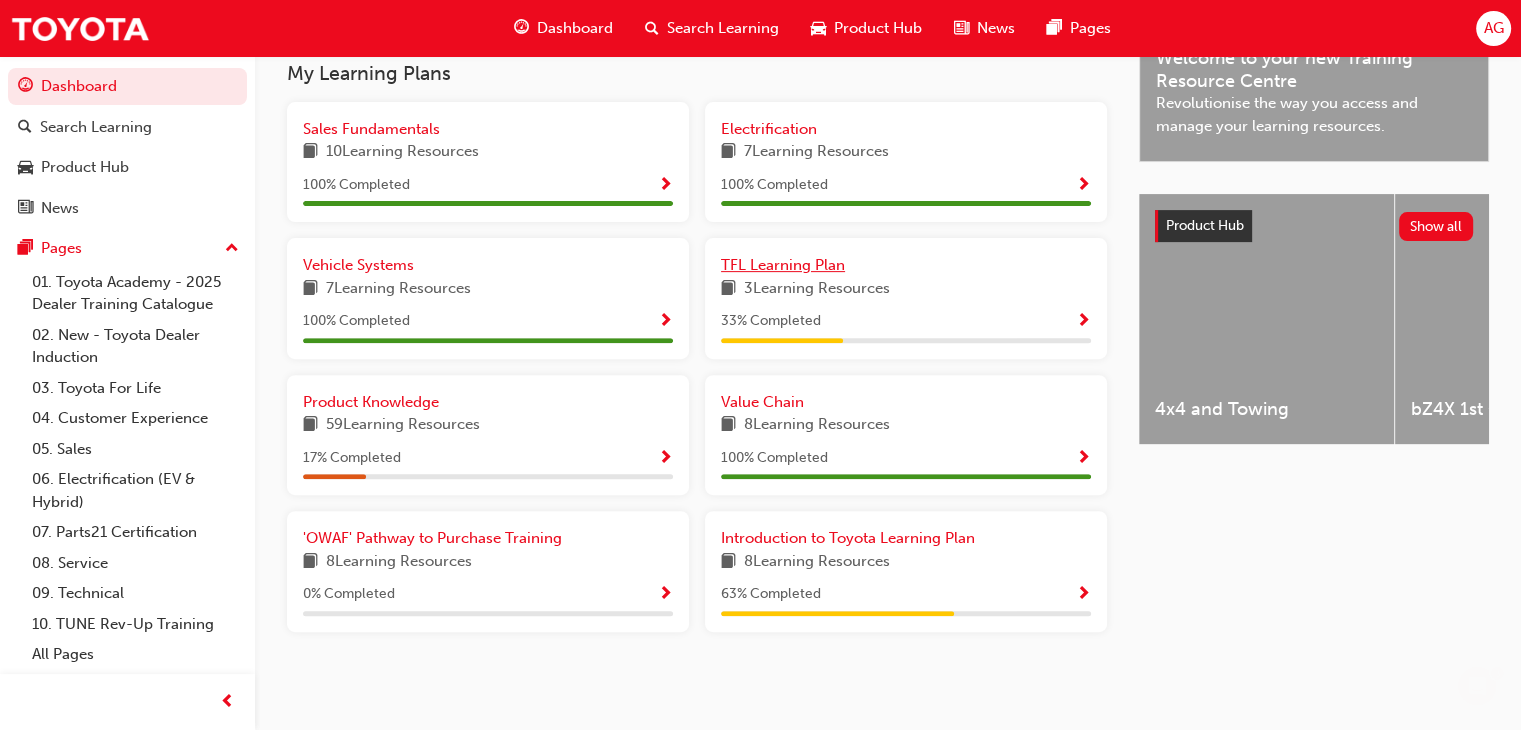 click on "TFL Learning Plan" at bounding box center (783, 265) 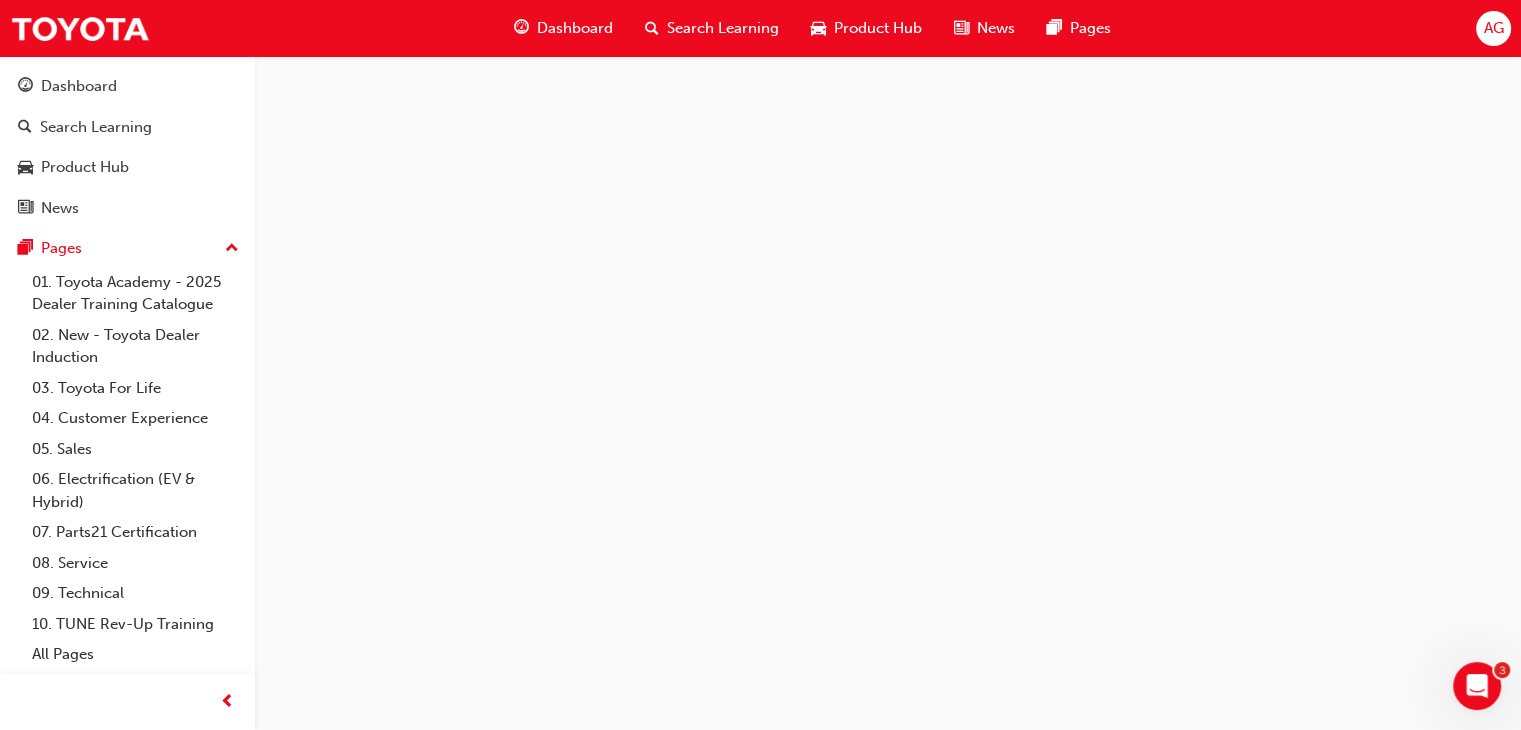scroll, scrollTop: 0, scrollLeft: 0, axis: both 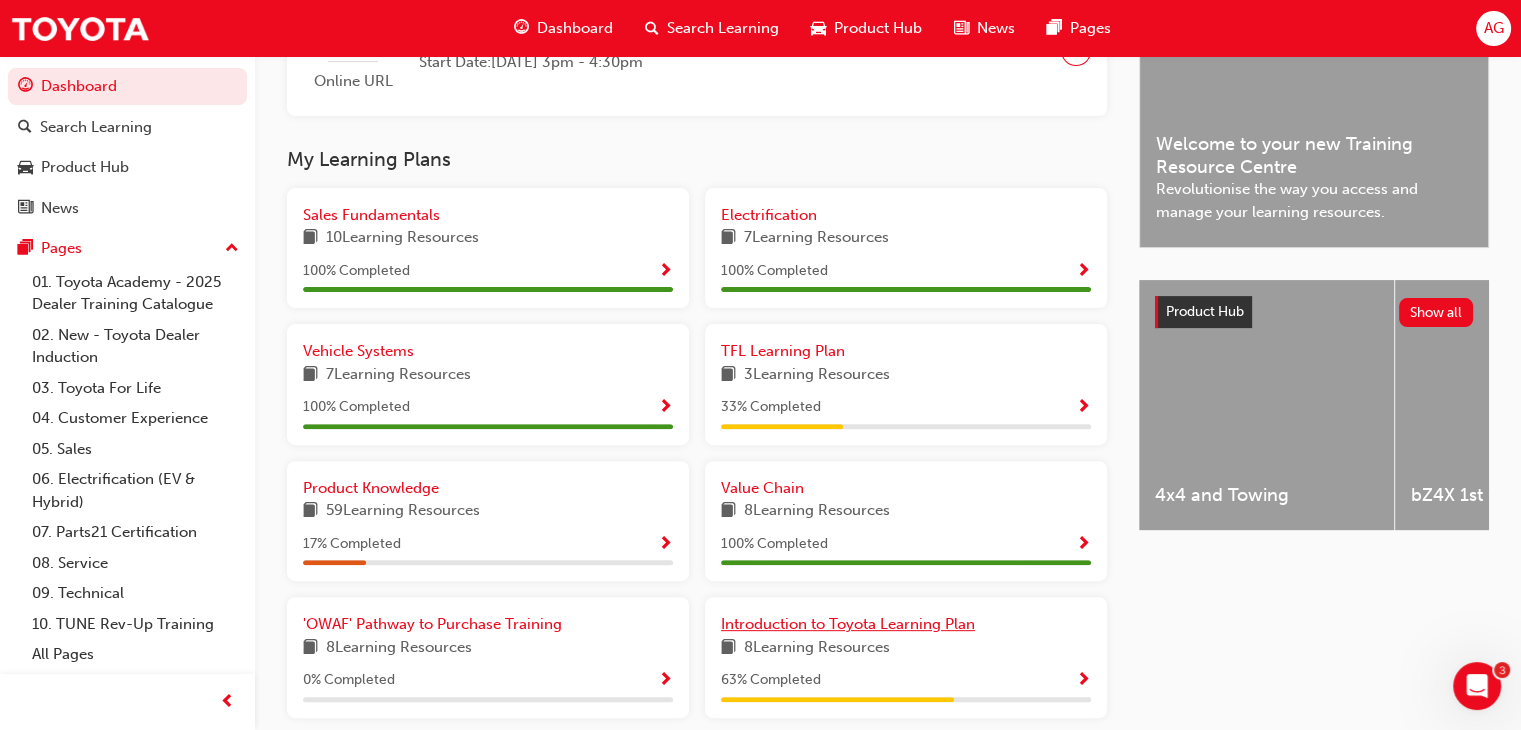 click on "Introduction to Toyota Learning Plan" at bounding box center [848, 624] 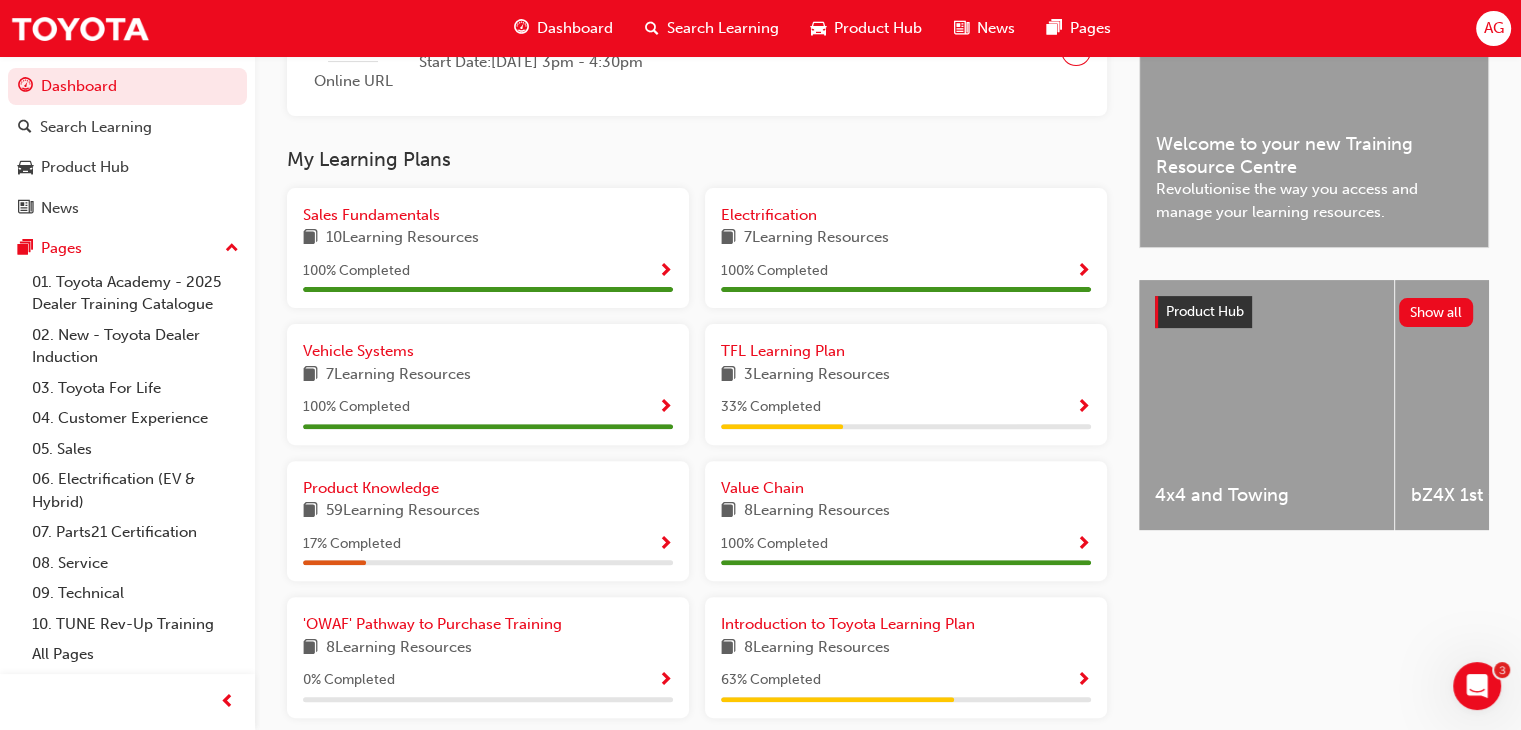 scroll, scrollTop: 0, scrollLeft: 0, axis: both 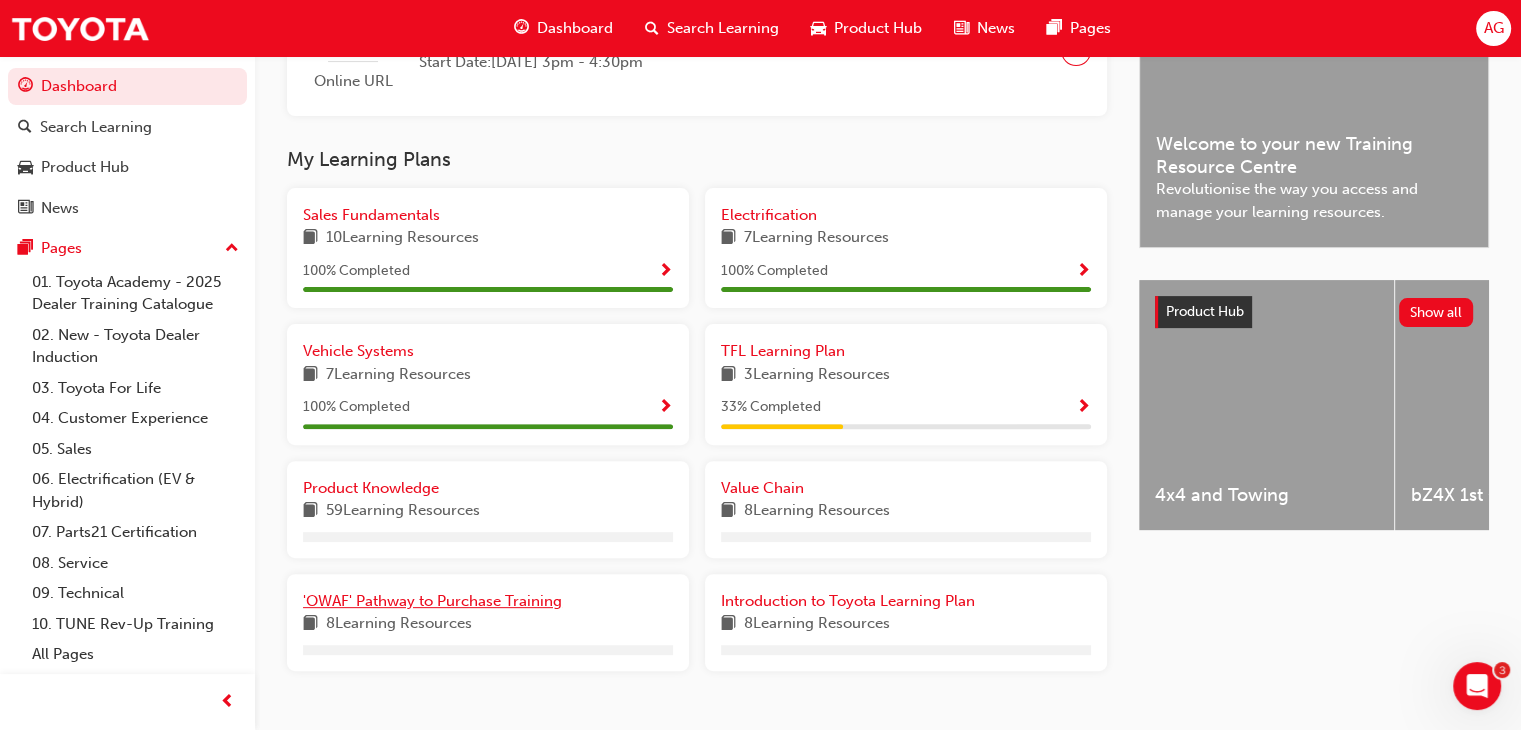 click on "'OWAF' Pathway to Purchase Training" at bounding box center (432, 601) 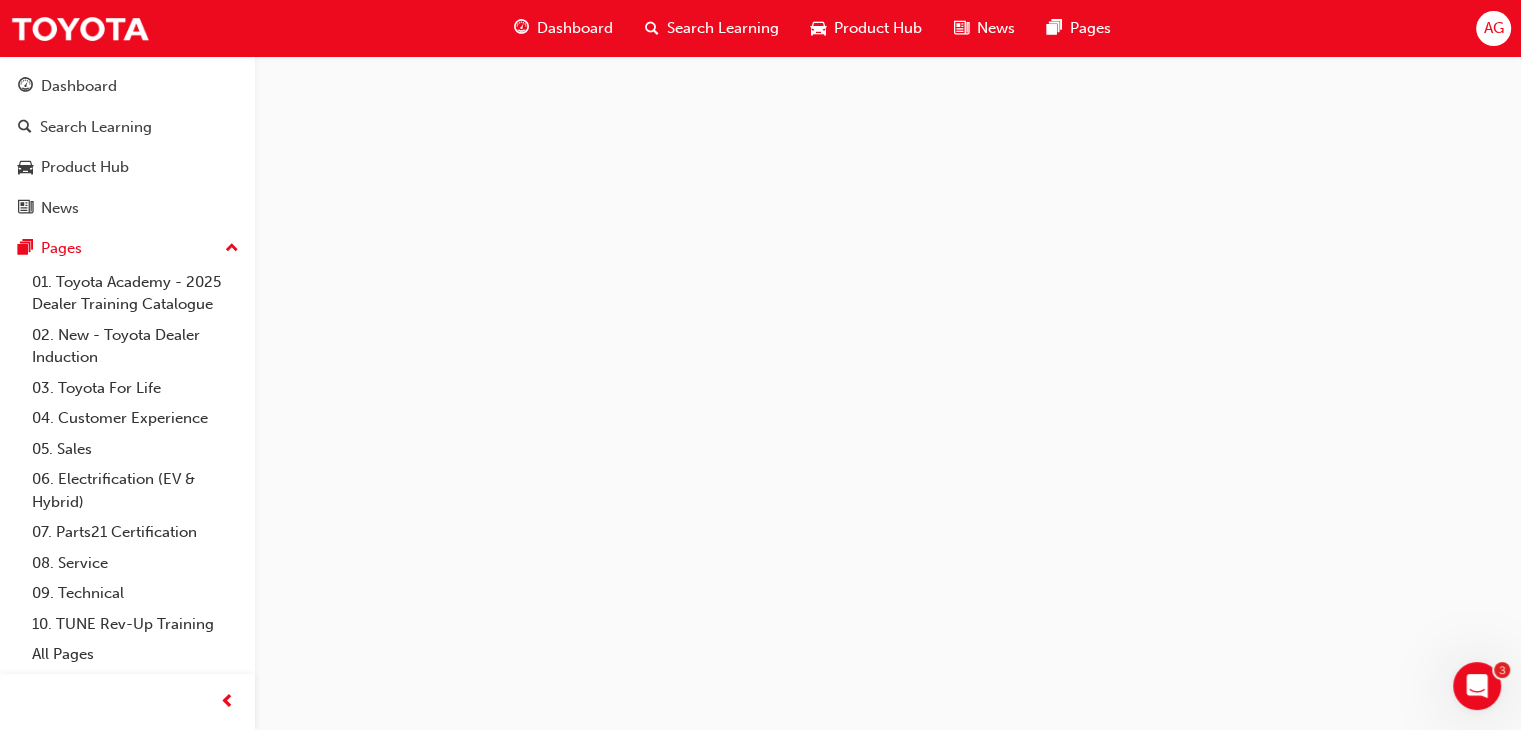 scroll, scrollTop: 0, scrollLeft: 0, axis: both 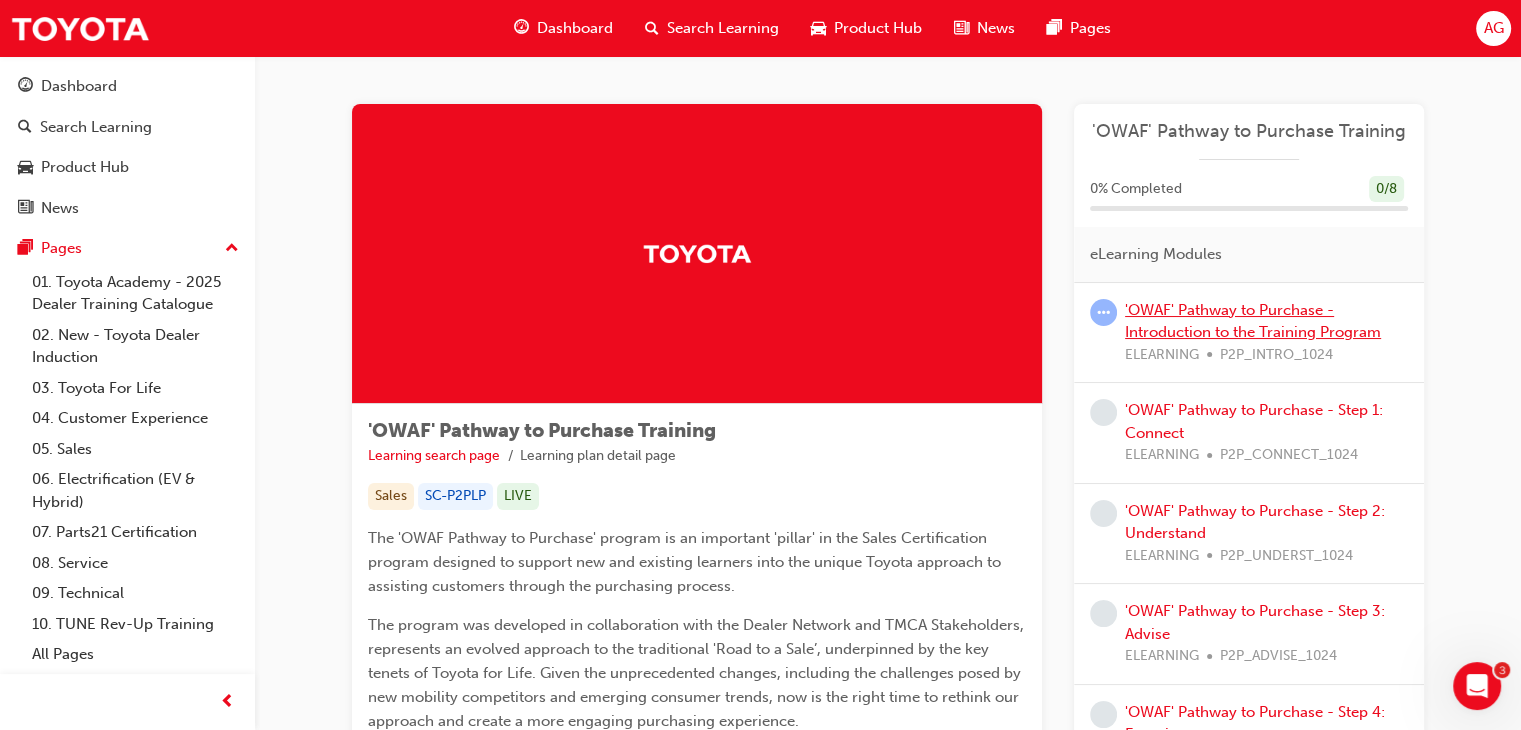 click on "'OWAF' Pathway to Purchase - Introduction to the Training Program" at bounding box center [1253, 321] 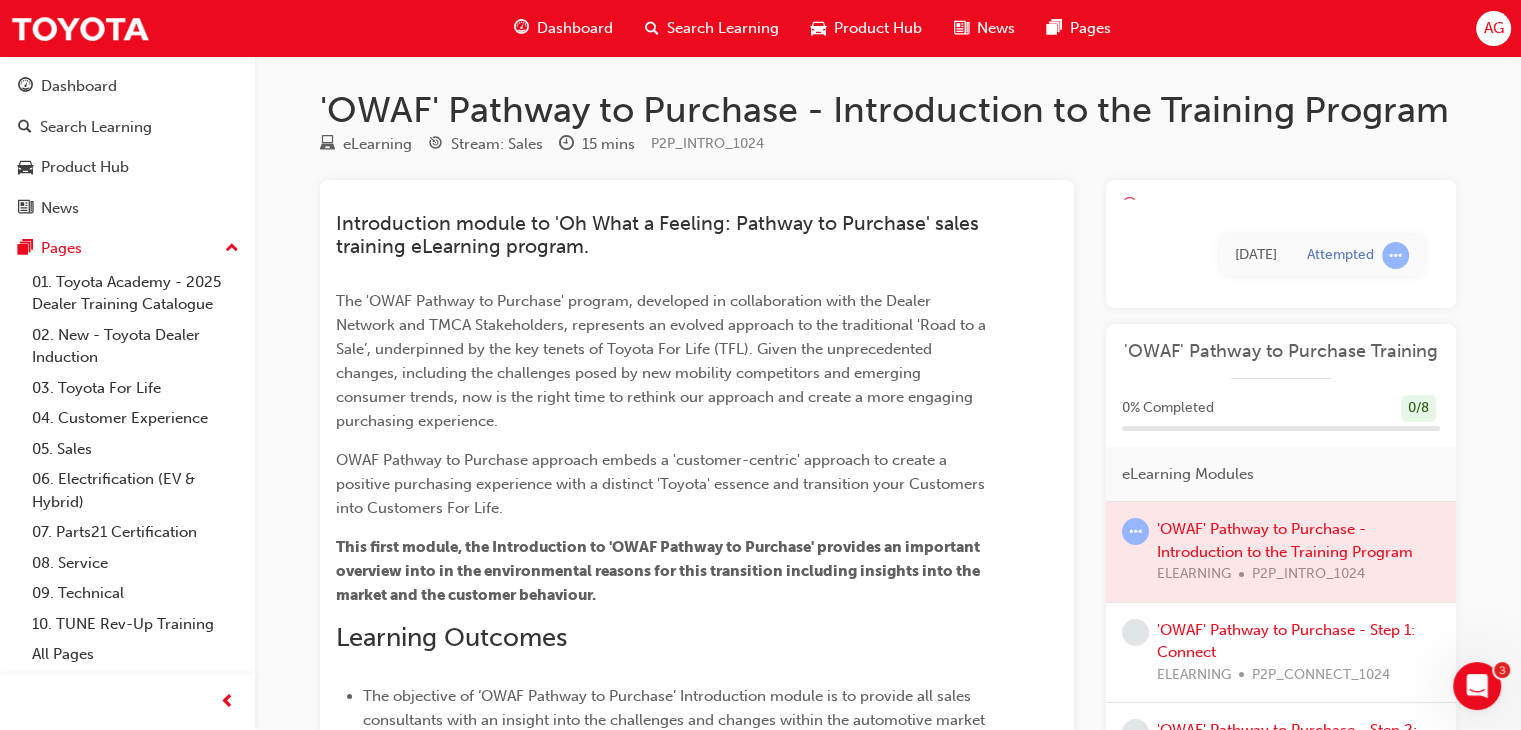 click on "Dashboard" at bounding box center [575, 28] 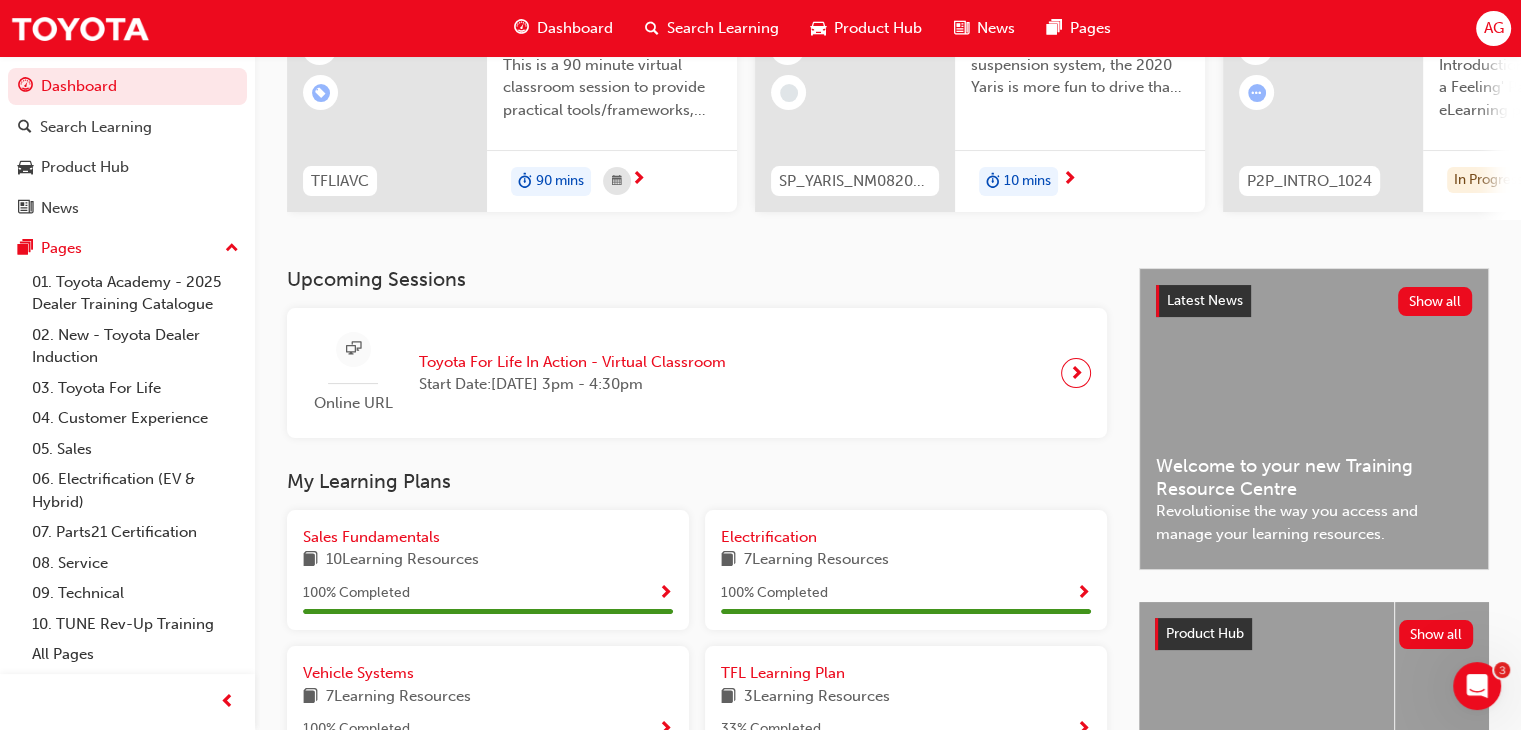 scroll, scrollTop: 563, scrollLeft: 0, axis: vertical 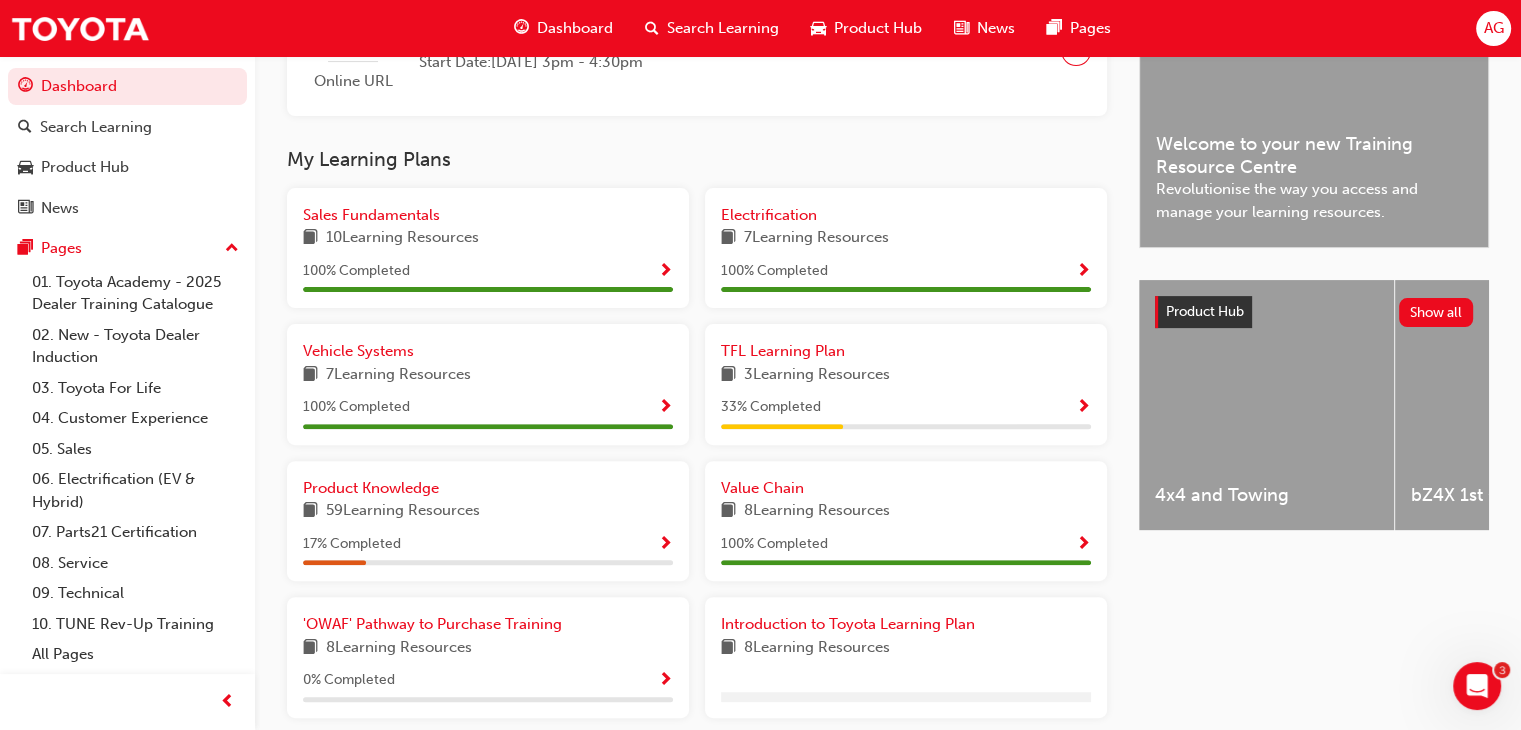 click on "59  Learning Resources" at bounding box center [403, 511] 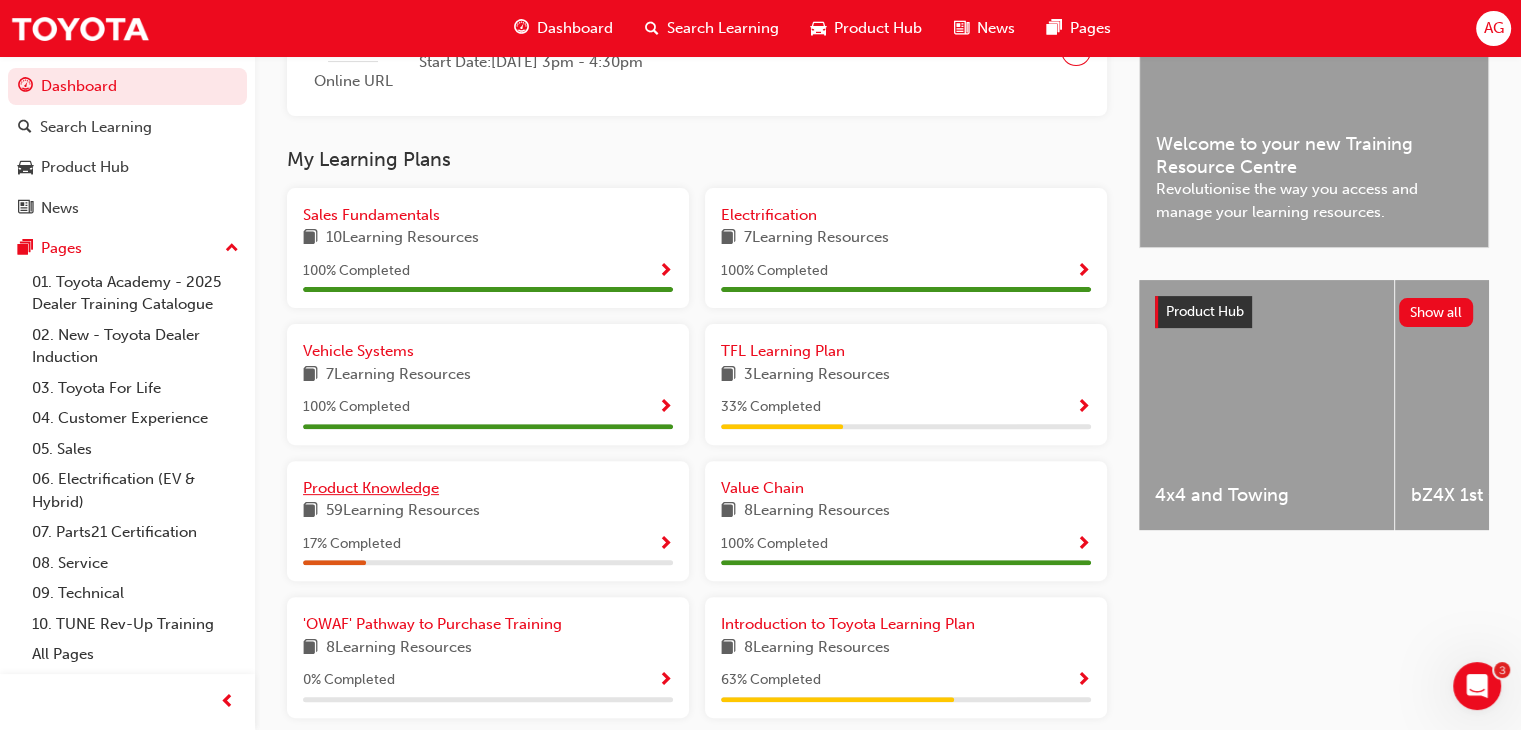 click on "Product Knowledge" at bounding box center (371, 488) 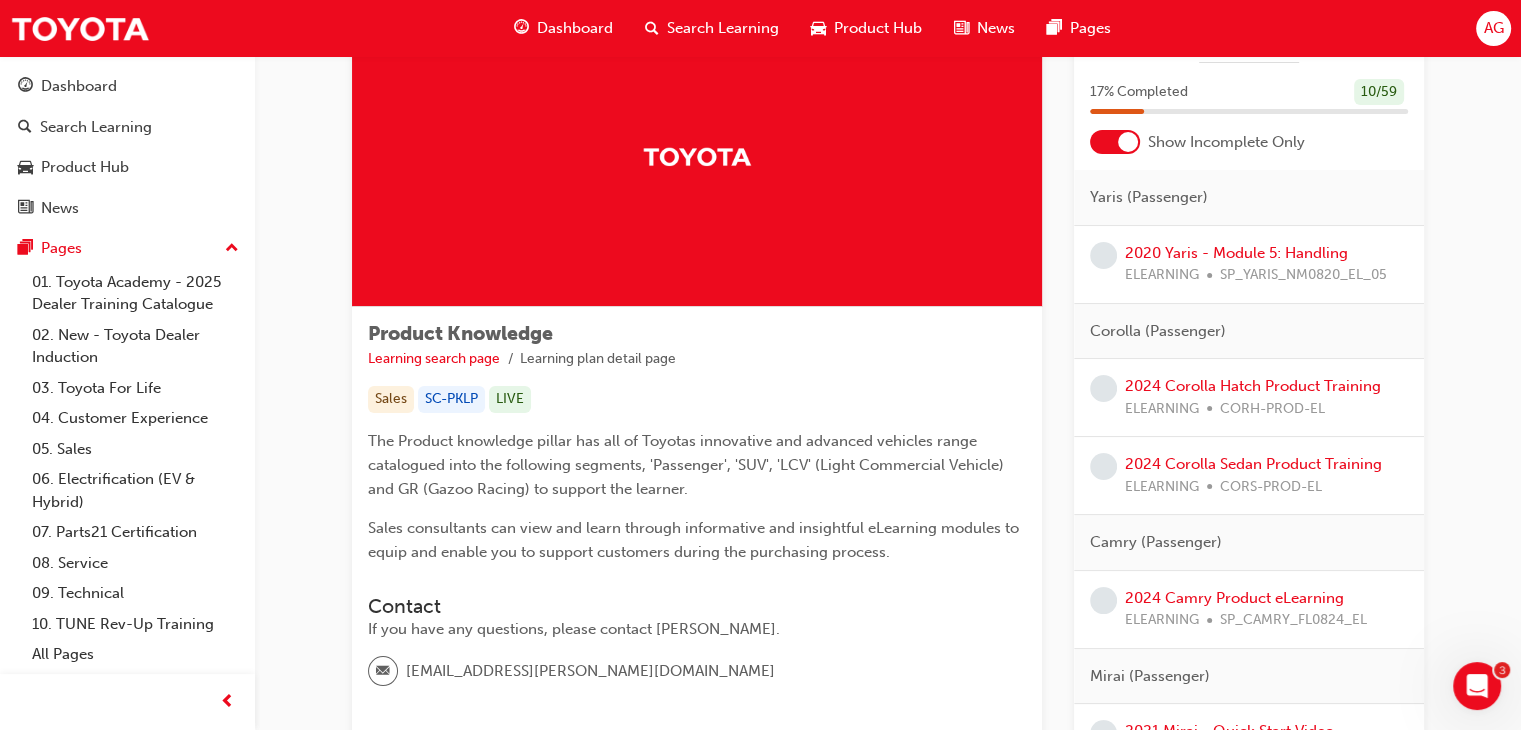 scroll, scrollTop: 100, scrollLeft: 0, axis: vertical 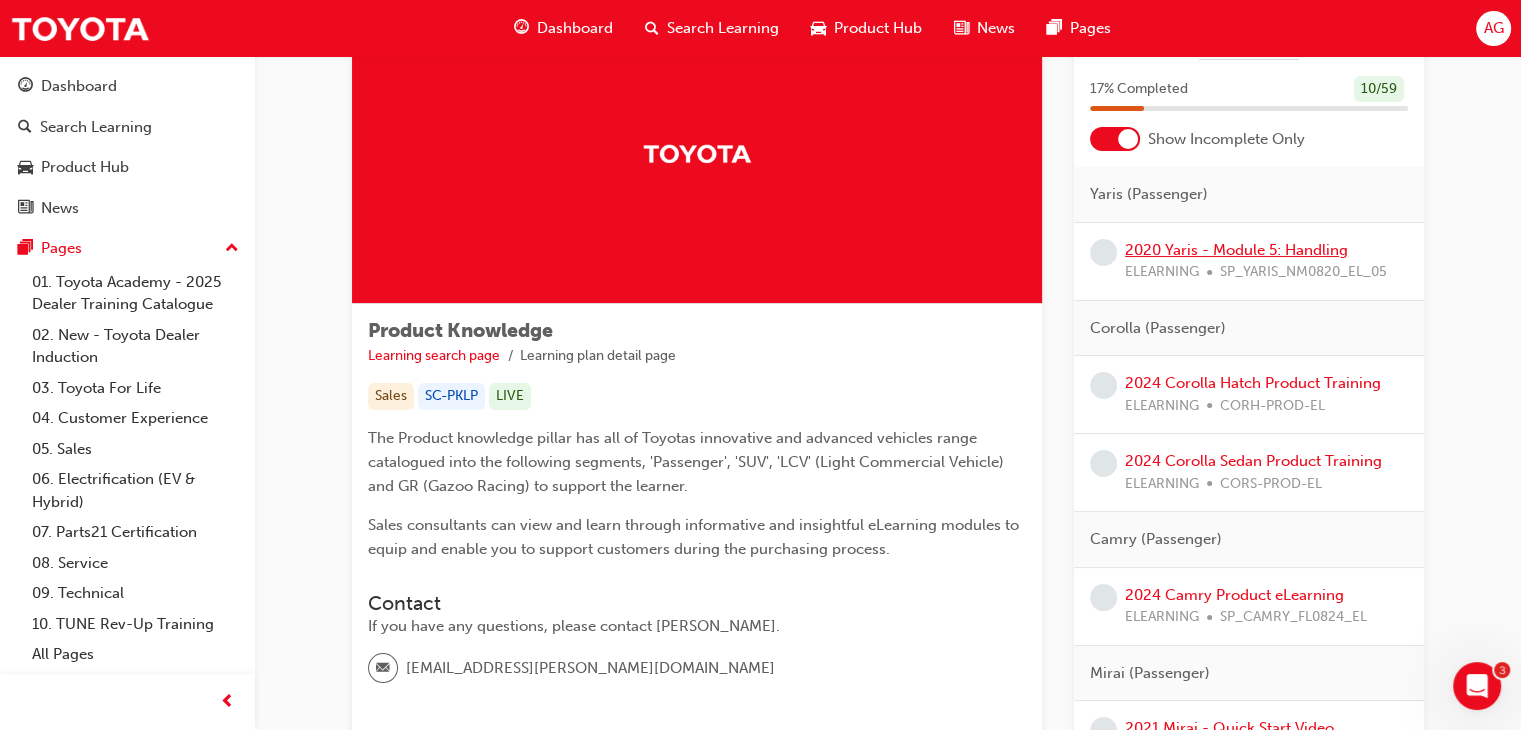 click on "2020 Yaris - Module 5: Handling" at bounding box center [1236, 250] 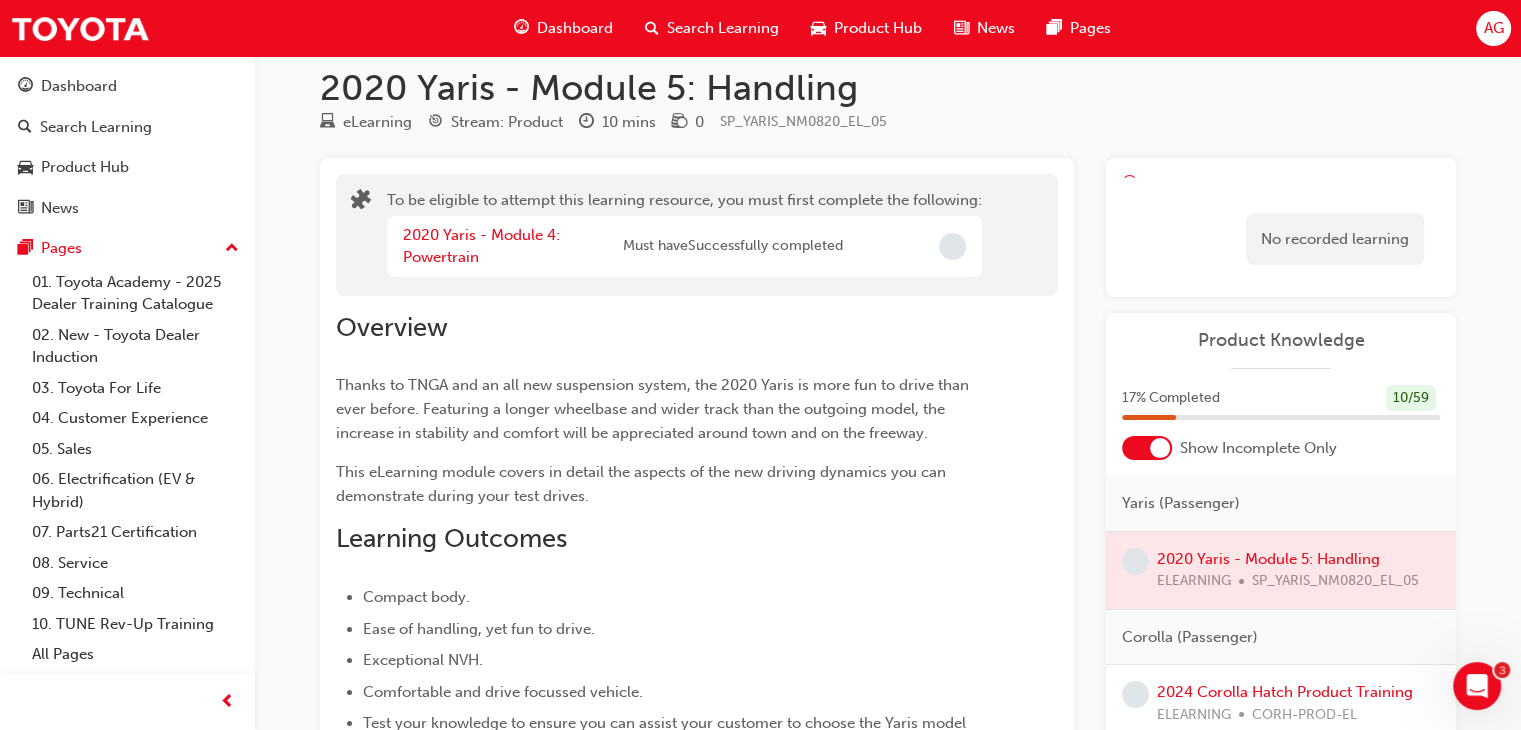 scroll, scrollTop: 0, scrollLeft: 0, axis: both 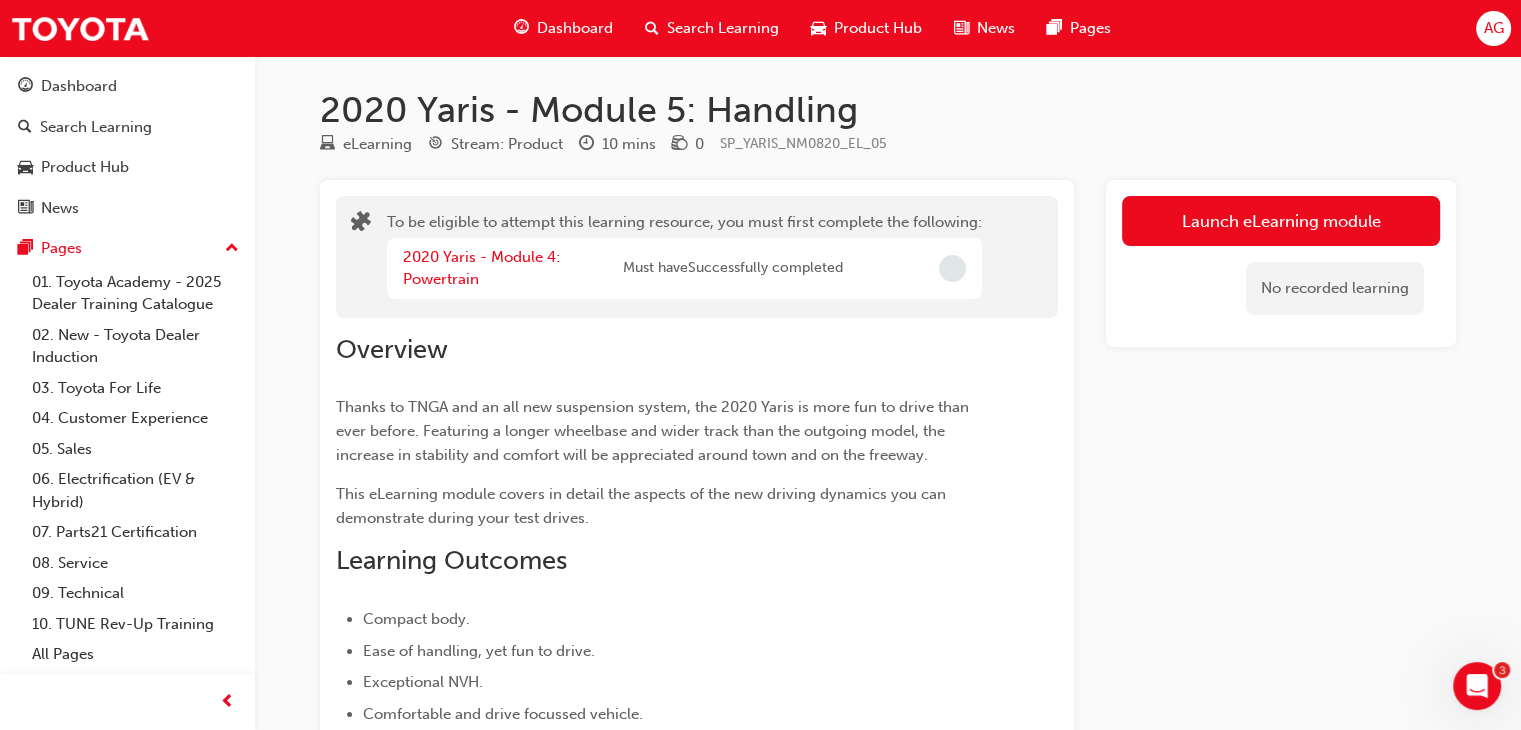 click on "2020 Yaris - Module 4: Powertrain  Must have  Successfully completed" at bounding box center (684, 268) 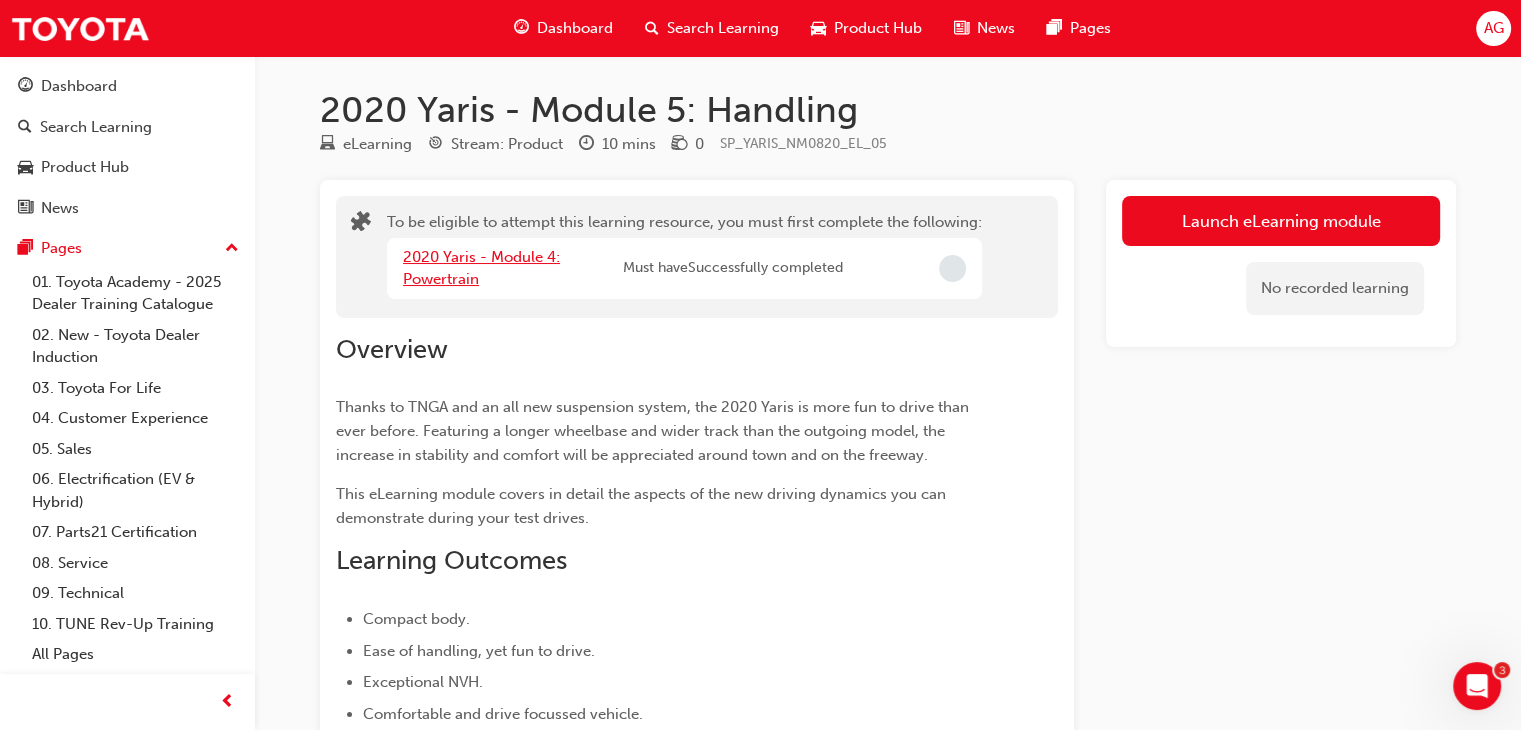 click on "2020 Yaris - Module 4: Powertrain" at bounding box center [481, 268] 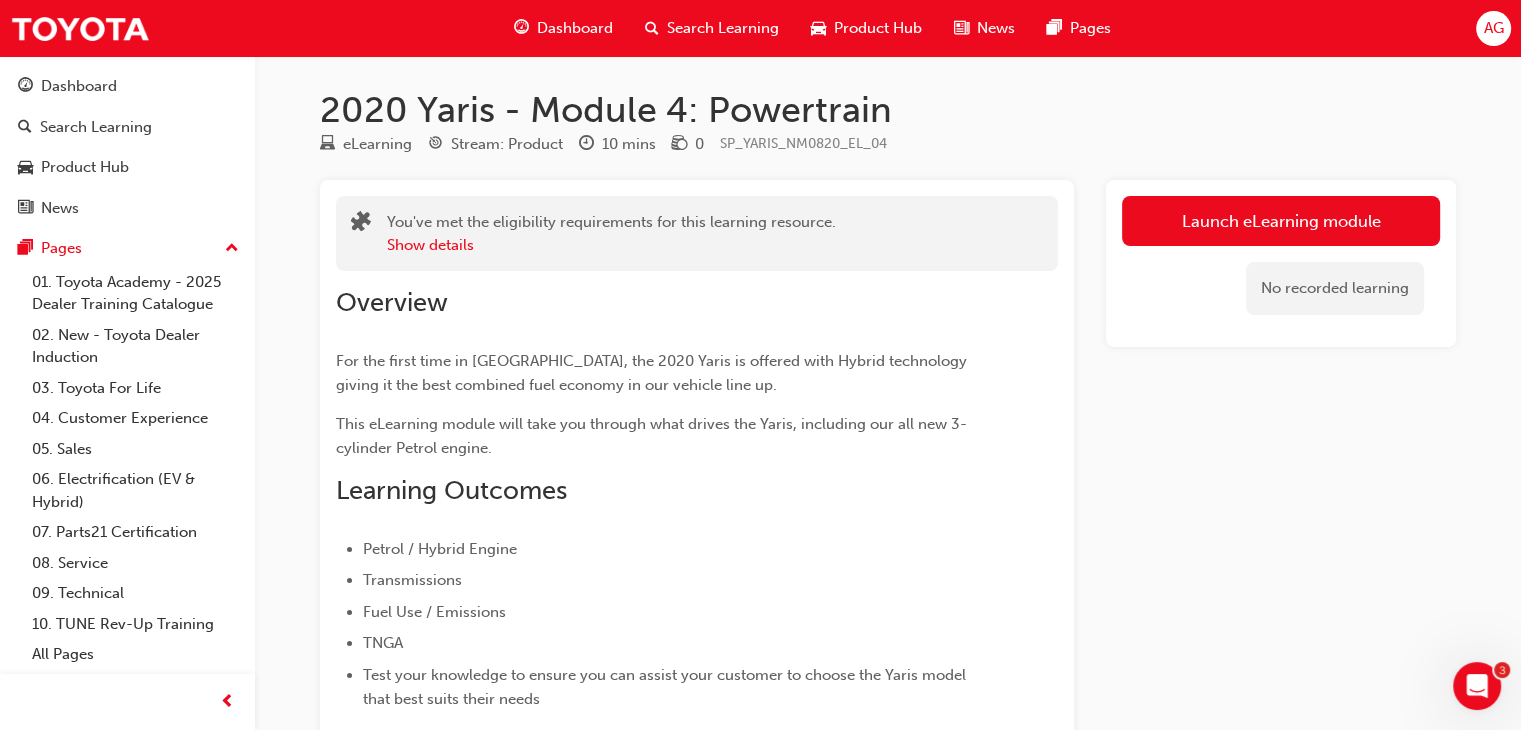 click on "You've met the eligibility requirements for this learning resource. Show details" at bounding box center (611, 233) 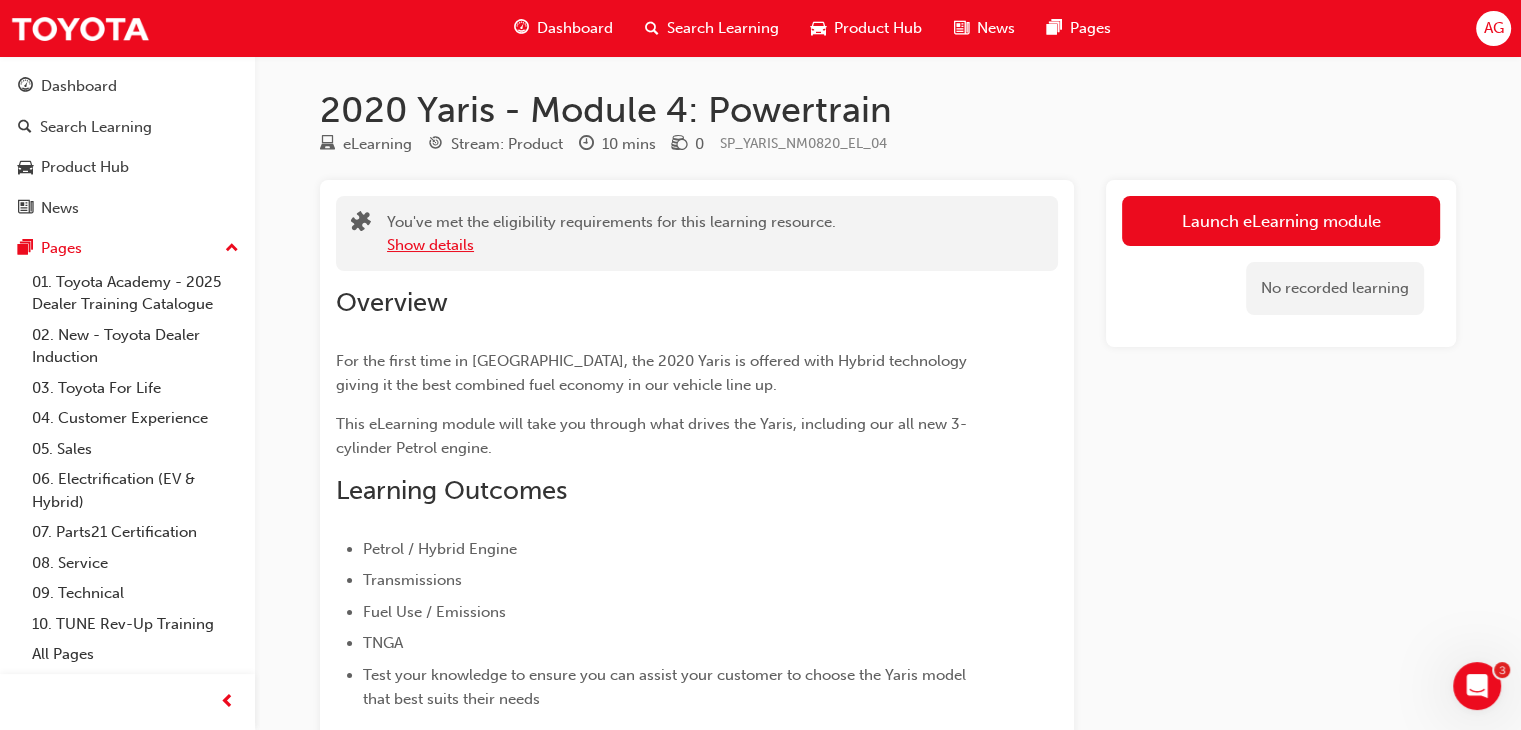 click on "Show details" at bounding box center (430, 245) 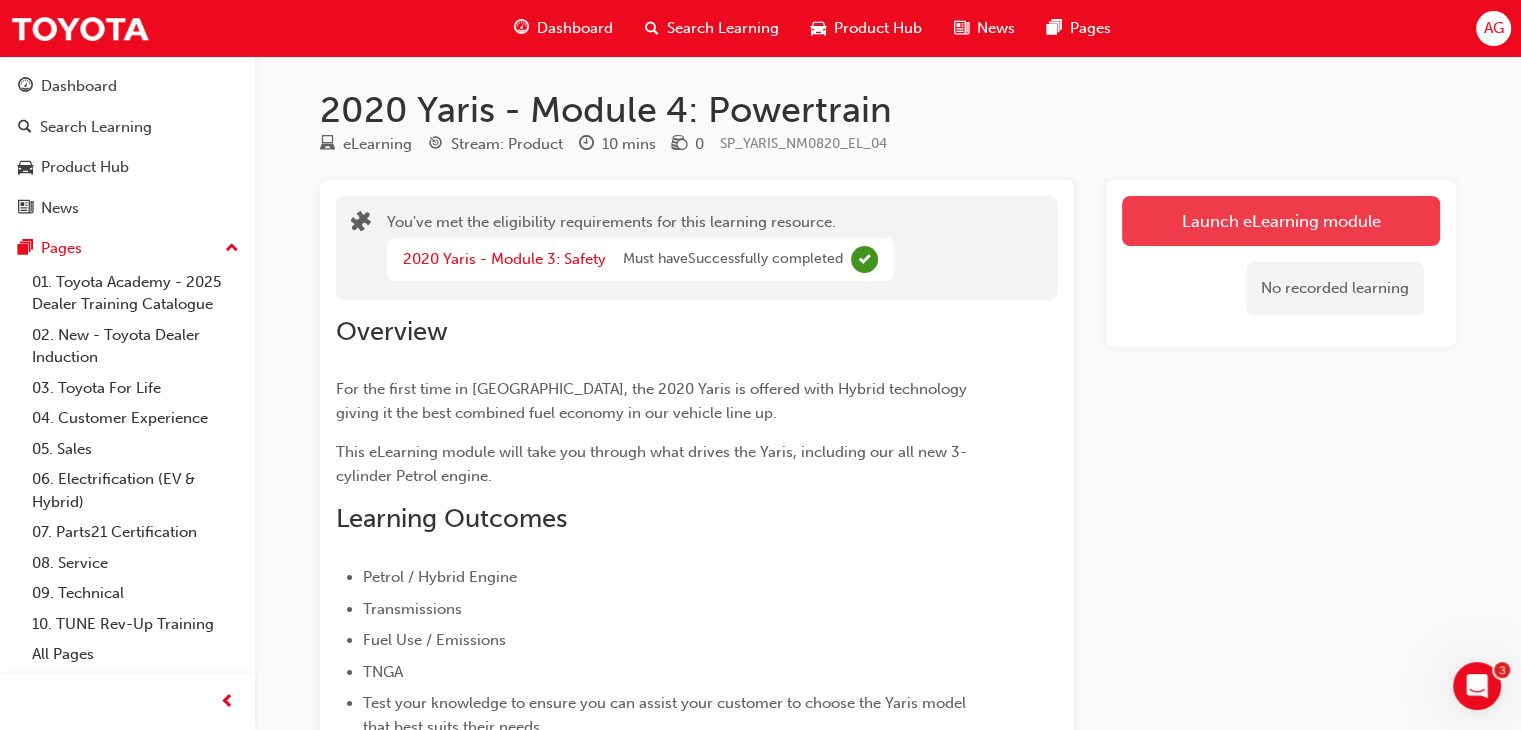 click on "Launch eLearning module" at bounding box center [1281, 221] 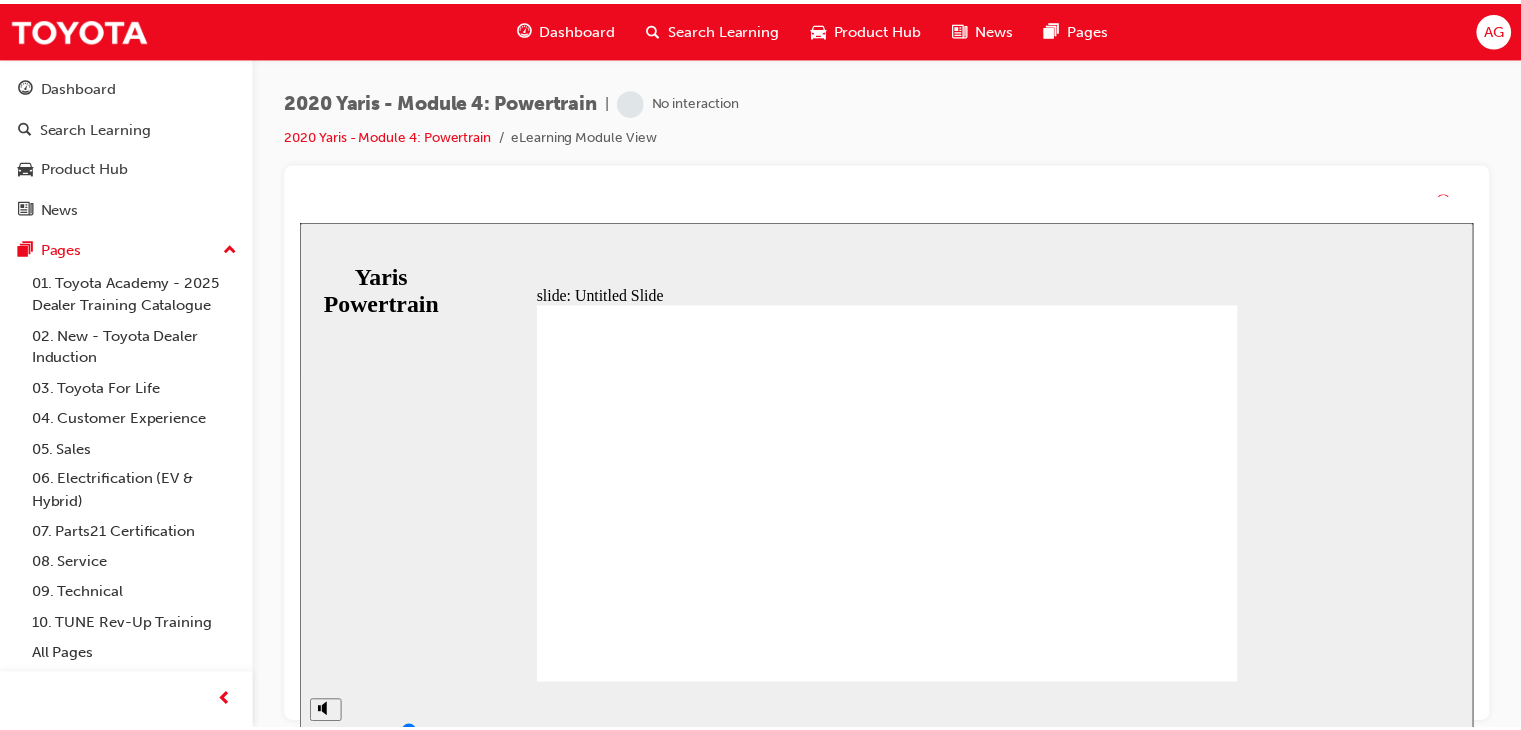 scroll, scrollTop: 0, scrollLeft: 0, axis: both 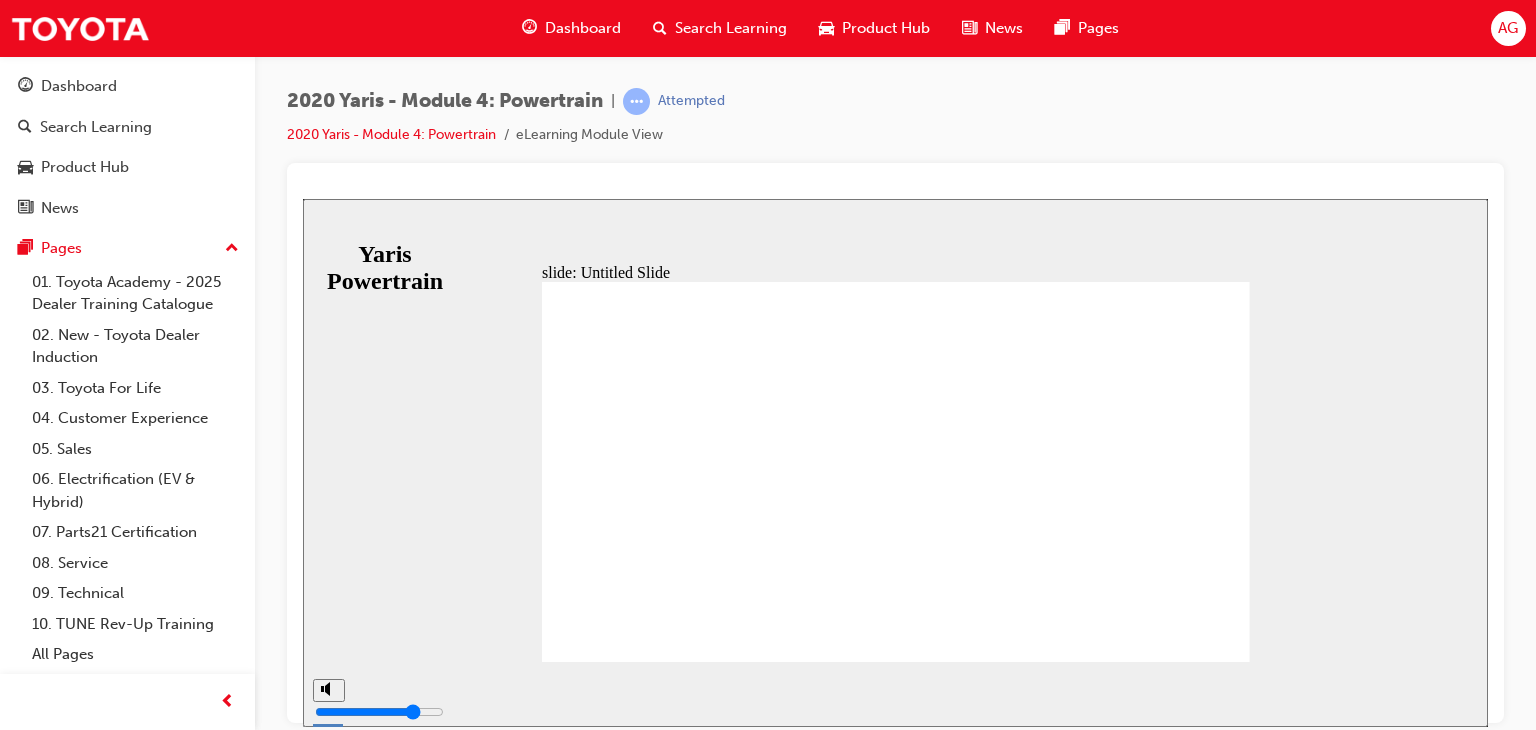 click 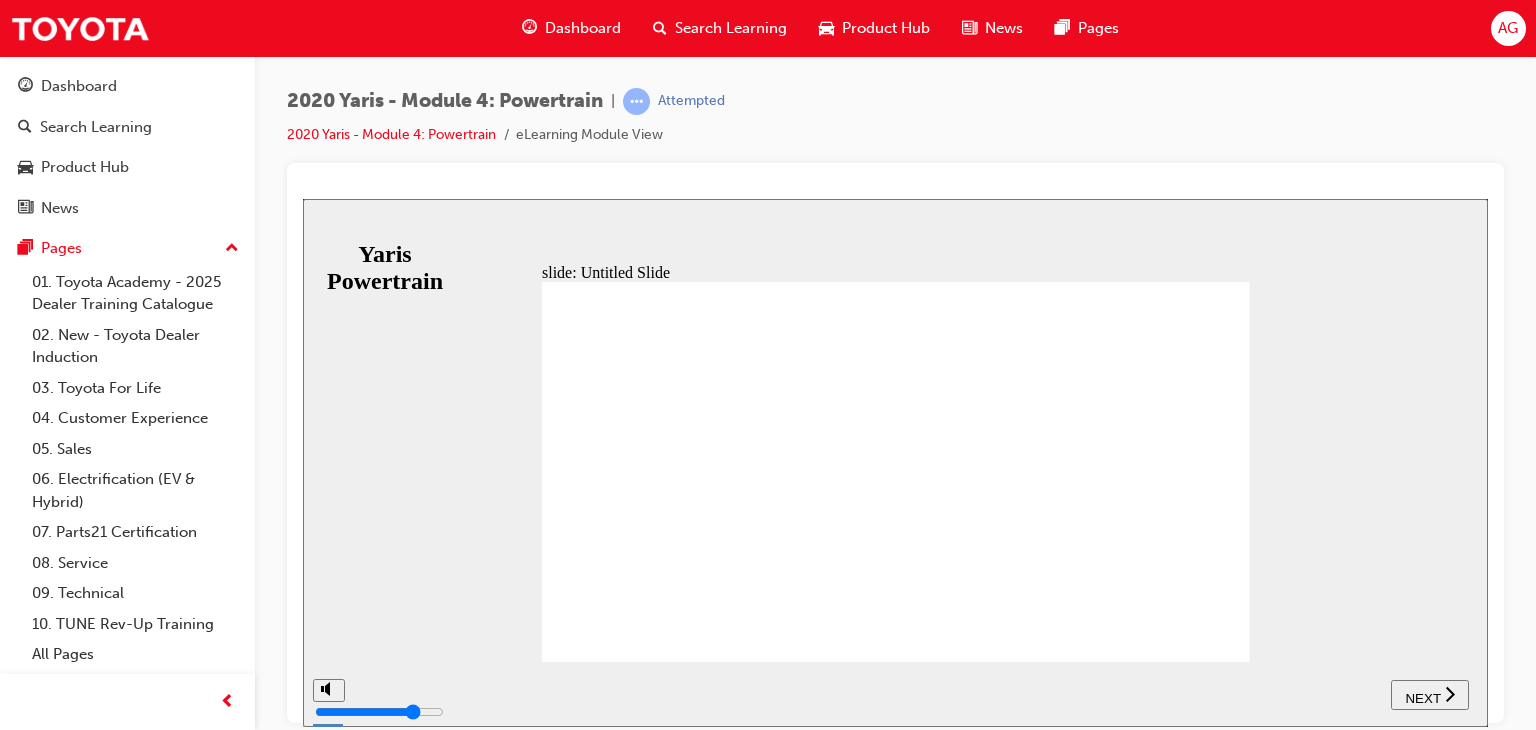 click on "2020 Yaris - Module 4: Powertrain  | Attempted 2020 Yaris - Module 4: Powertrain  eLearning Module View" at bounding box center (895, 125) 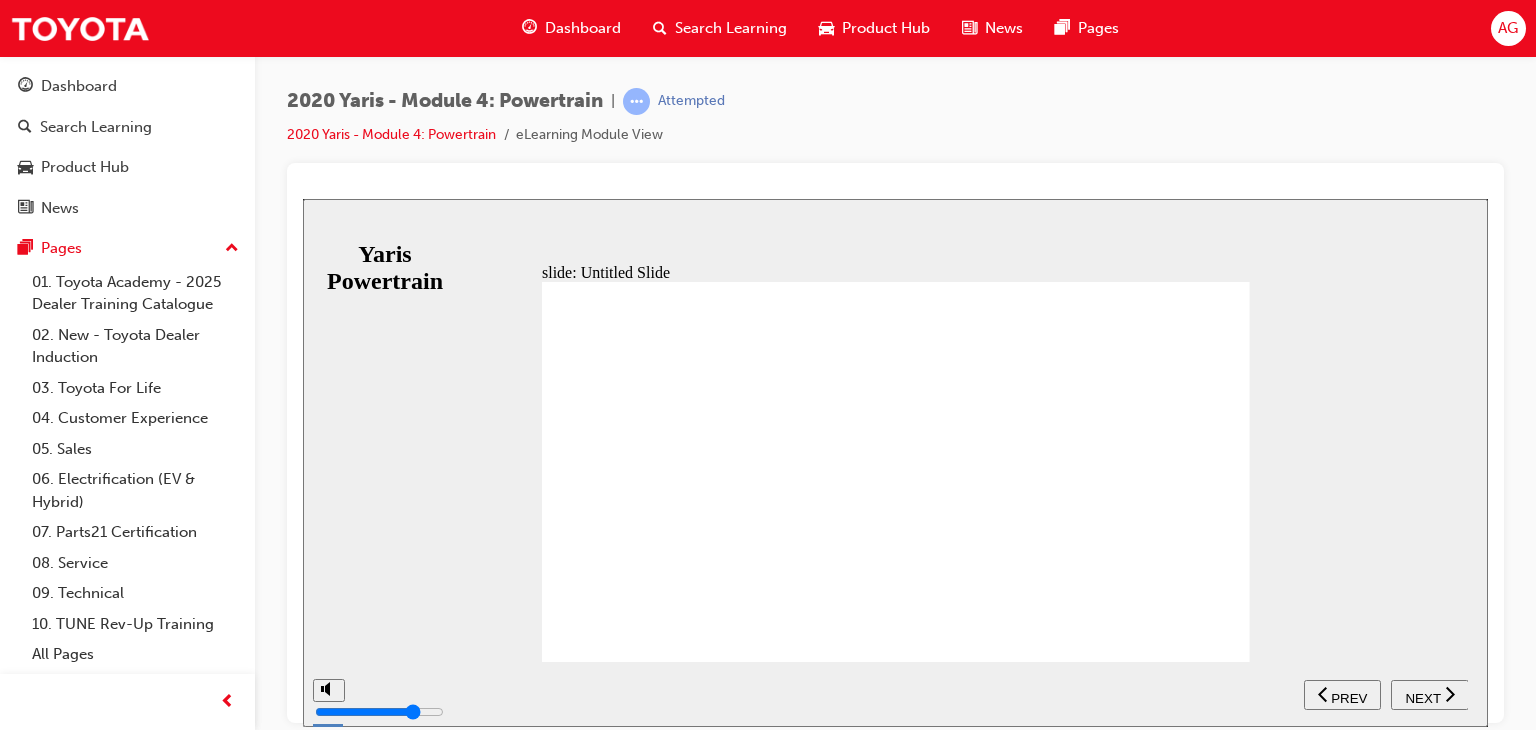 click on "NEXT" at bounding box center [1422, 697] 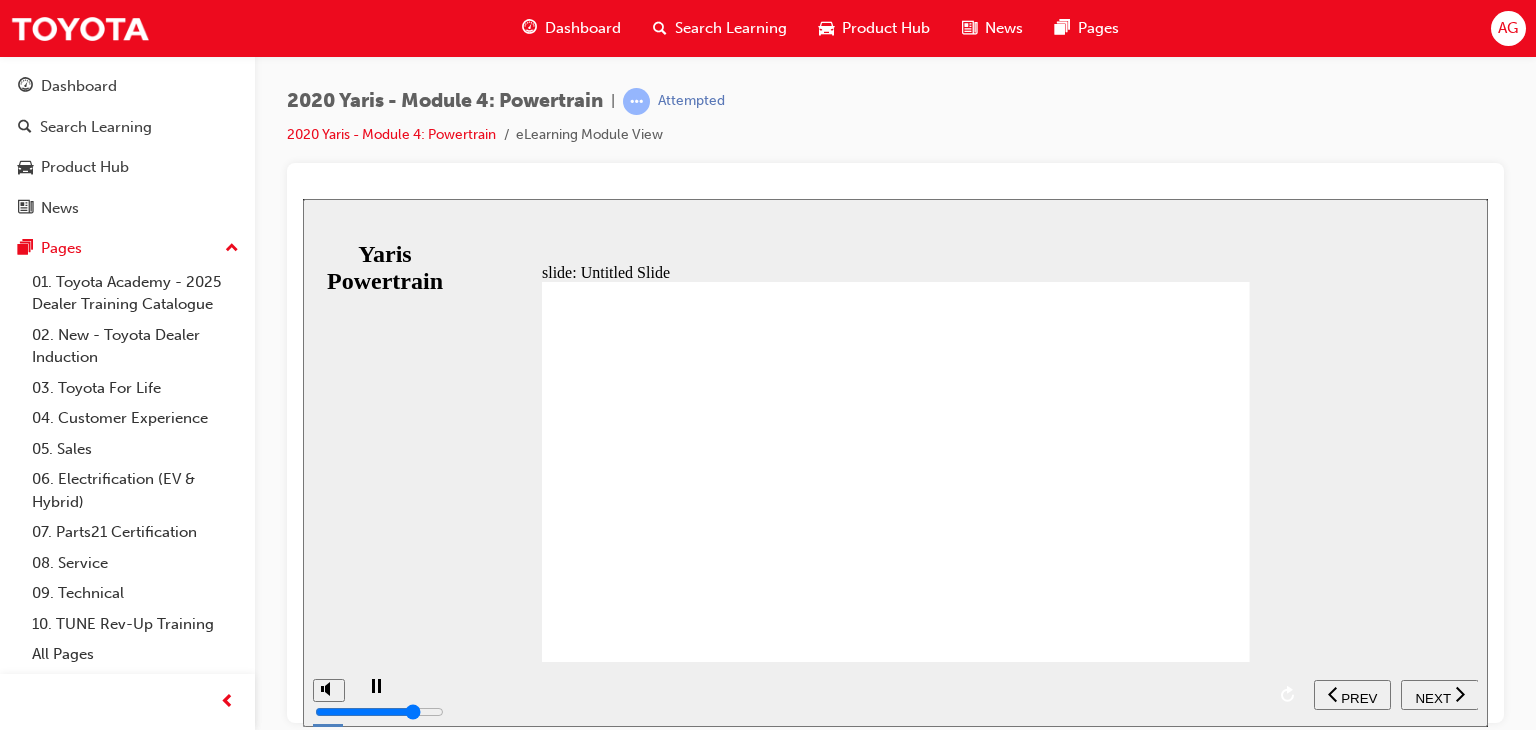 click at bounding box center [692, 1578] 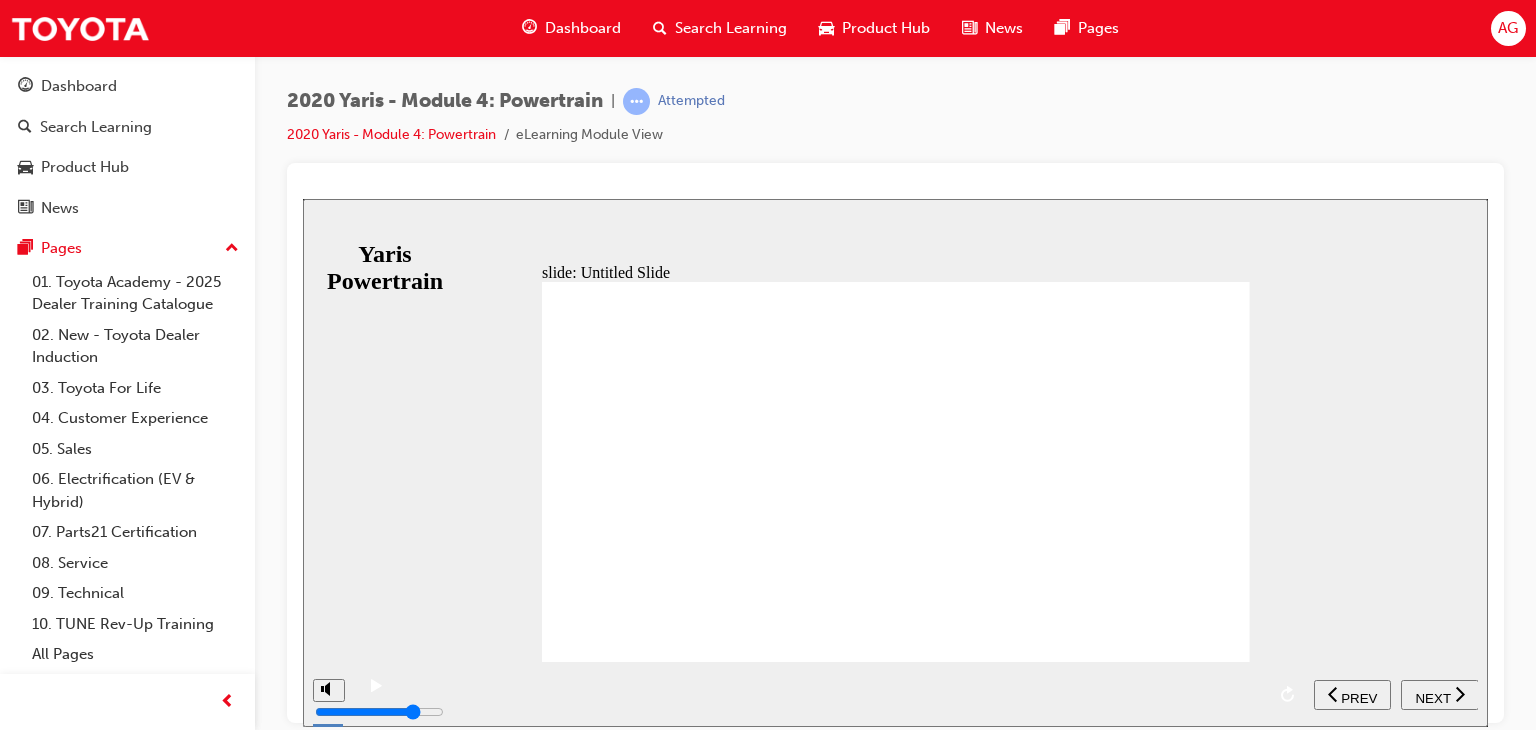 click on "slide: Untitled Slide
Back to top SUBMIT
NEXT
PREV
Yaris Powertrain" at bounding box center [895, 462] 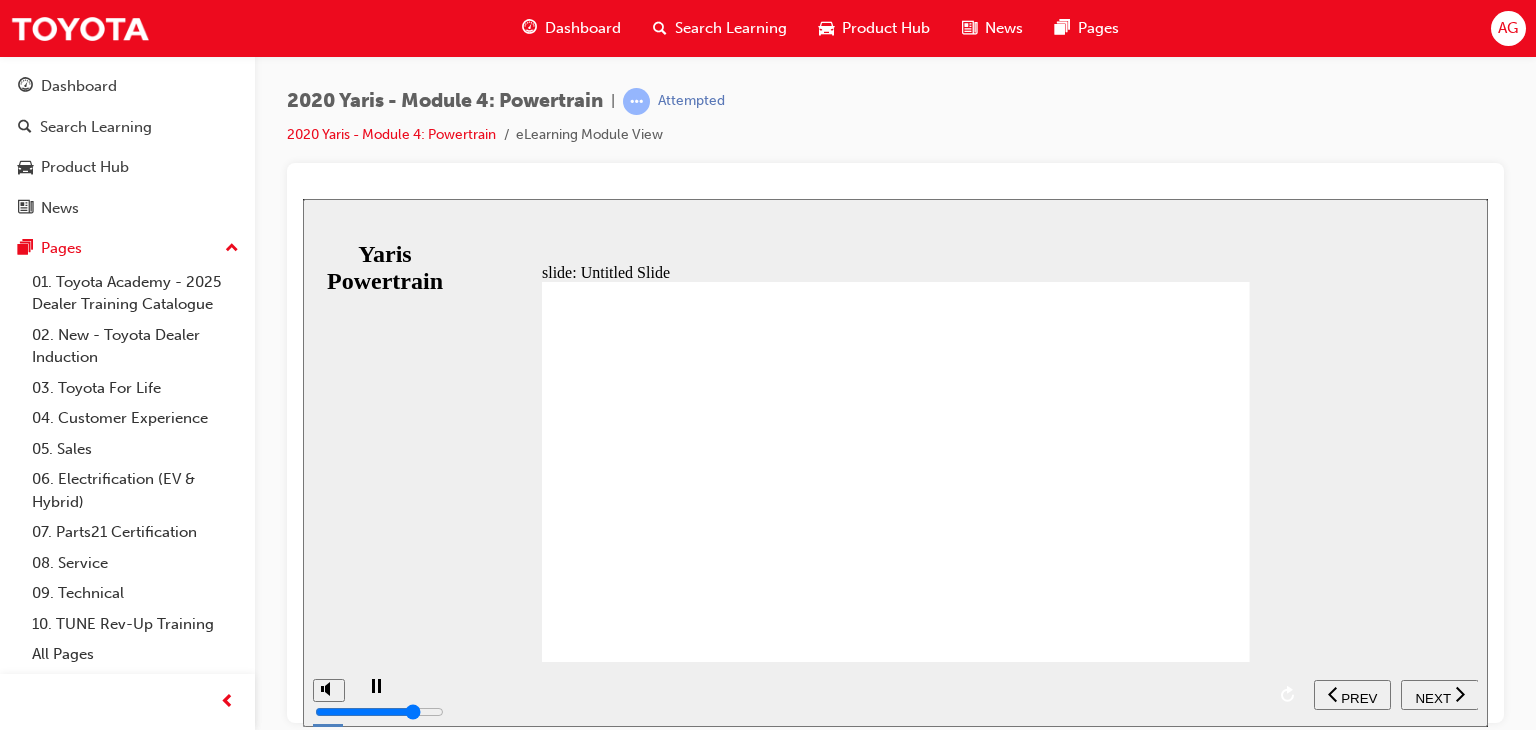 click at bounding box center [830, 679] 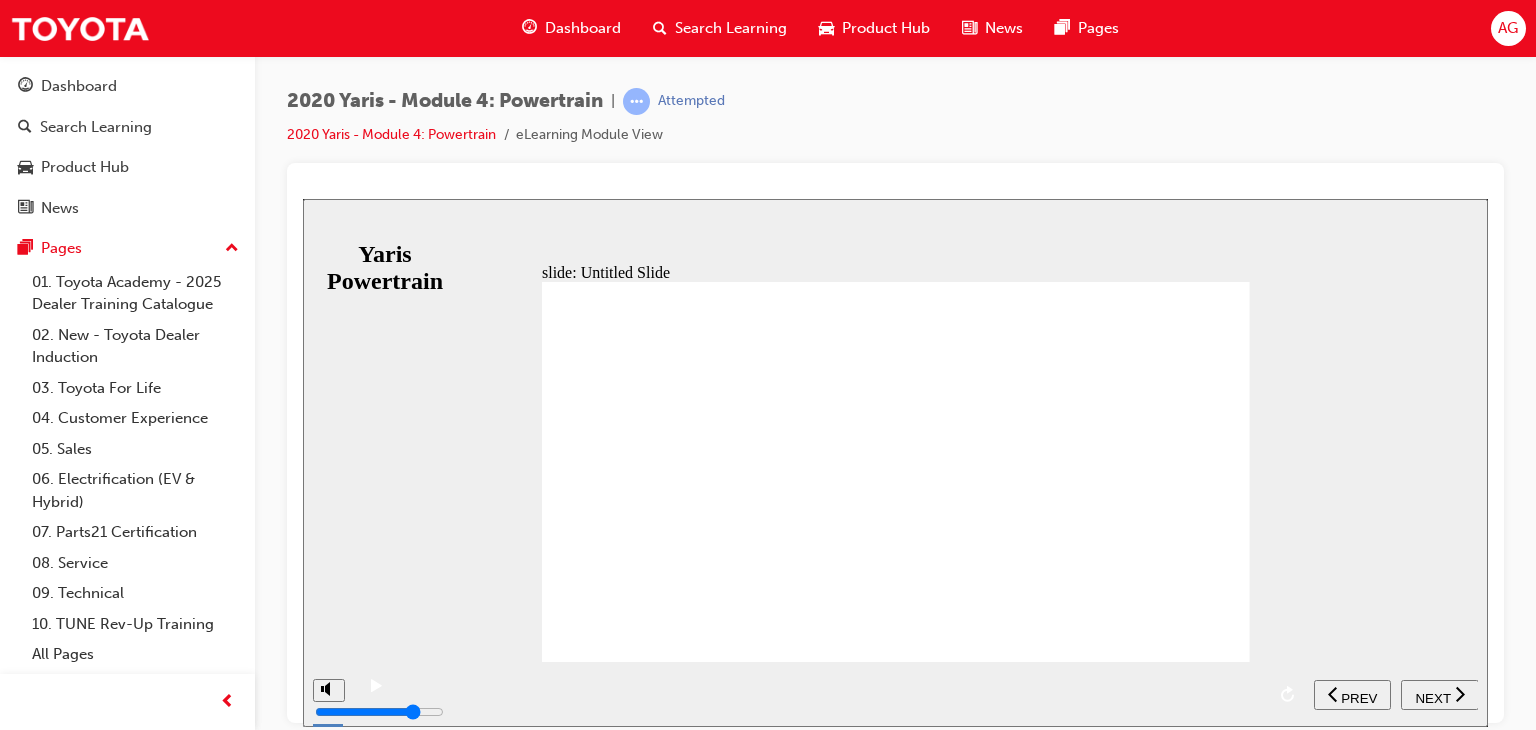 click on "NEXT" at bounding box center (1432, 697) 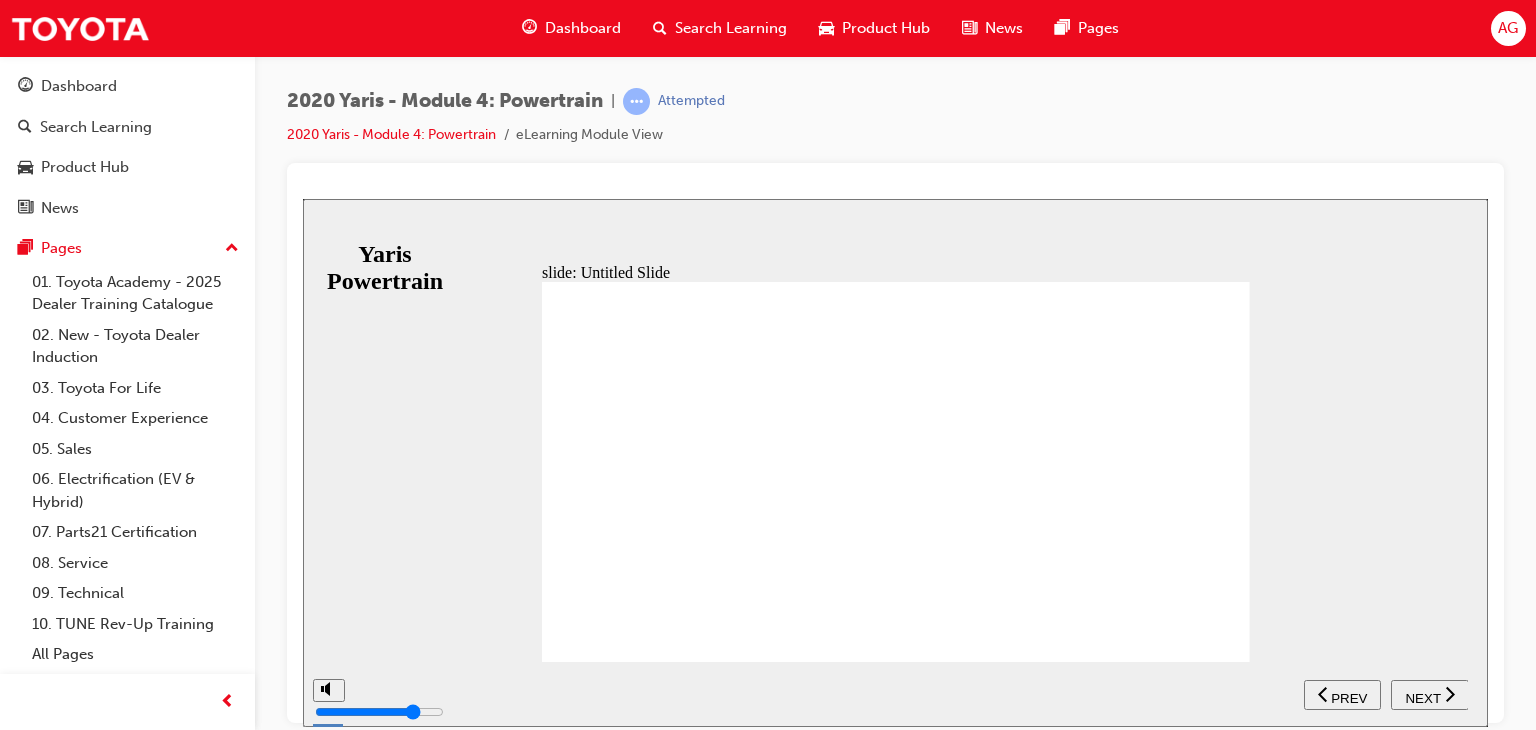 click on "NEXT" at bounding box center [1422, 697] 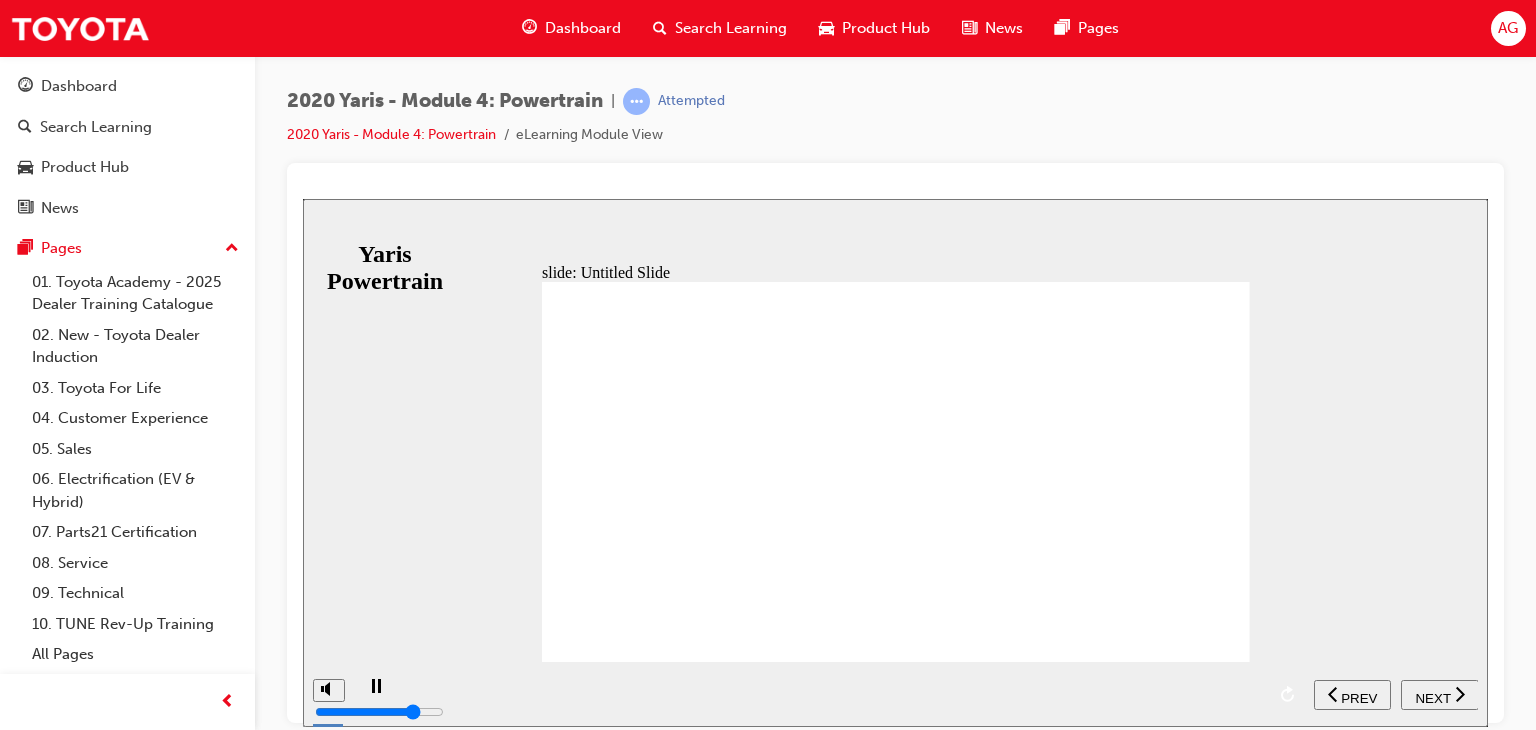 drag, startPoint x: 1074, startPoint y: 563, endPoint x: 1255, endPoint y: 586, distance: 182.45547 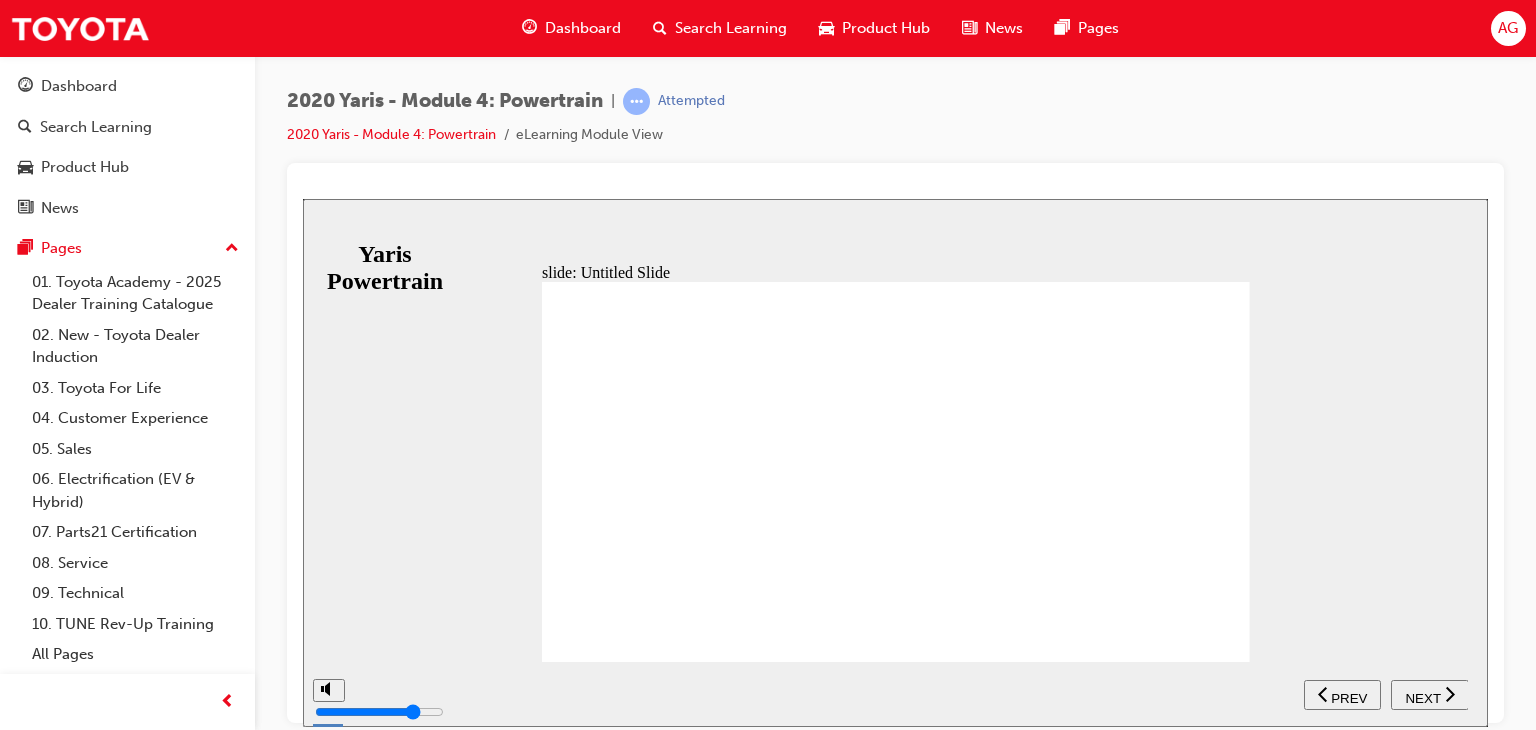 click on "NEXT" at bounding box center (1430, 694) 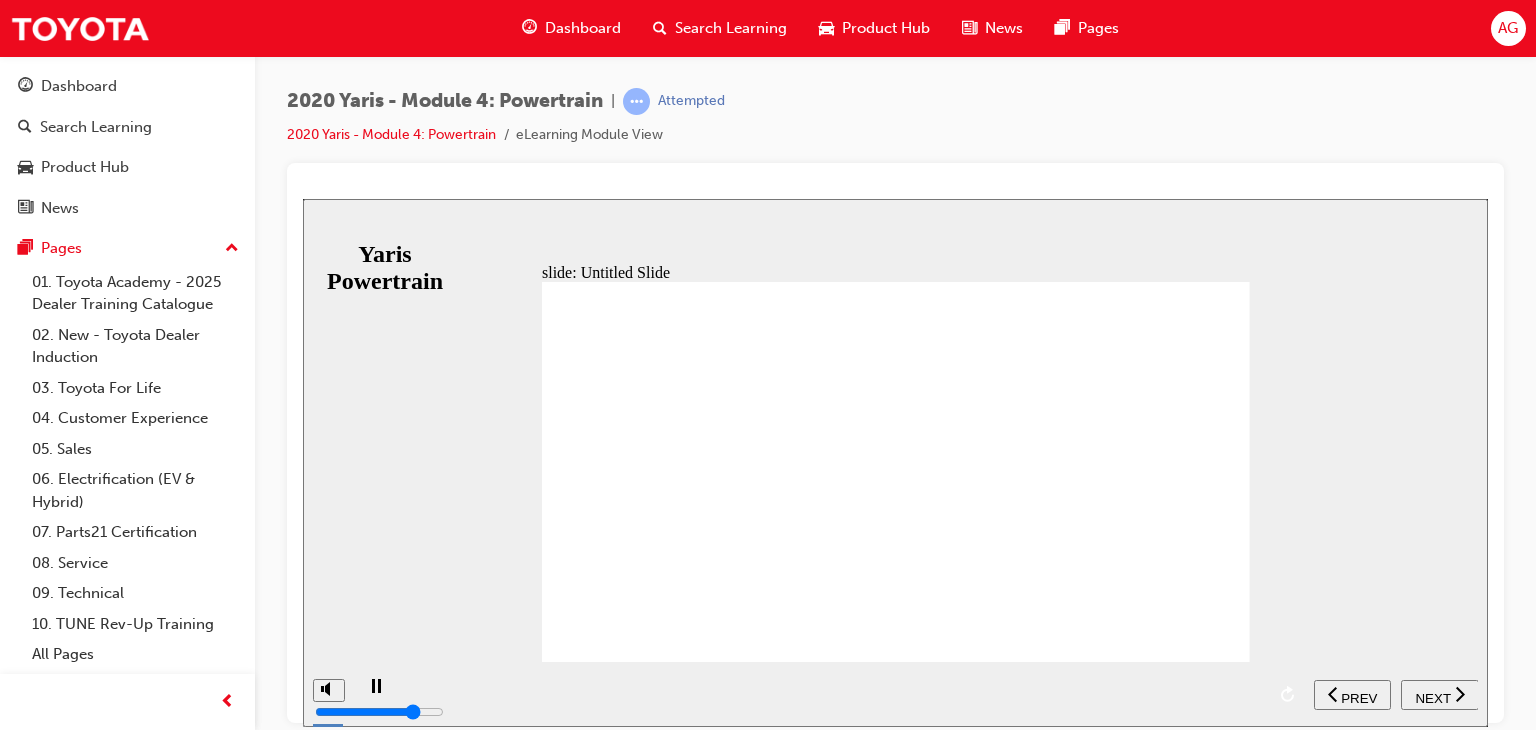 click on "NEXT" at bounding box center [1432, 697] 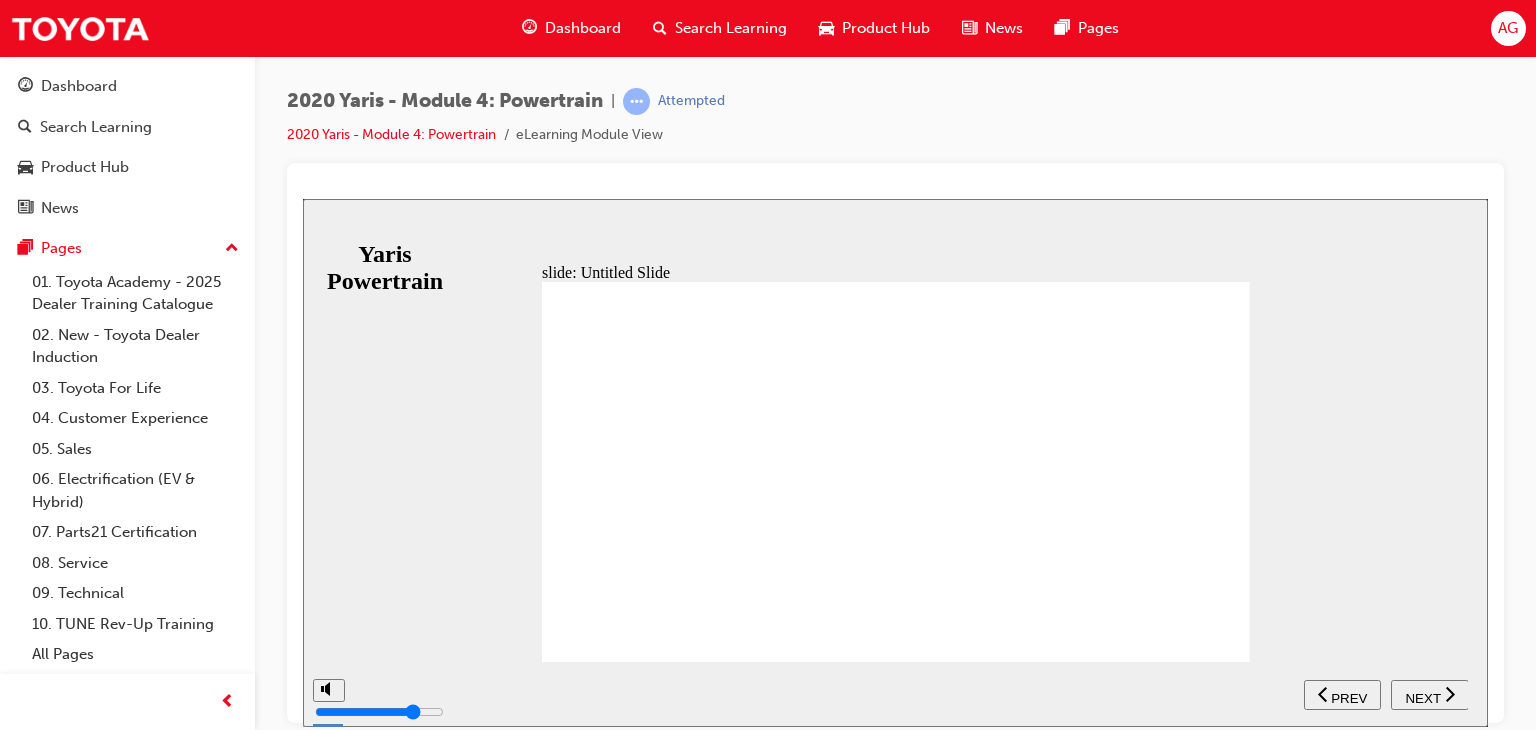 click on "NEXT" at bounding box center [1422, 697] 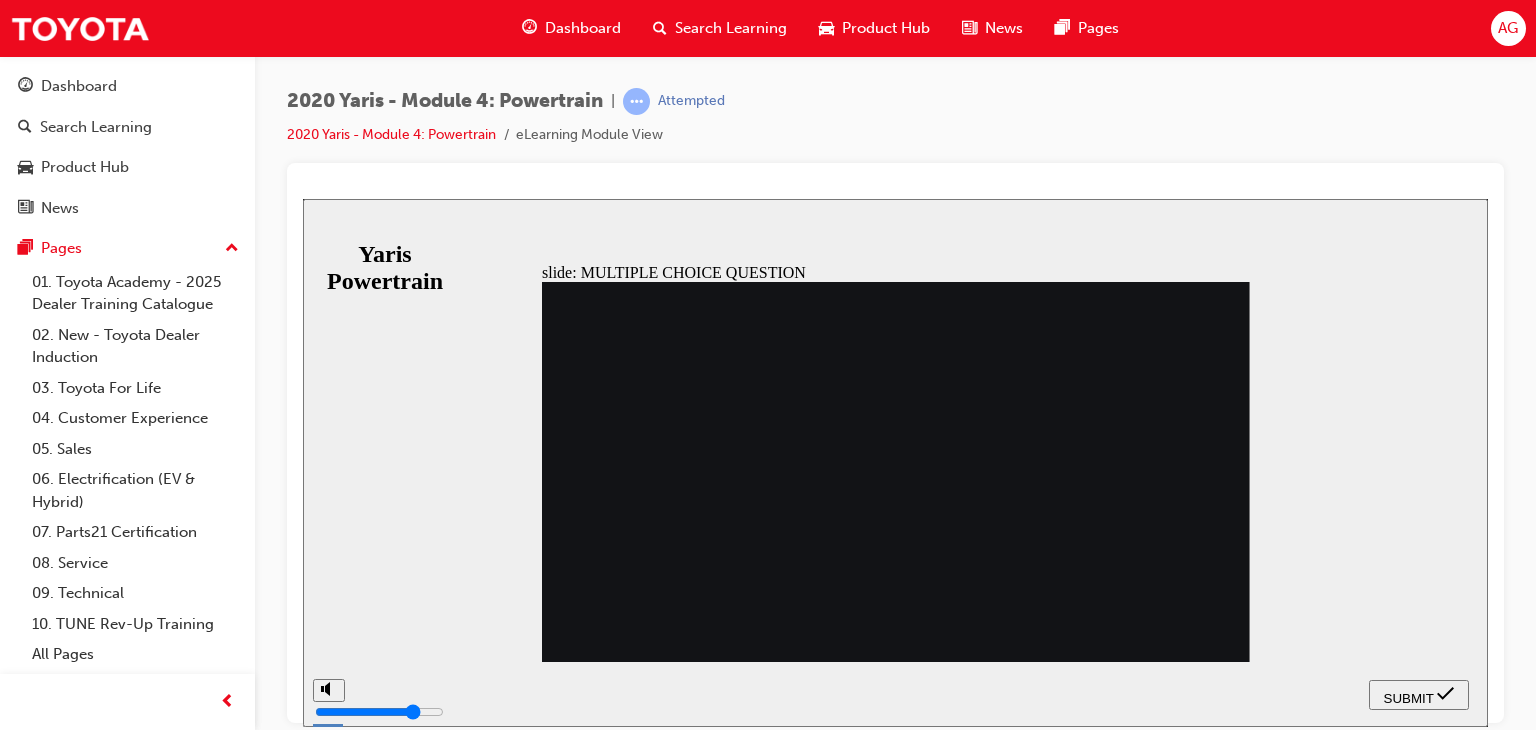 click 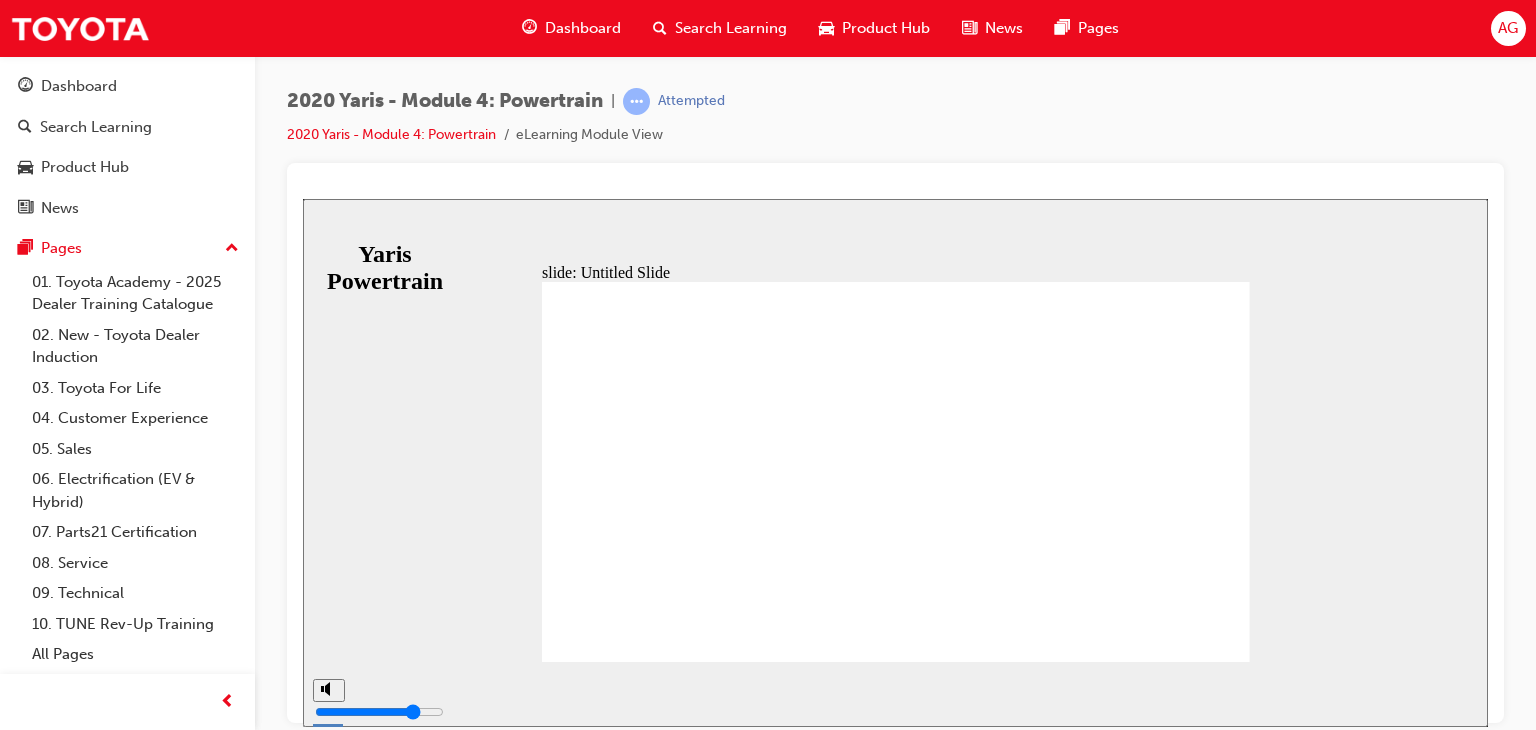 click 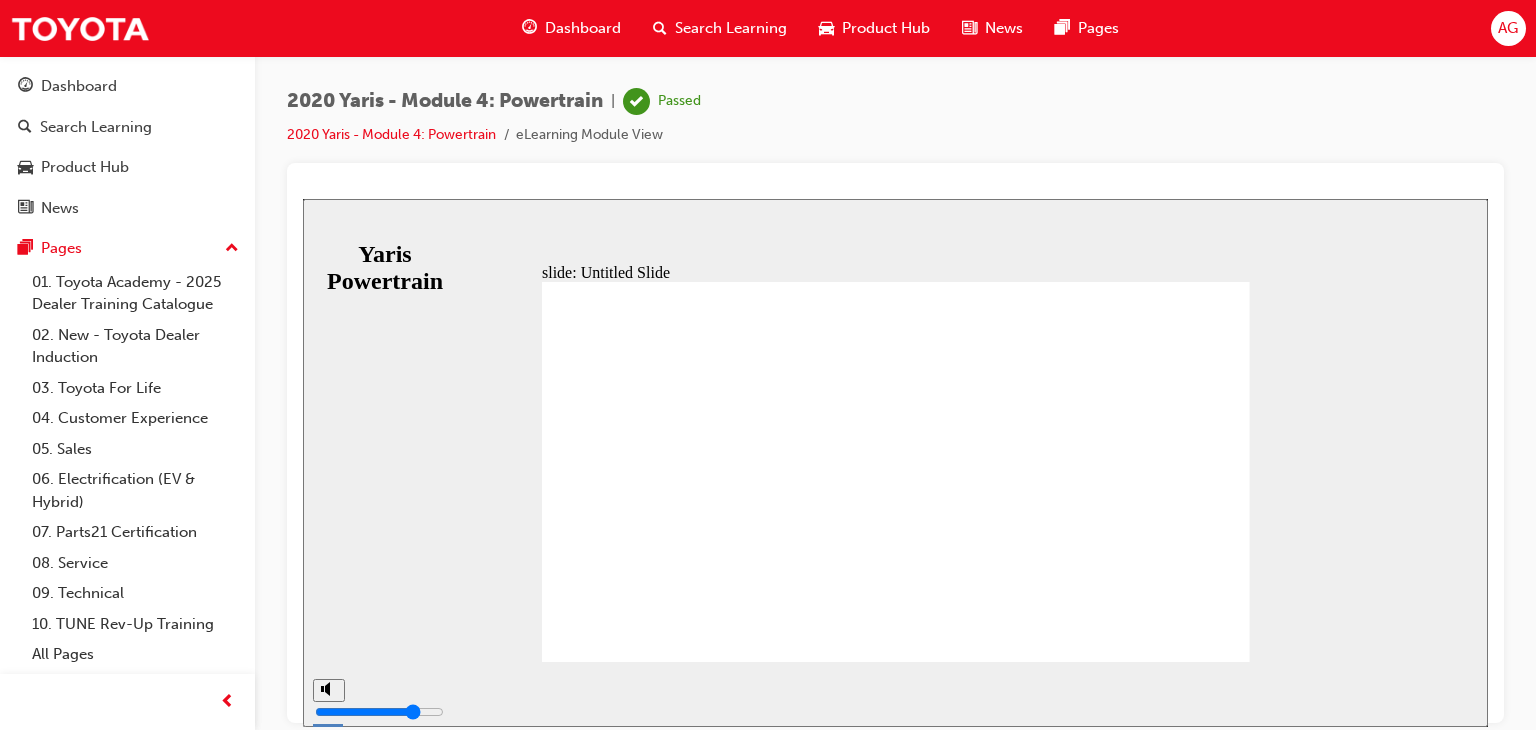 click on "Dashboard" at bounding box center [571, 28] 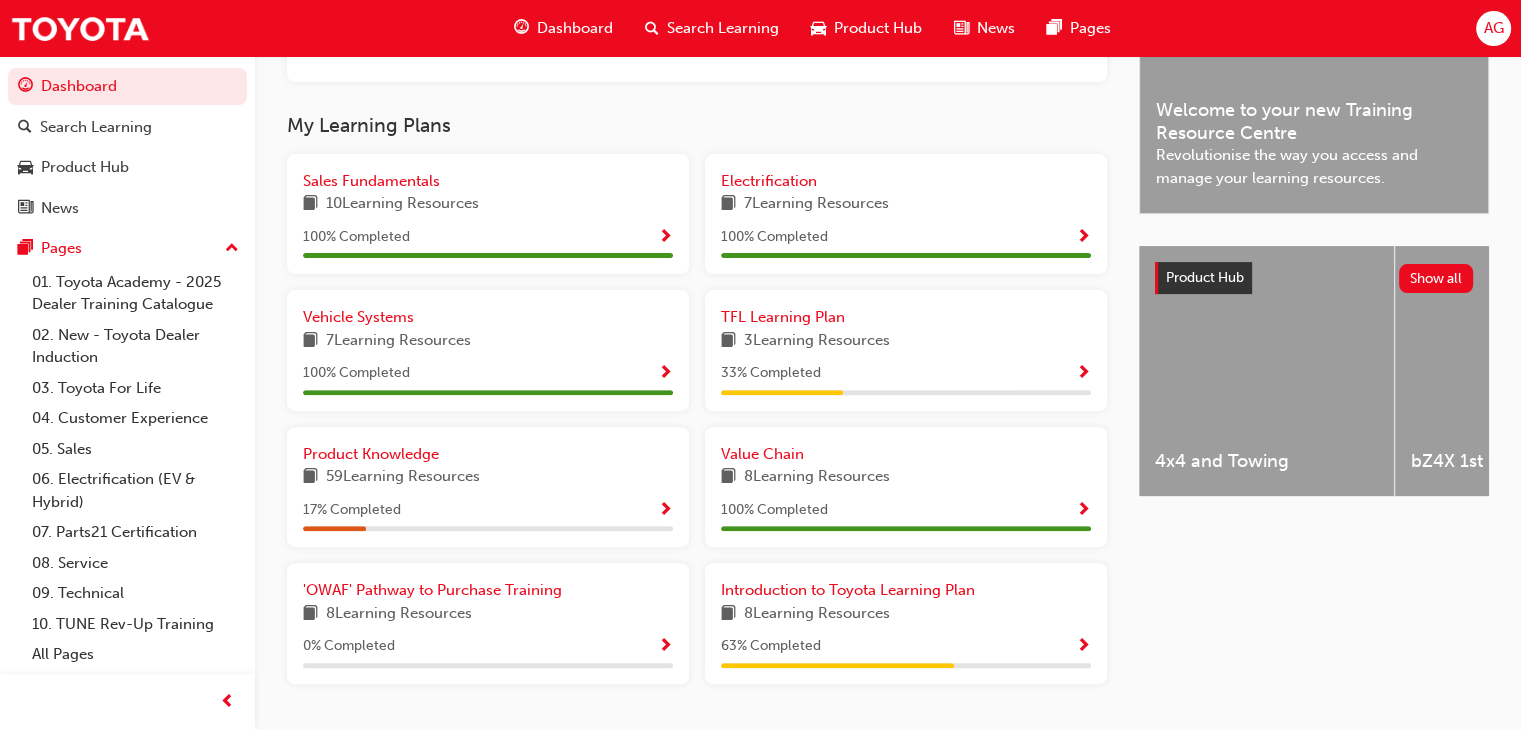 scroll, scrollTop: 600, scrollLeft: 0, axis: vertical 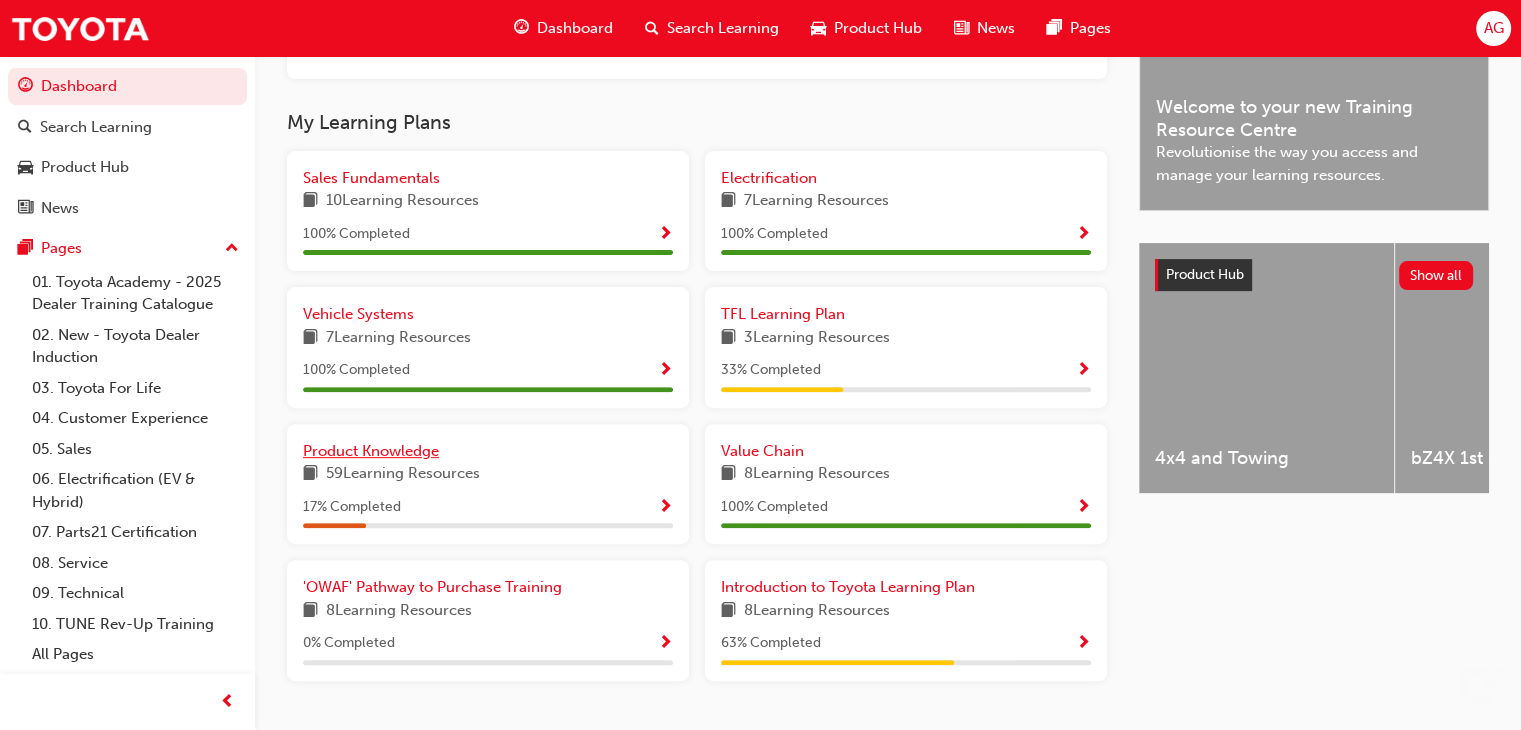 click on "Product Knowledge" at bounding box center (371, 451) 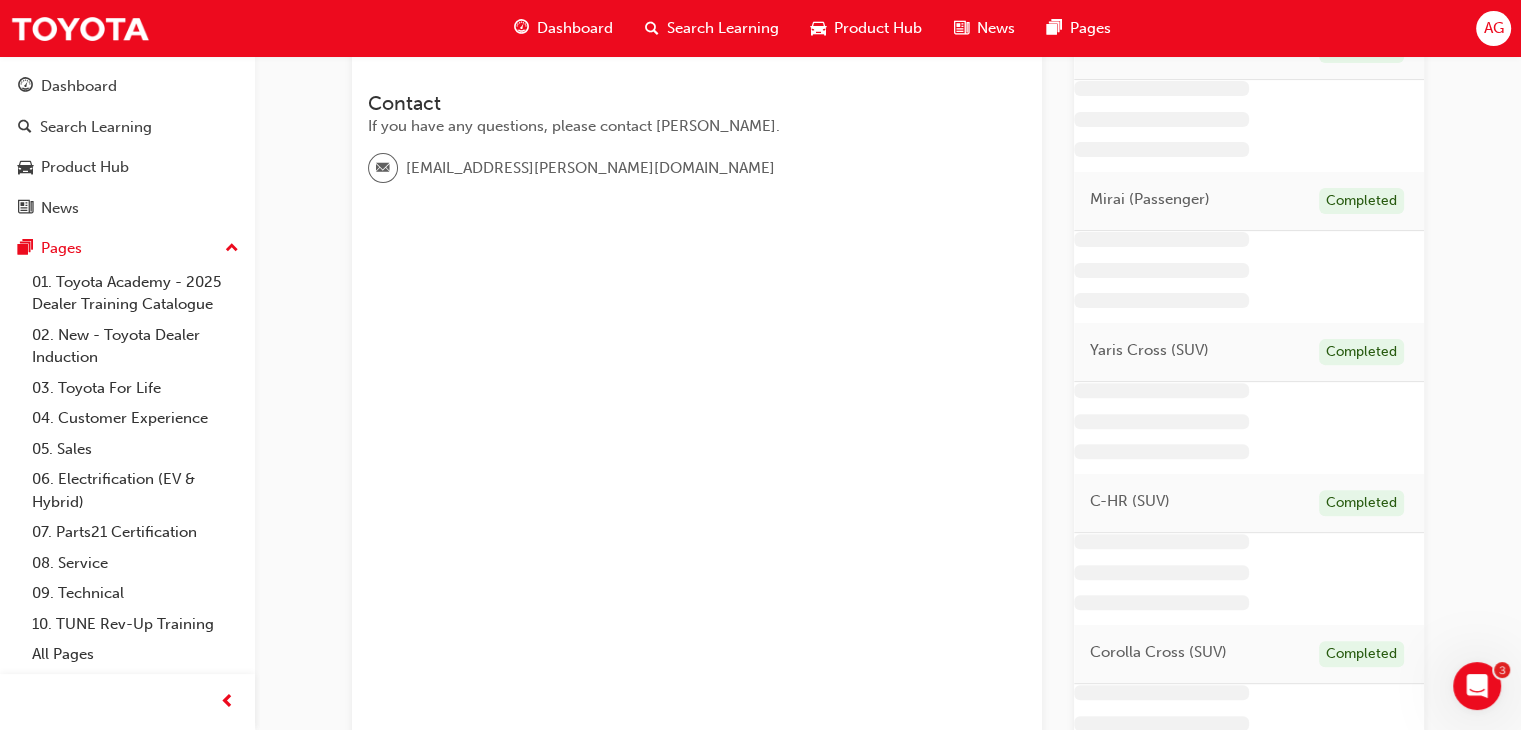 scroll, scrollTop: 0, scrollLeft: 0, axis: both 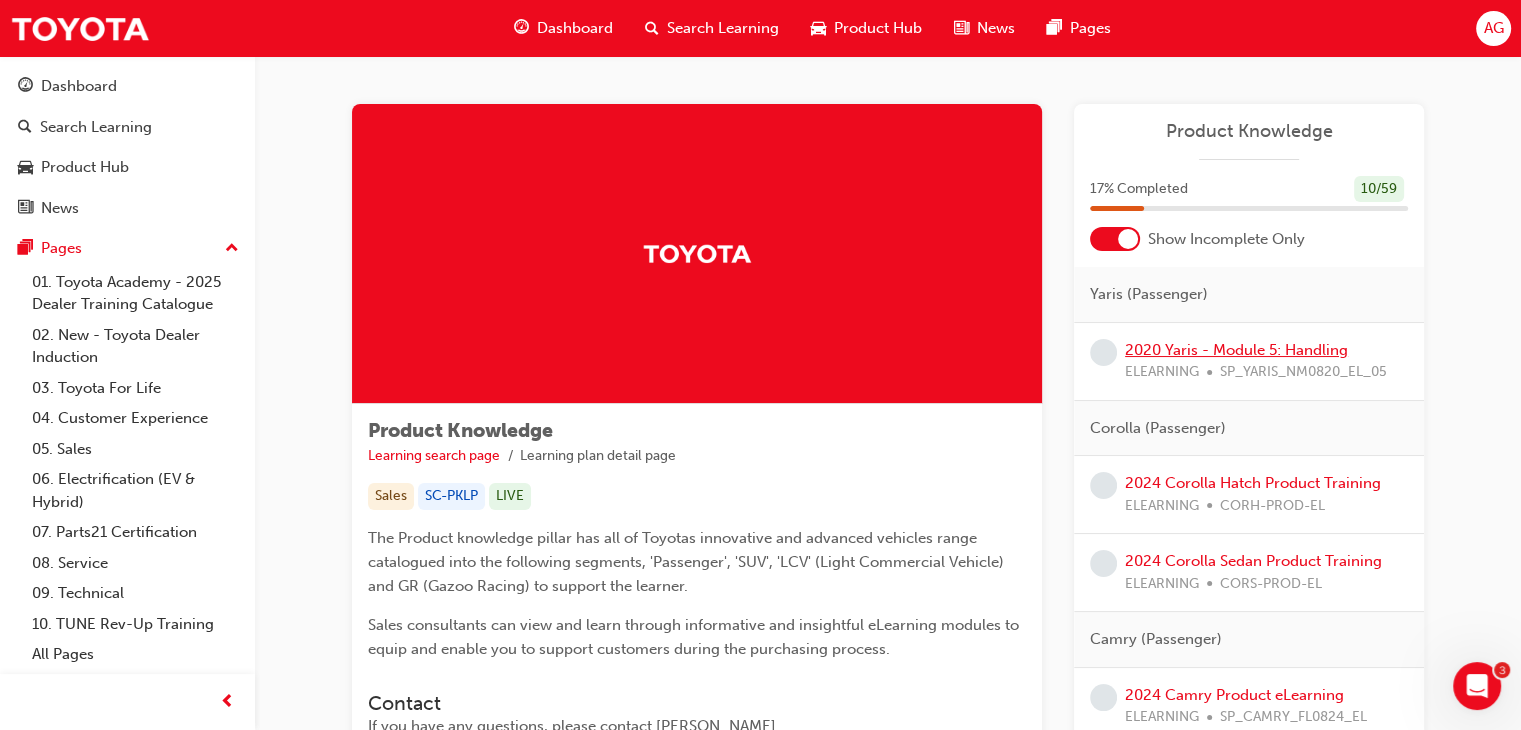 click on "2020 Yaris - Module 5: Handling" at bounding box center (1236, 350) 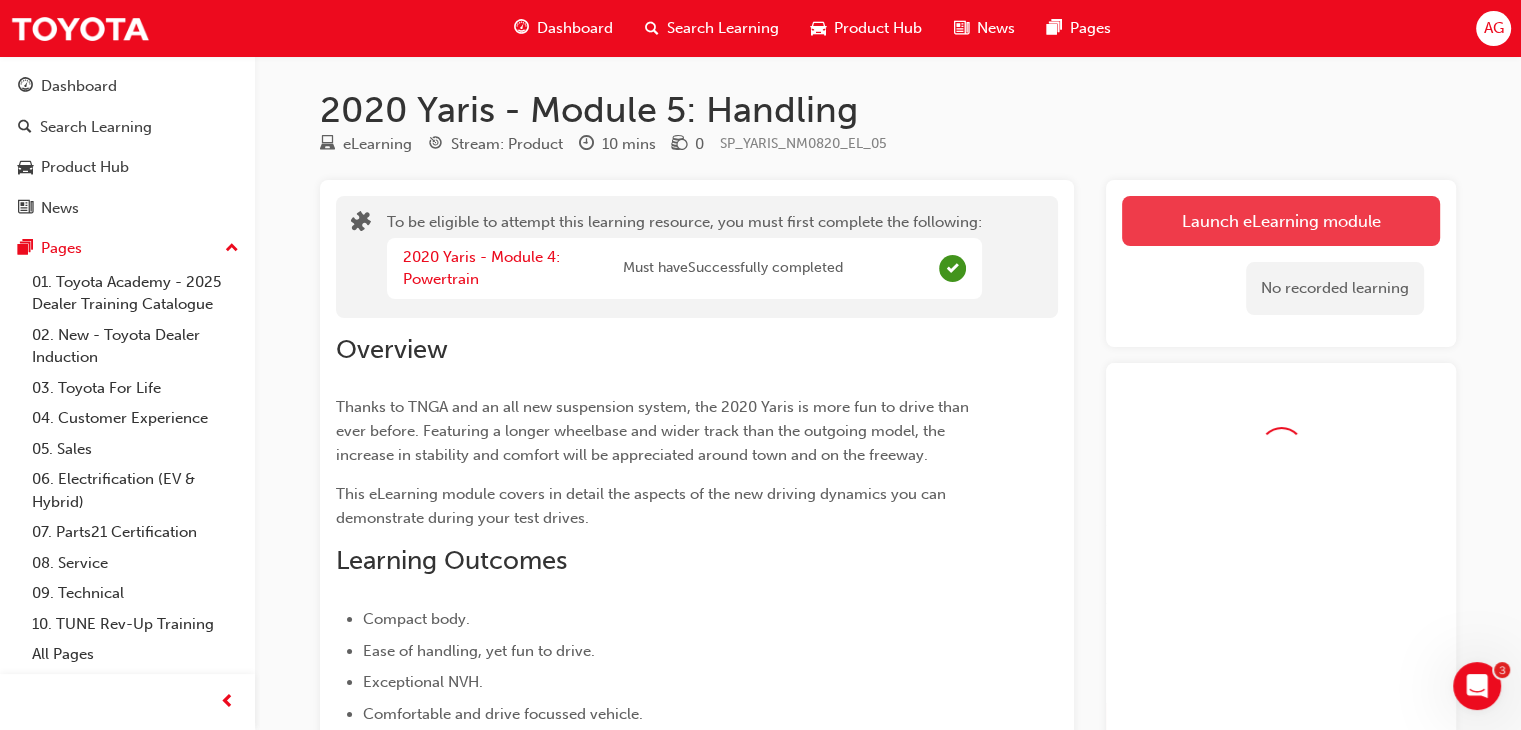 click on "Launch eLearning module" at bounding box center [1281, 221] 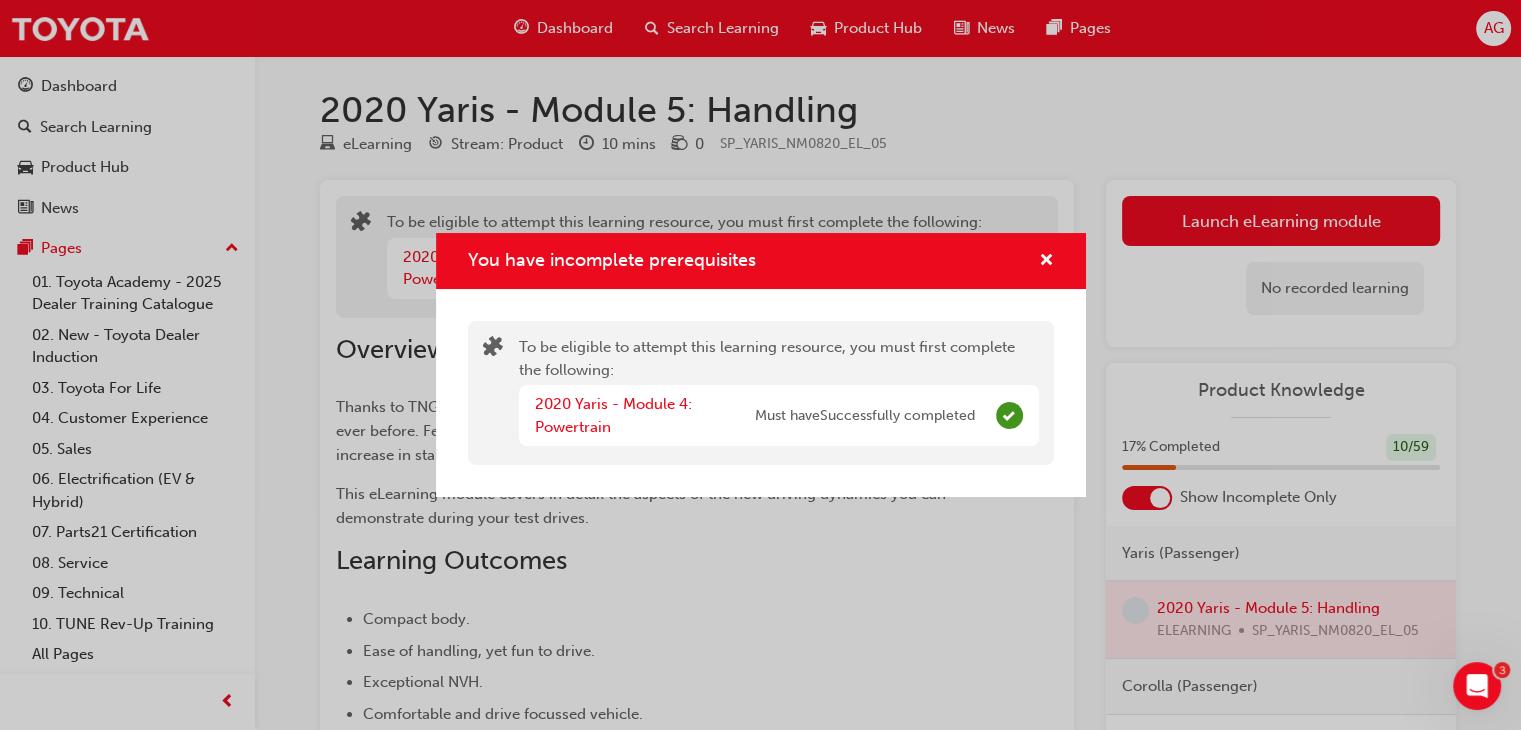click on "You have incomplete prerequisites" at bounding box center [761, 261] 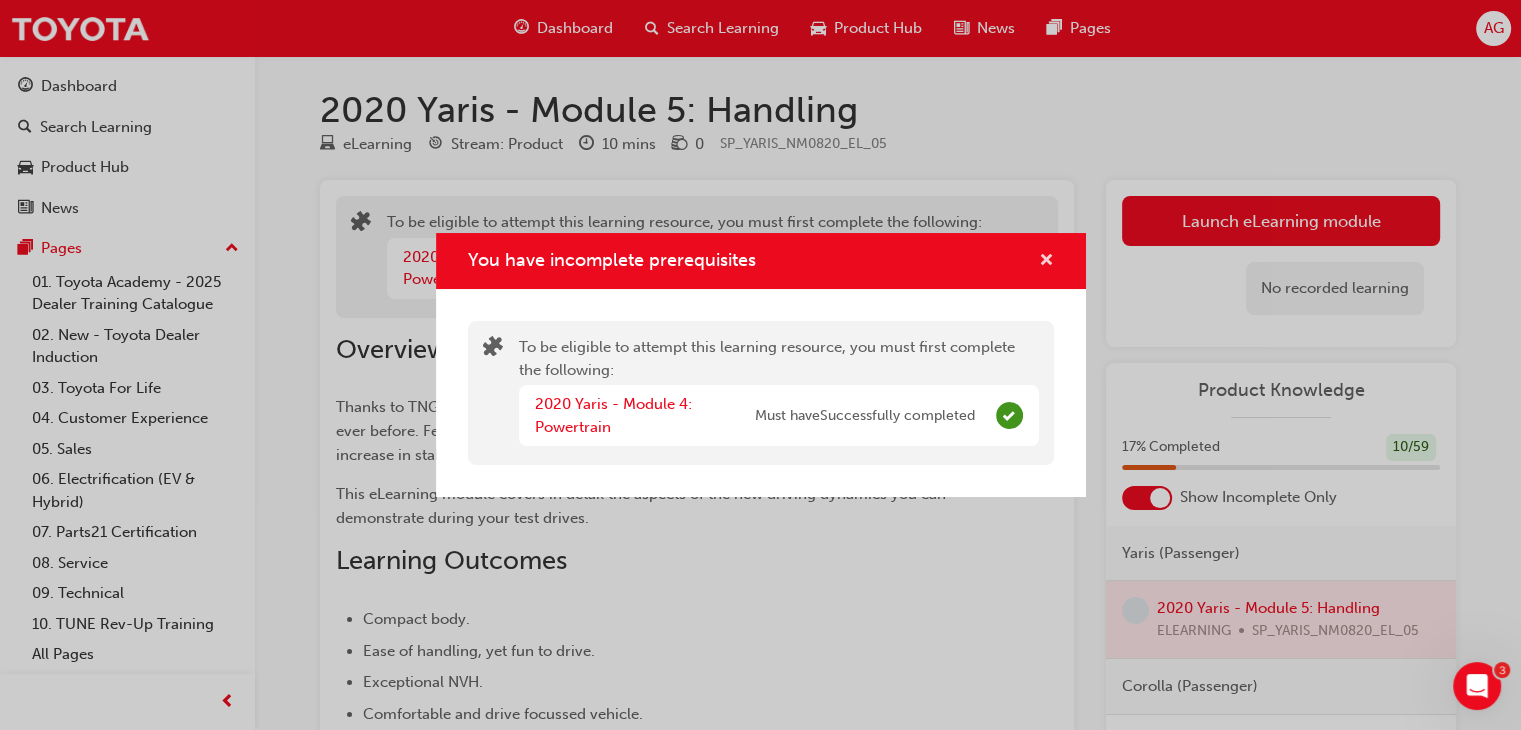 click at bounding box center [1046, 262] 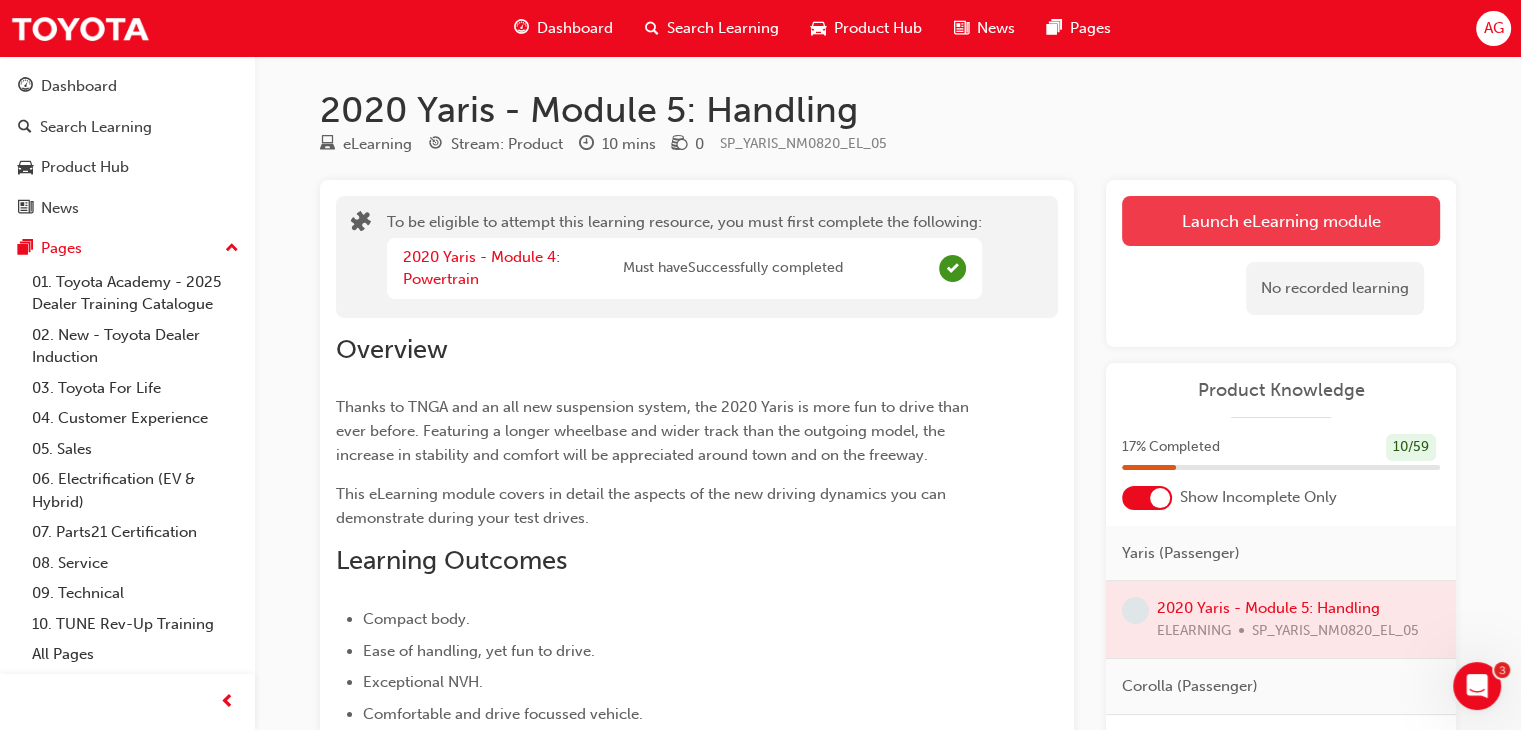 click on "Launch eLearning module" at bounding box center [1281, 221] 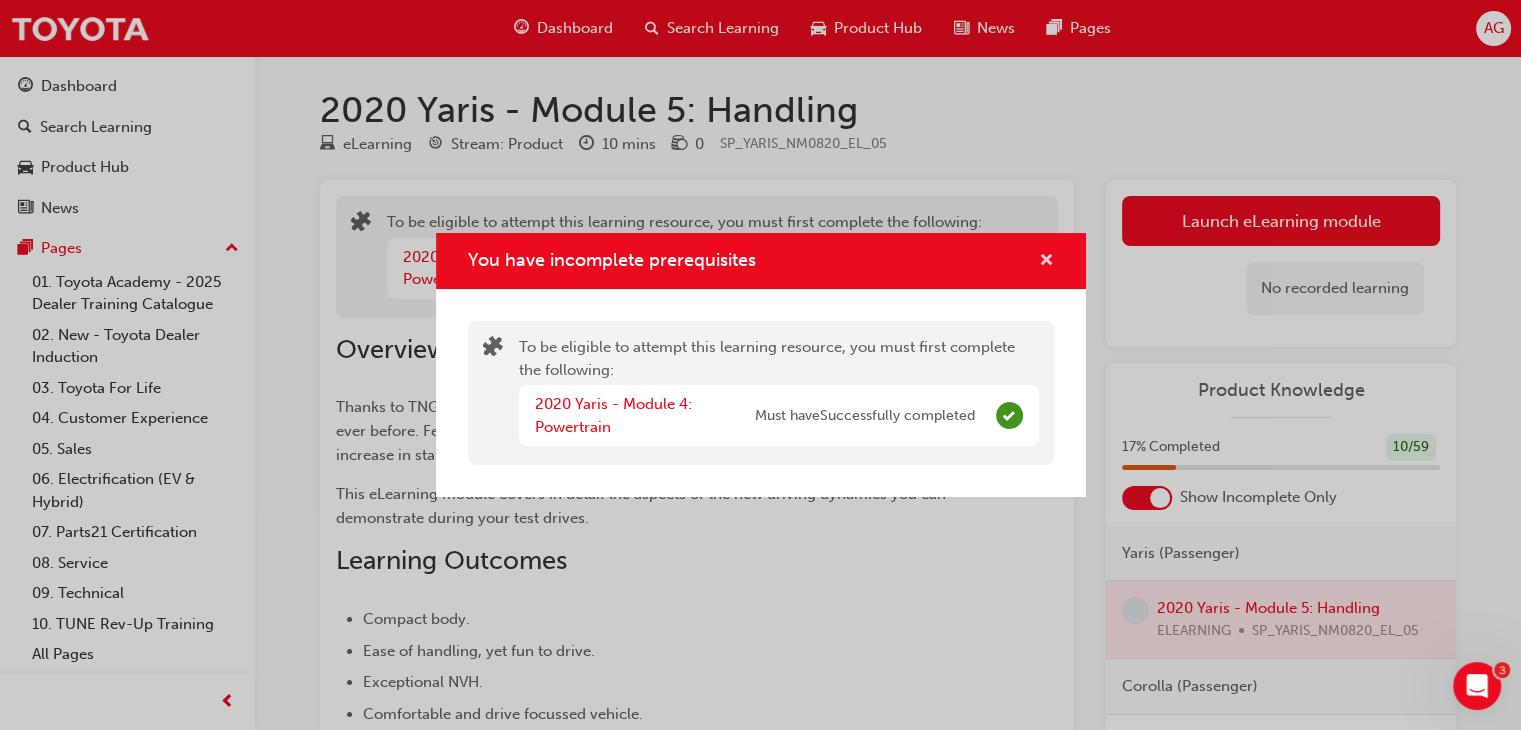 click at bounding box center [1046, 262] 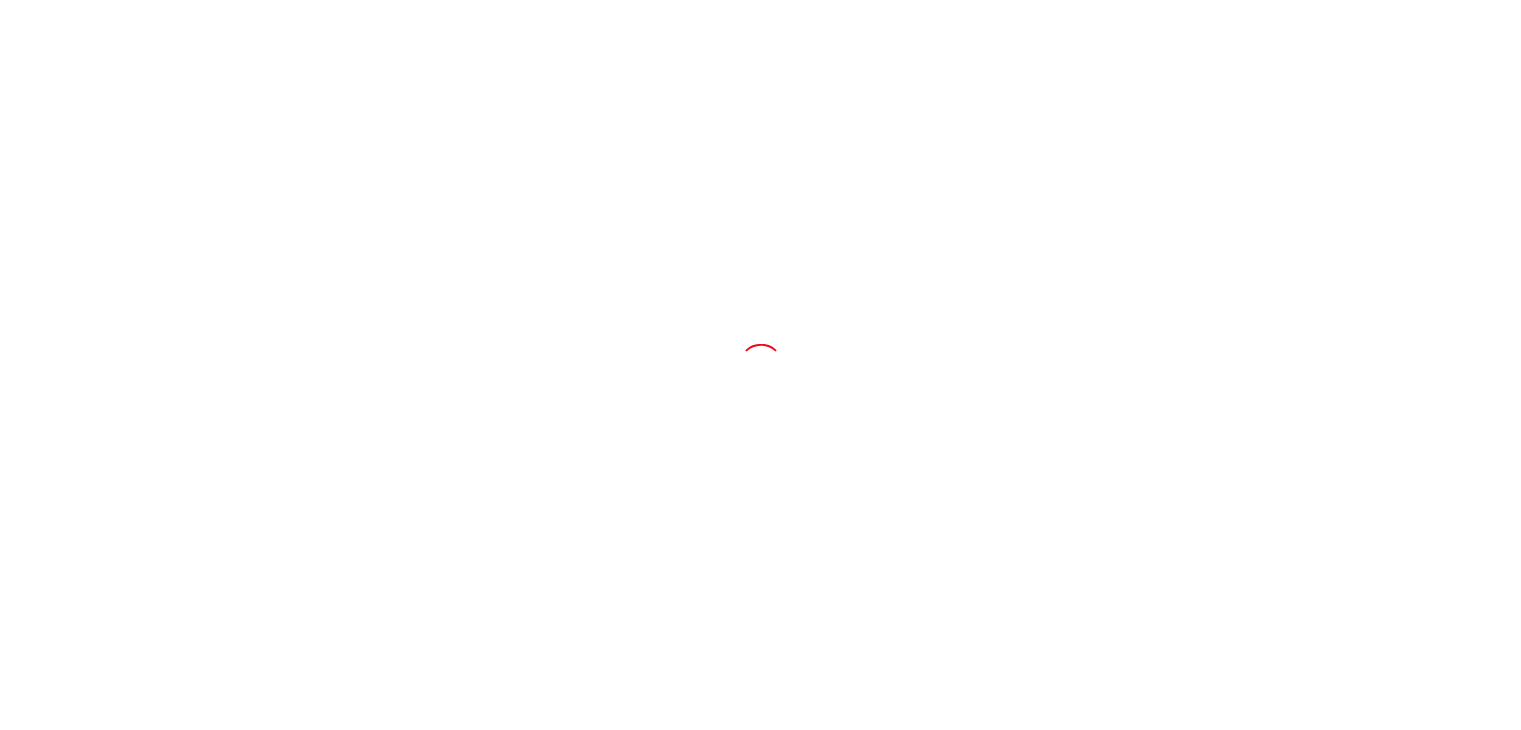 scroll, scrollTop: 0, scrollLeft: 0, axis: both 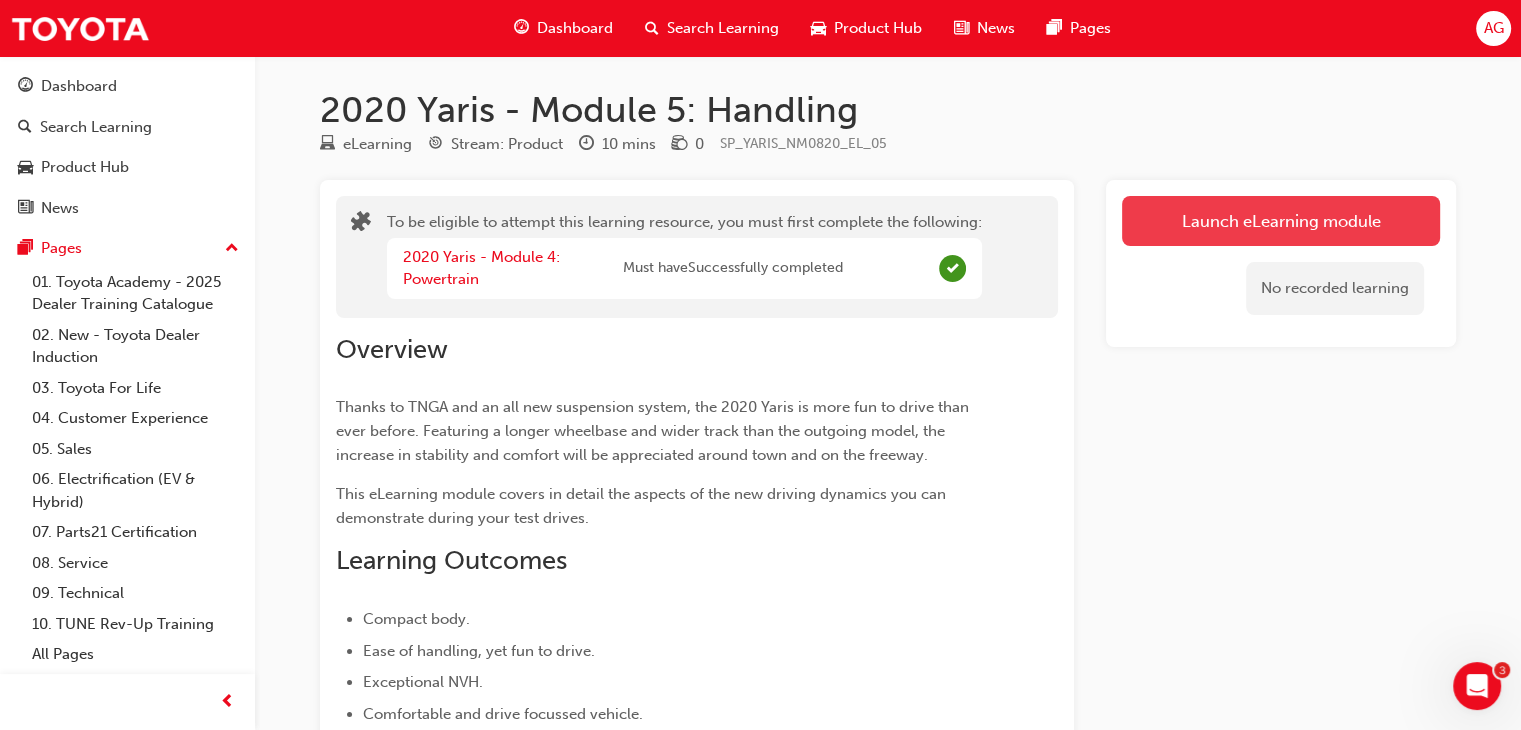 click on "Launch eLearning module" at bounding box center [1281, 221] 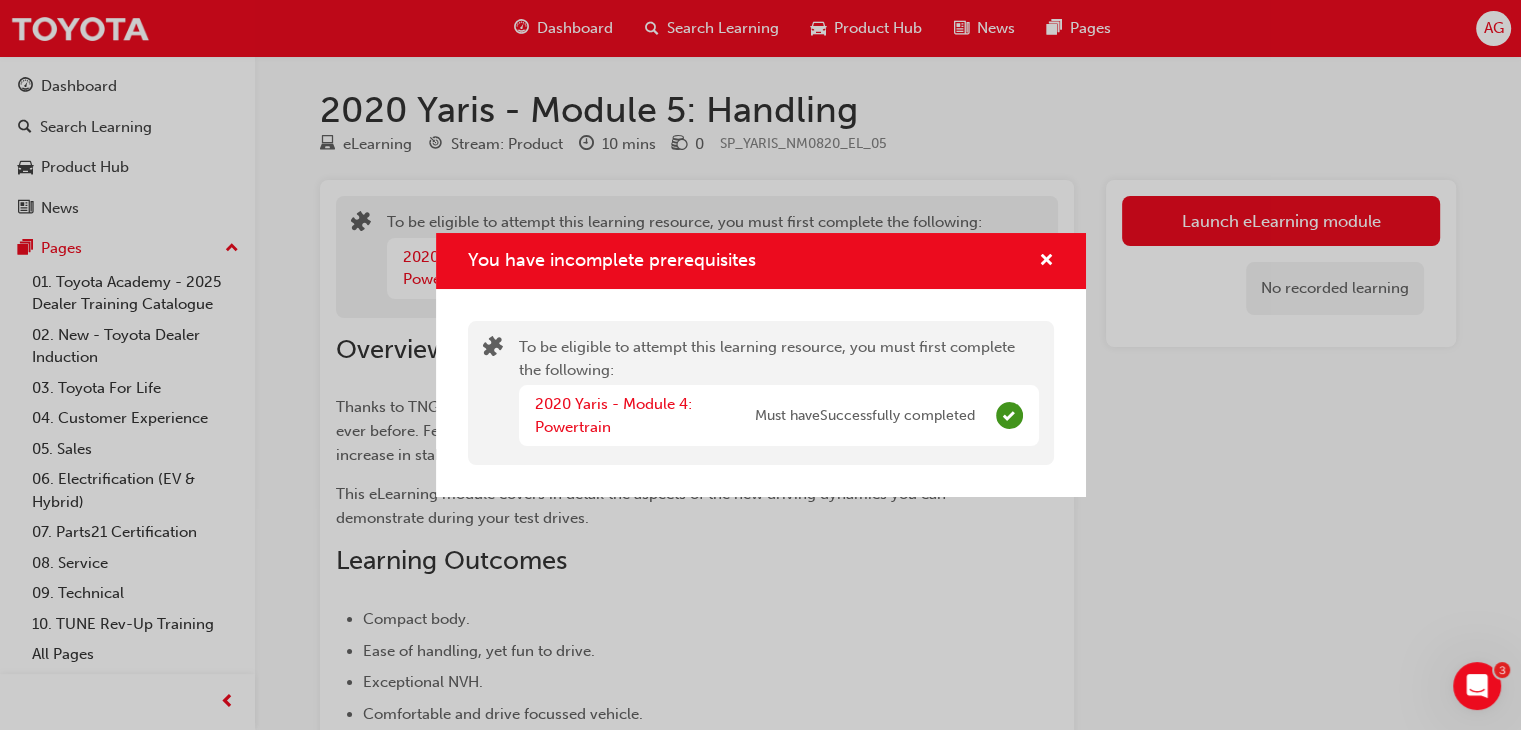 click on "You have incomplete prerequisites" at bounding box center (761, 261) 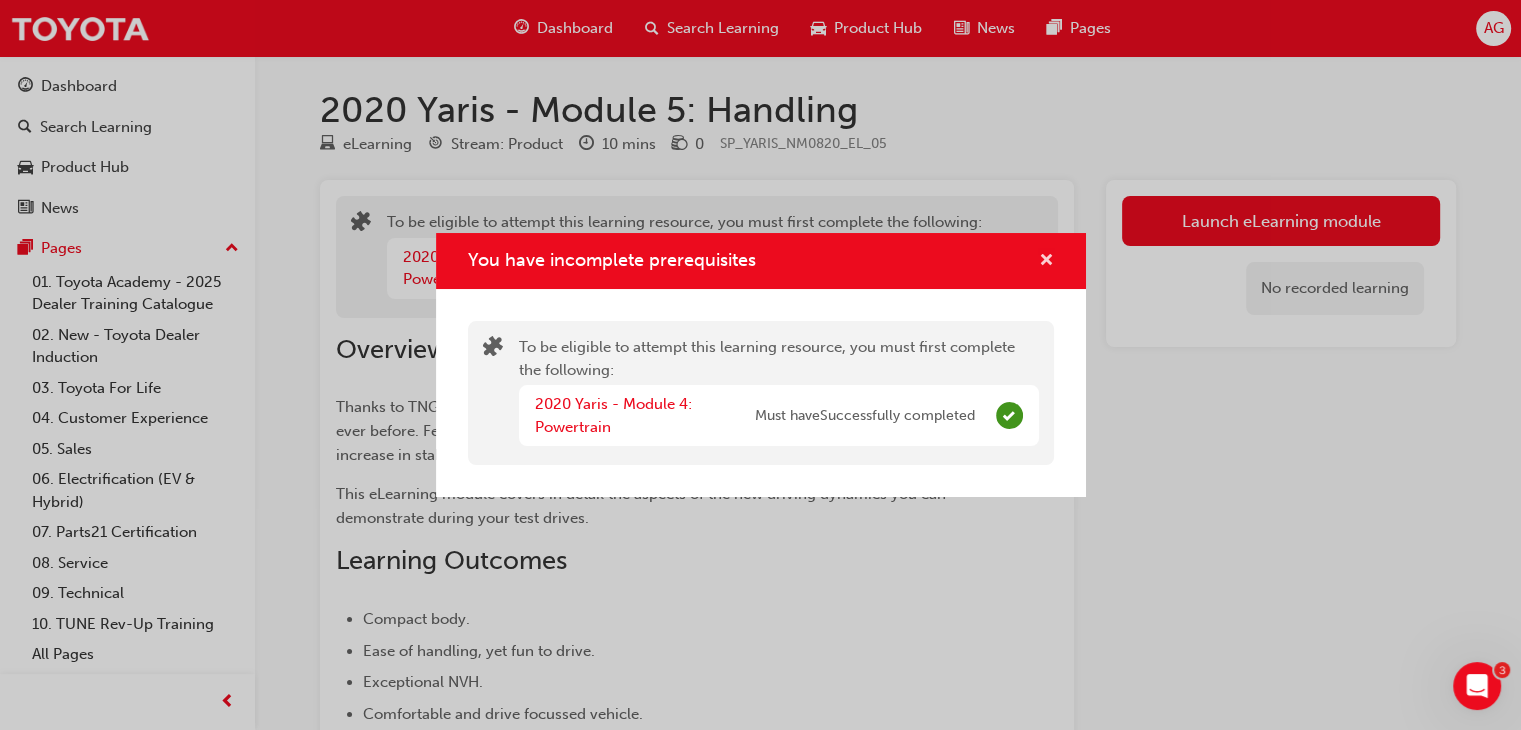 click at bounding box center (1046, 262) 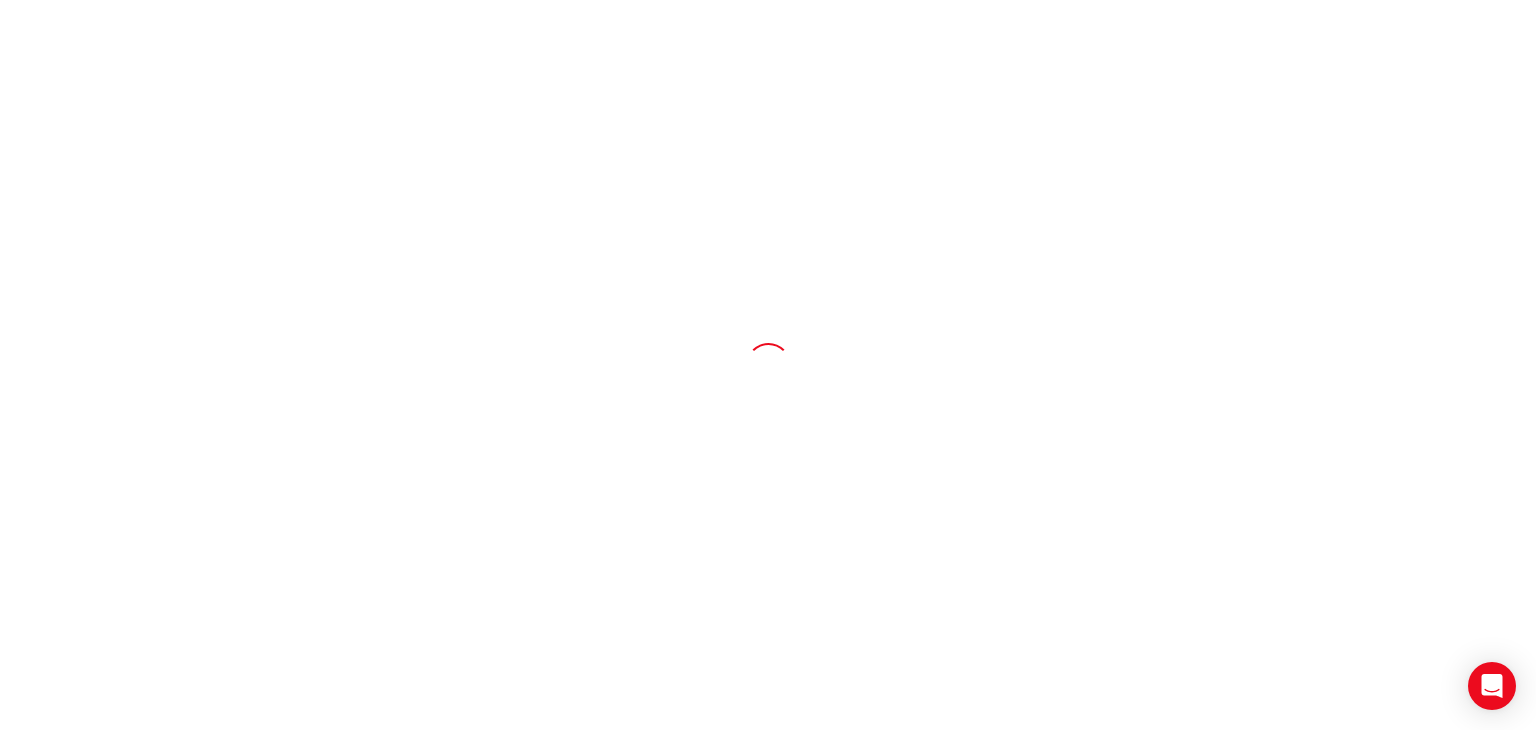 scroll, scrollTop: 0, scrollLeft: 0, axis: both 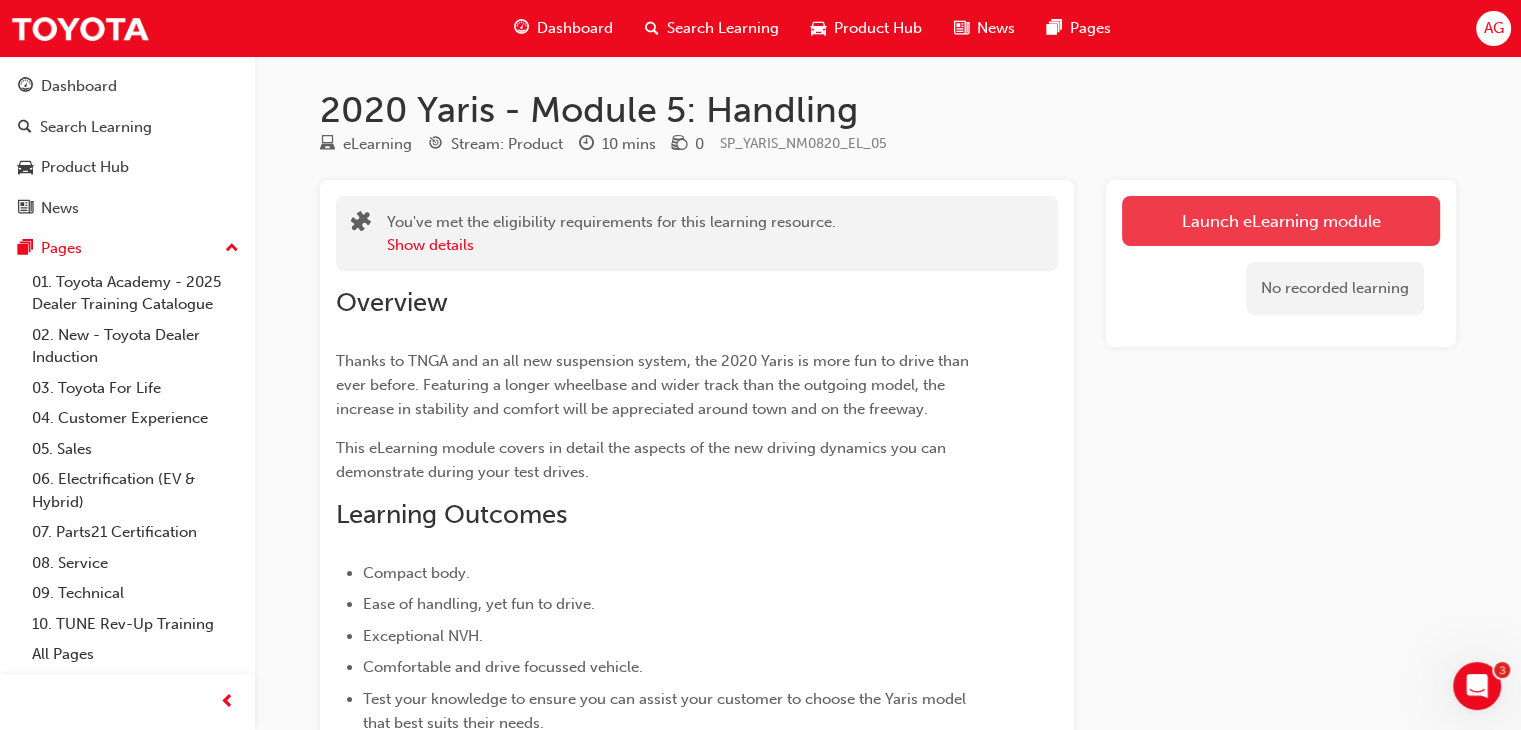 click on "Launch eLearning module" at bounding box center [1281, 221] 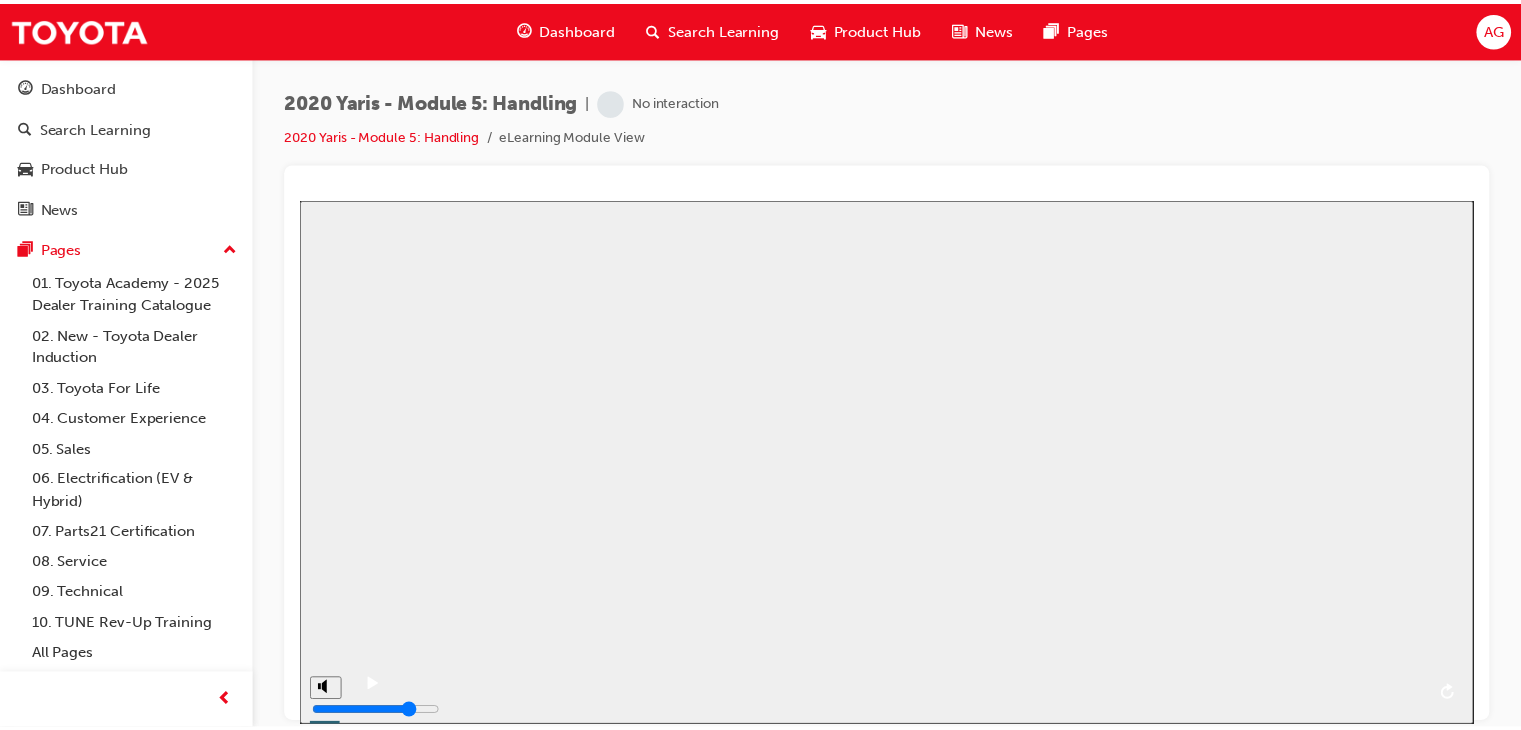 scroll, scrollTop: 0, scrollLeft: 0, axis: both 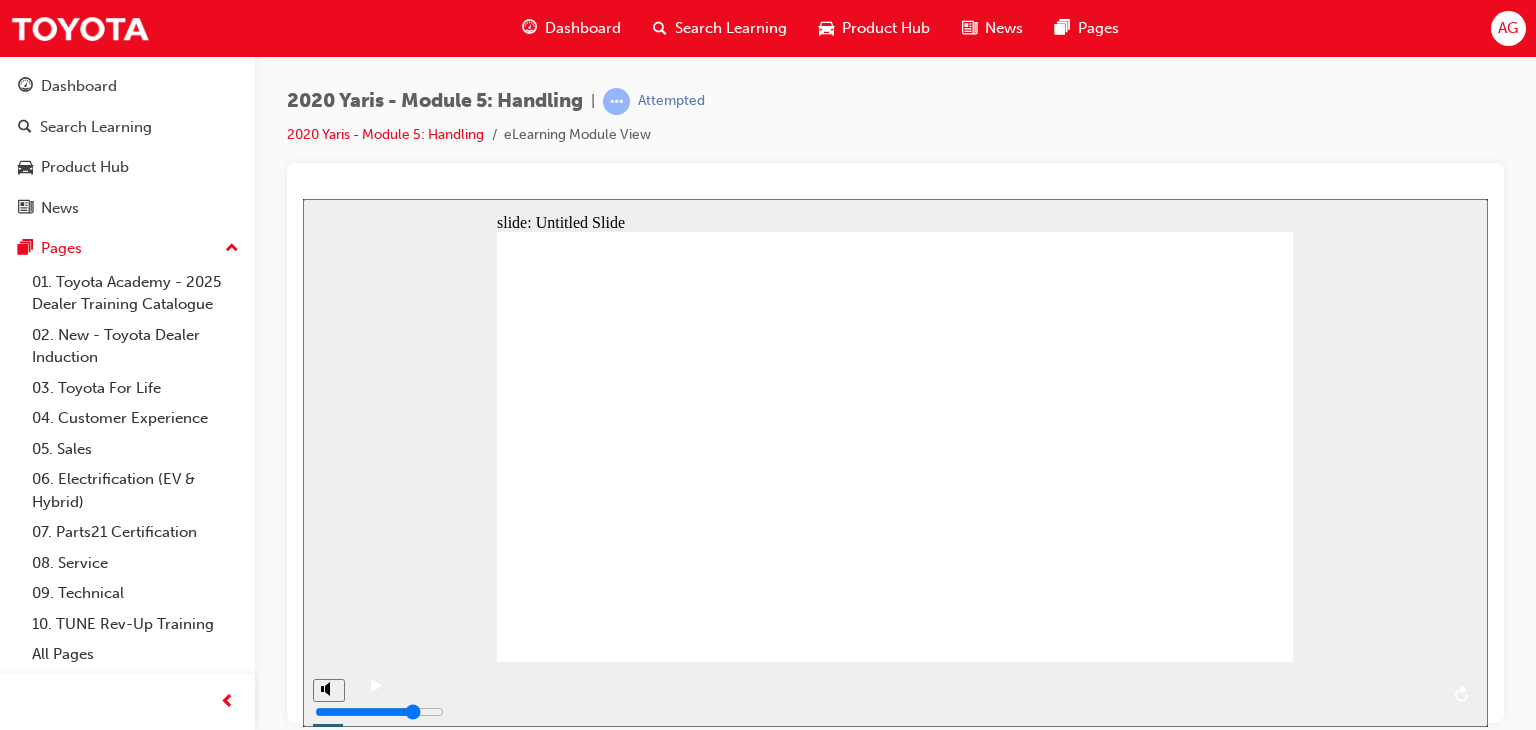 drag, startPoint x: 508, startPoint y: 690, endPoint x: 524, endPoint y: 684, distance: 17.088007 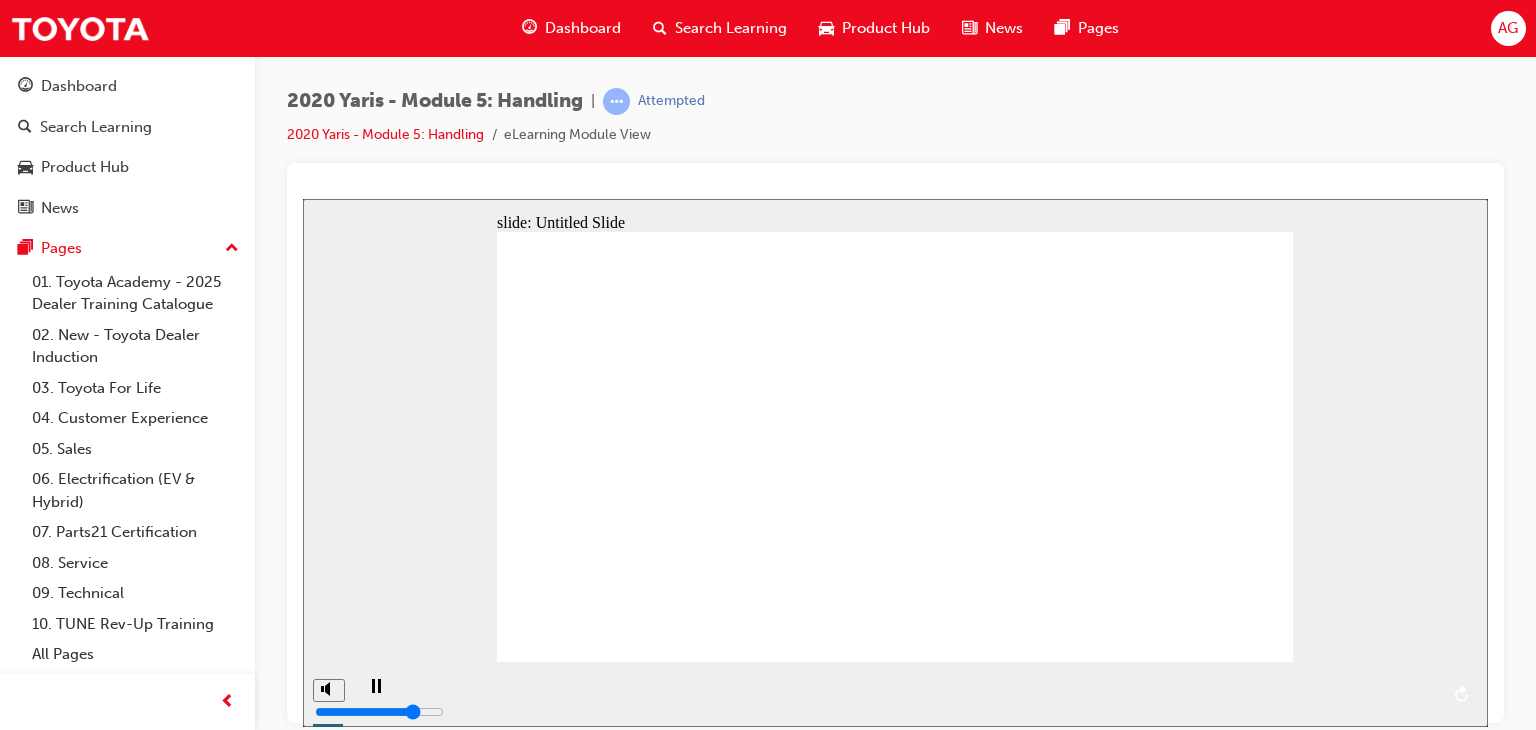 click at bounding box center [917, 679] 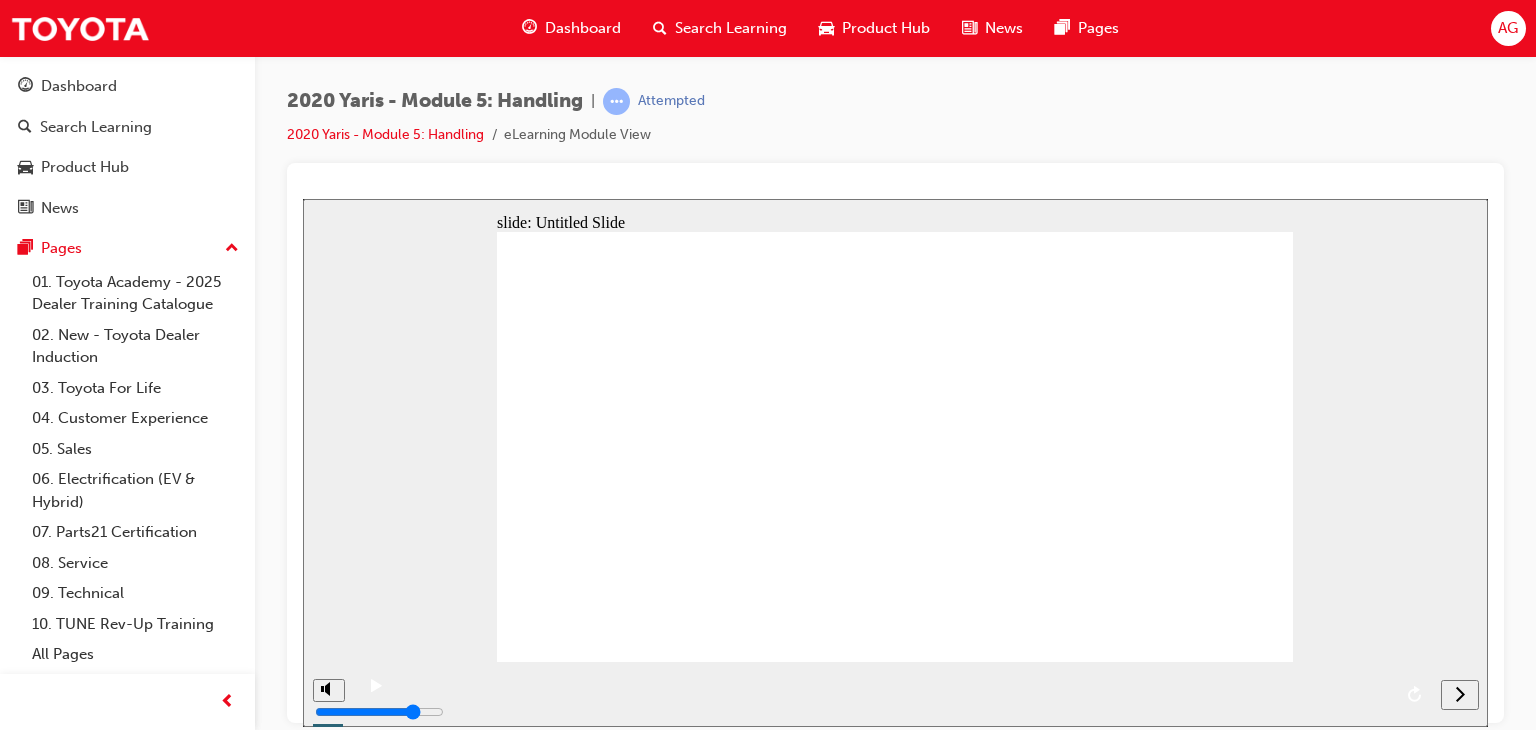 click at bounding box center (894, 679) 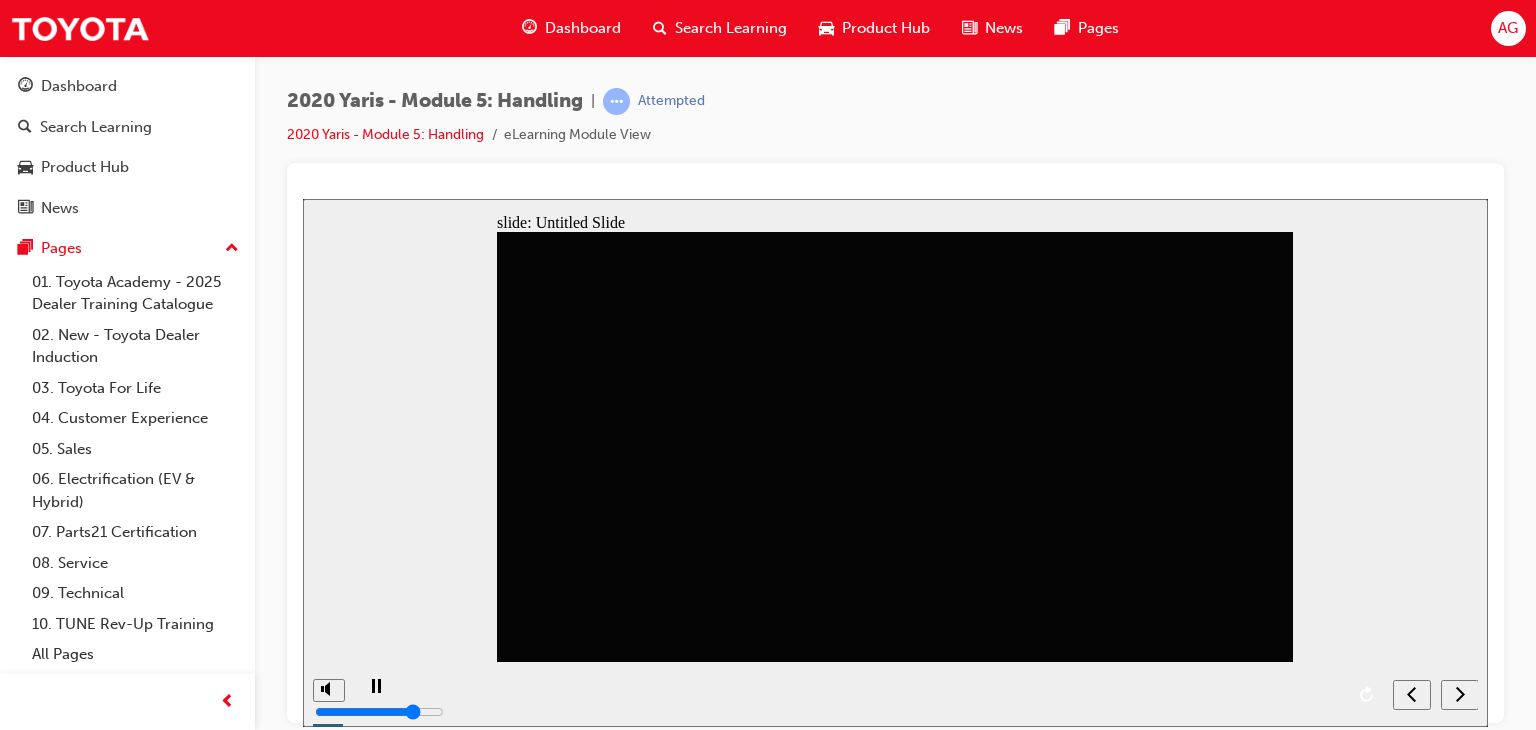 click at bounding box center (870, 679) 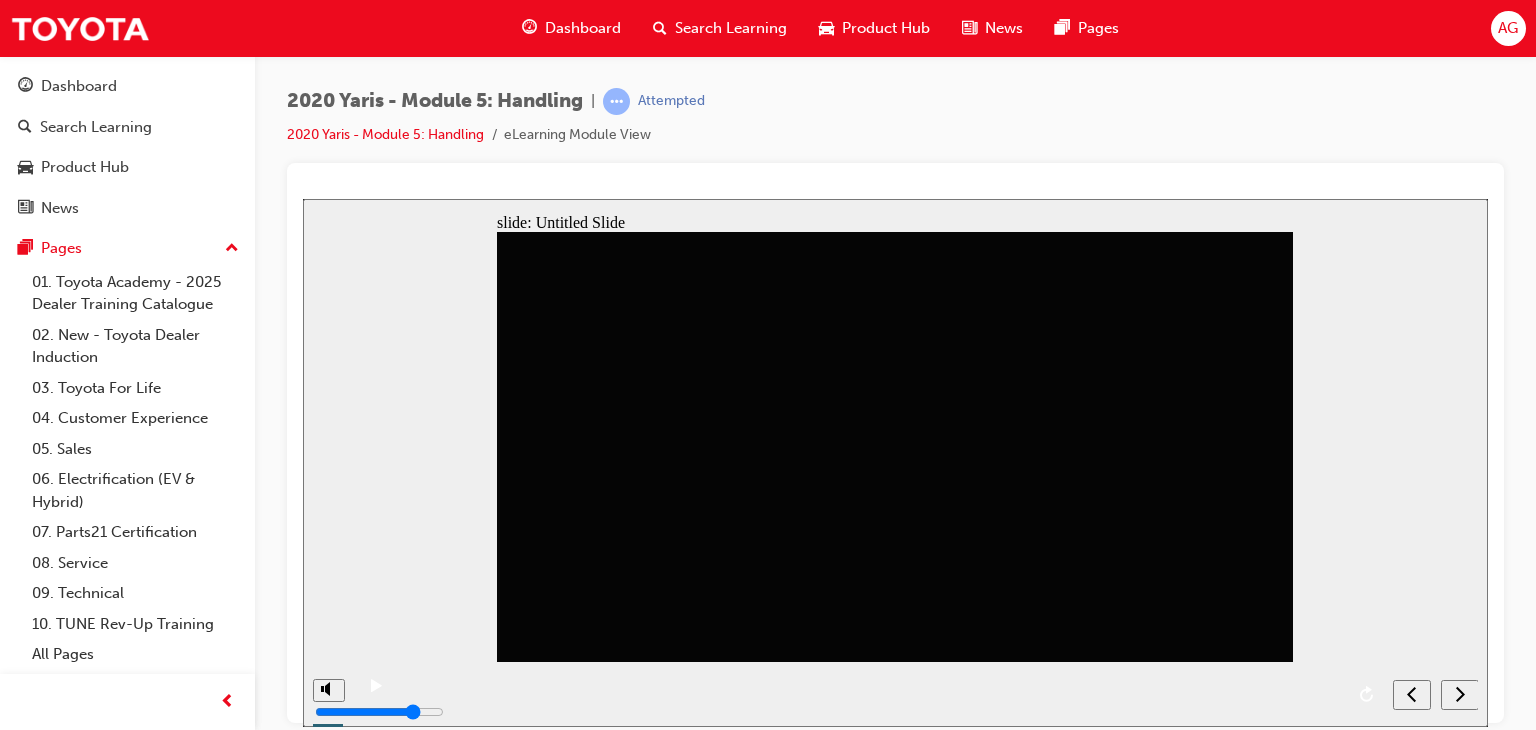 drag, startPoint x: 1179, startPoint y: 702, endPoint x: 1200, endPoint y: 701, distance: 21.023796 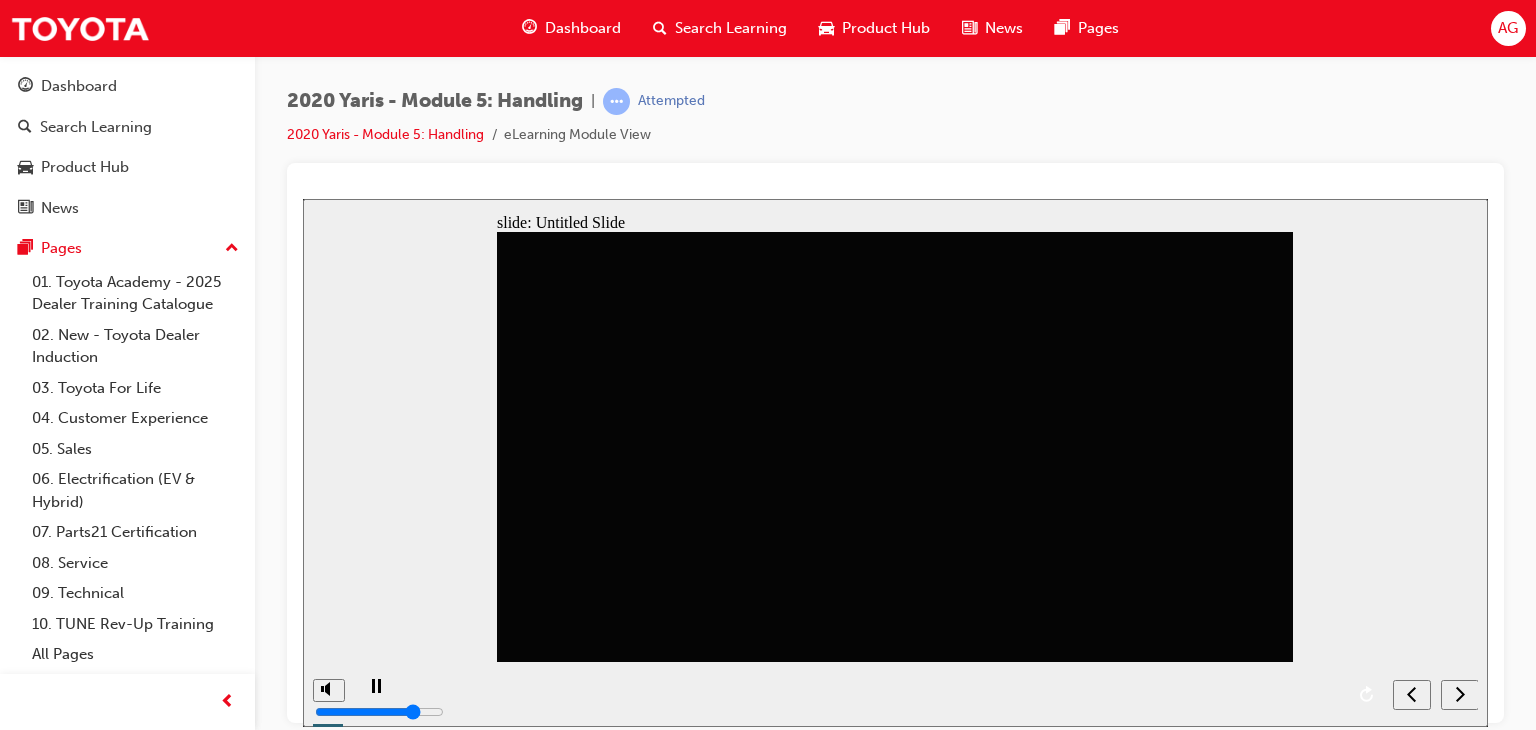 click 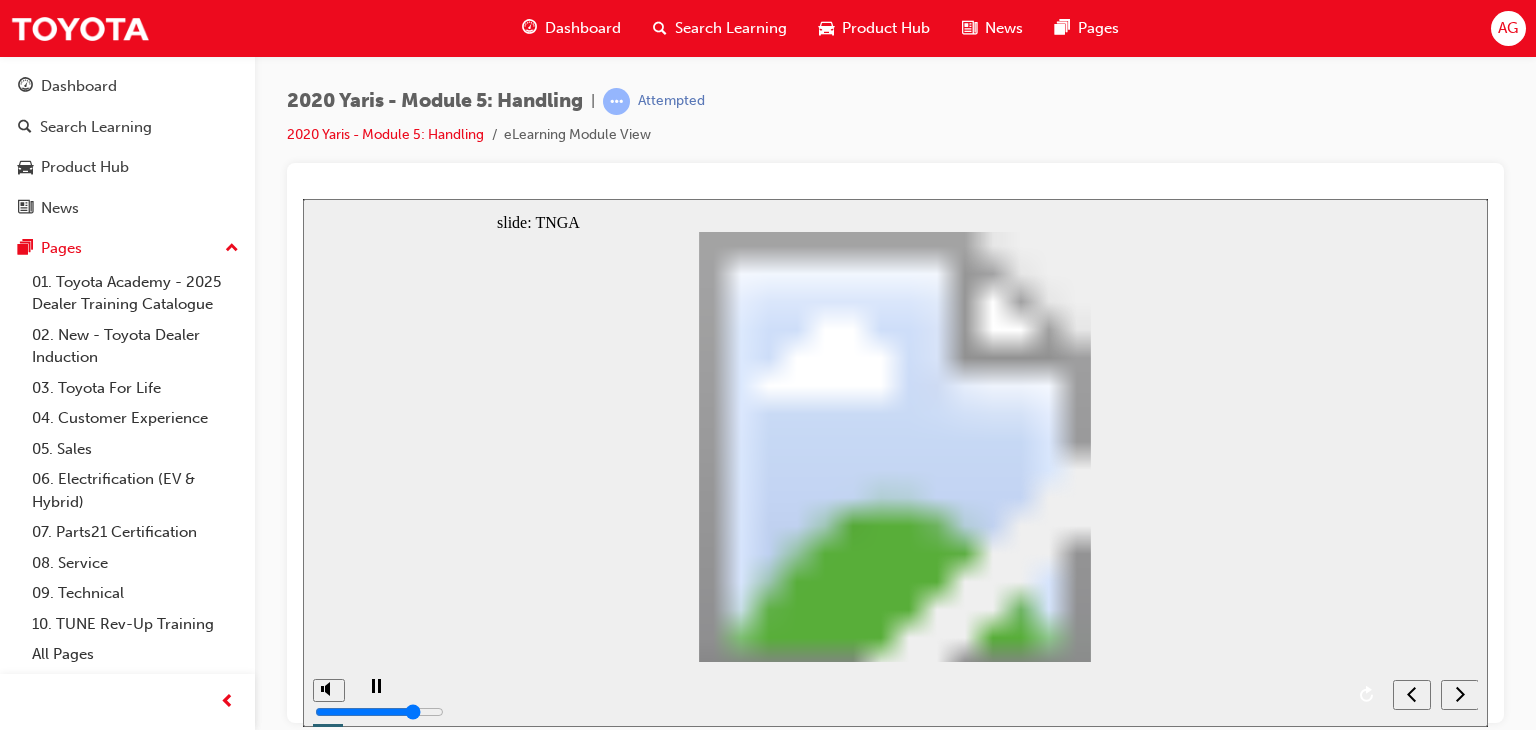 click at bounding box center (870, 679) 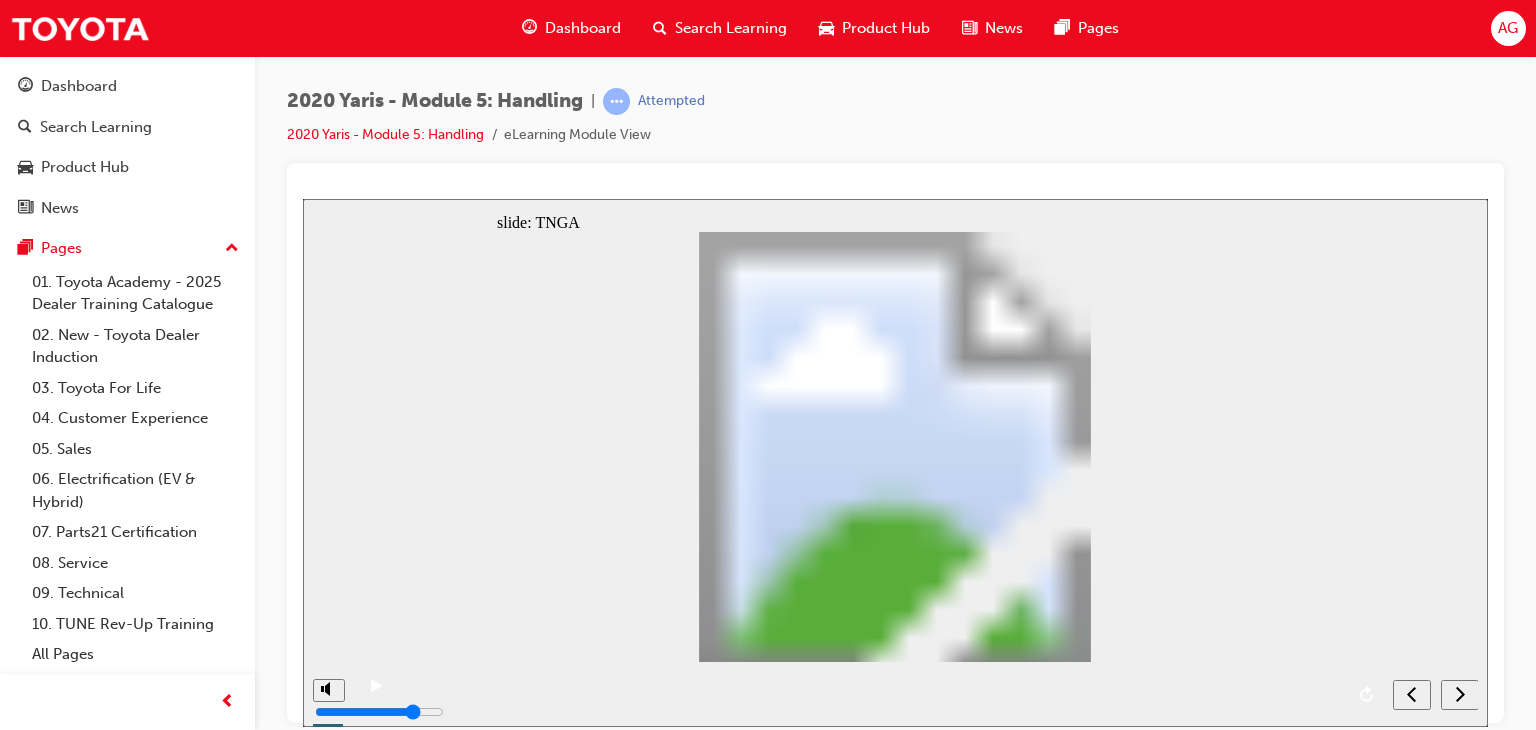 drag, startPoint x: 983, startPoint y: 707, endPoint x: 1077, endPoint y: 708, distance: 94.00532 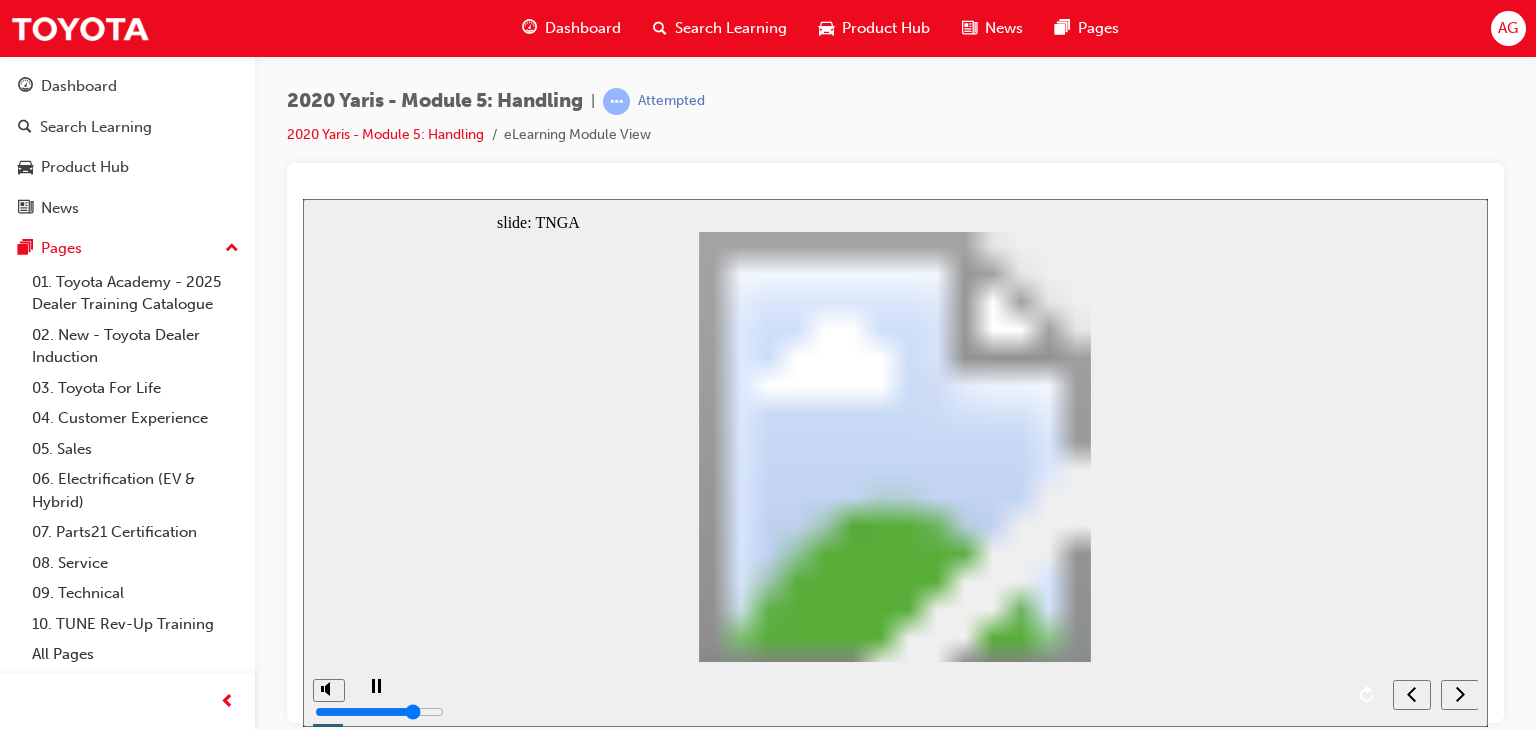 click 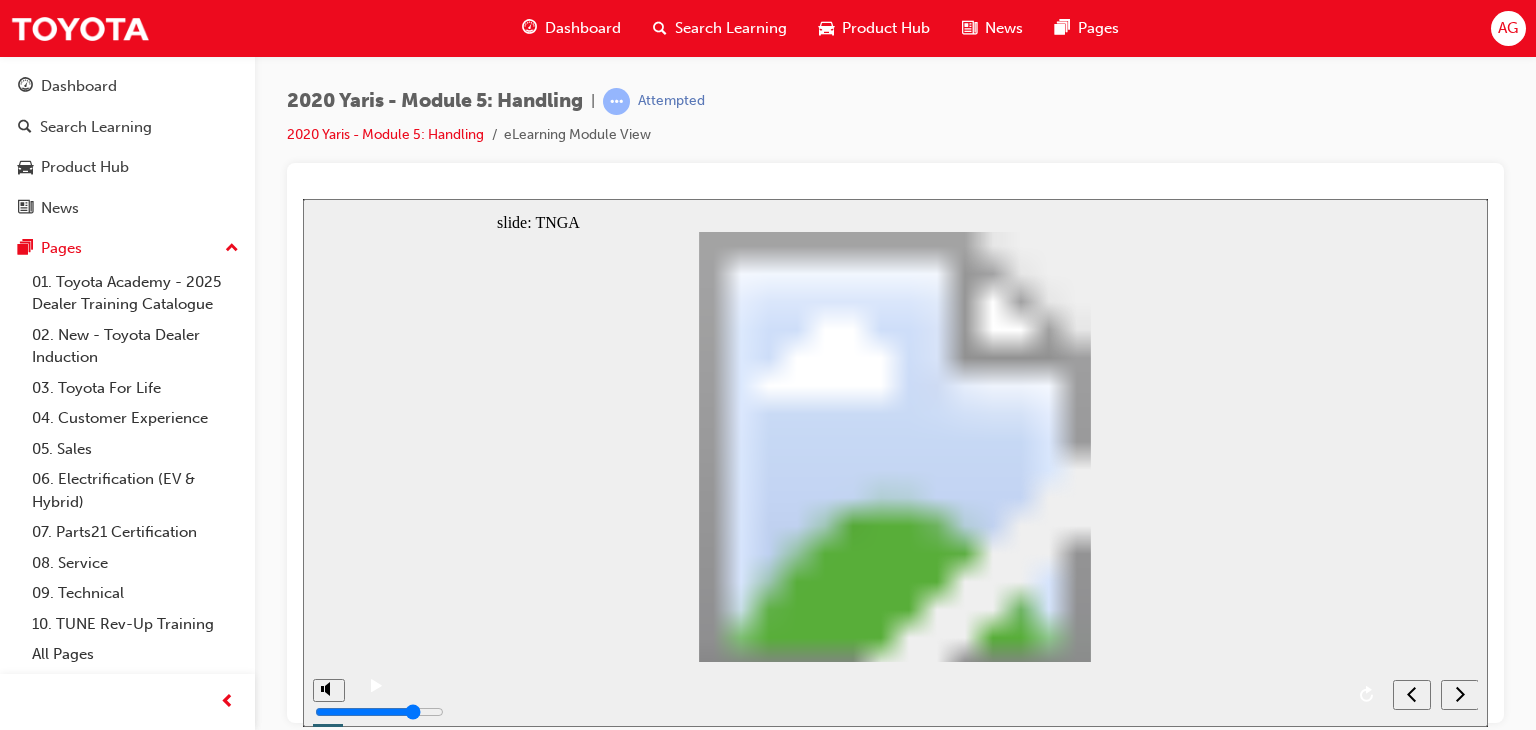 click at bounding box center [870, 679] 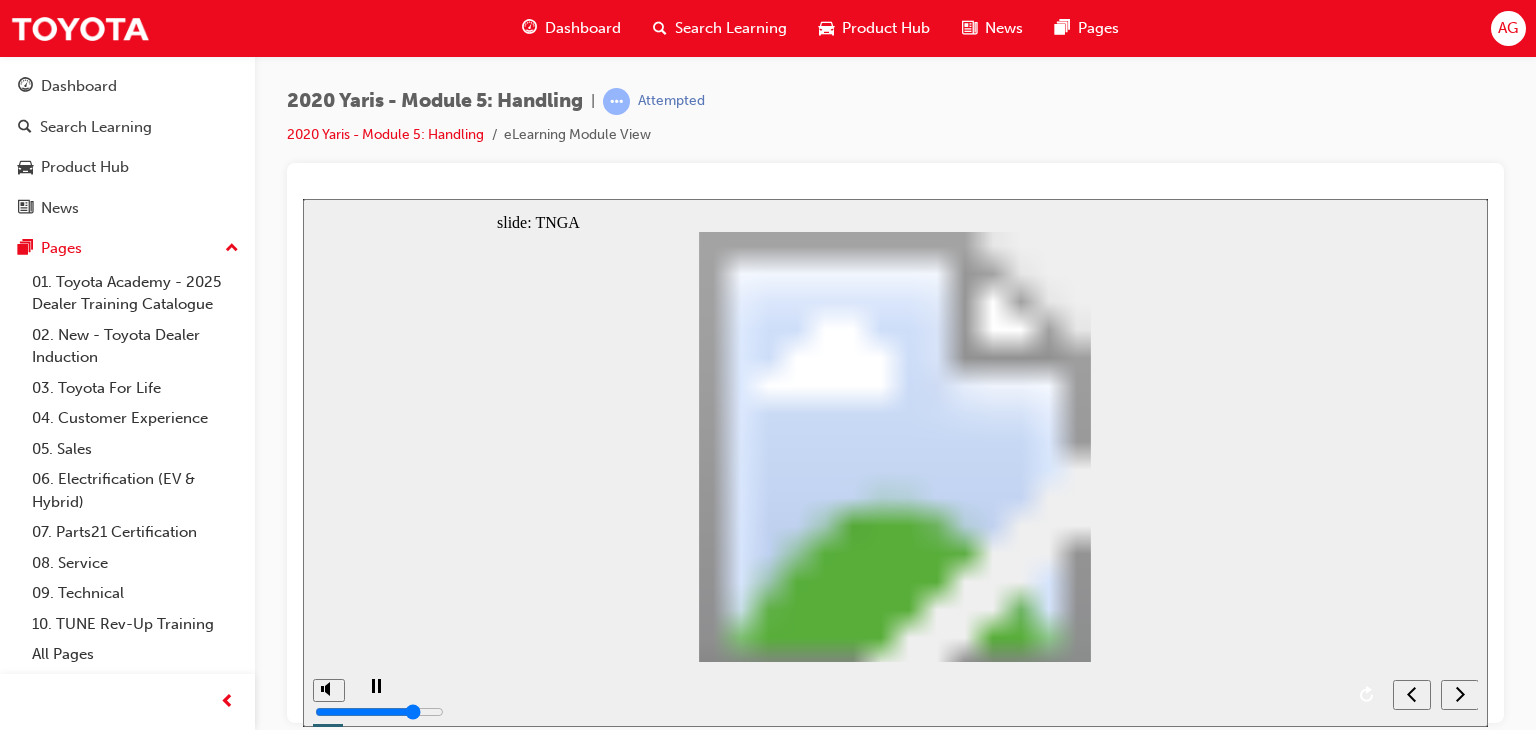 drag, startPoint x: 908, startPoint y: 689, endPoint x: 942, endPoint y: 675, distance: 36.769554 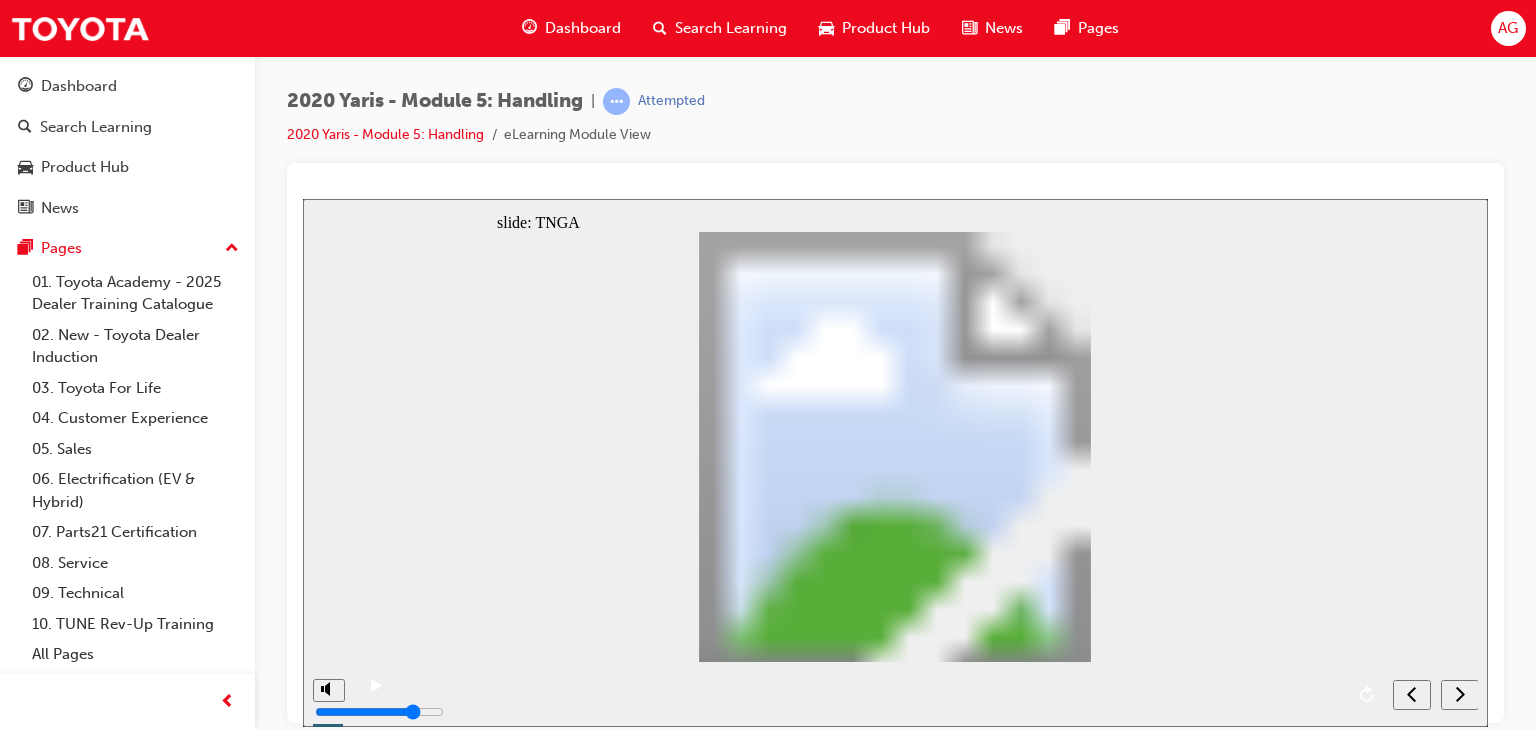 drag, startPoint x: 1060, startPoint y: 697, endPoint x: 1130, endPoint y: 687, distance: 70.71068 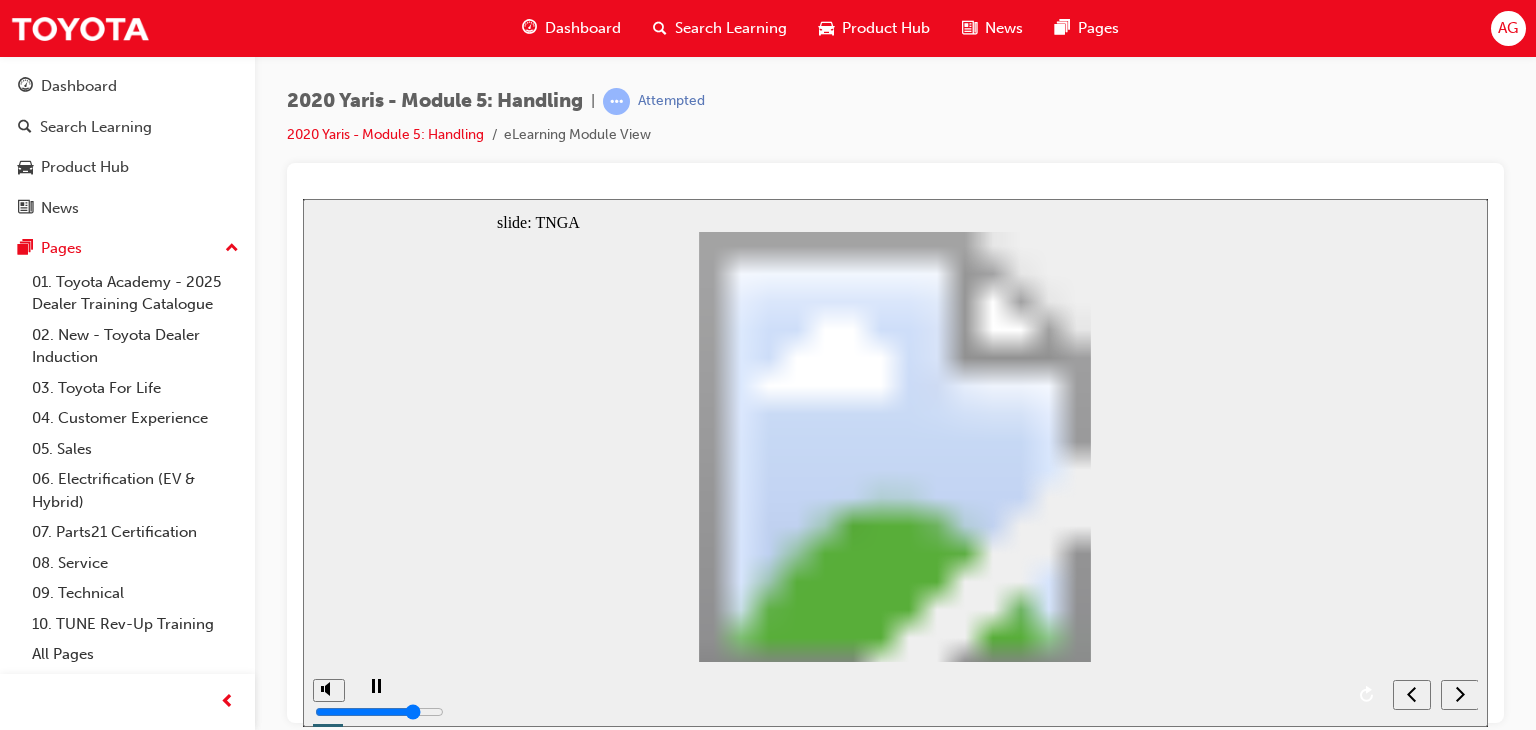 click 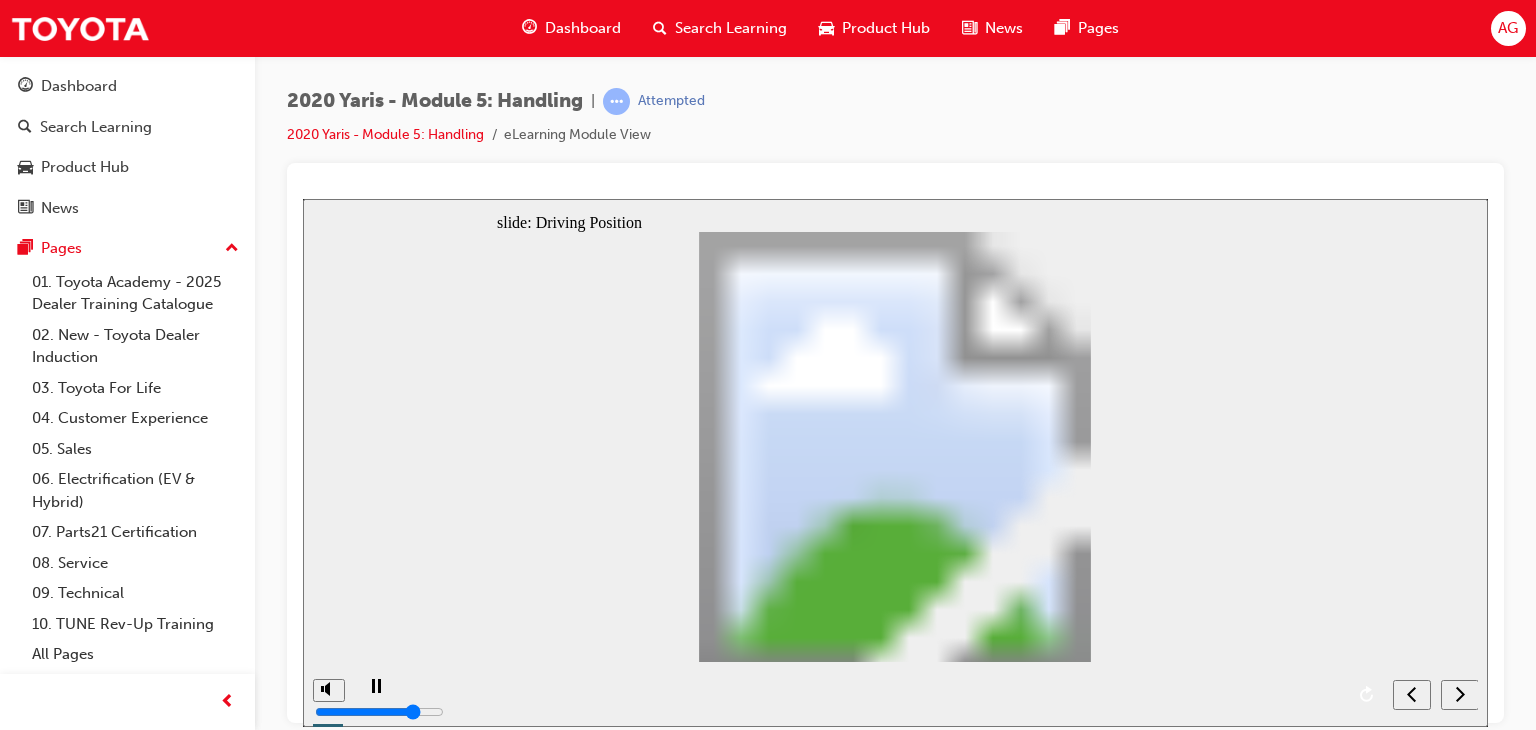 click at bounding box center (870, 679) 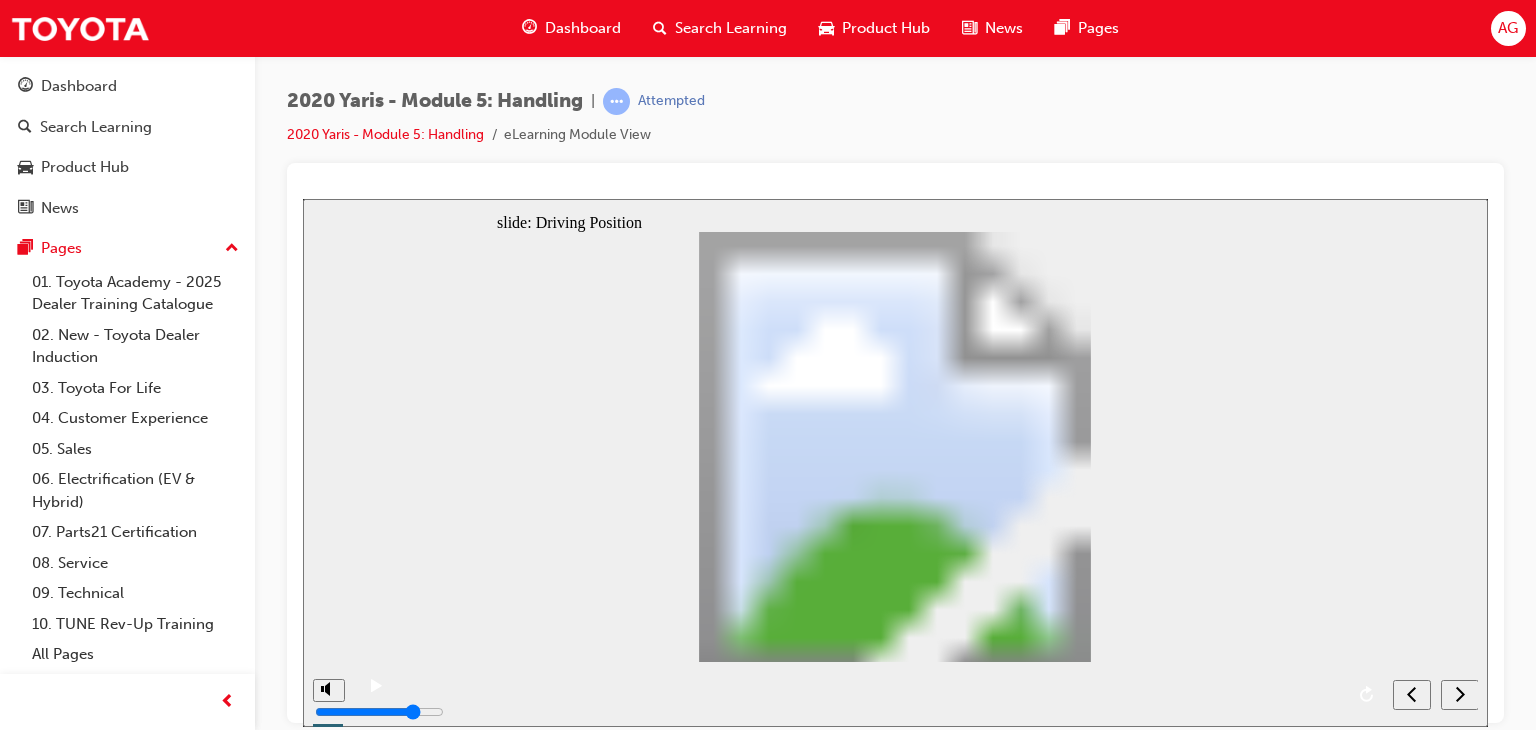 click at bounding box center (870, 679) 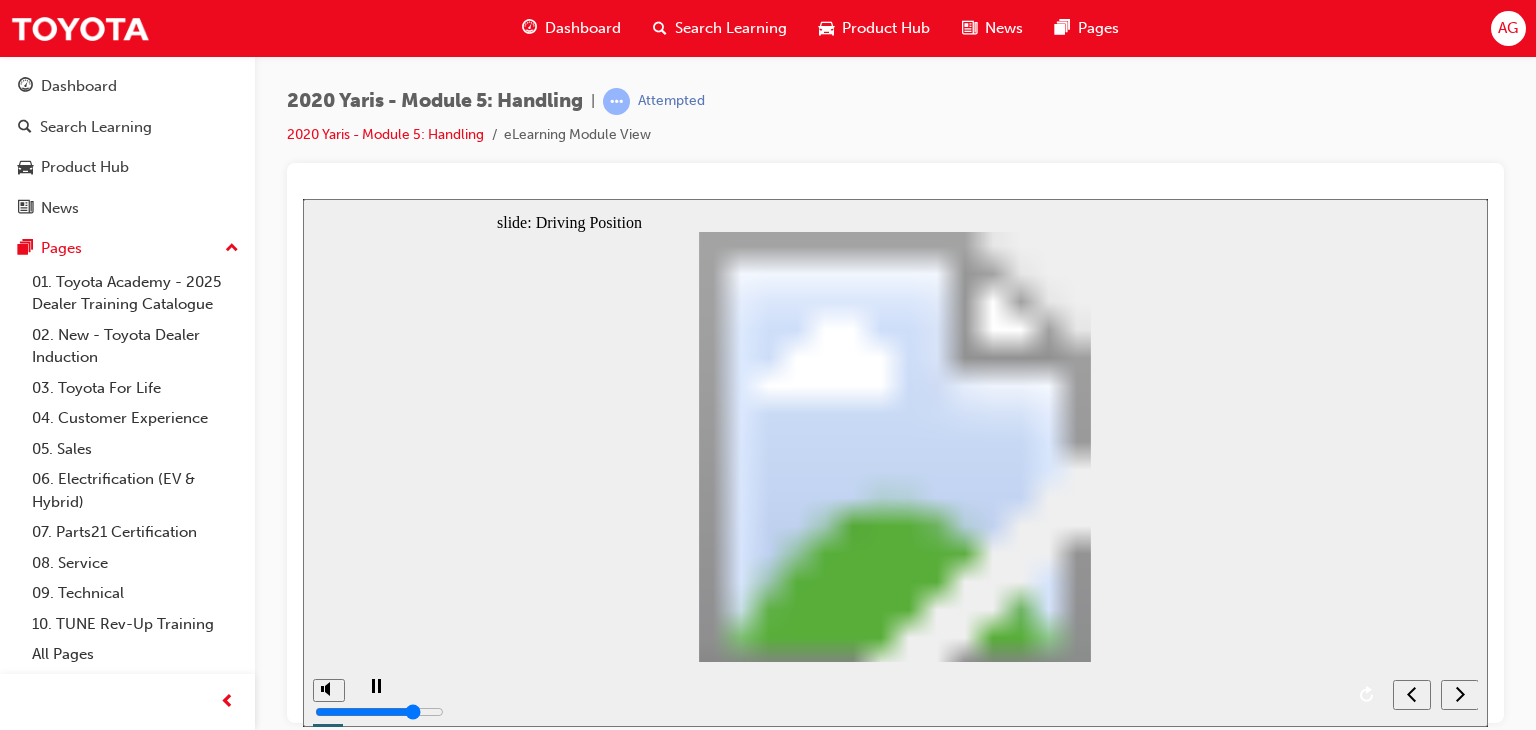 click at bounding box center [870, 679] 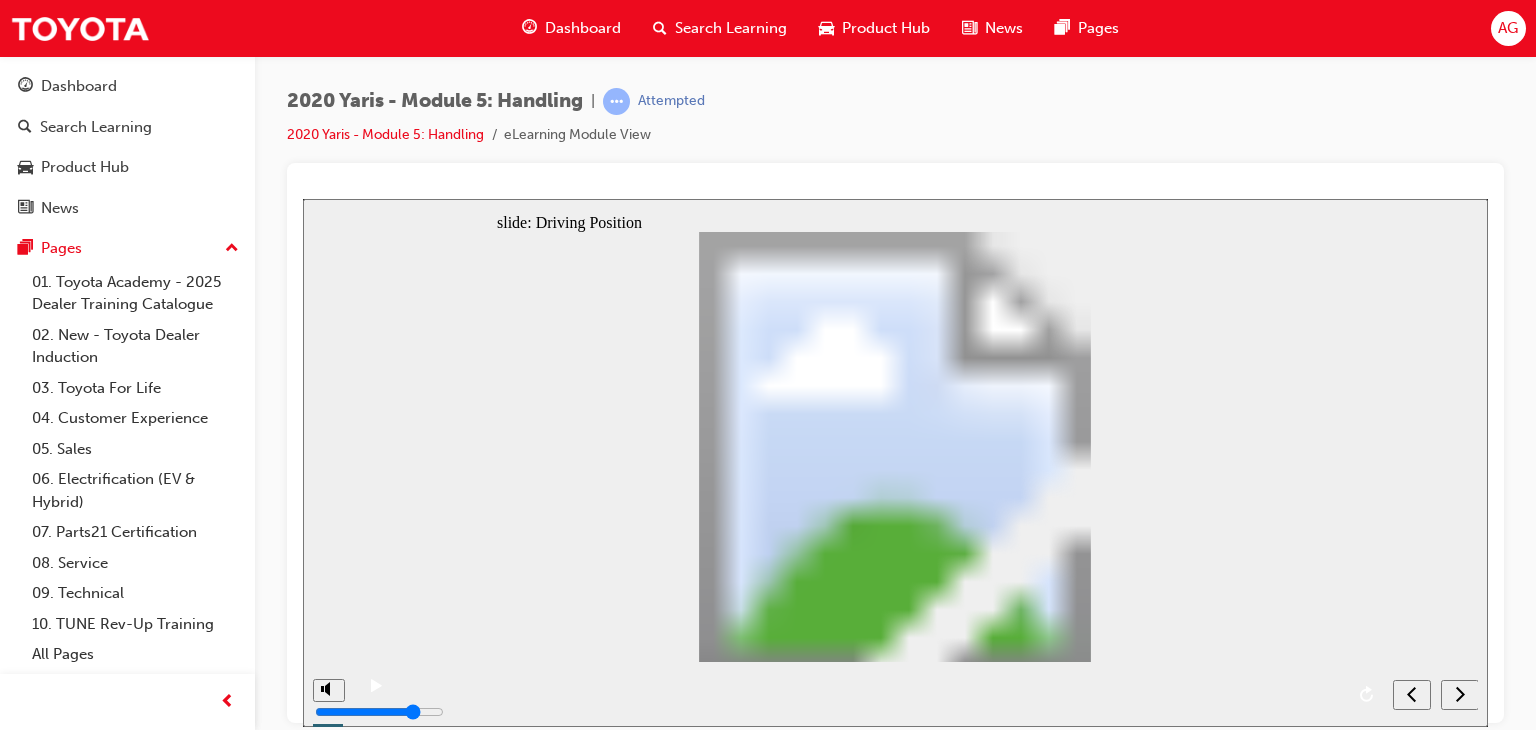 drag, startPoint x: 1087, startPoint y: 689, endPoint x: 1159, endPoint y: 681, distance: 72.443085 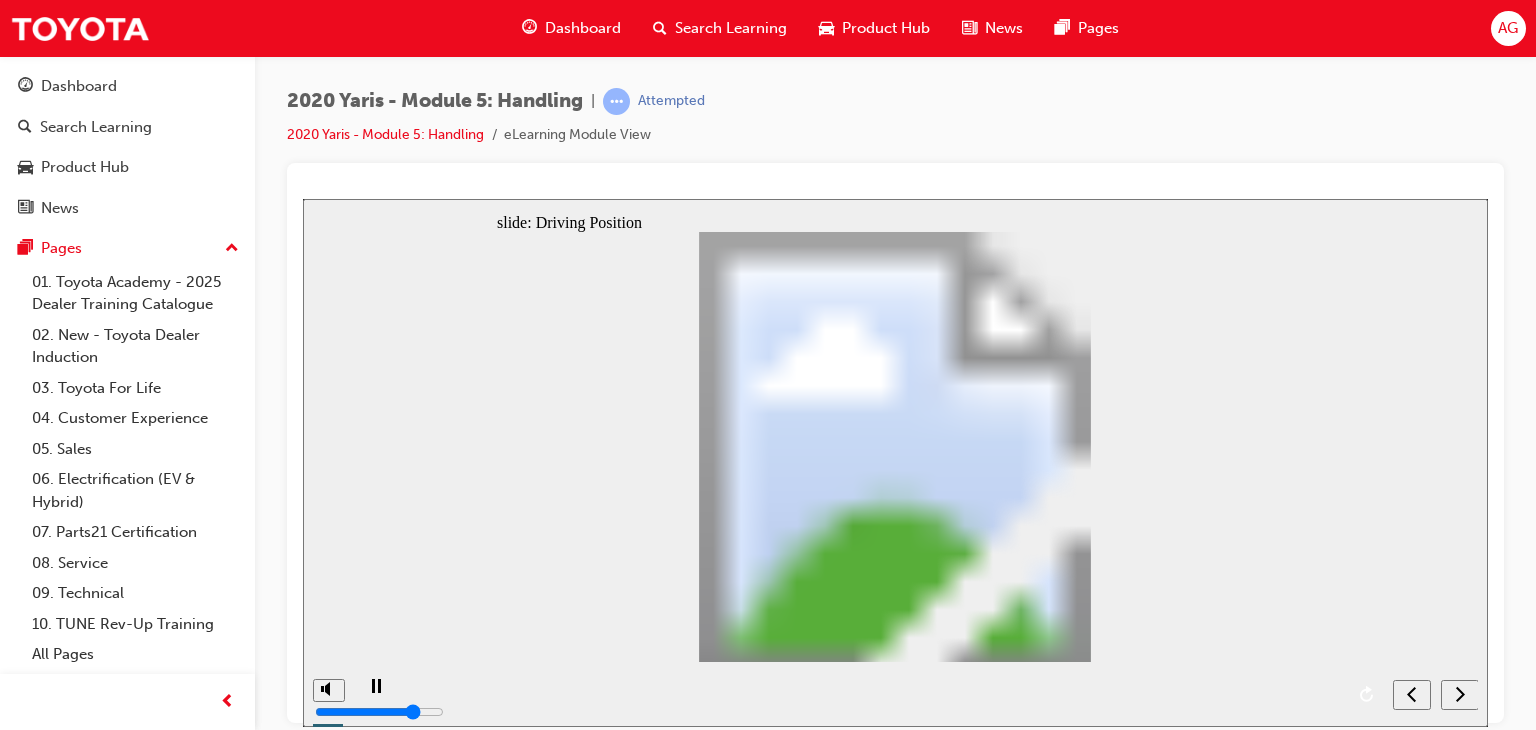 drag, startPoint x: 1262, startPoint y: 689, endPoint x: 1316, endPoint y: 687, distance: 54.037025 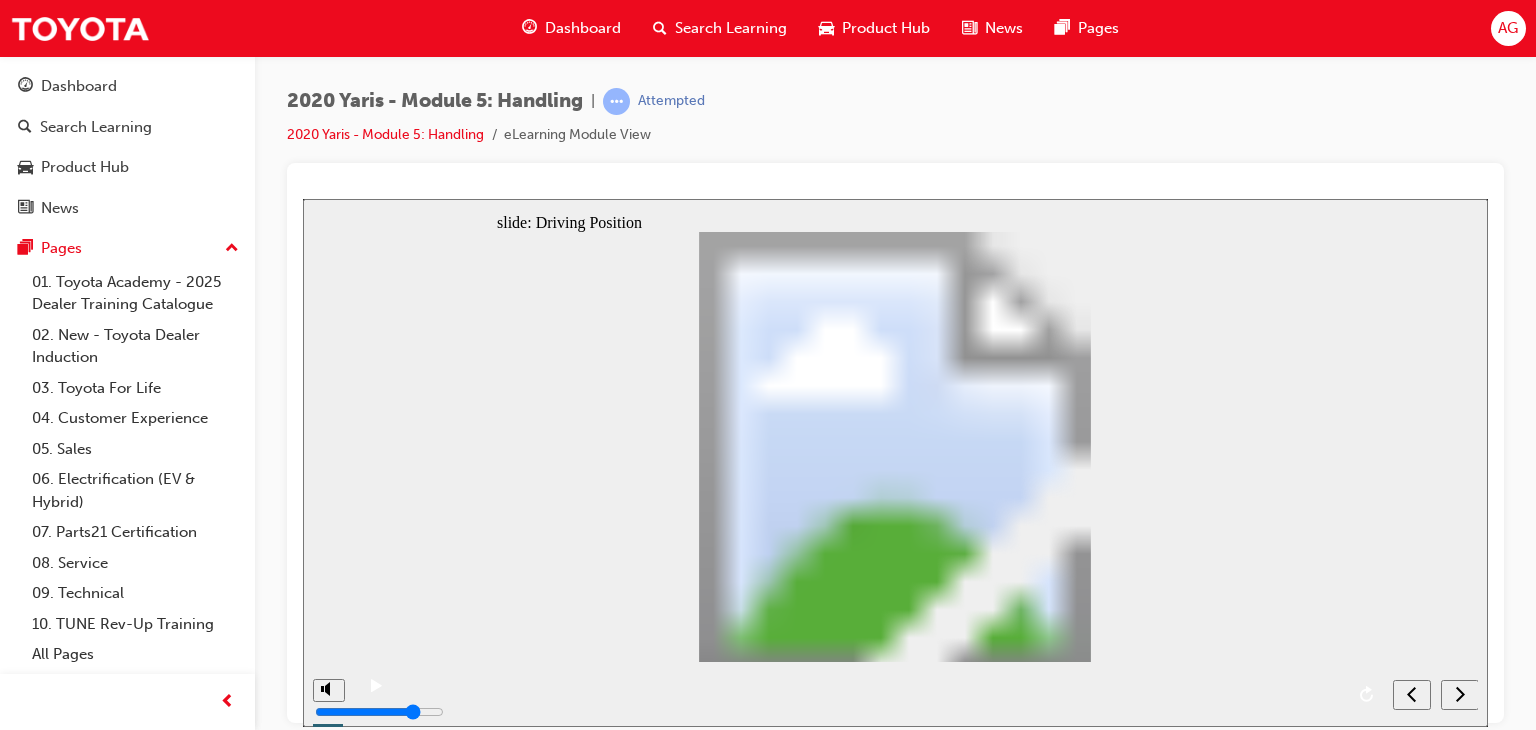 click 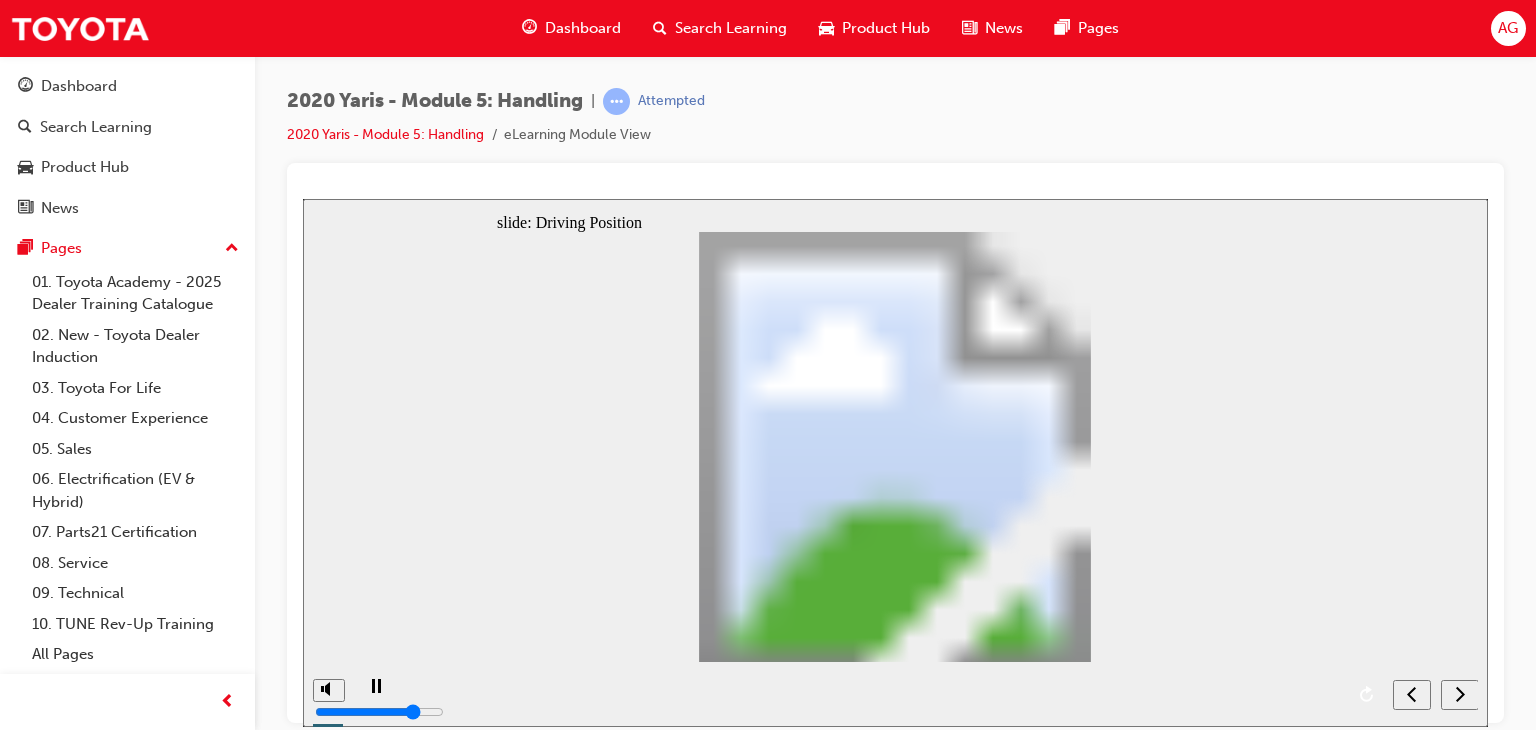 click at bounding box center (870, 679) 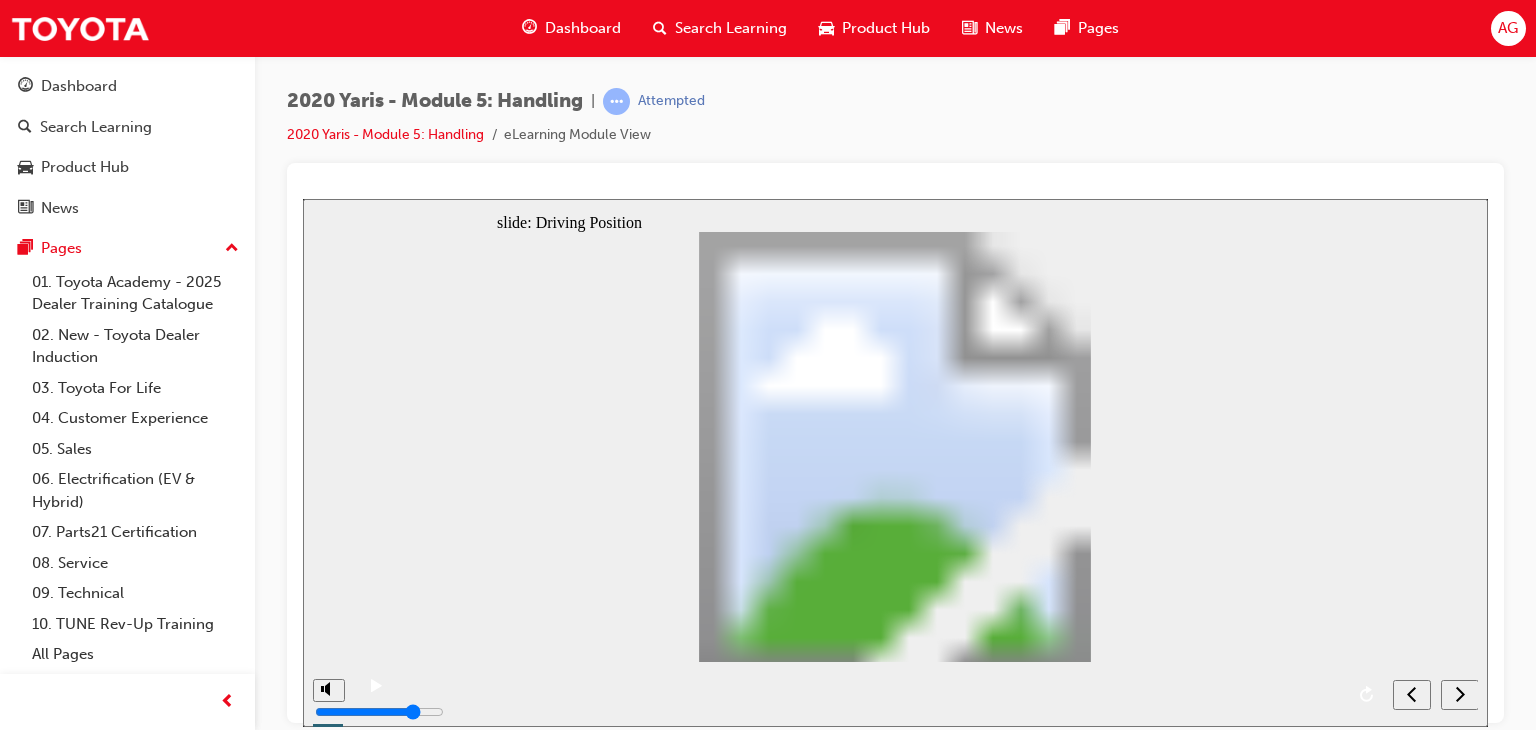 click at bounding box center [870, 679] 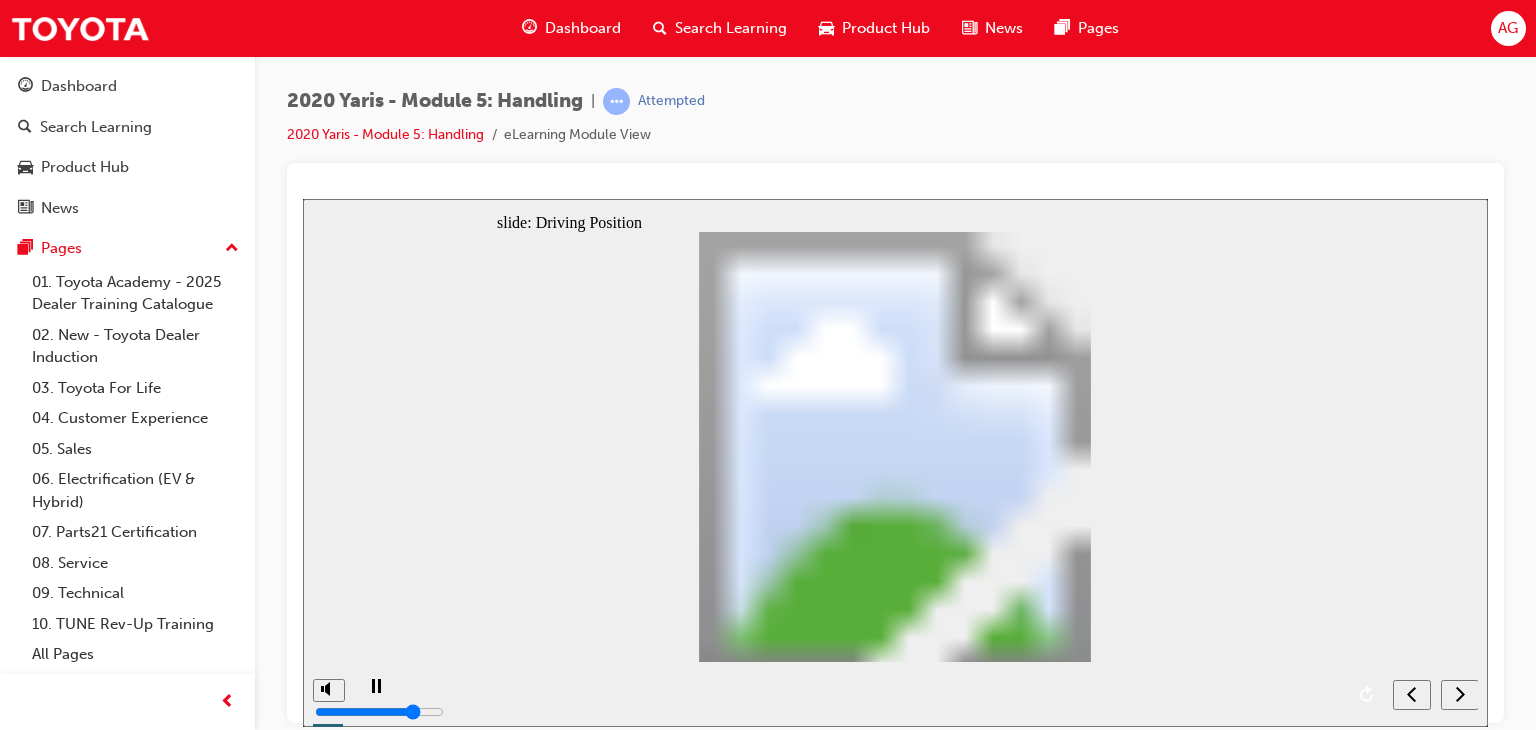 click at bounding box center [870, 679] 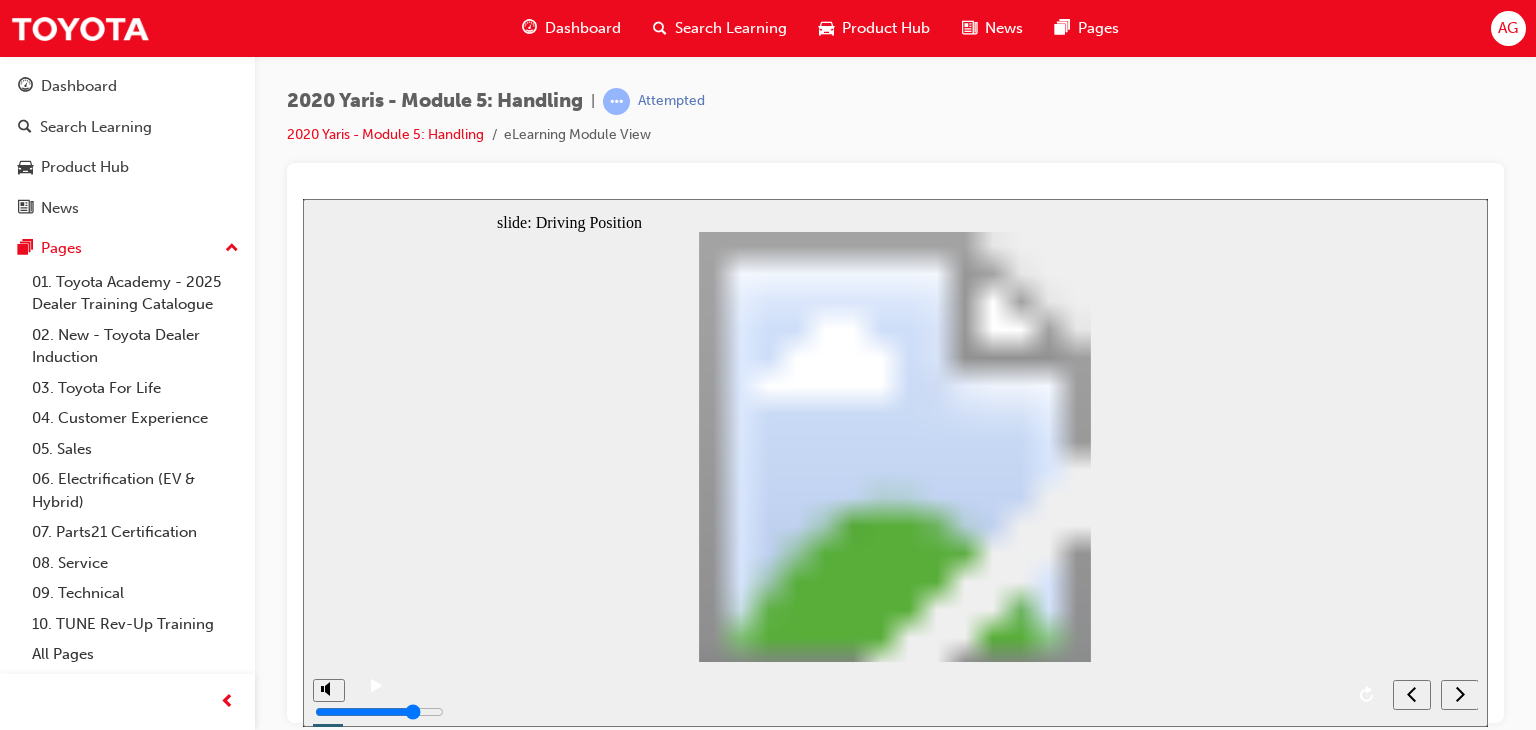 click at bounding box center [870, 679] 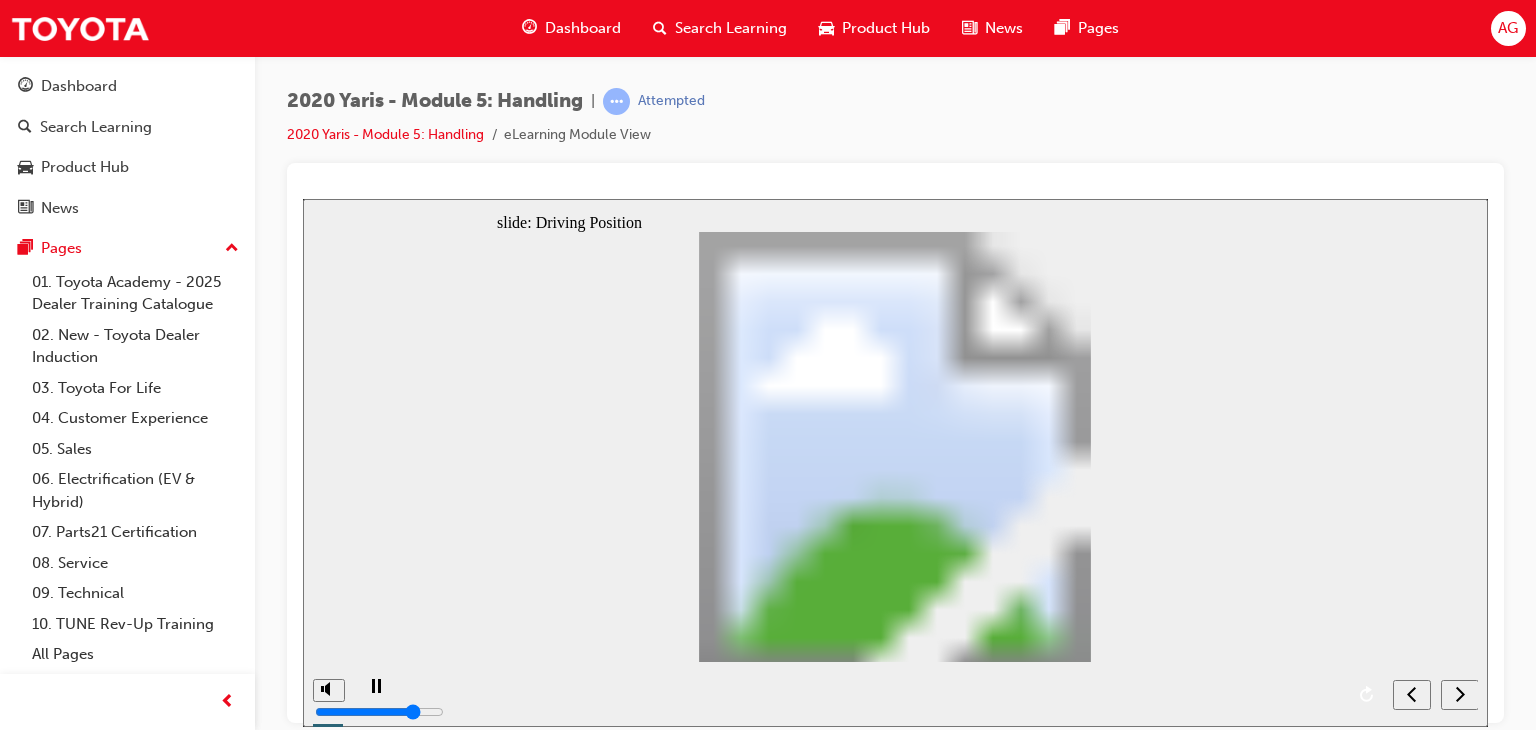 click at bounding box center [870, 679] 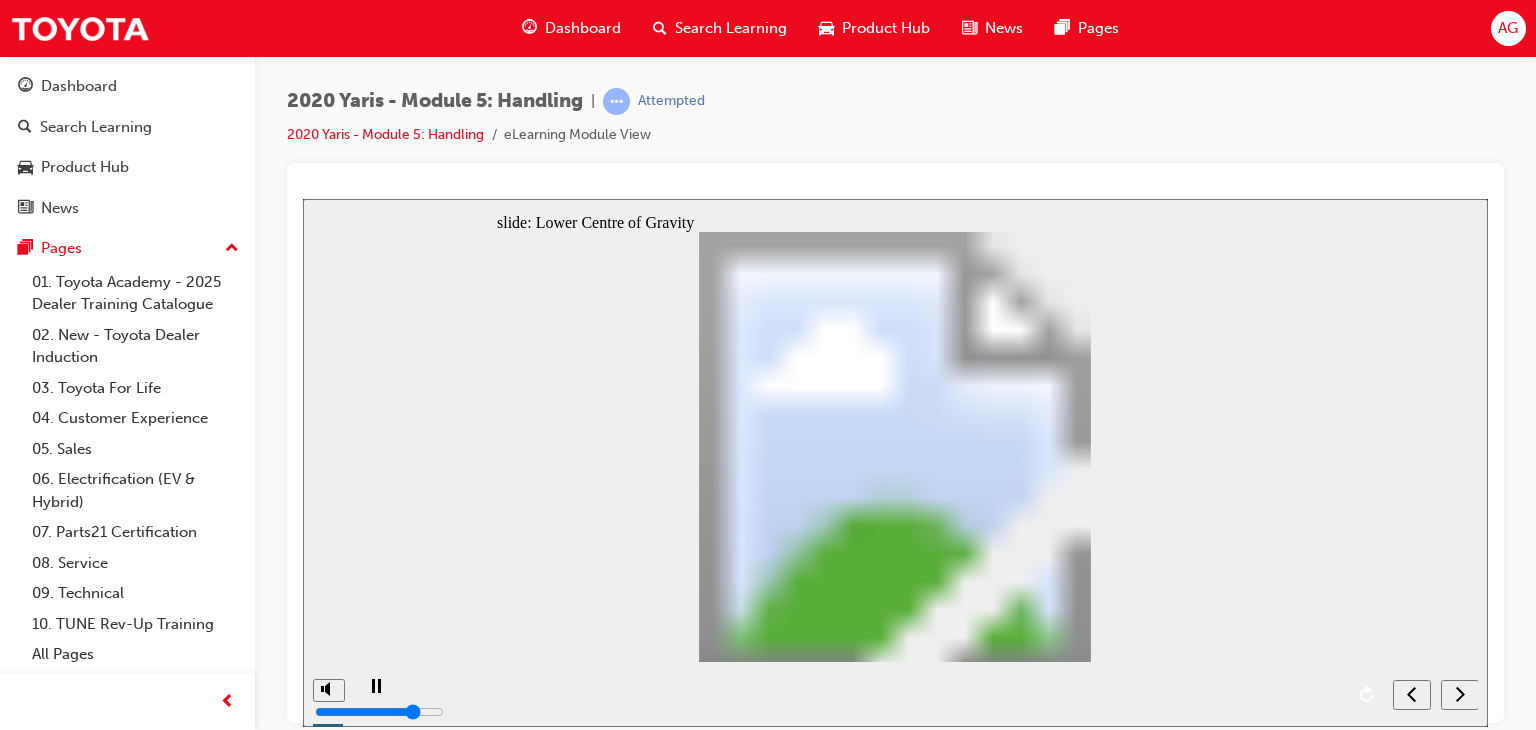 click at bounding box center (870, 679) 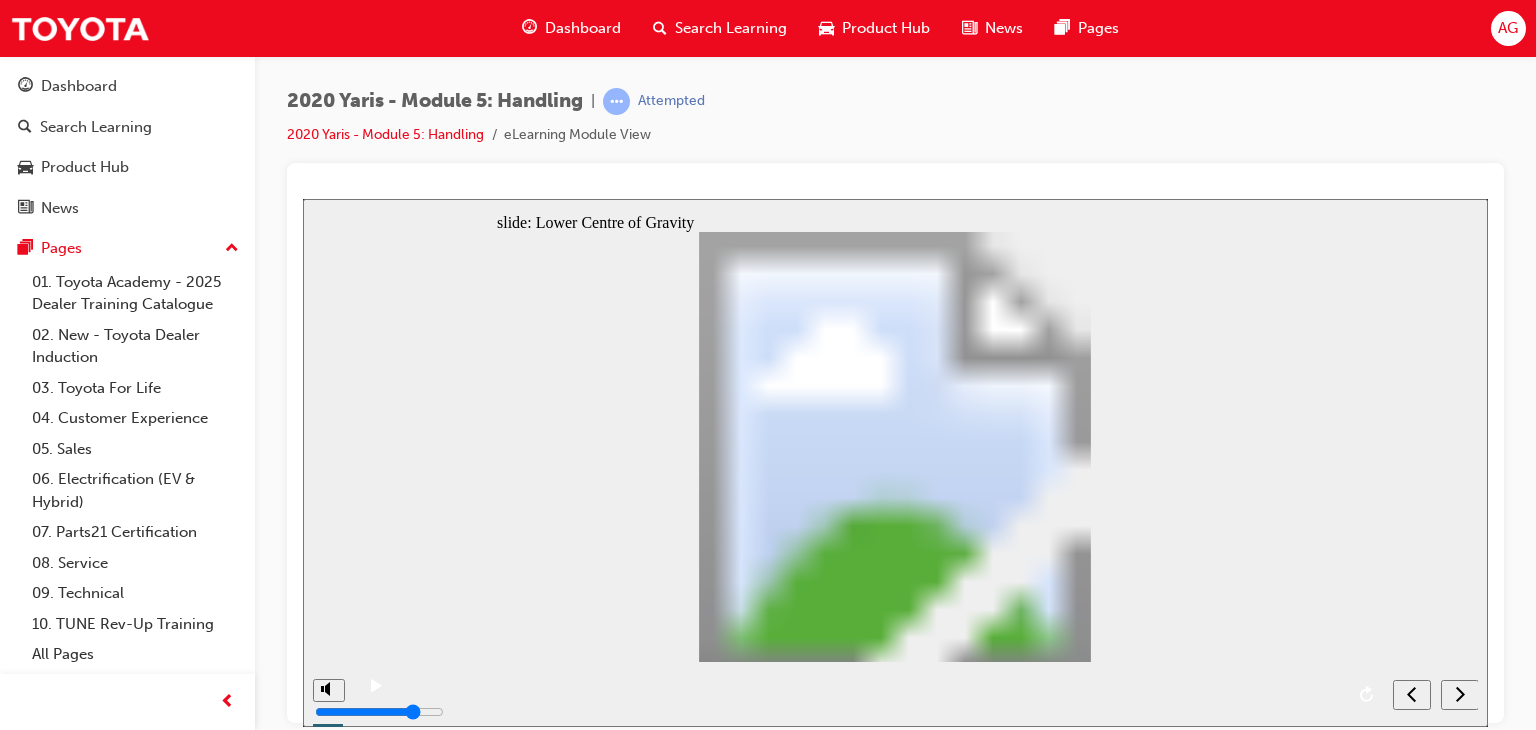 click 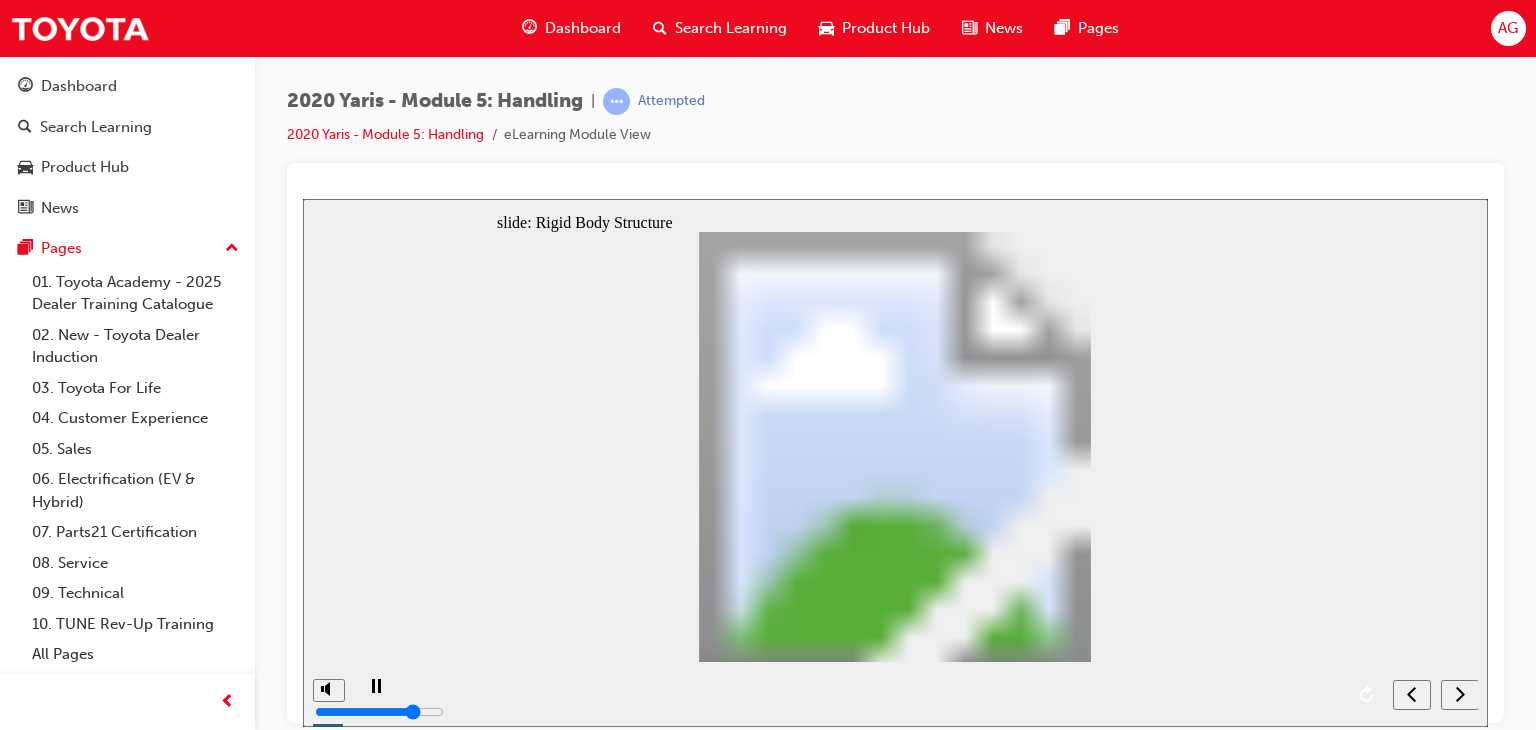click at bounding box center (870, 679) 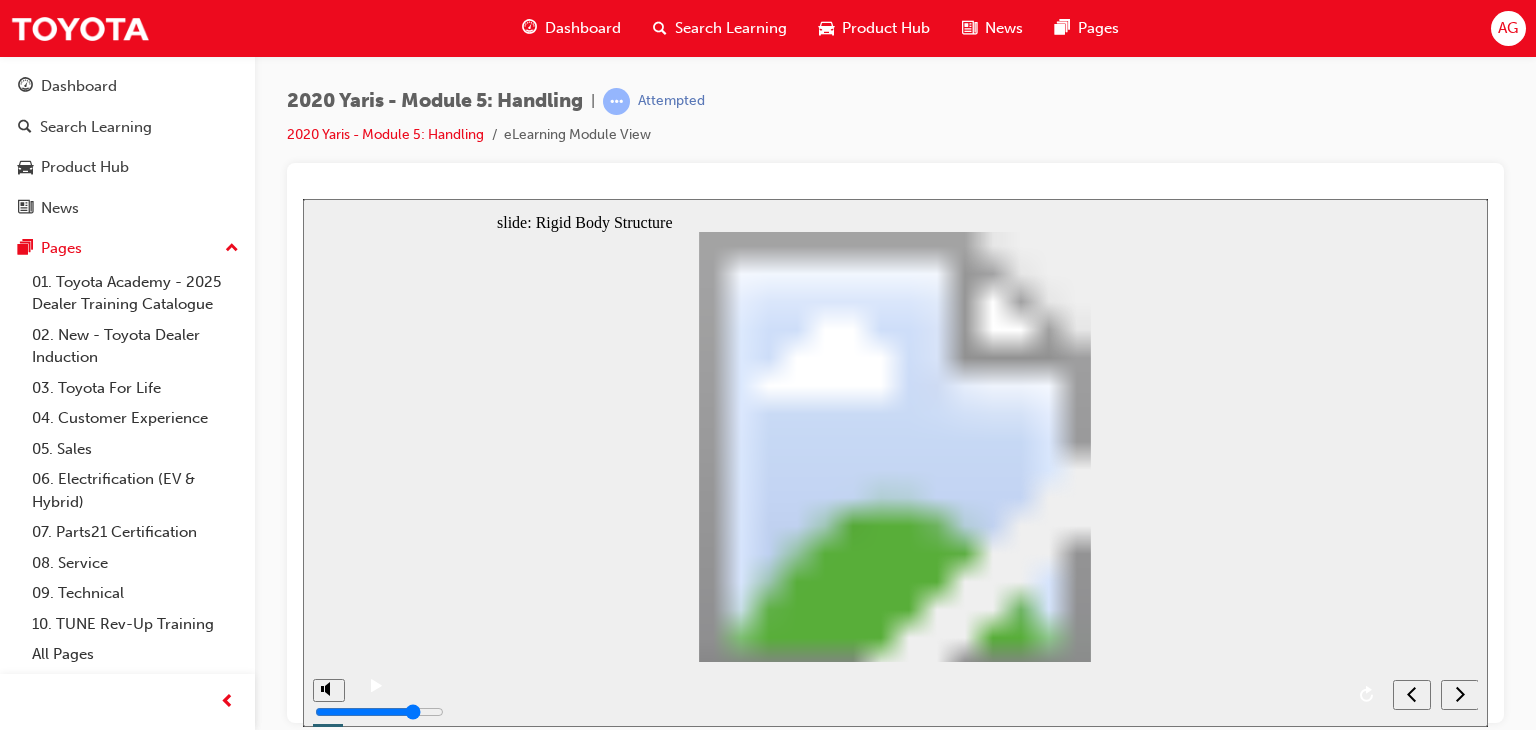 click at bounding box center [870, 679] 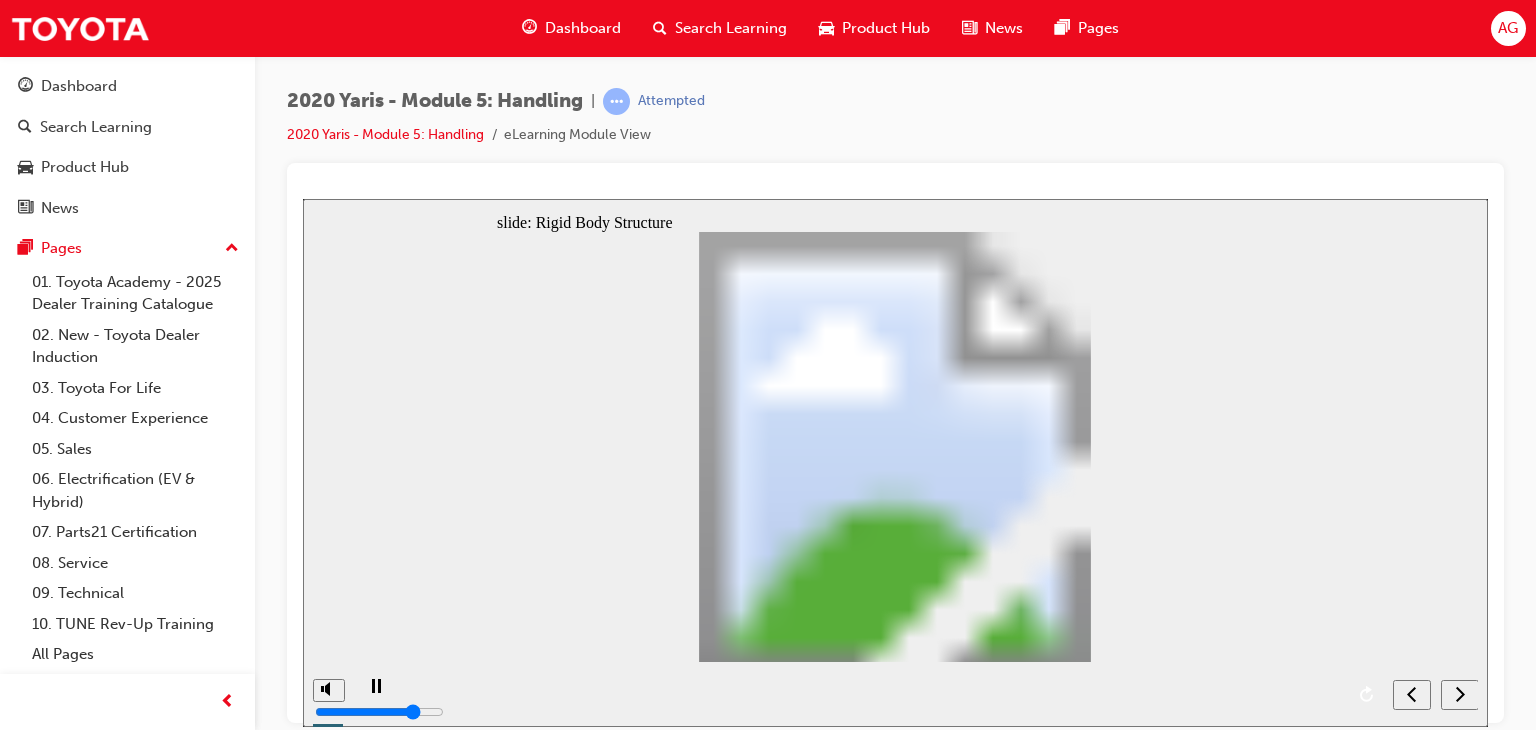 click at bounding box center [870, 679] 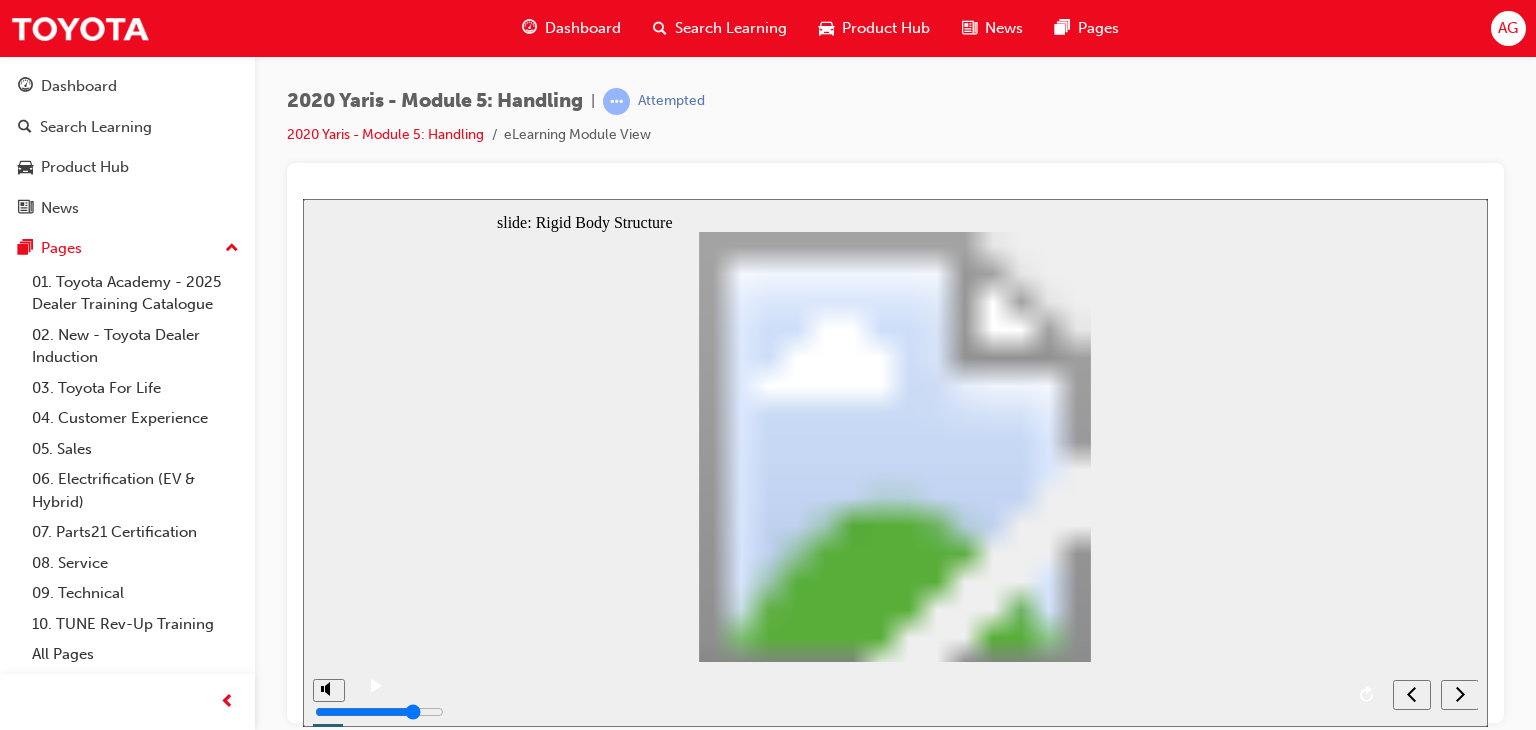 drag, startPoint x: 1198, startPoint y: 691, endPoint x: 1211, endPoint y: 687, distance: 13.601471 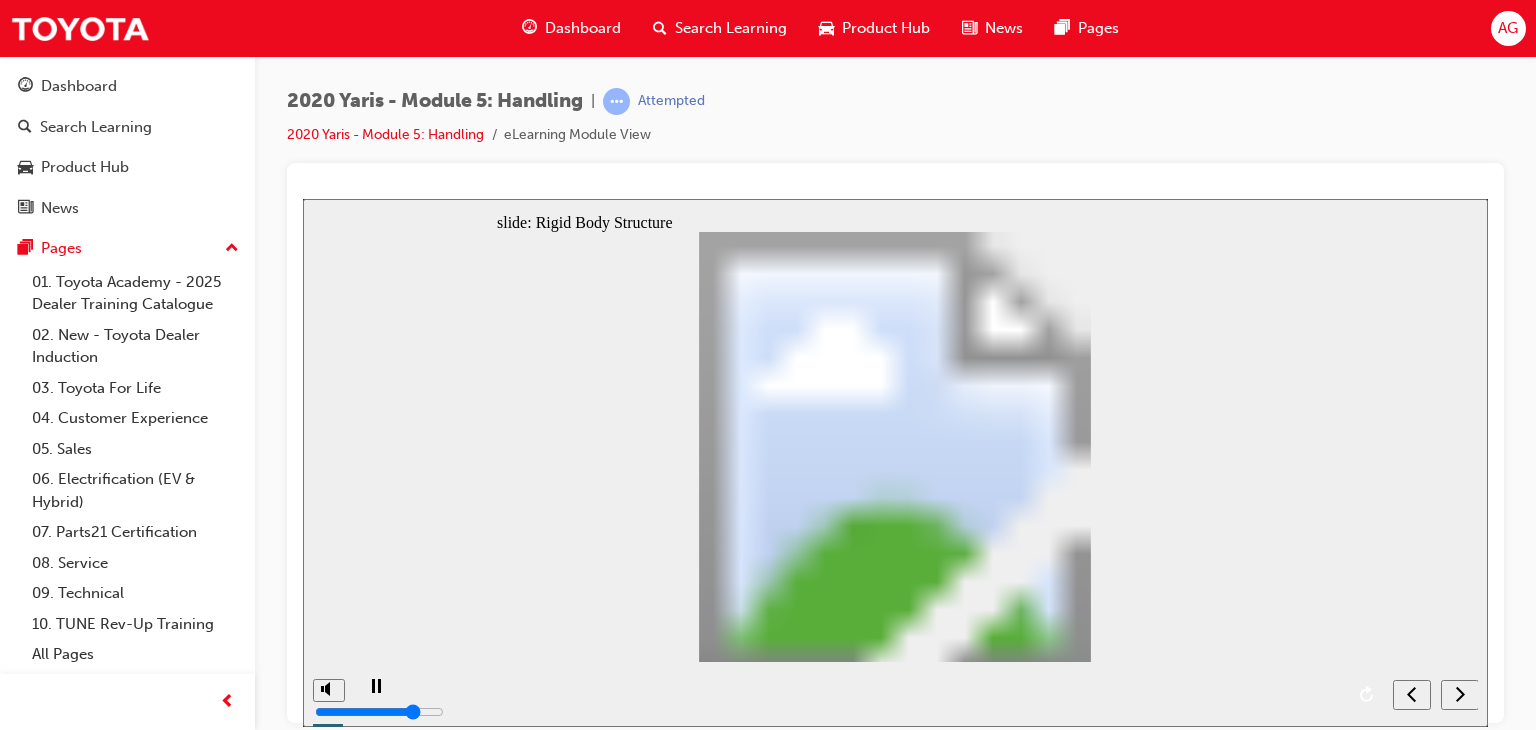 click at bounding box center (870, 679) 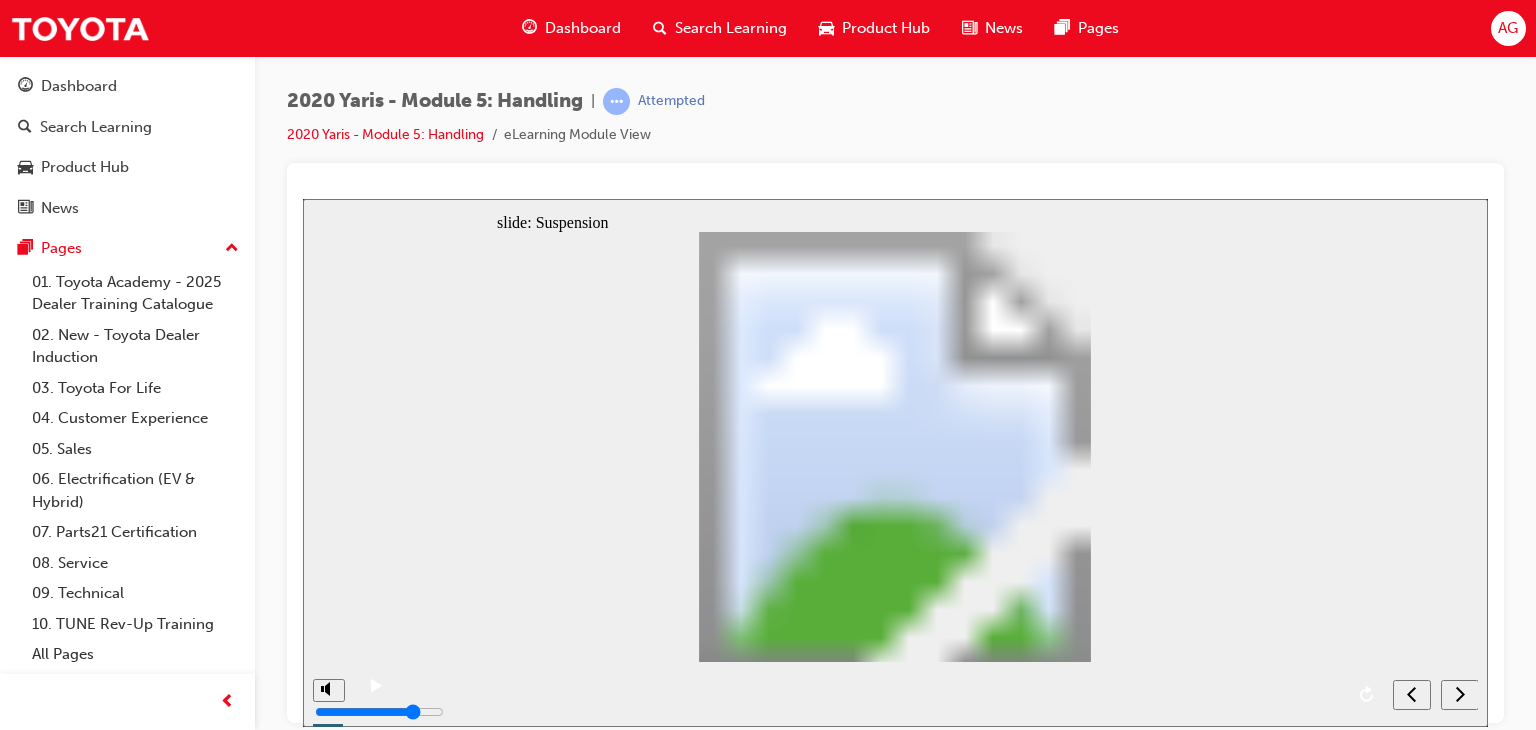 click at bounding box center [870, 679] 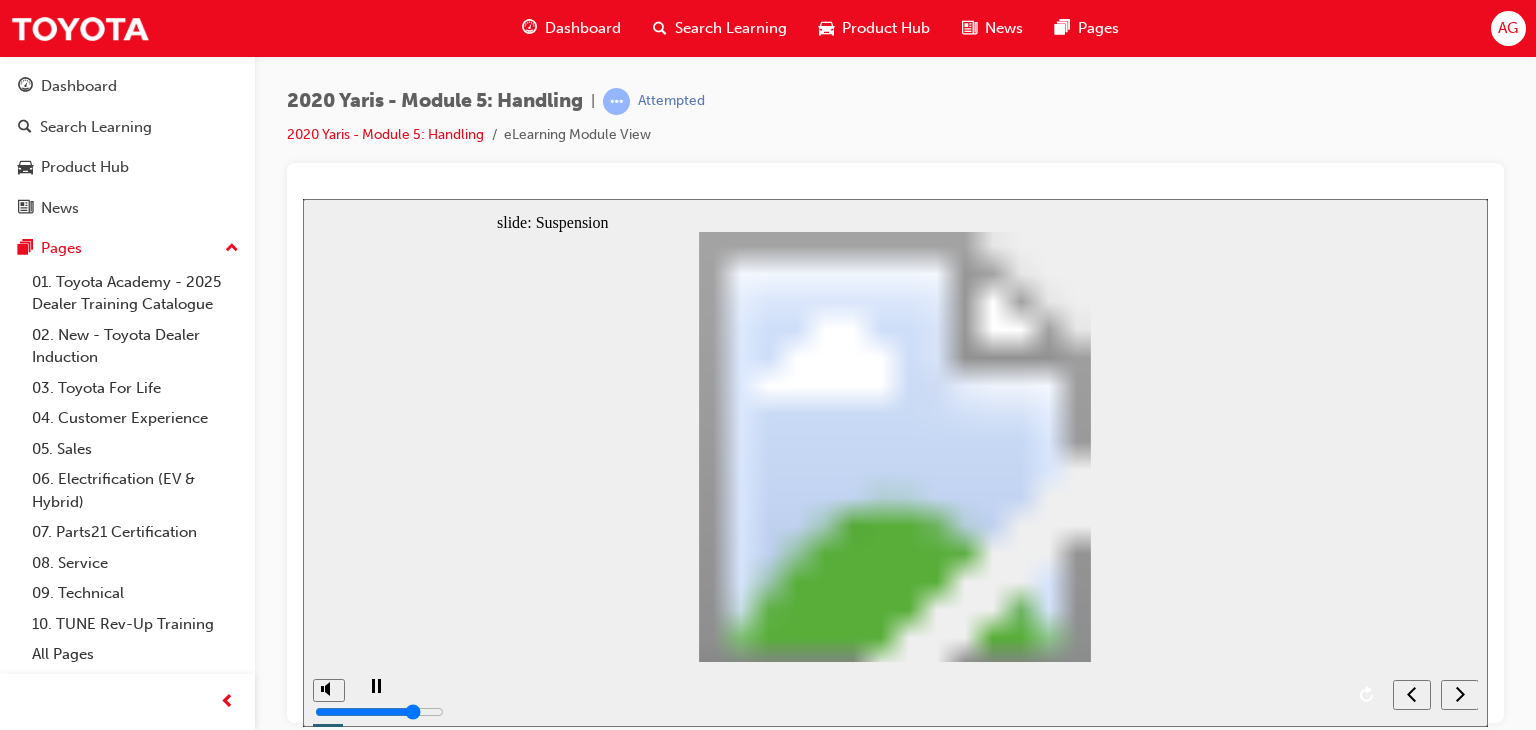 drag, startPoint x: 896, startPoint y: 693, endPoint x: 917, endPoint y: 692, distance: 21.023796 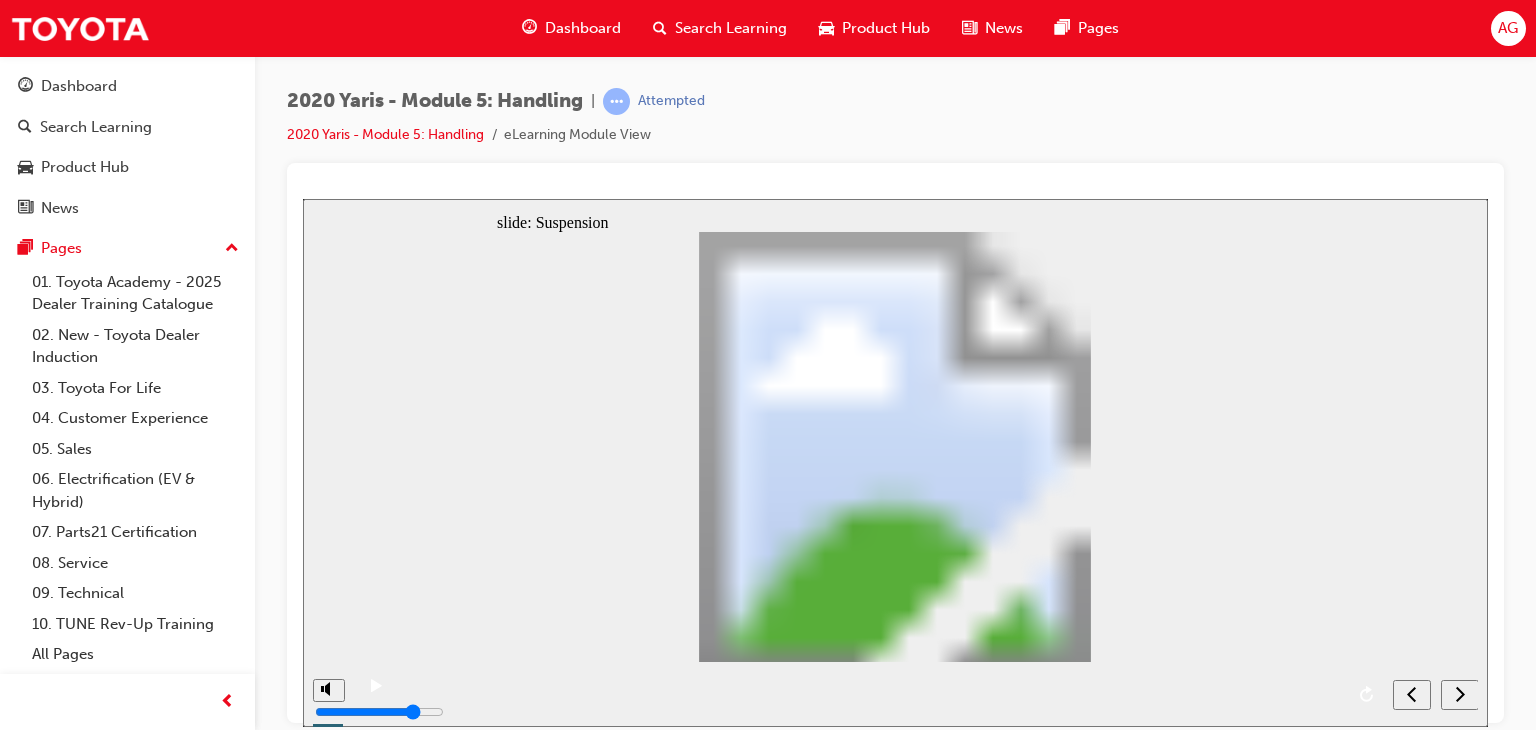 drag, startPoint x: 1037, startPoint y: 696, endPoint x: 1140, endPoint y: 690, distance: 103.17461 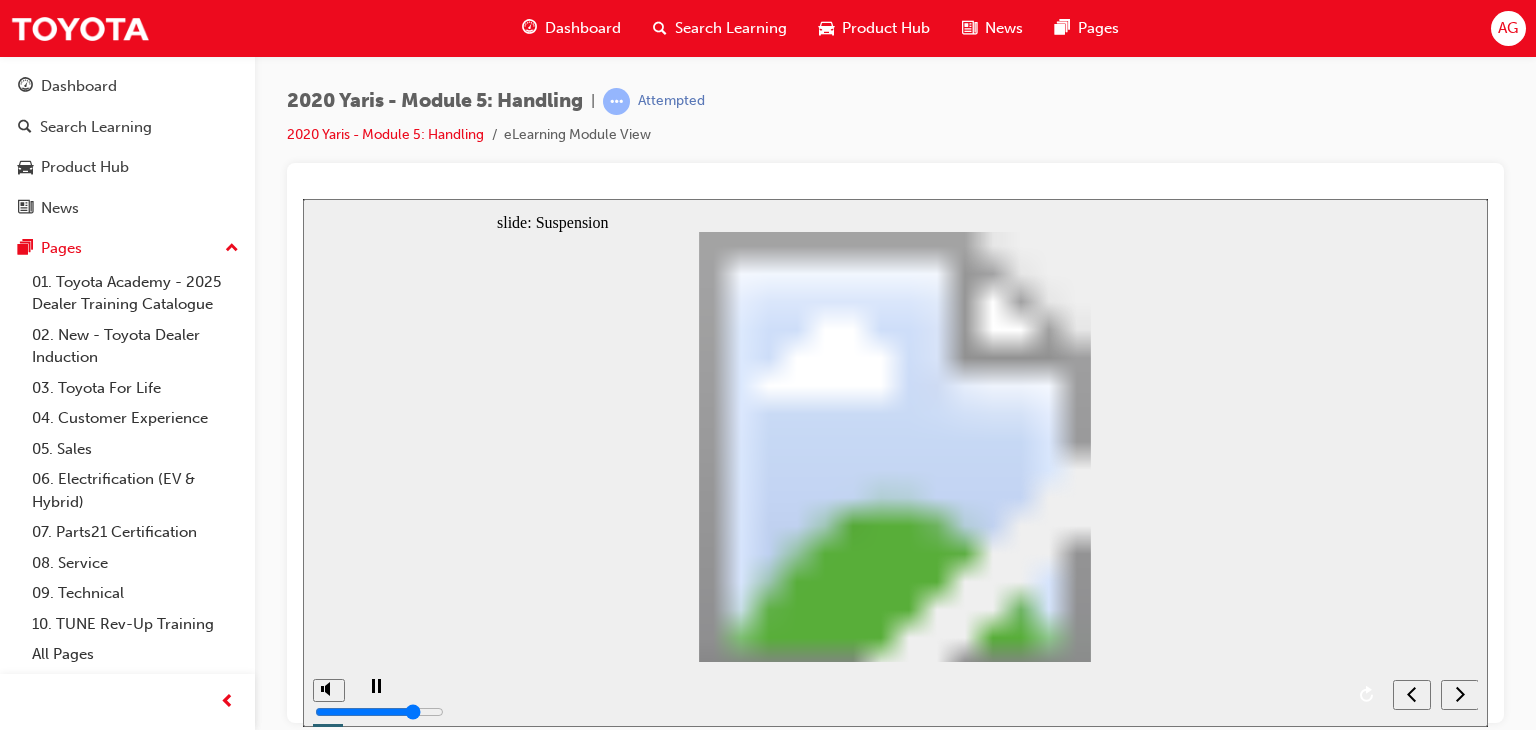 click at bounding box center [895, 1104] 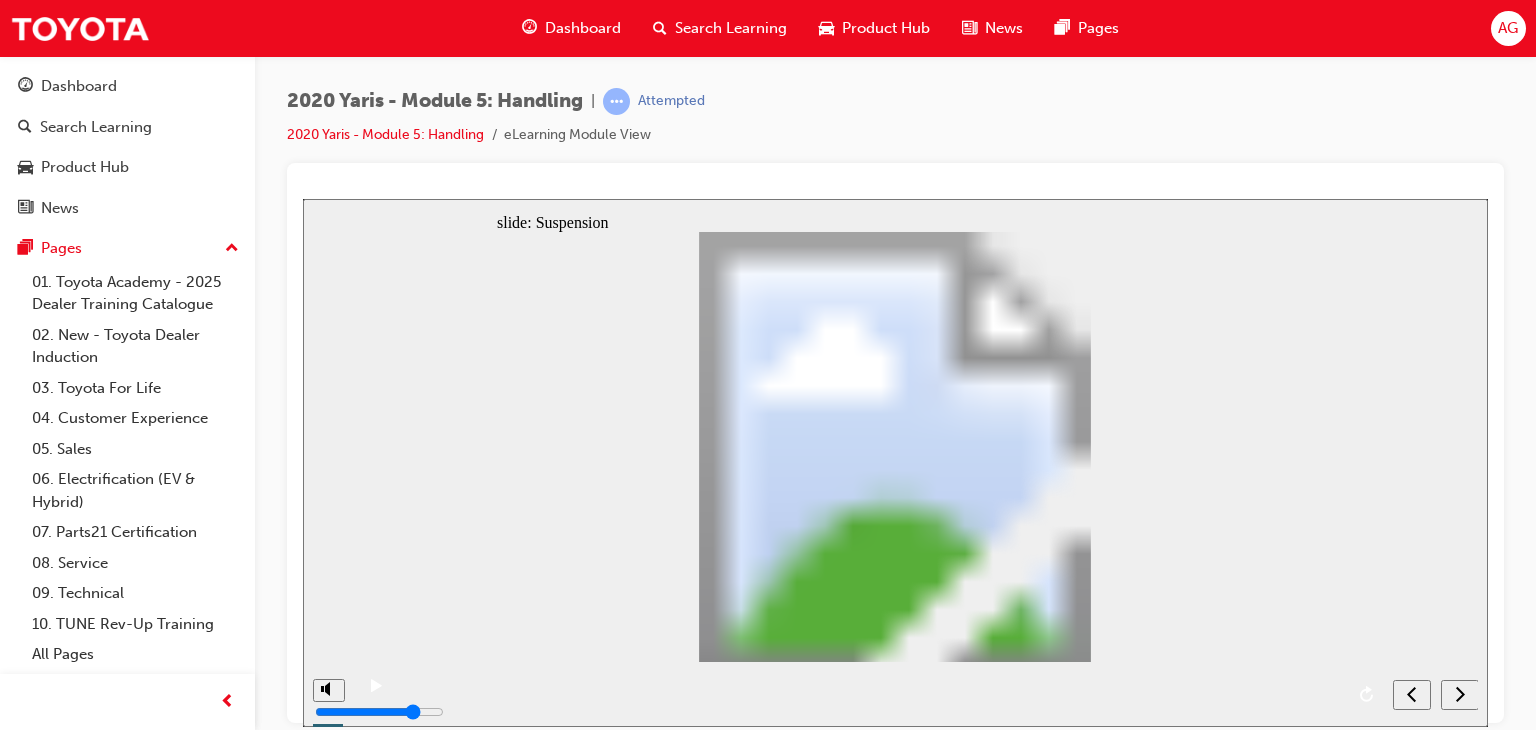 click at bounding box center (870, 694) 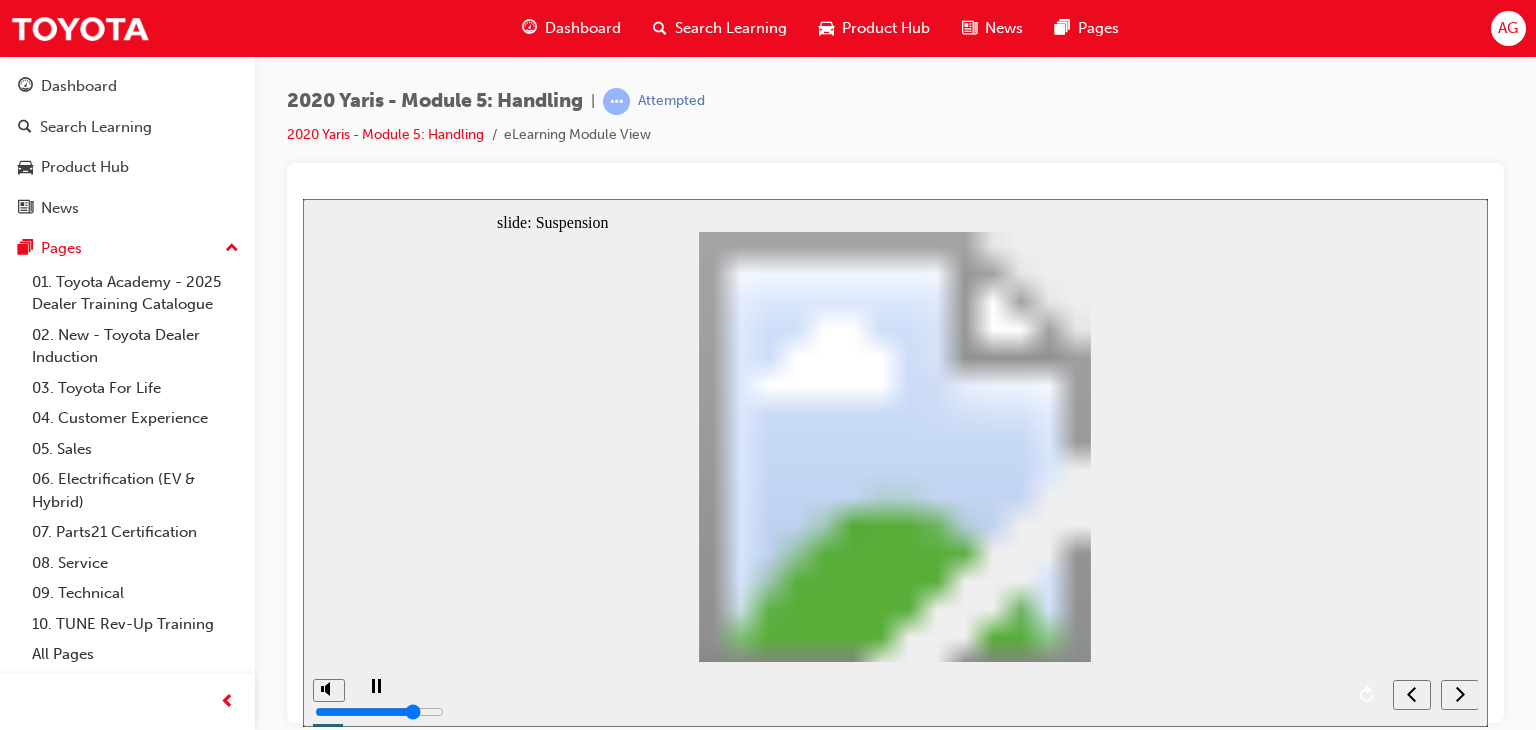 drag, startPoint x: 811, startPoint y: 691, endPoint x: 832, endPoint y: 688, distance: 21.213203 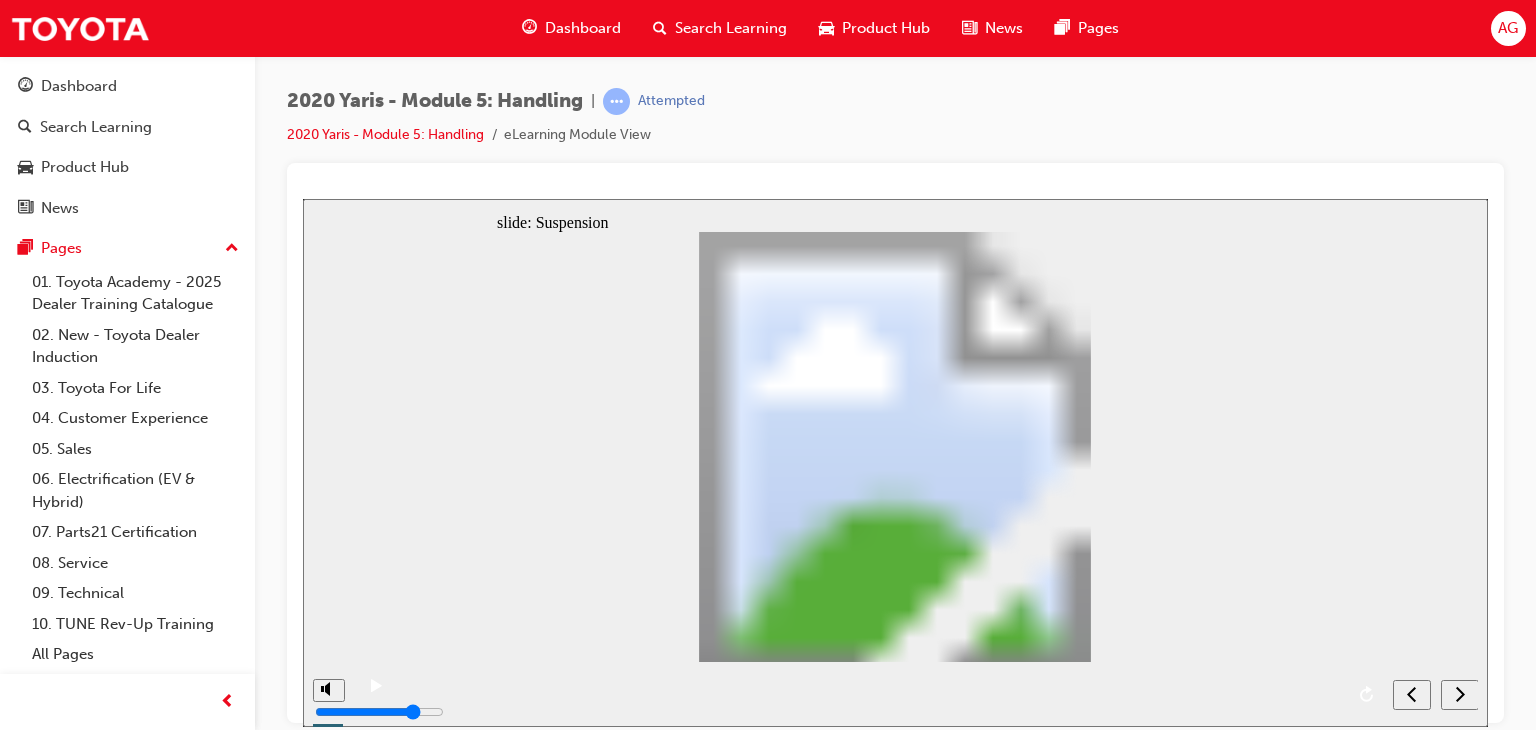 click at bounding box center (870, 679) 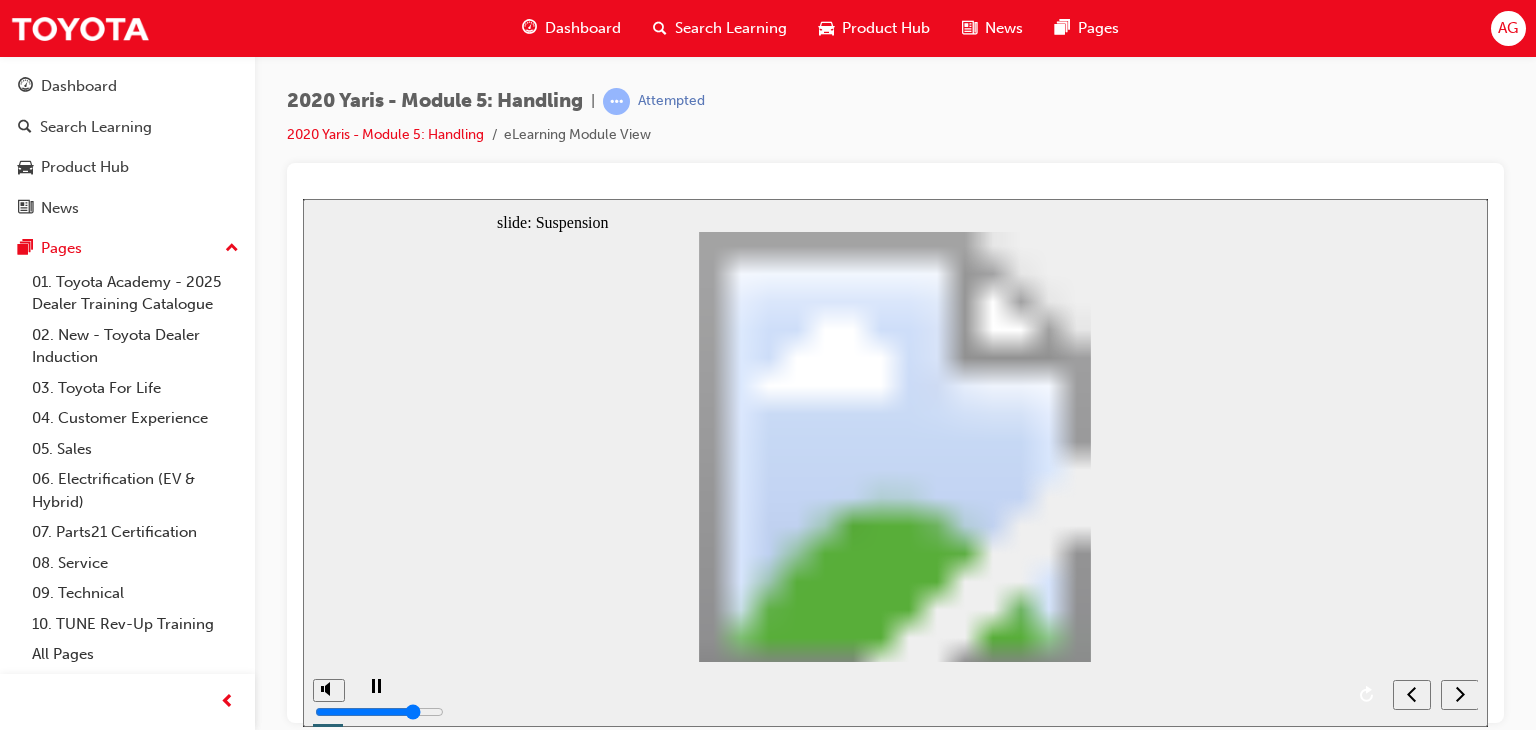 click 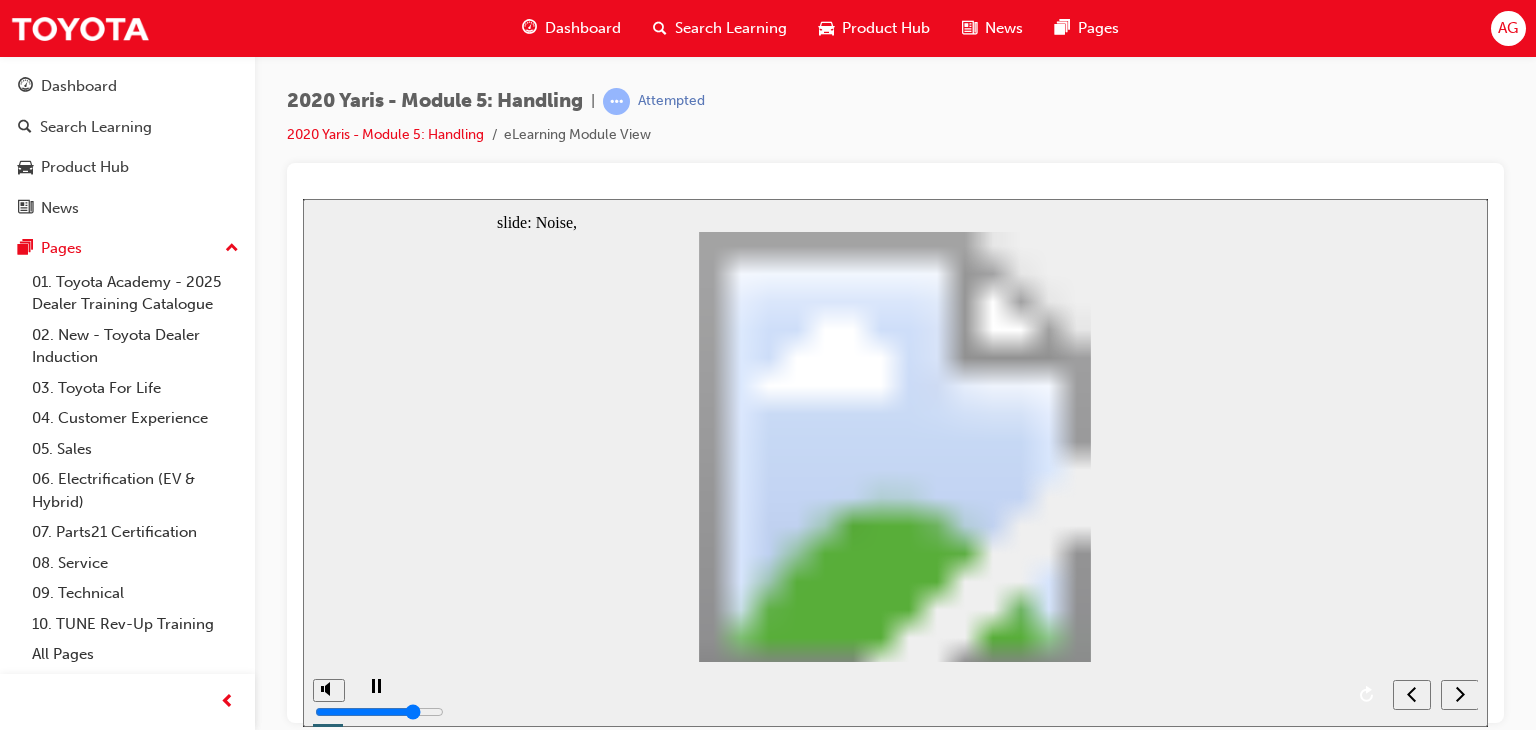 drag, startPoint x: 506, startPoint y: 689, endPoint x: 663, endPoint y: 690, distance: 157.00319 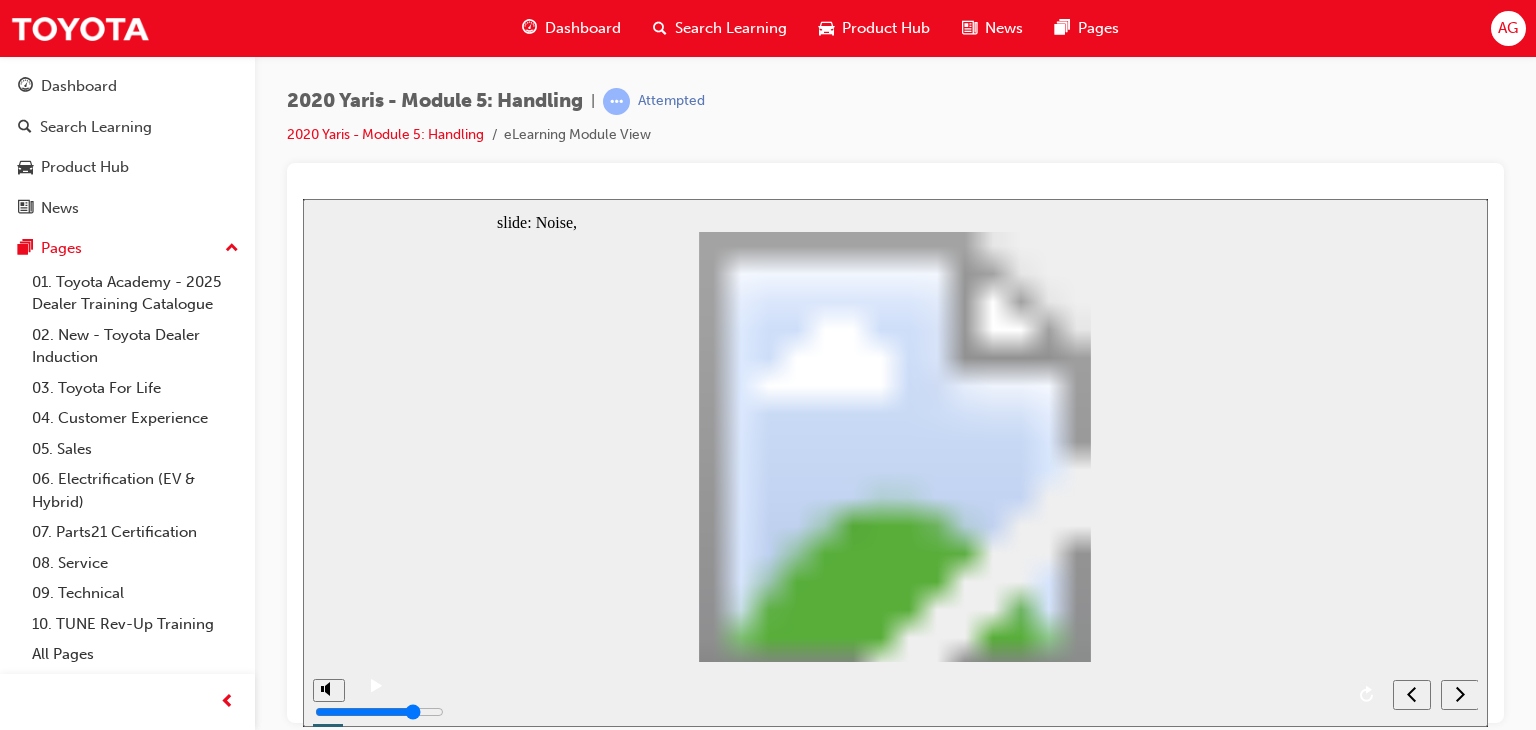 click at bounding box center (870, 679) 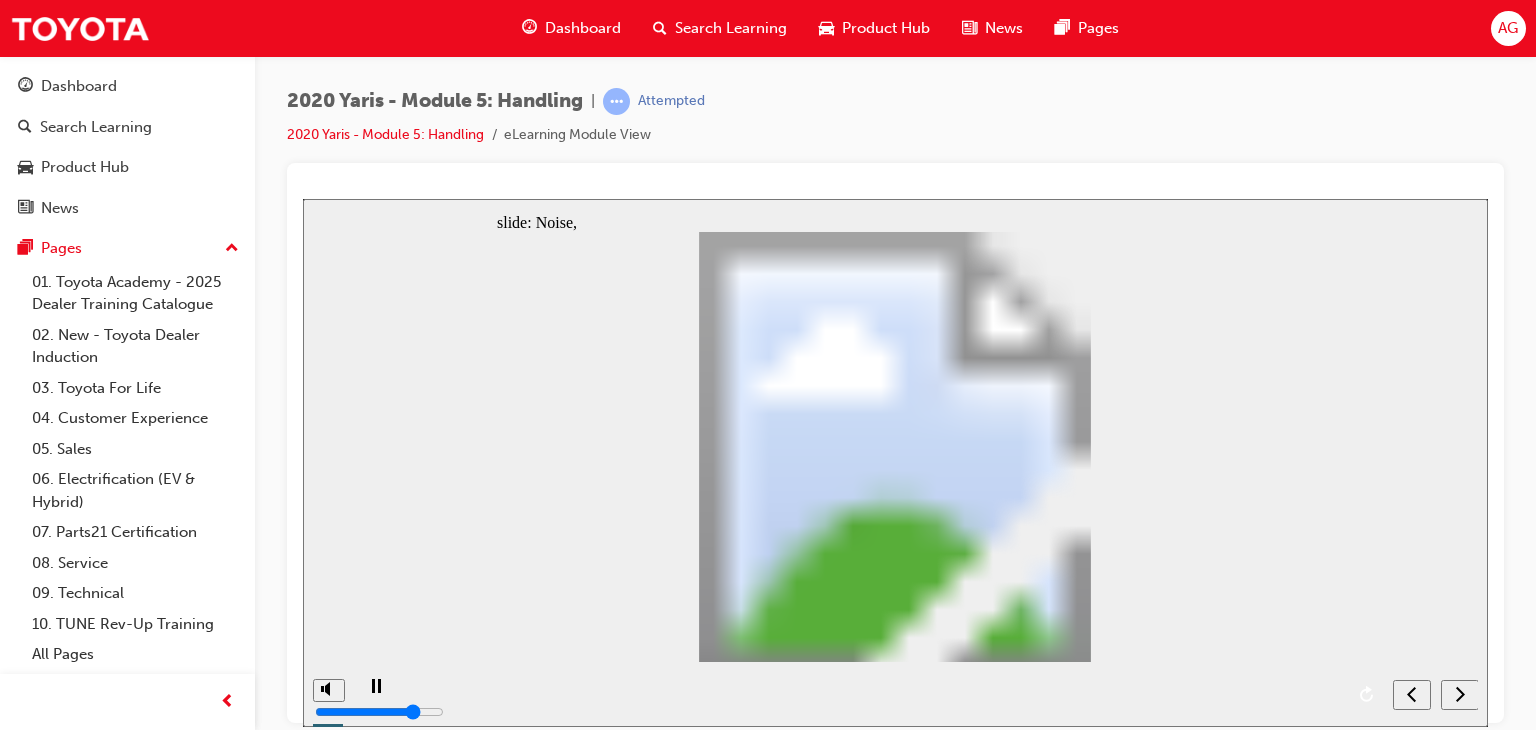 click at bounding box center (870, 679) 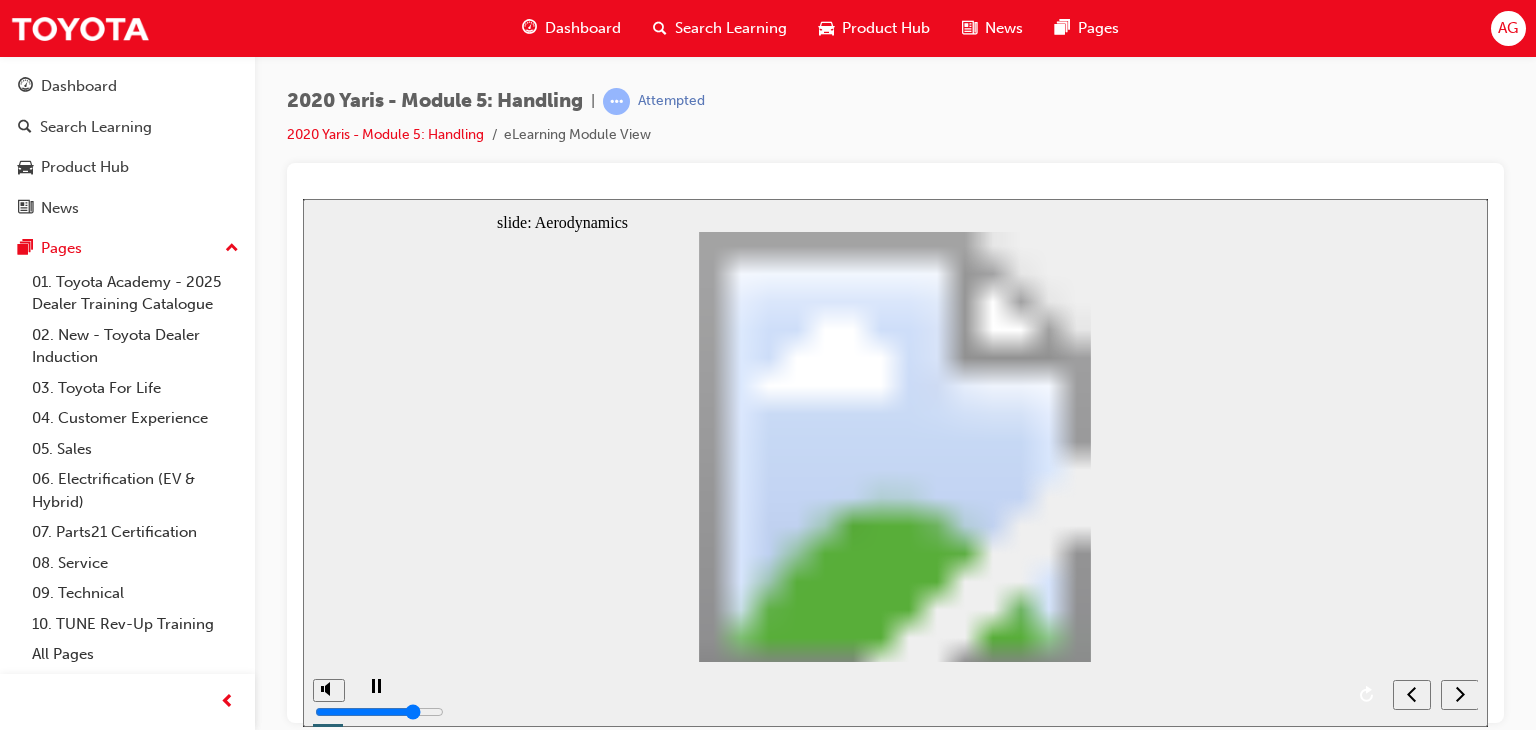 click at bounding box center [870, 679] 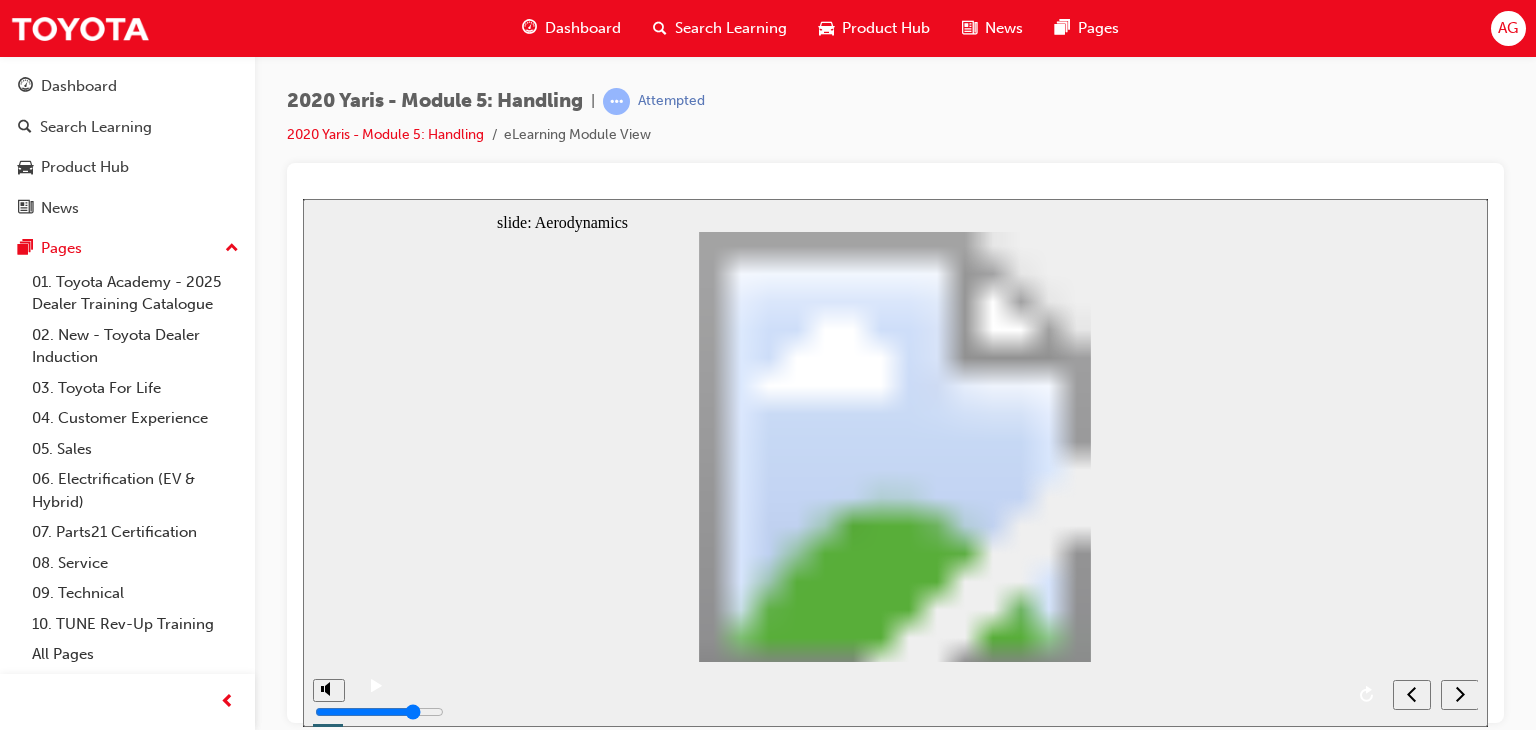 click at bounding box center (870, 679) 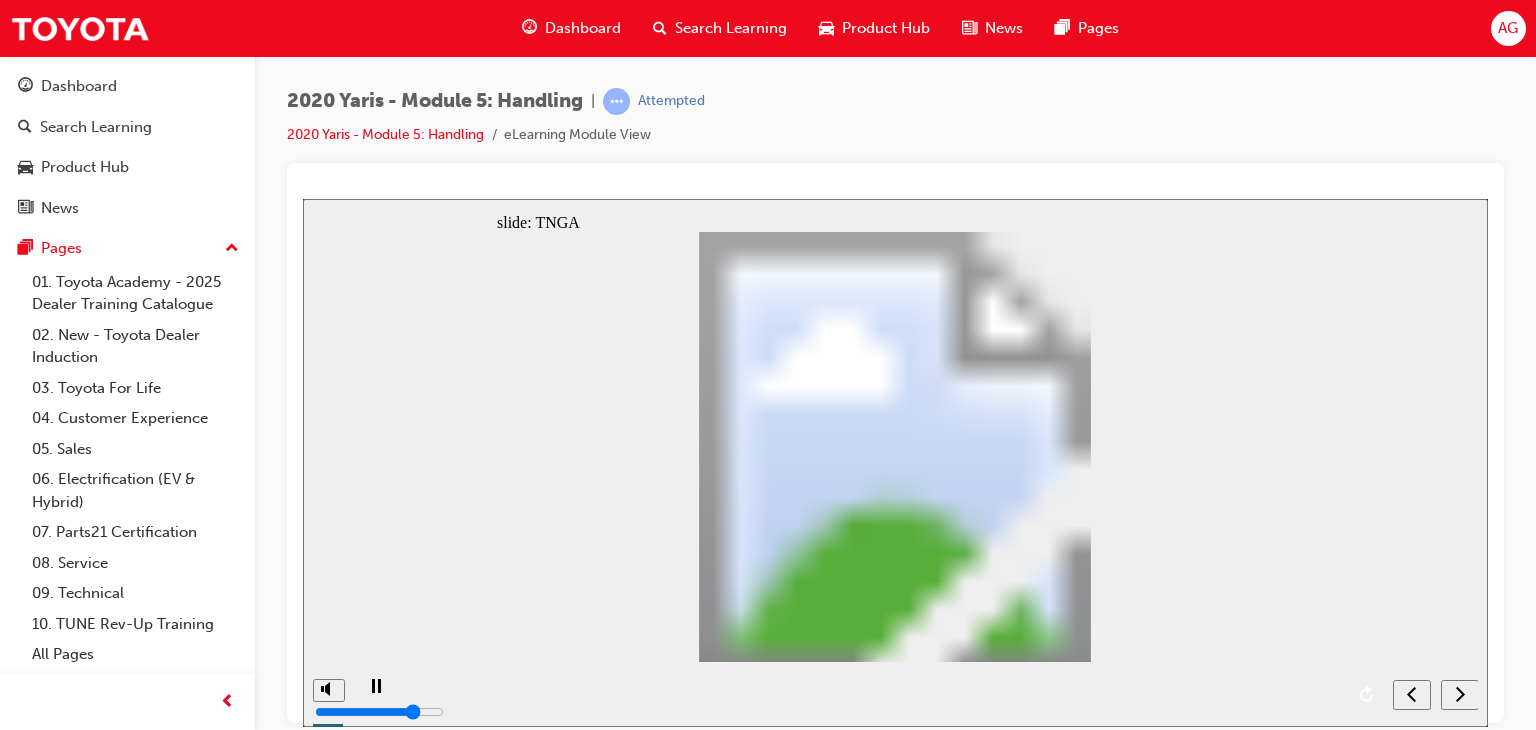 click at bounding box center (870, 679) 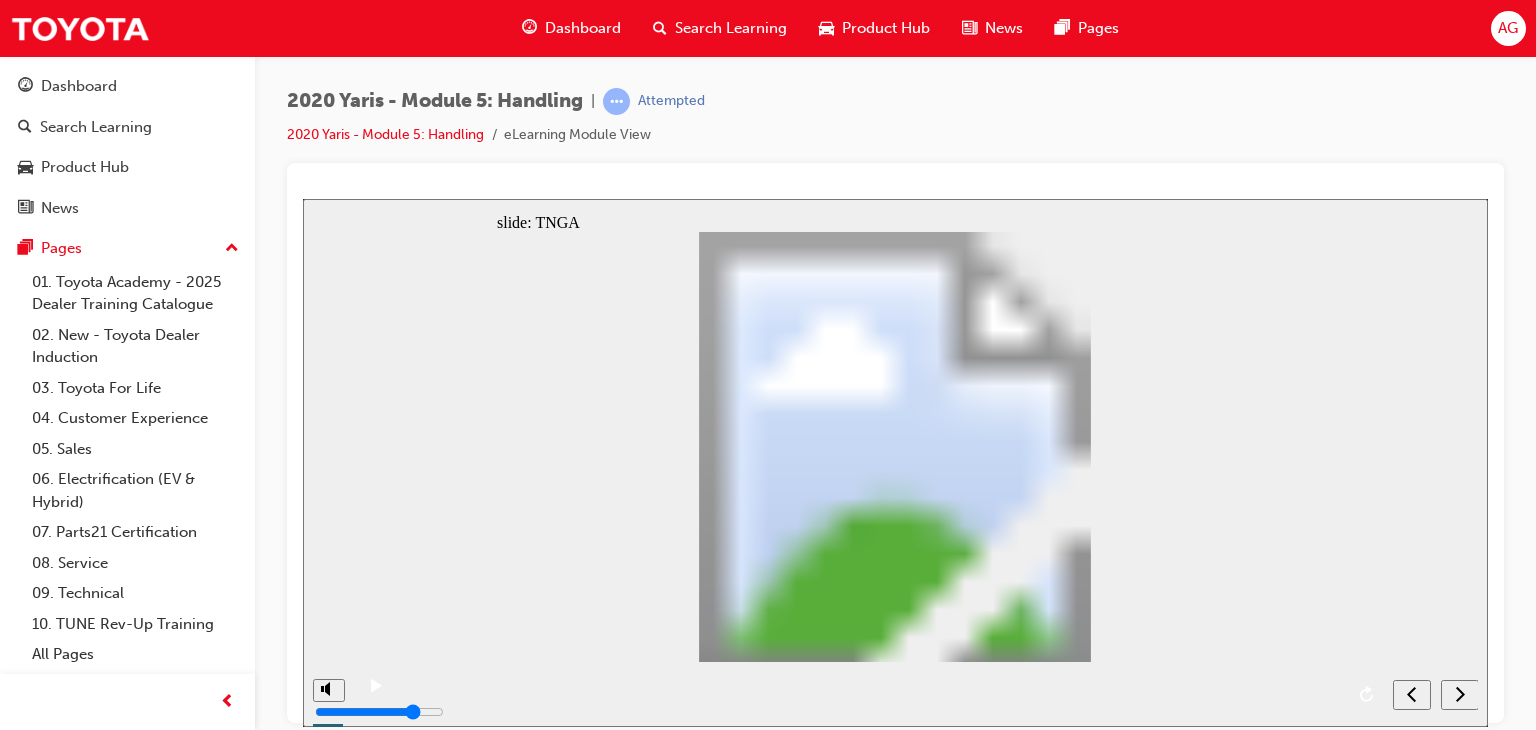 drag, startPoint x: 812, startPoint y: 714, endPoint x: 889, endPoint y: 713, distance: 77.00649 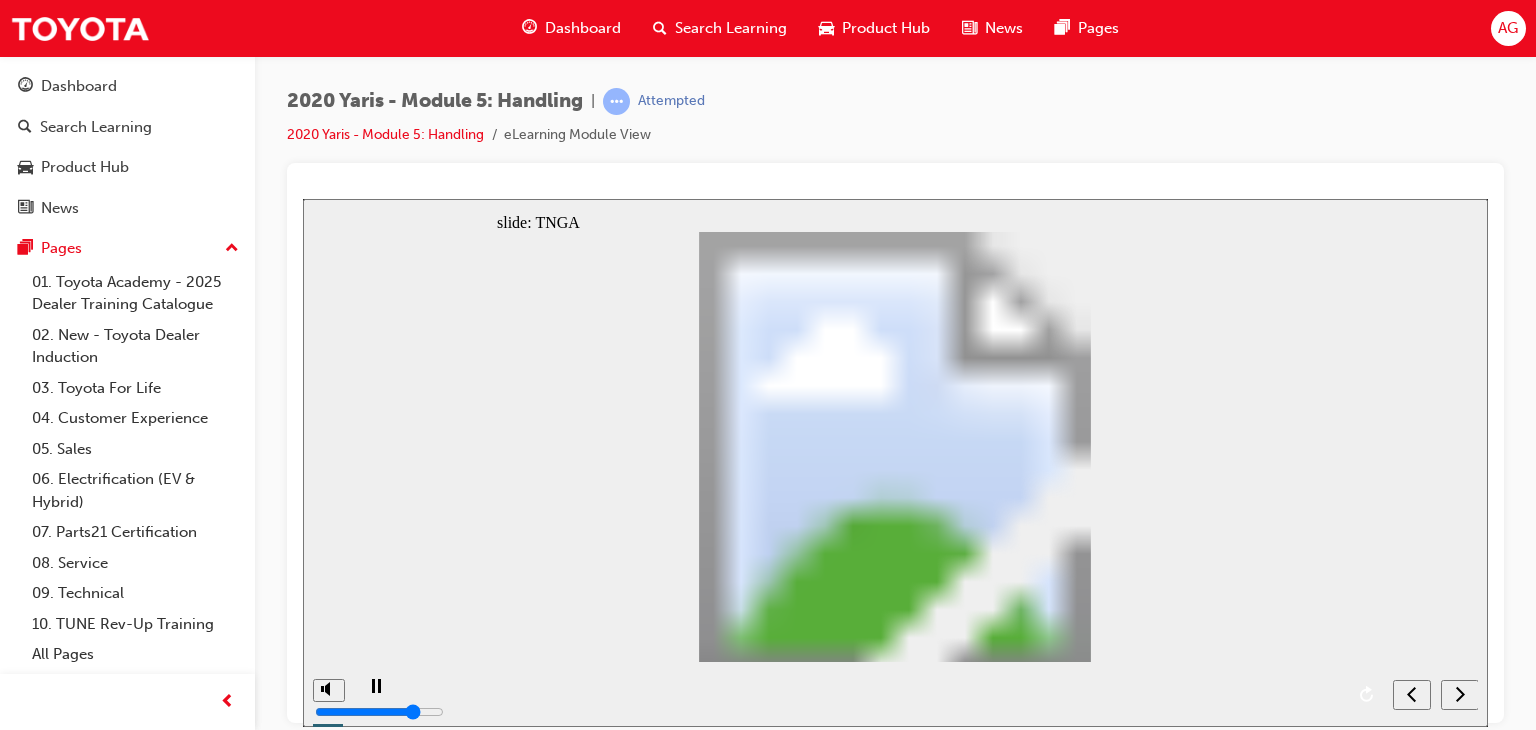drag, startPoint x: 920, startPoint y: 712, endPoint x: 970, endPoint y: 709, distance: 50.08992 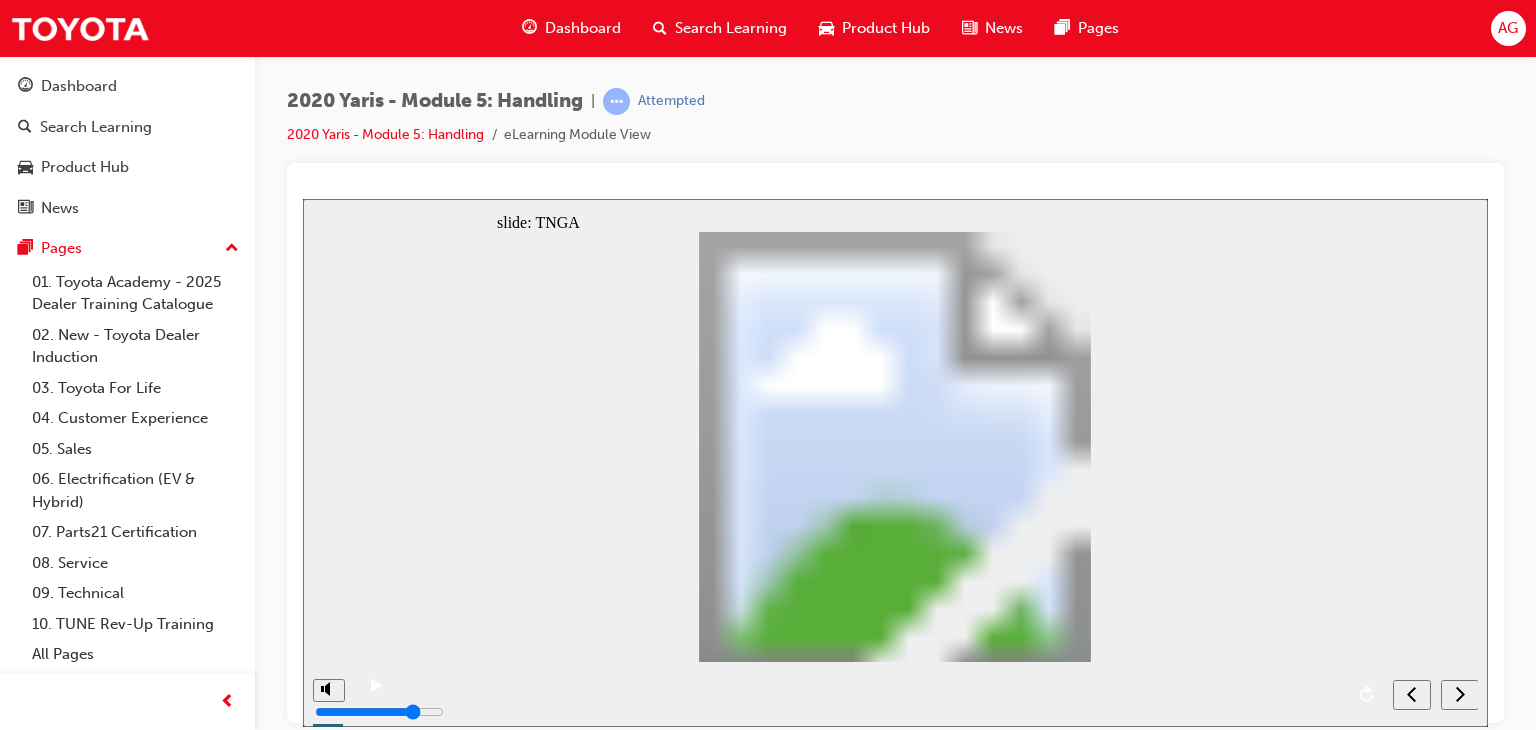 drag, startPoint x: 1028, startPoint y: 706, endPoint x: 1086, endPoint y: 705, distance: 58.00862 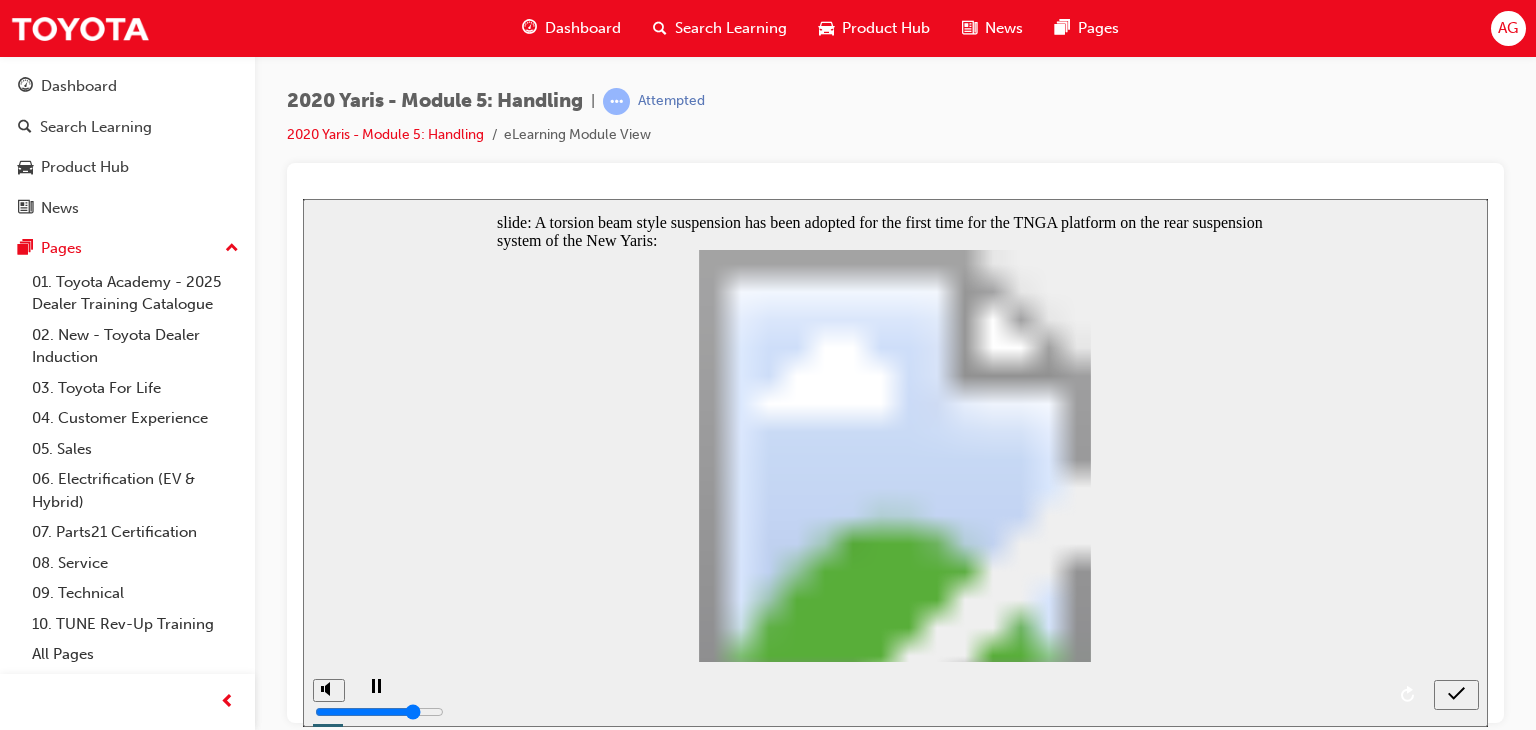 click 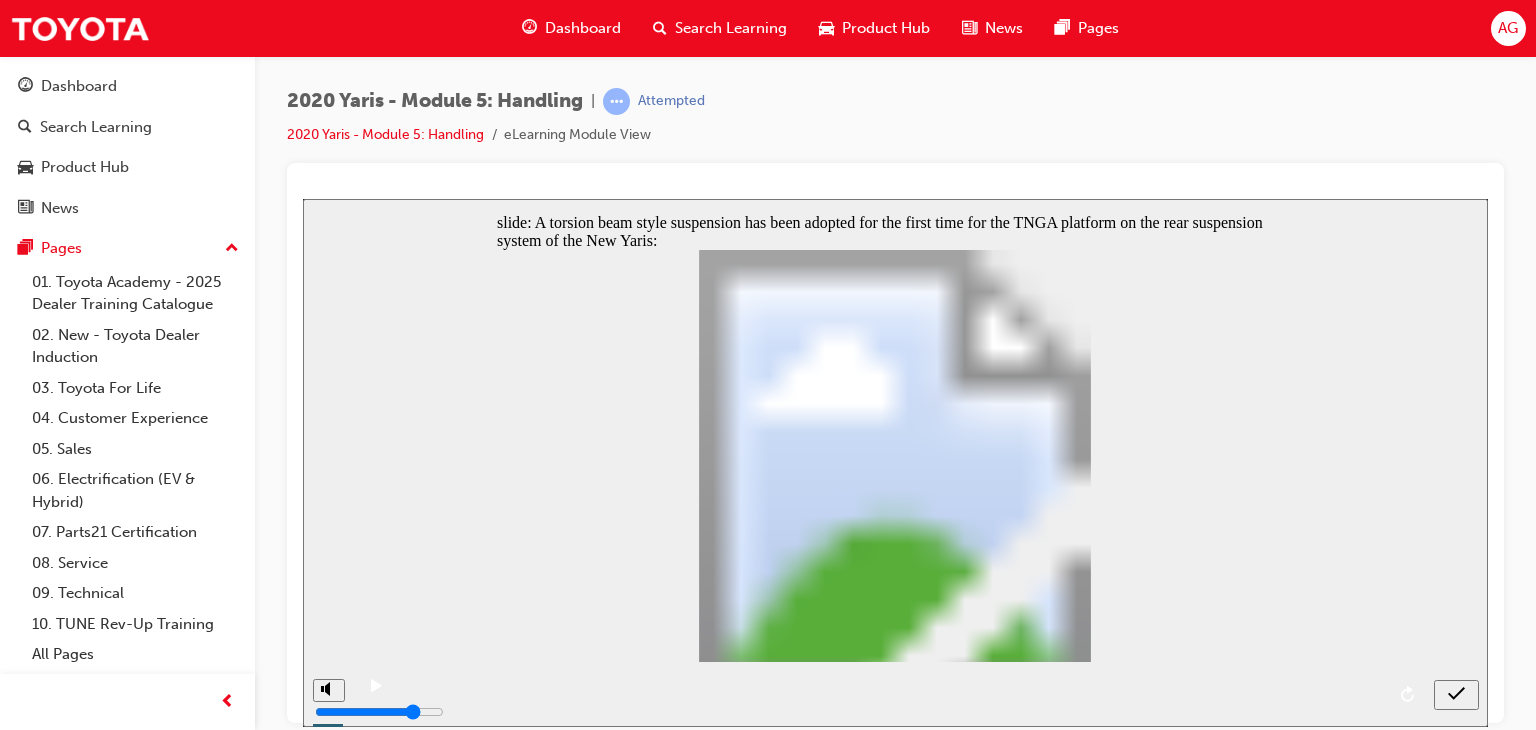 drag, startPoint x: 1007, startPoint y: 699, endPoint x: 1253, endPoint y: 691, distance: 246.13005 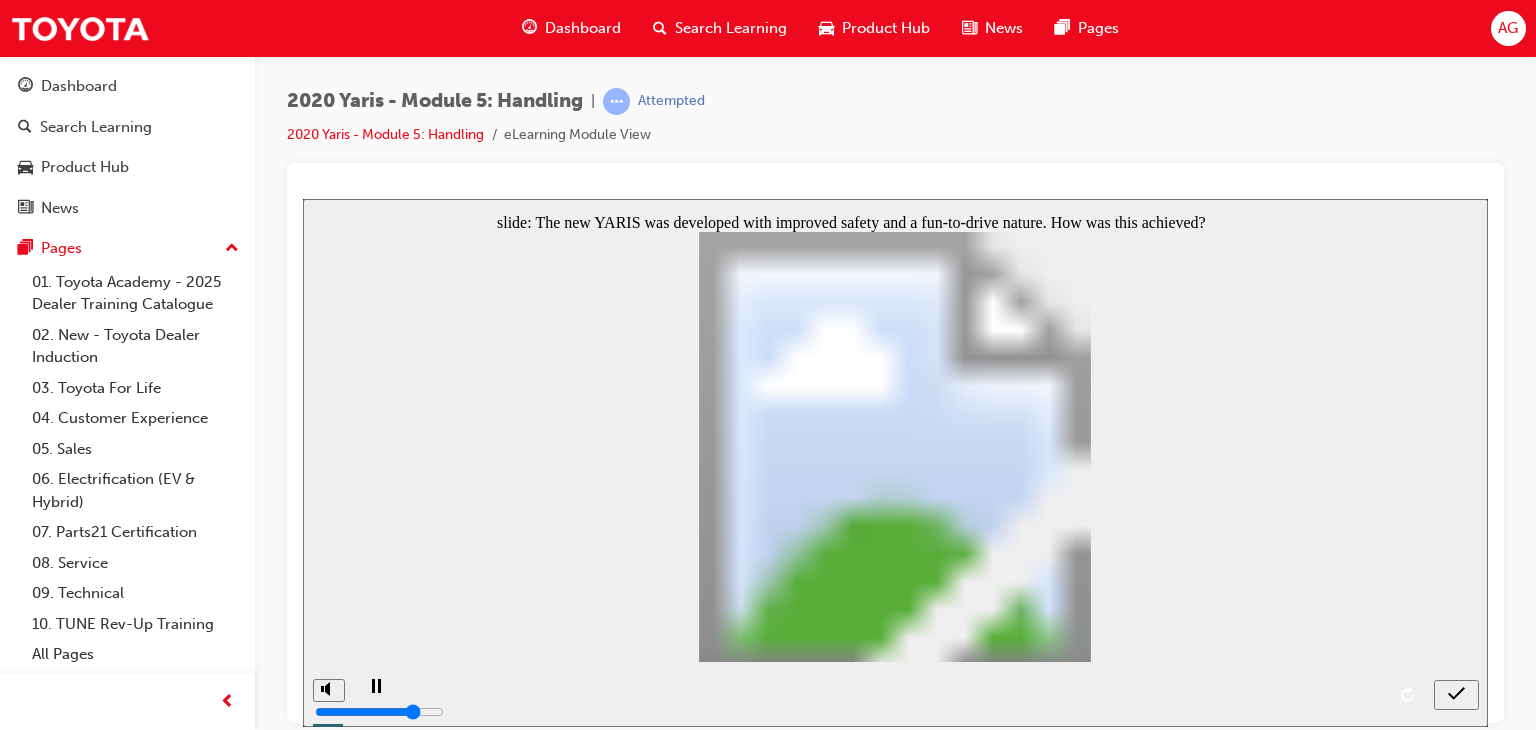 click 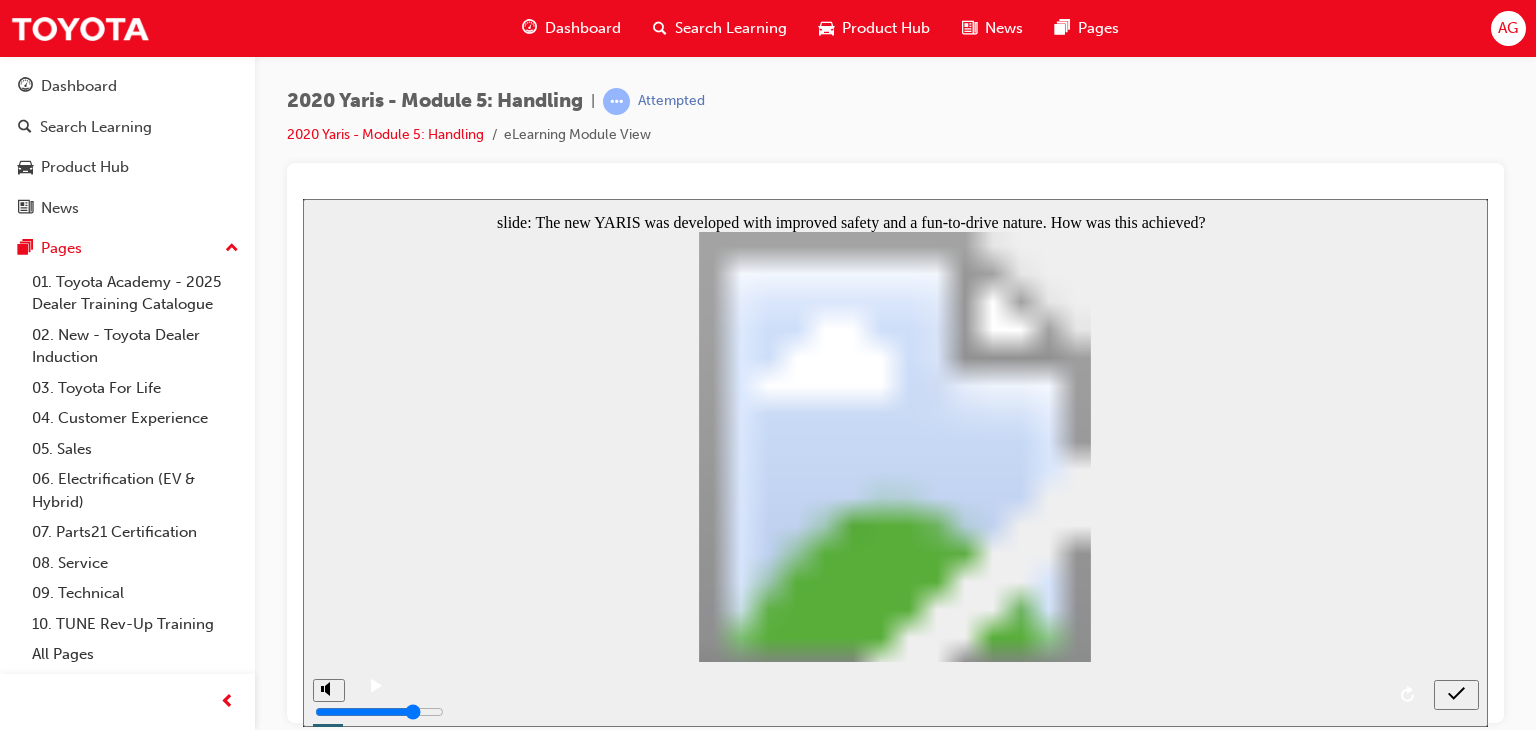 click 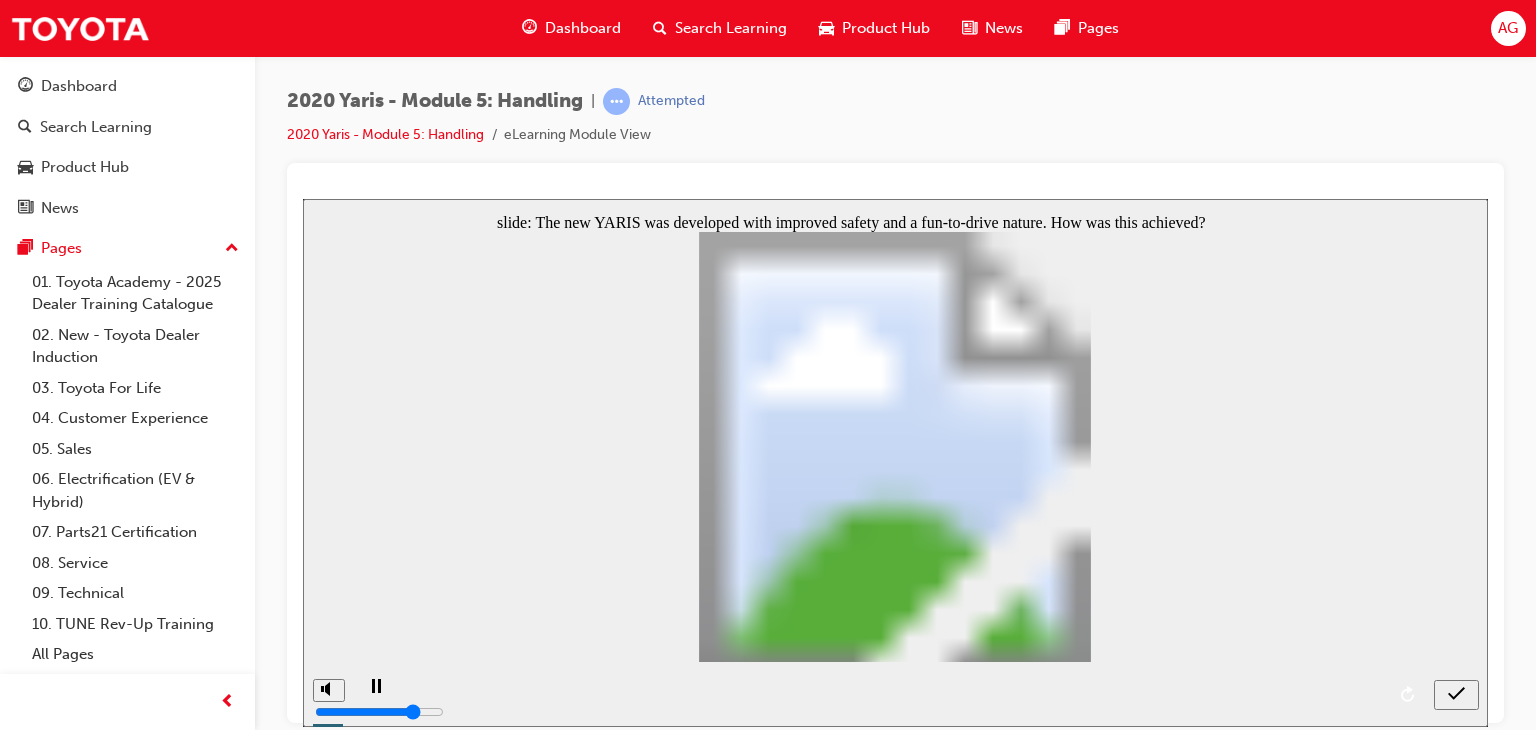 click at bounding box center [895, 2448] 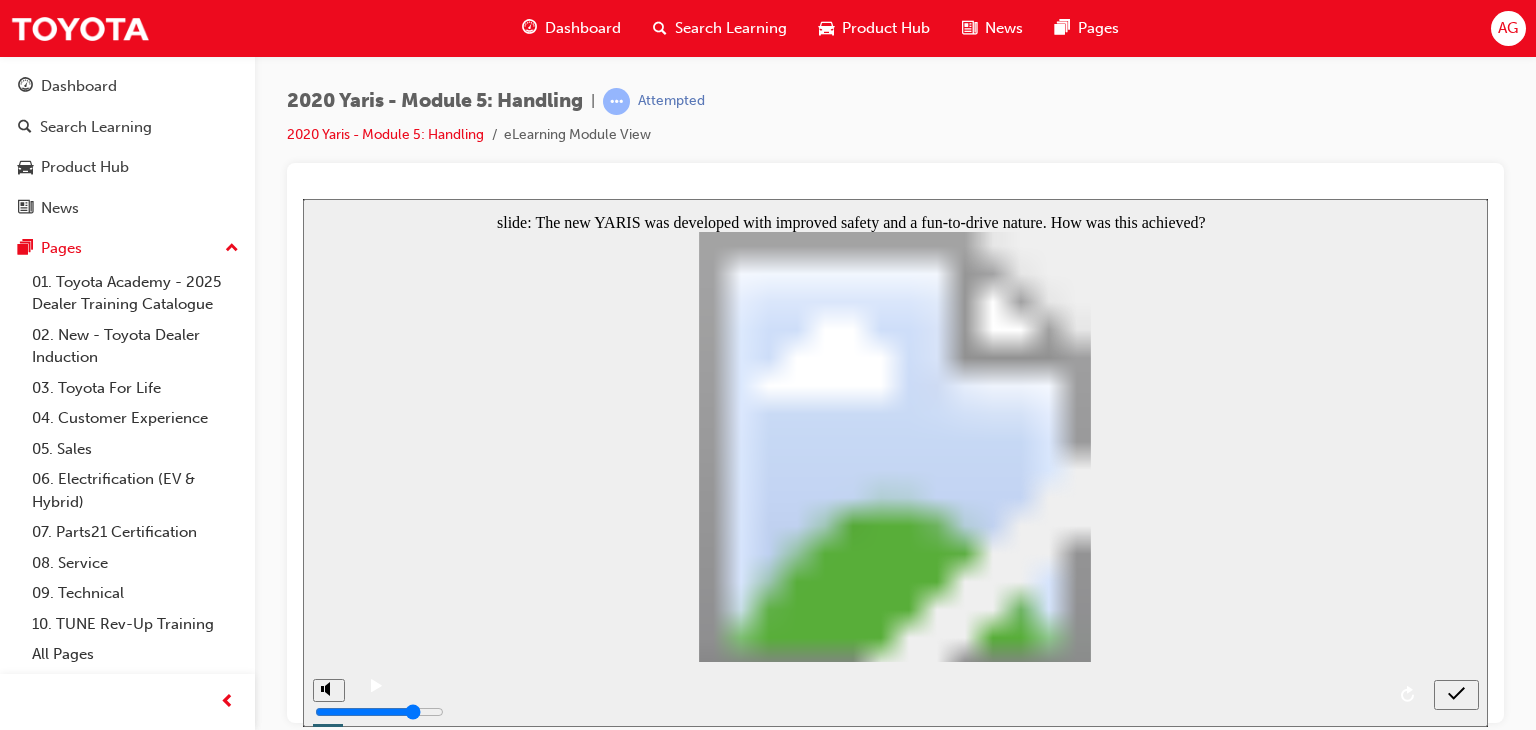 click 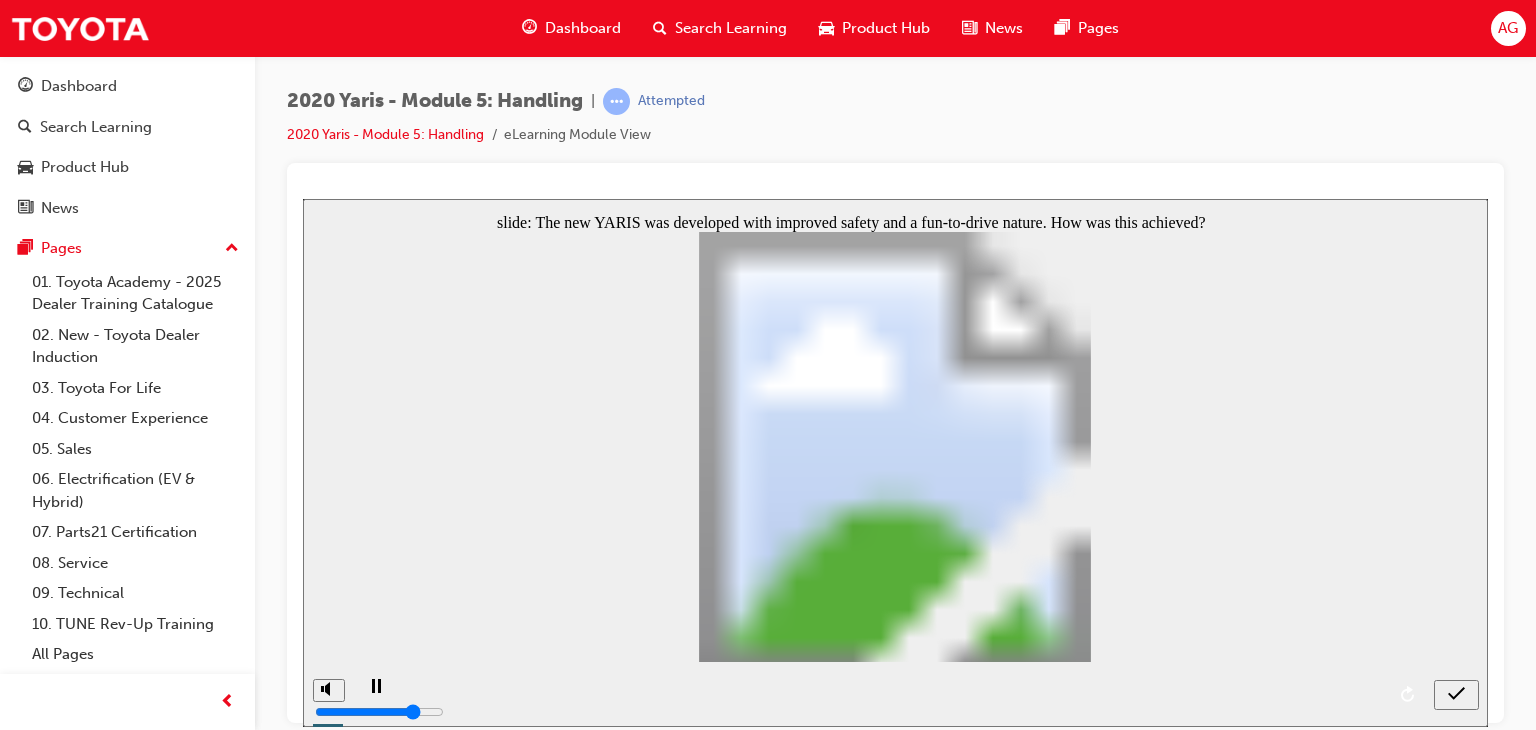click 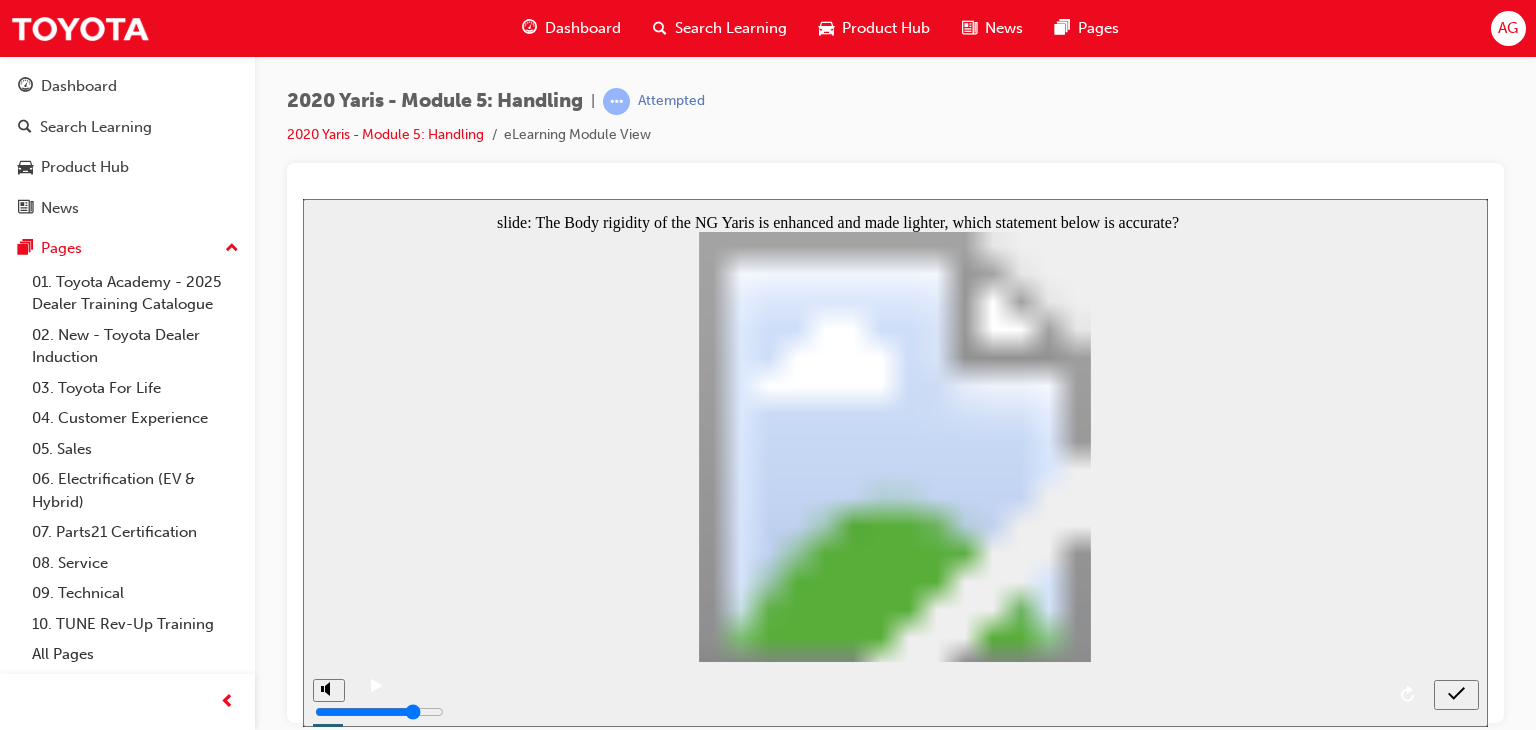 click 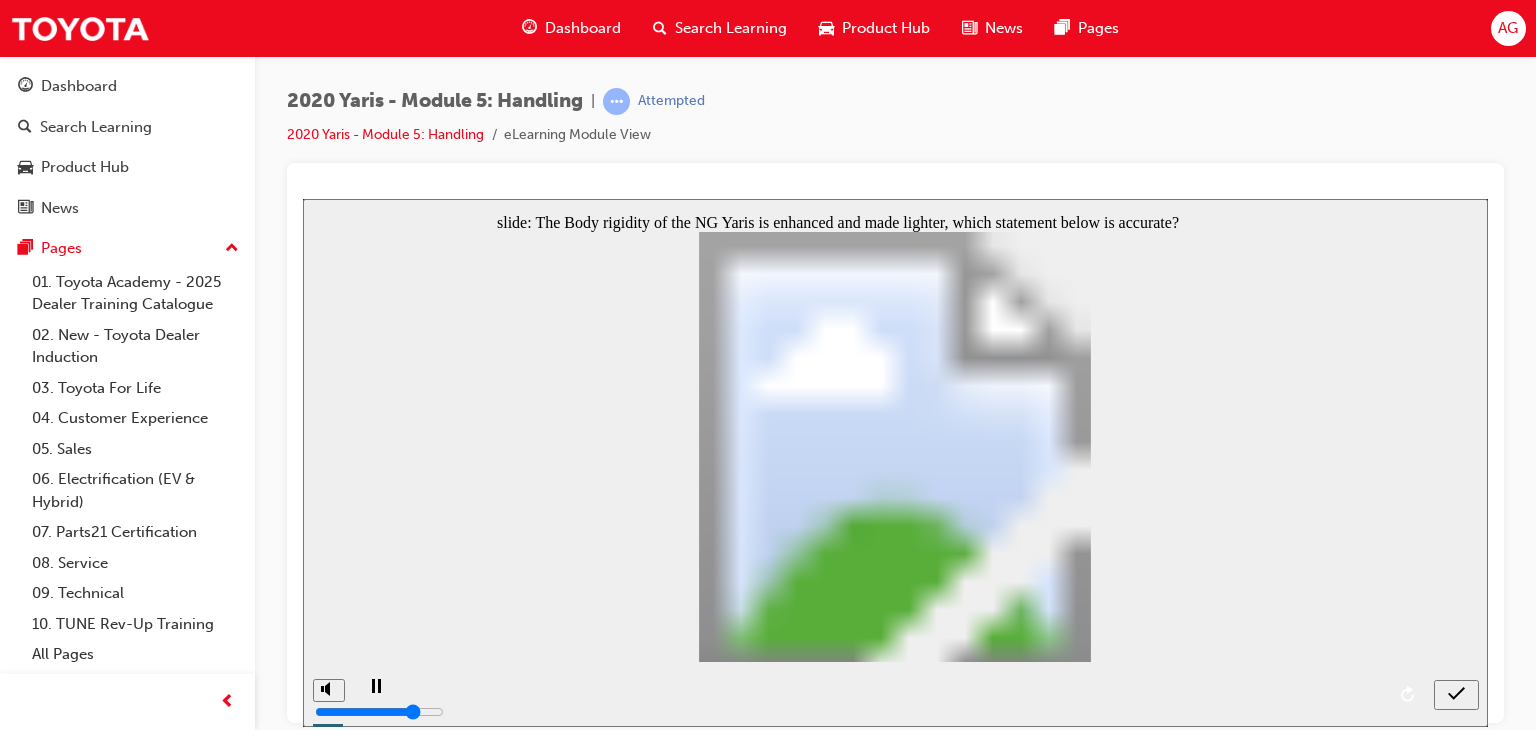 click 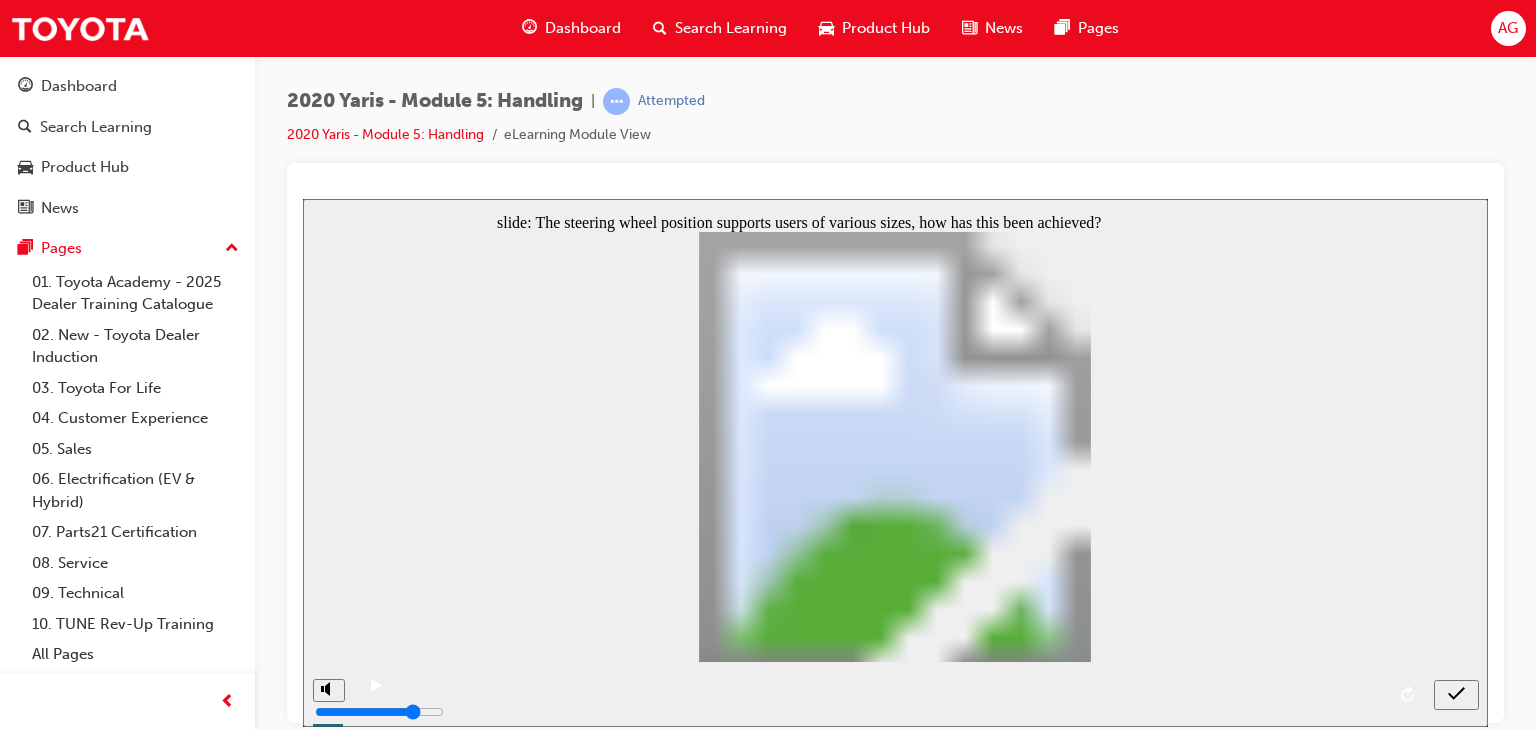 click 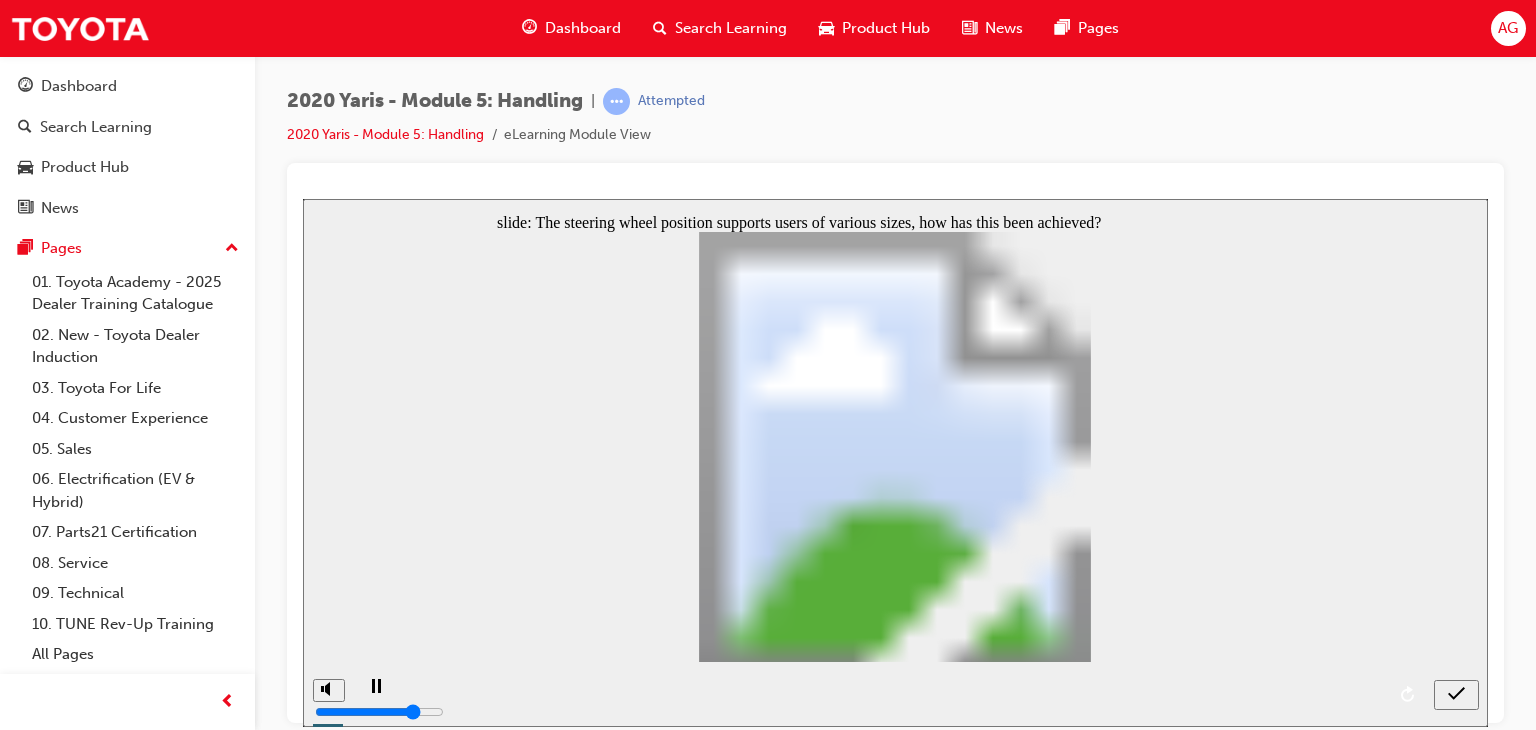 click 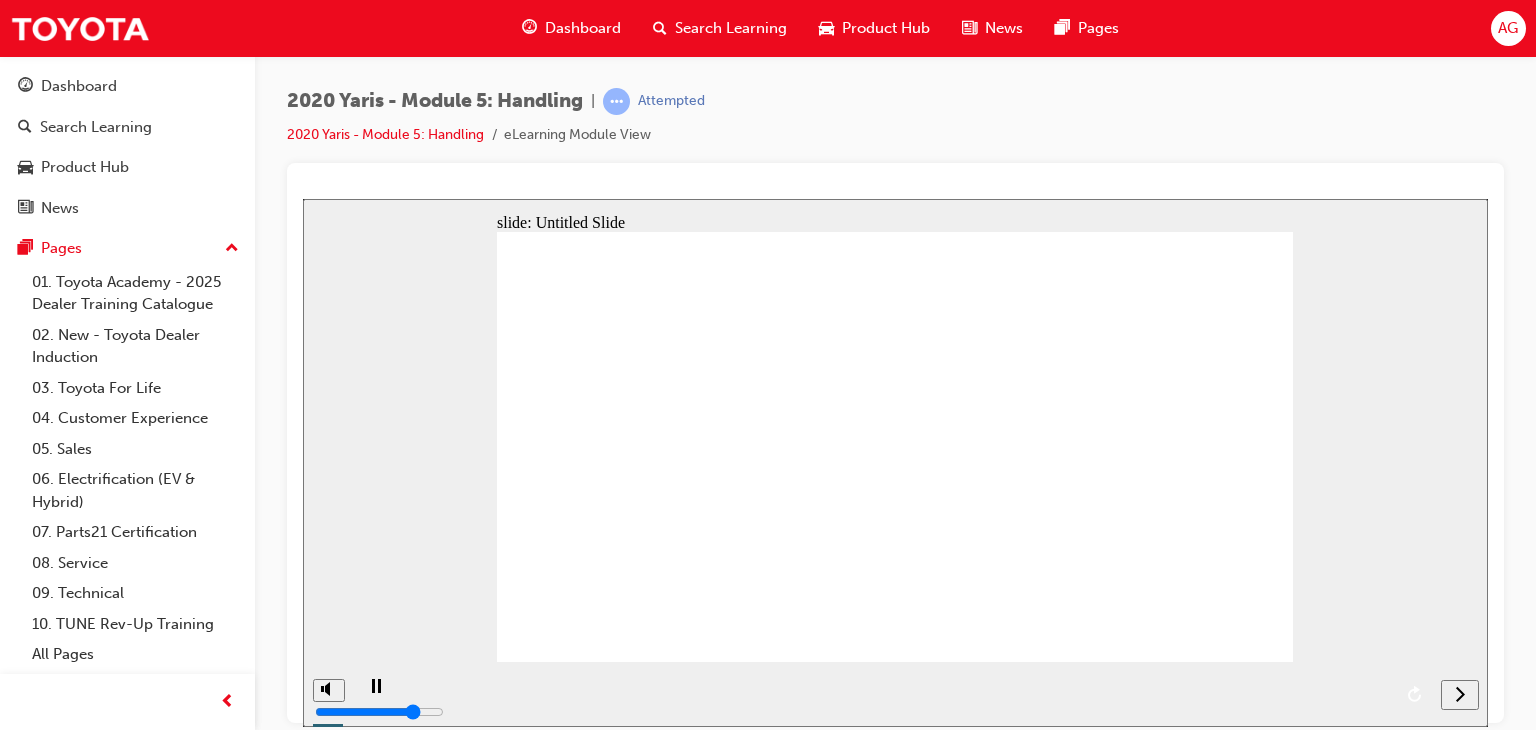 drag, startPoint x: 1315, startPoint y: 701, endPoint x: 1332, endPoint y: 697, distance: 17.464249 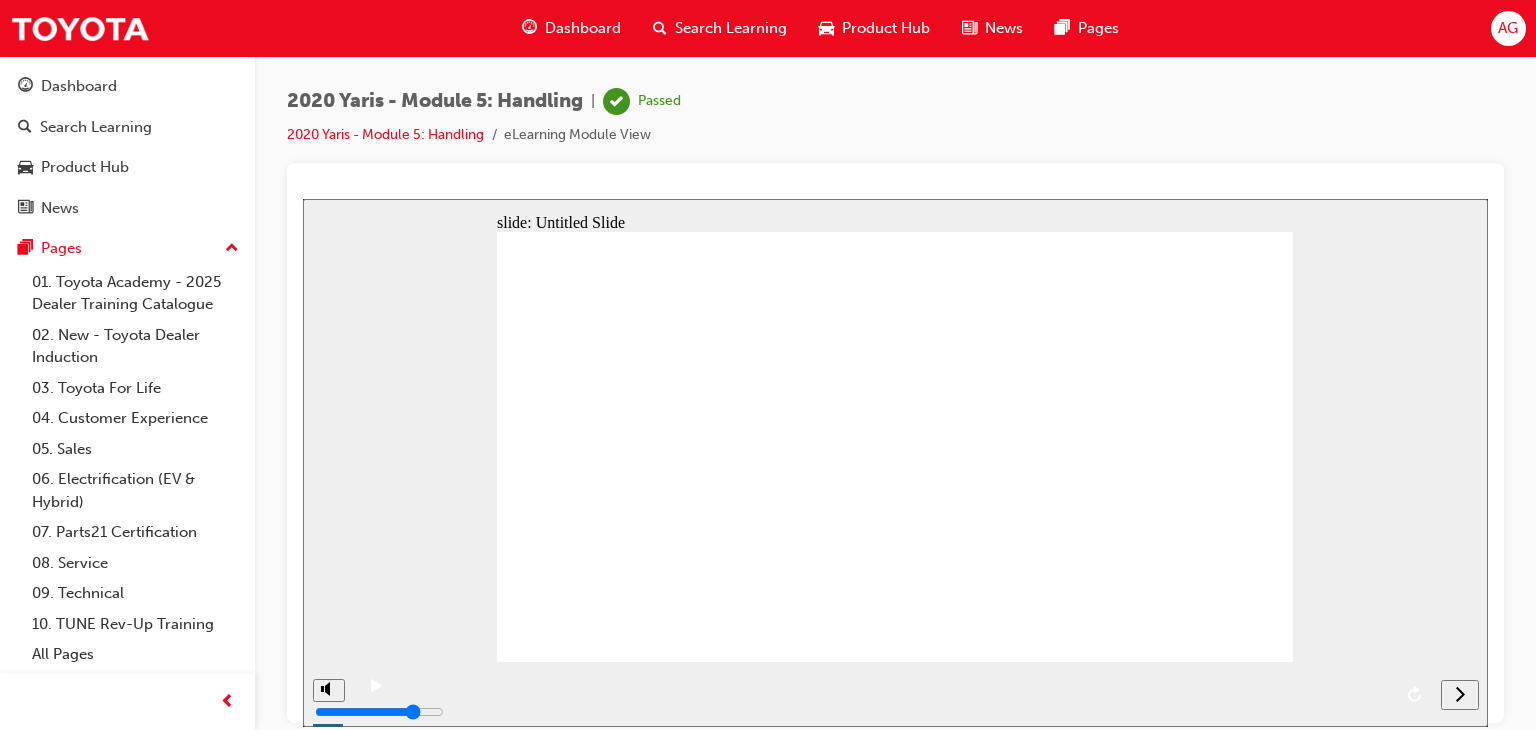 click on "Dashboard" at bounding box center [583, 28] 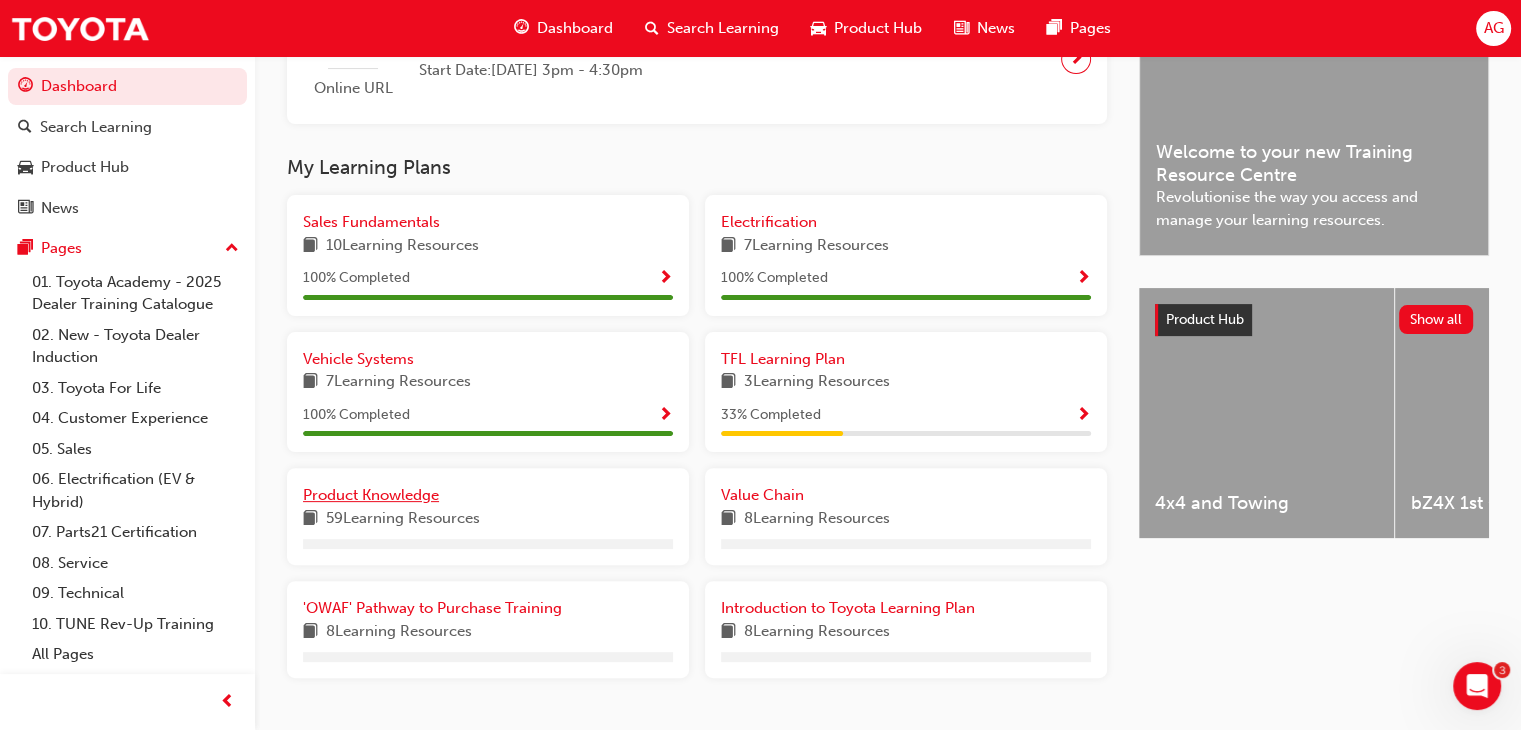 scroll, scrollTop: 562, scrollLeft: 0, axis: vertical 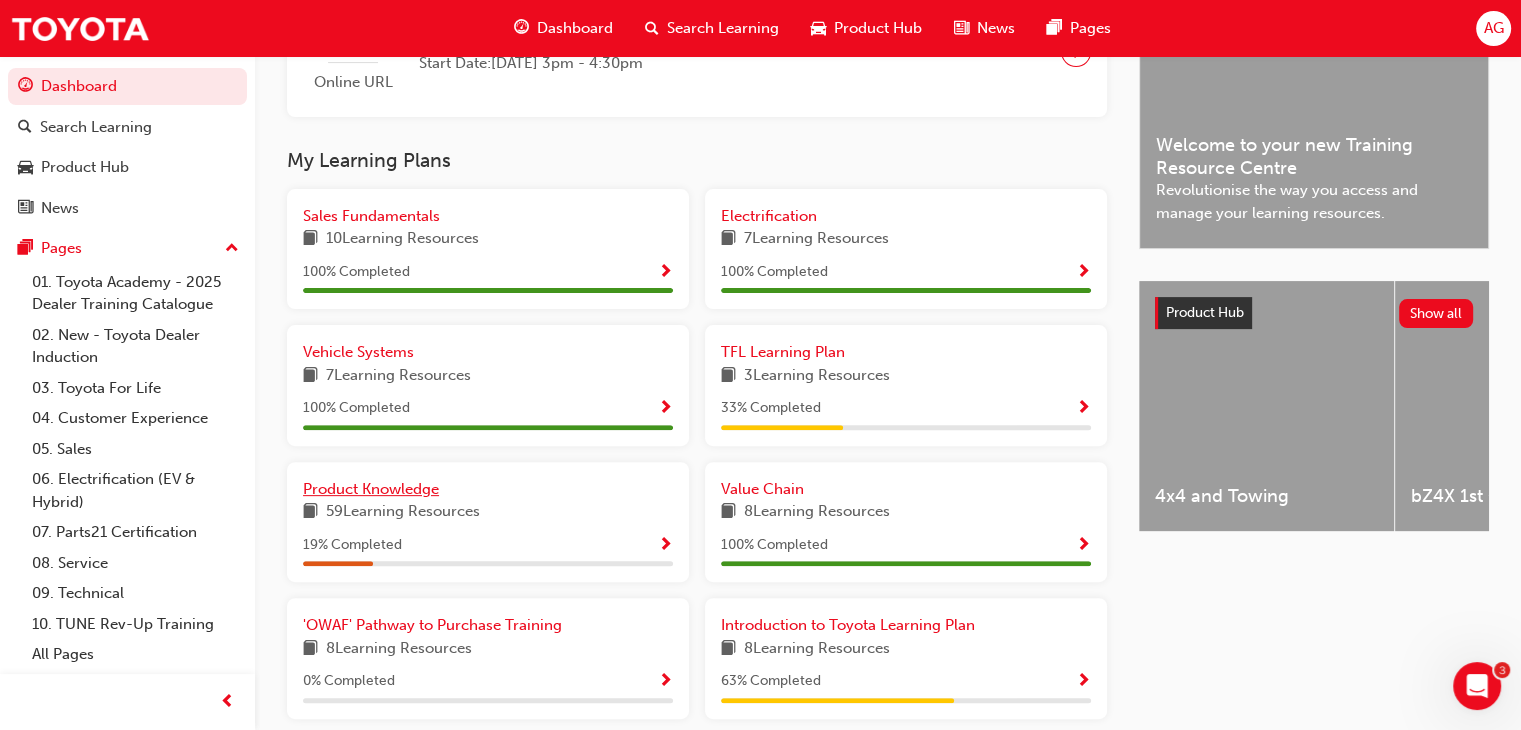 click on "Product Knowledge" at bounding box center [371, 489] 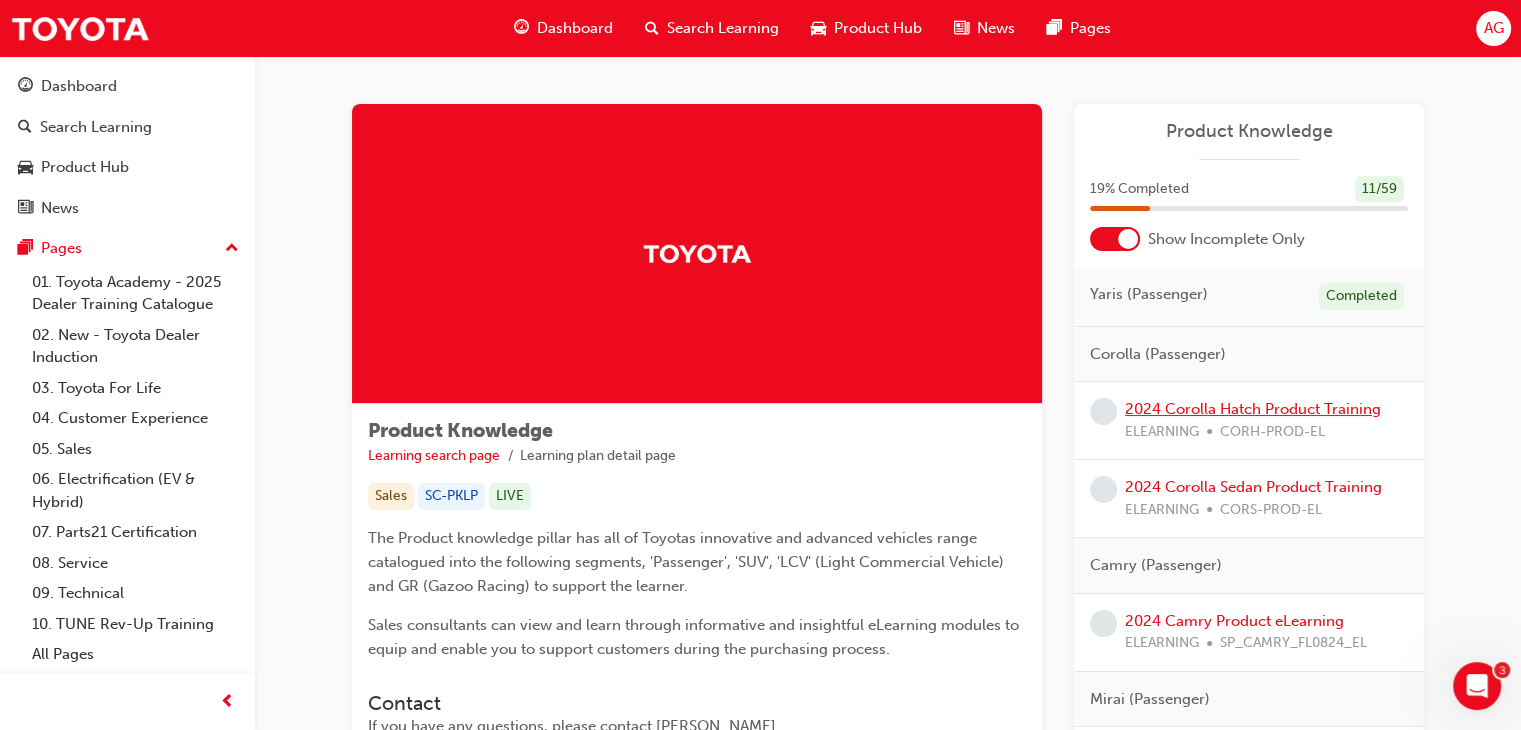 click on "2024 Corolla Hatch Product Training" at bounding box center [1253, 409] 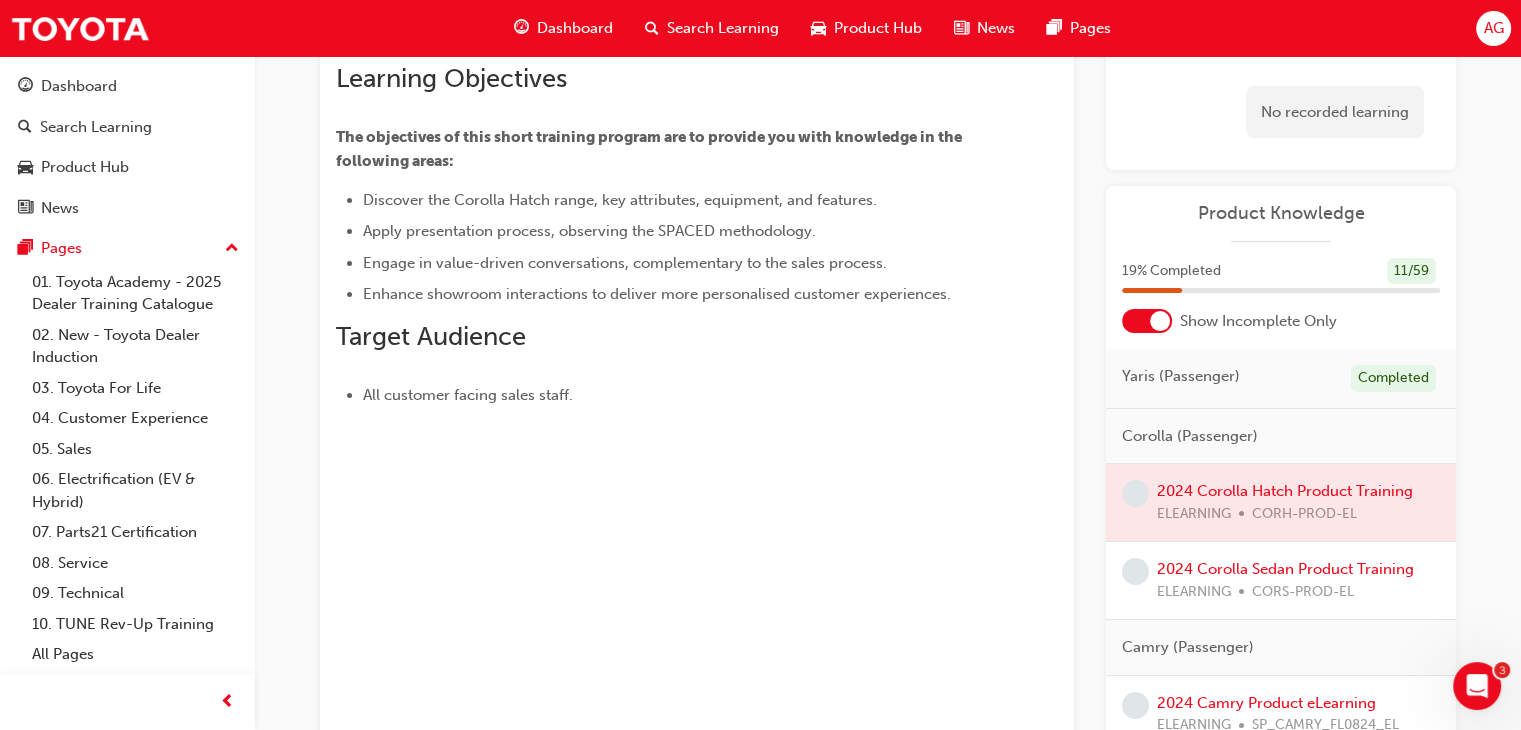 scroll, scrollTop: 200, scrollLeft: 0, axis: vertical 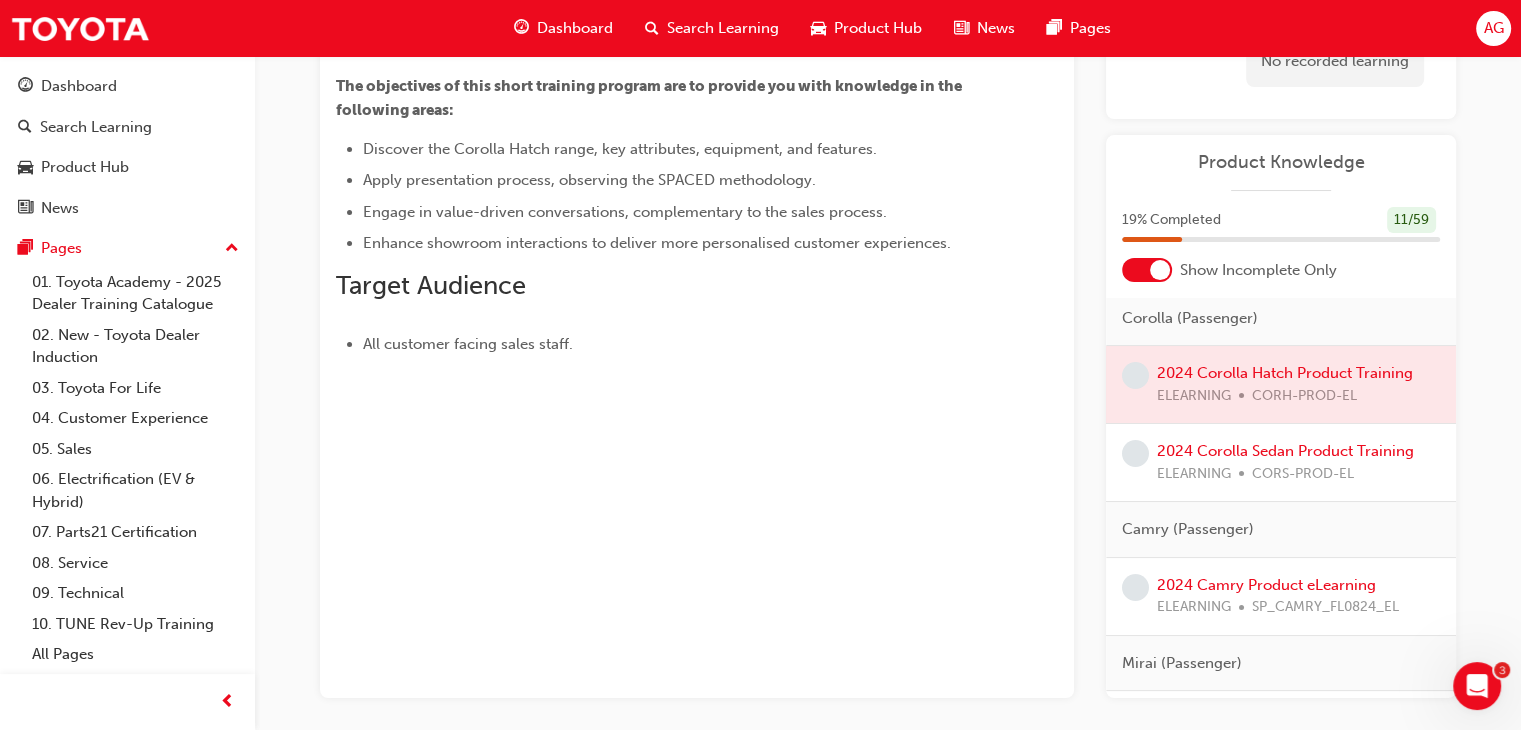 click on "Dashboard" at bounding box center (563, 28) 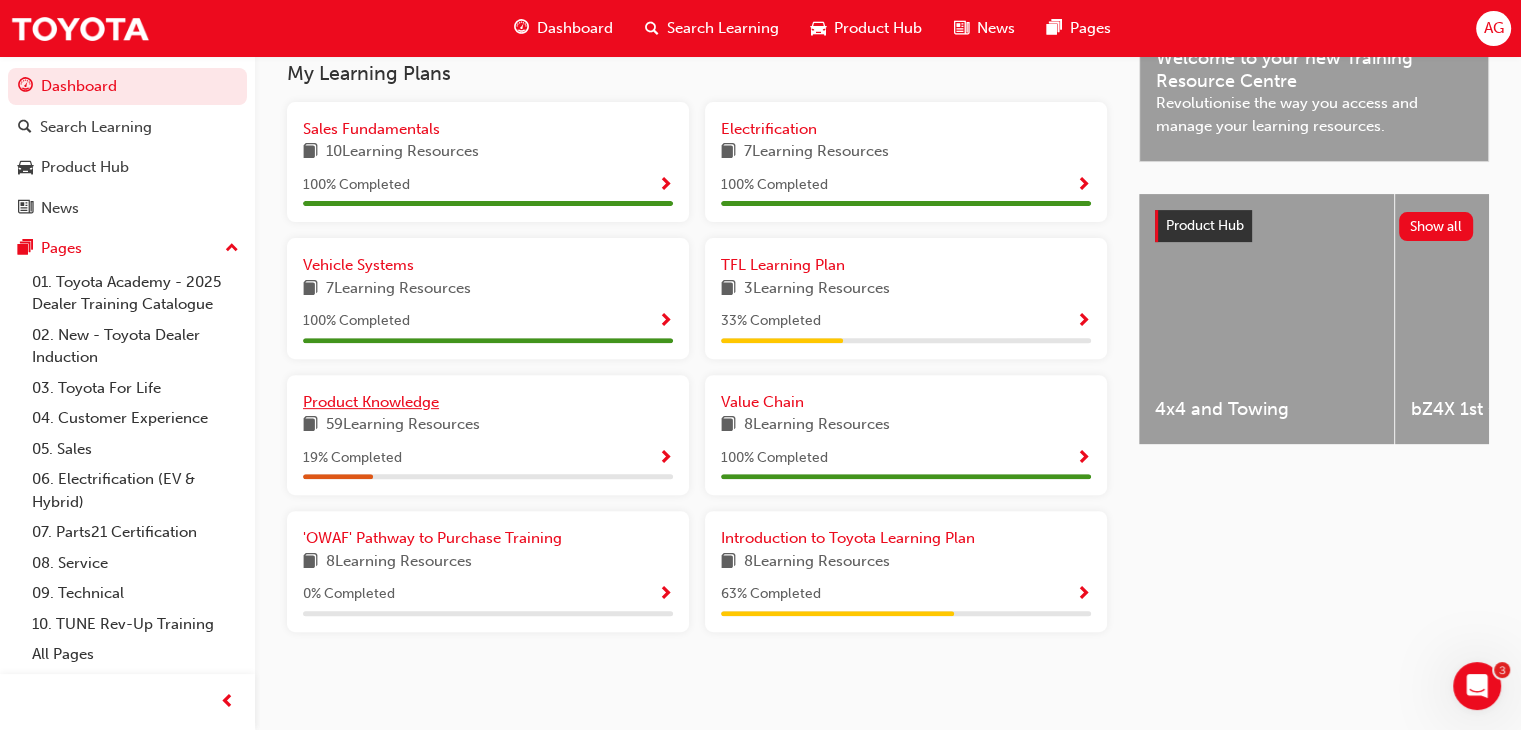 scroll, scrollTop: 658, scrollLeft: 0, axis: vertical 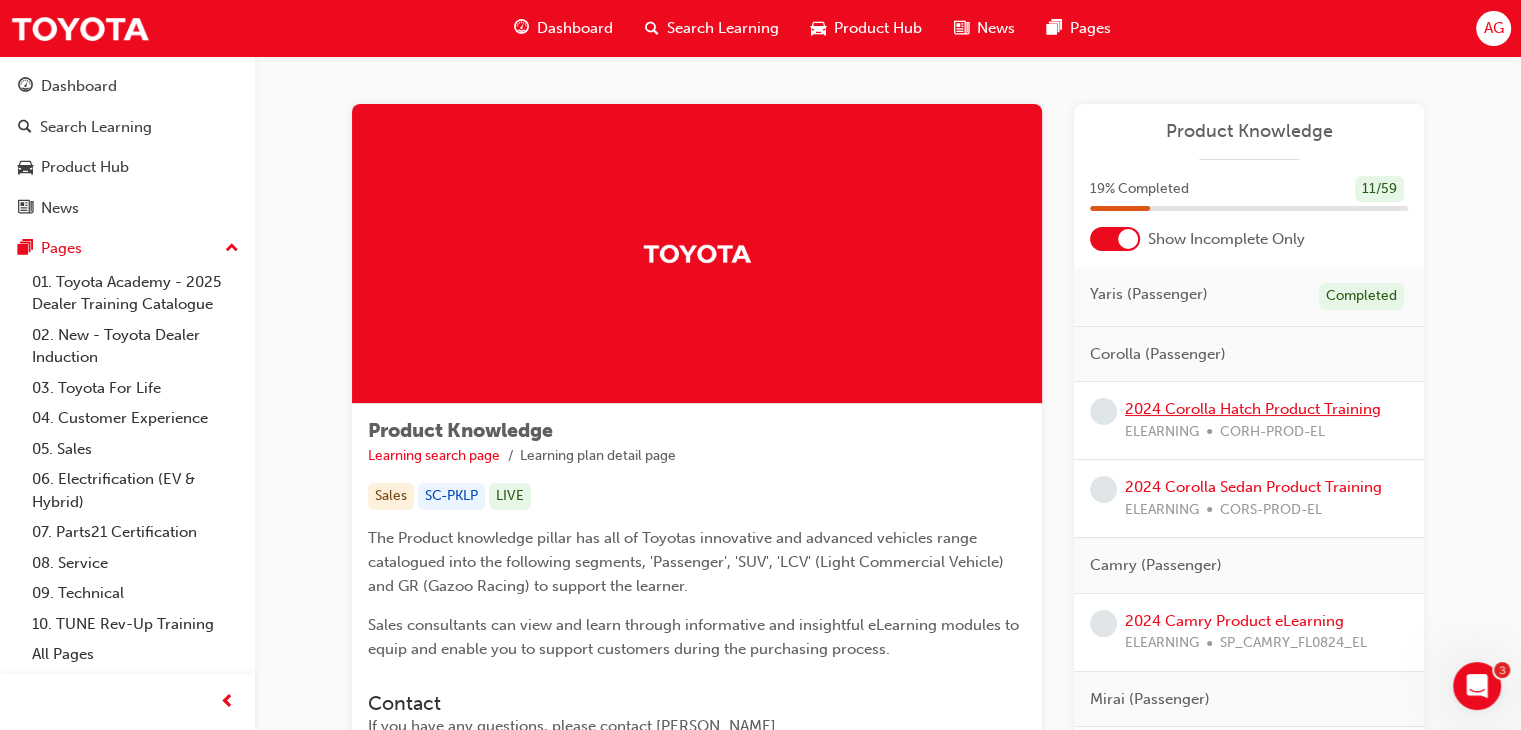 click on "2024 Corolla Hatch Product Training" at bounding box center [1253, 409] 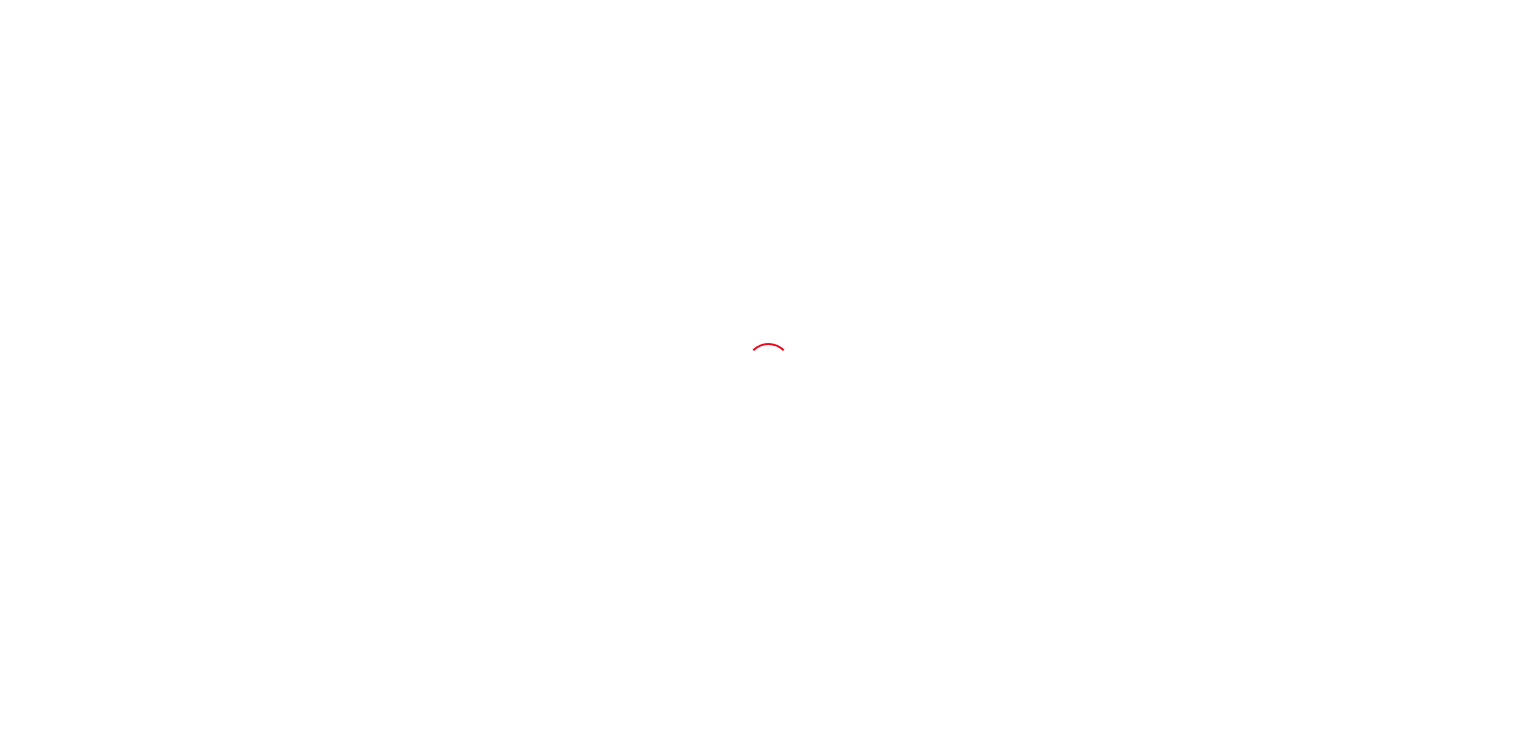 scroll, scrollTop: 0, scrollLeft: 0, axis: both 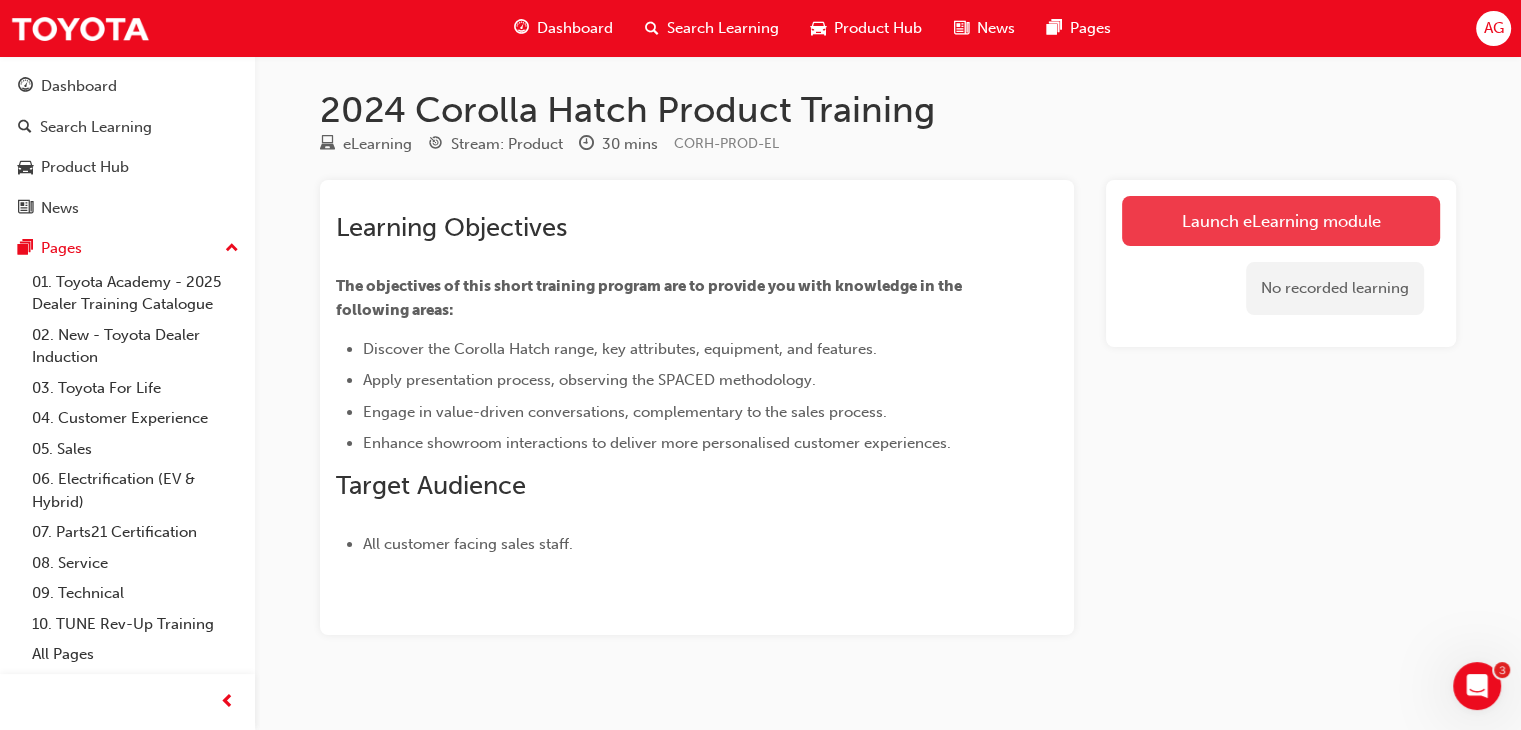 click on "Launch eLearning module" at bounding box center (1281, 221) 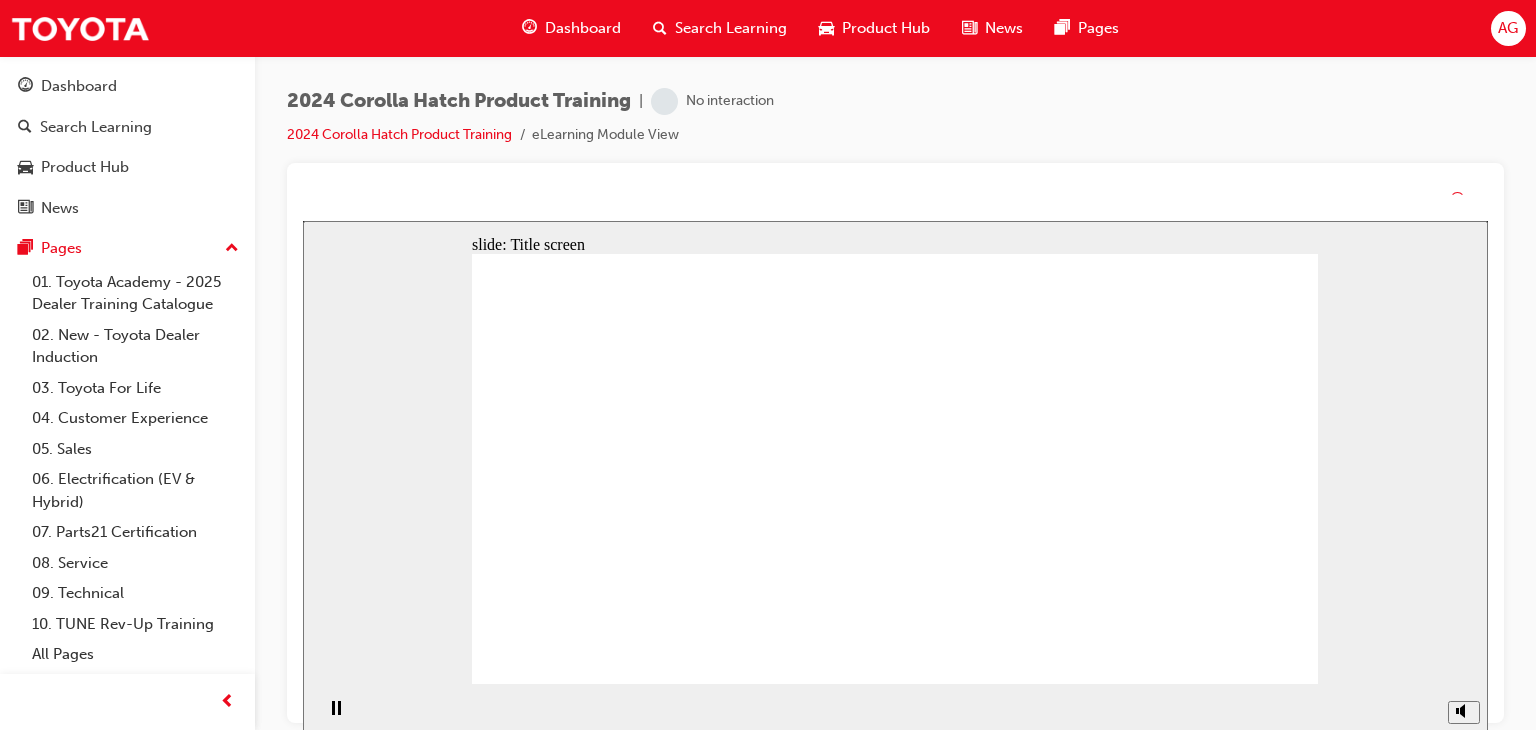 scroll, scrollTop: 0, scrollLeft: 0, axis: both 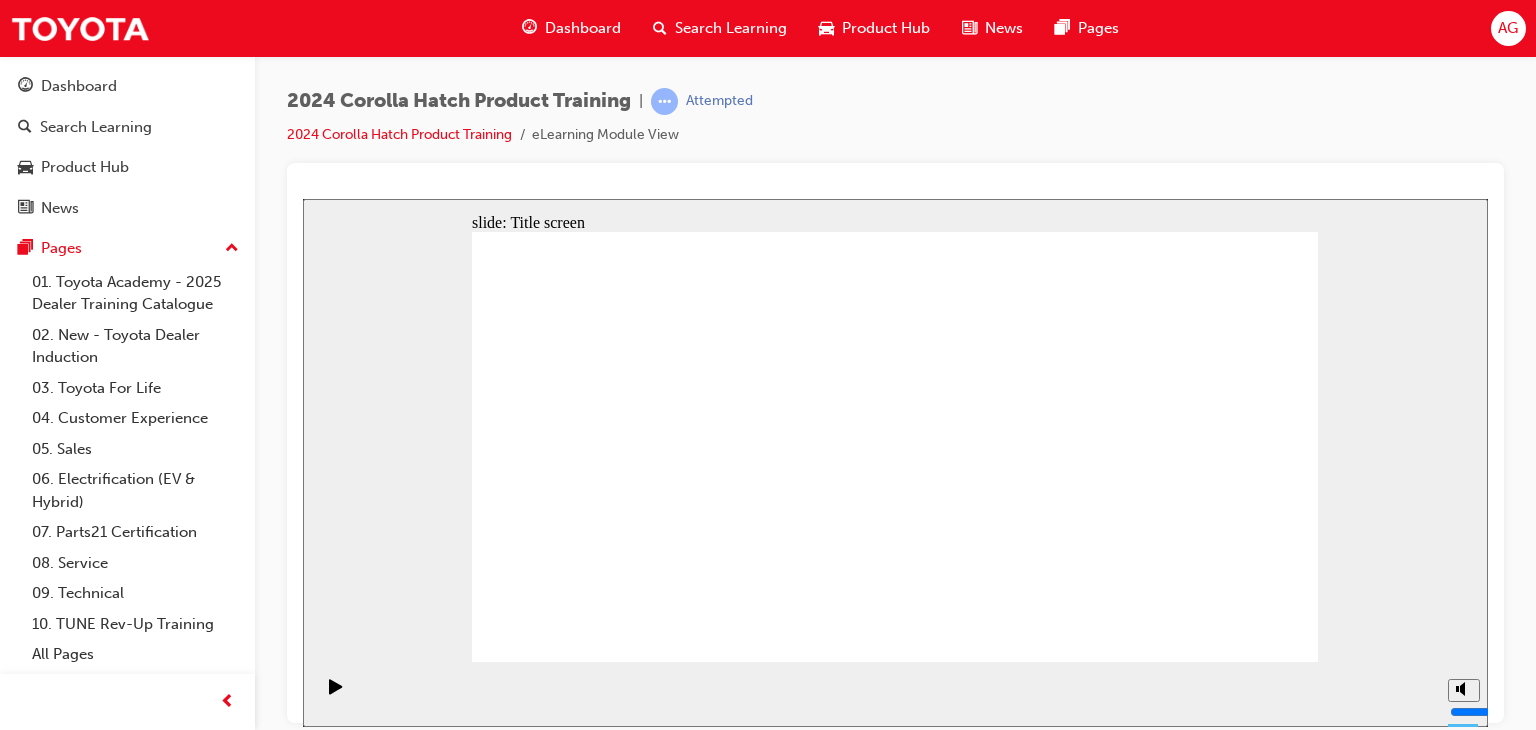 click 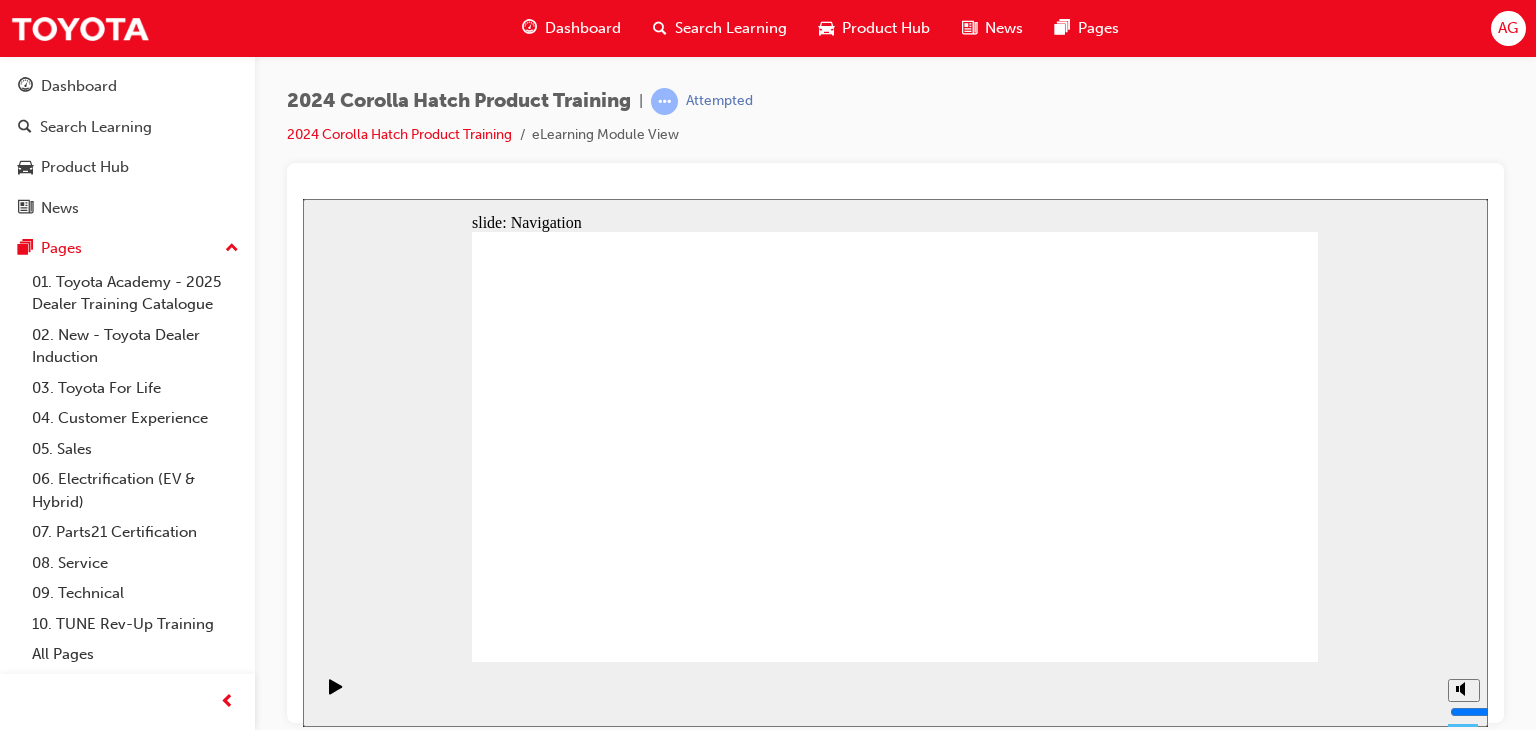 drag, startPoint x: 1025, startPoint y: 315, endPoint x: 1002, endPoint y: 335, distance: 30.479502 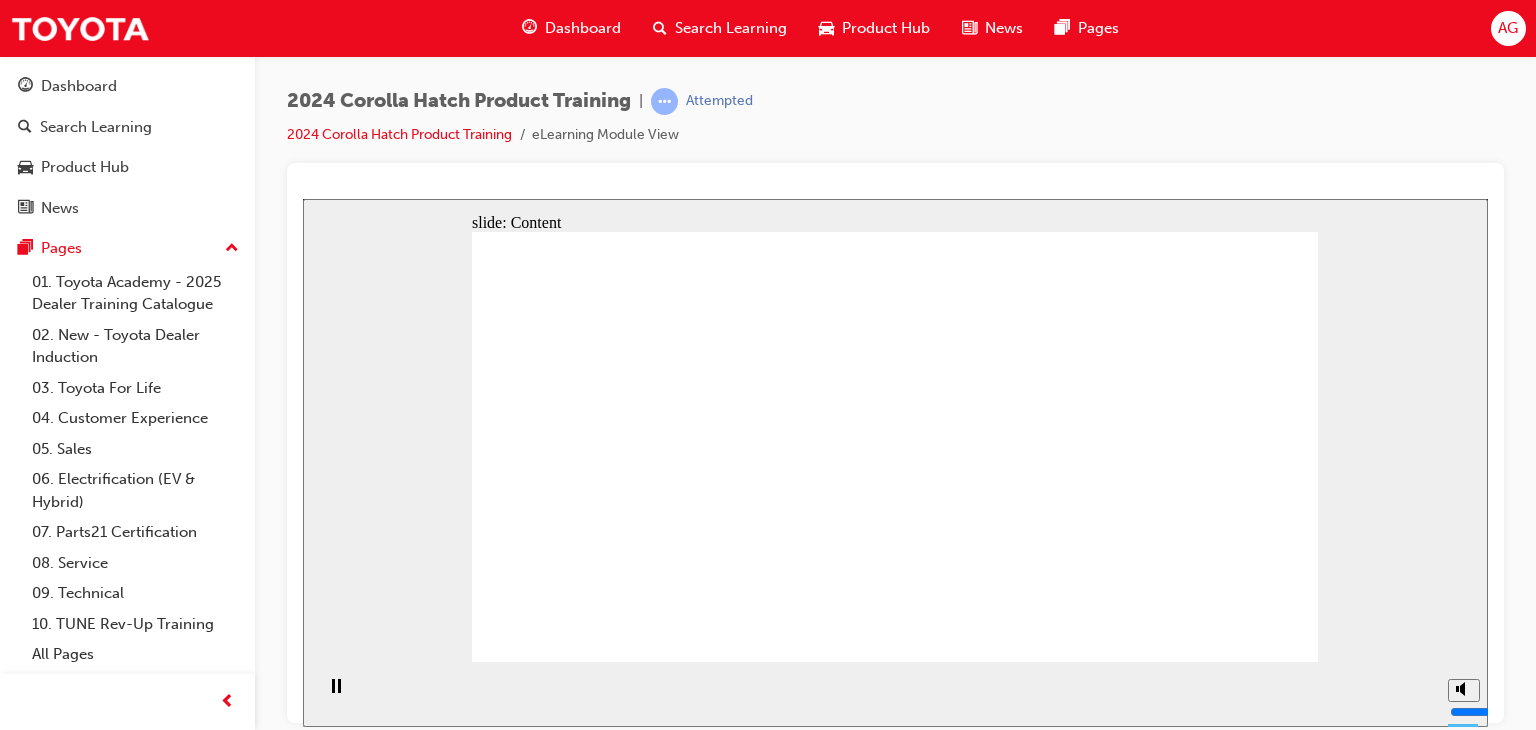 click at bounding box center [732, 1478] 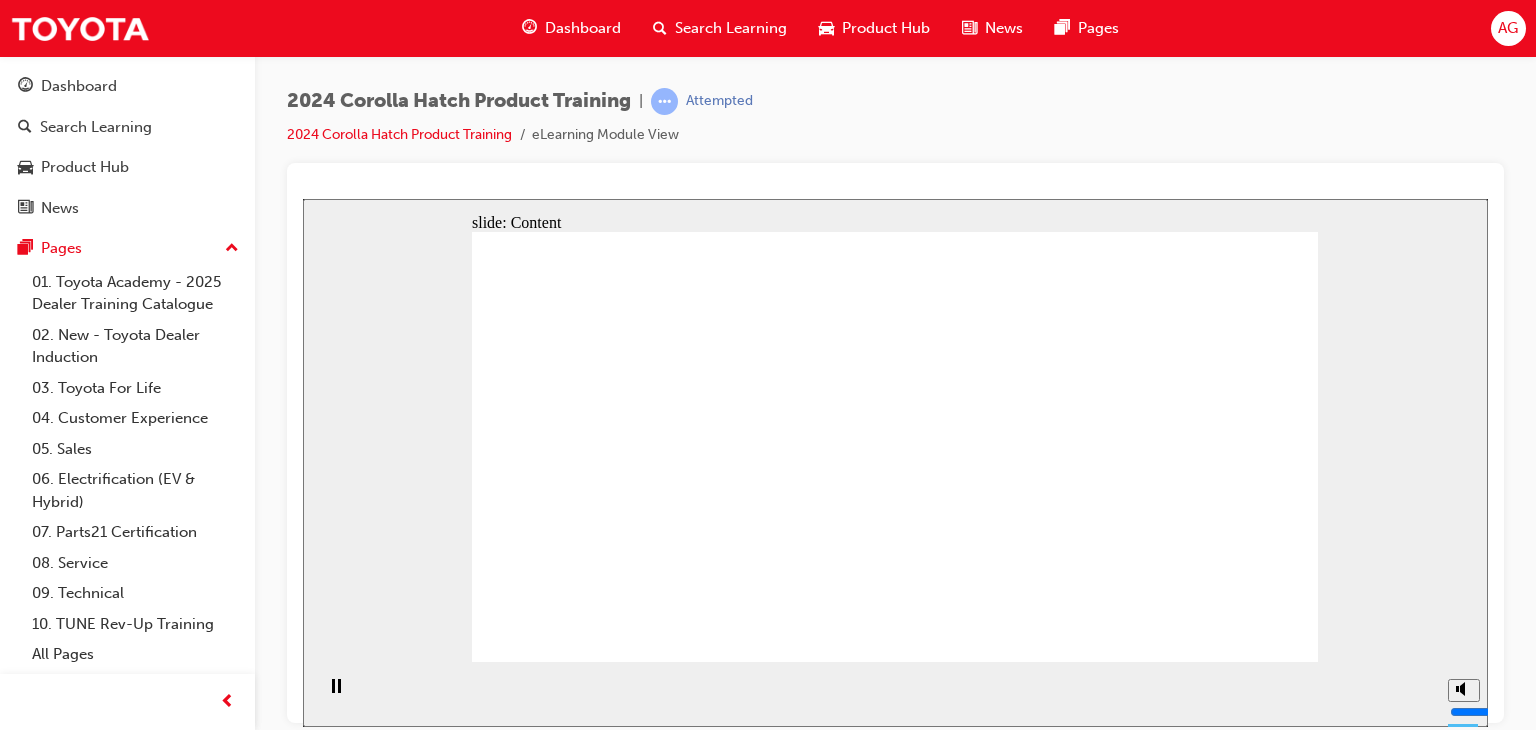 click 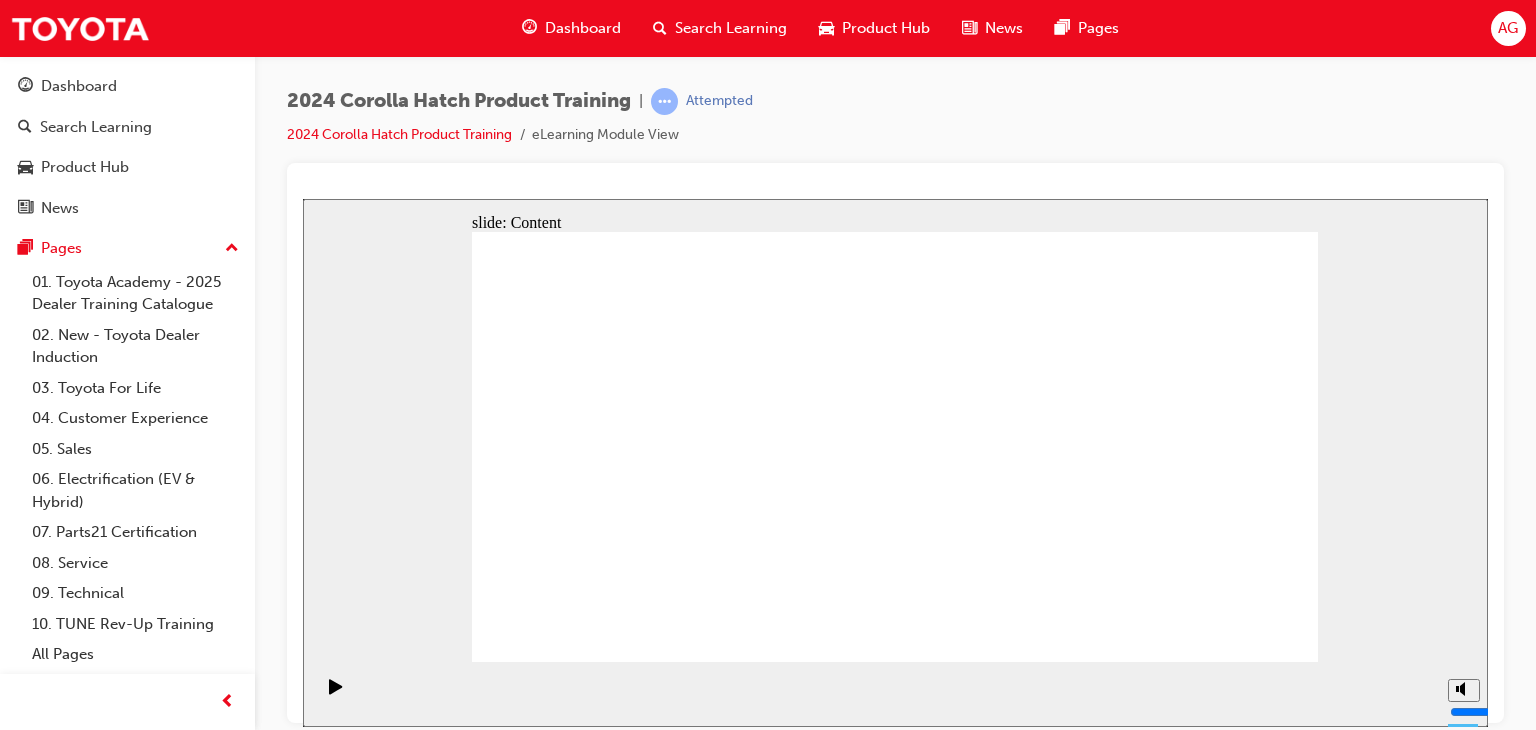 click 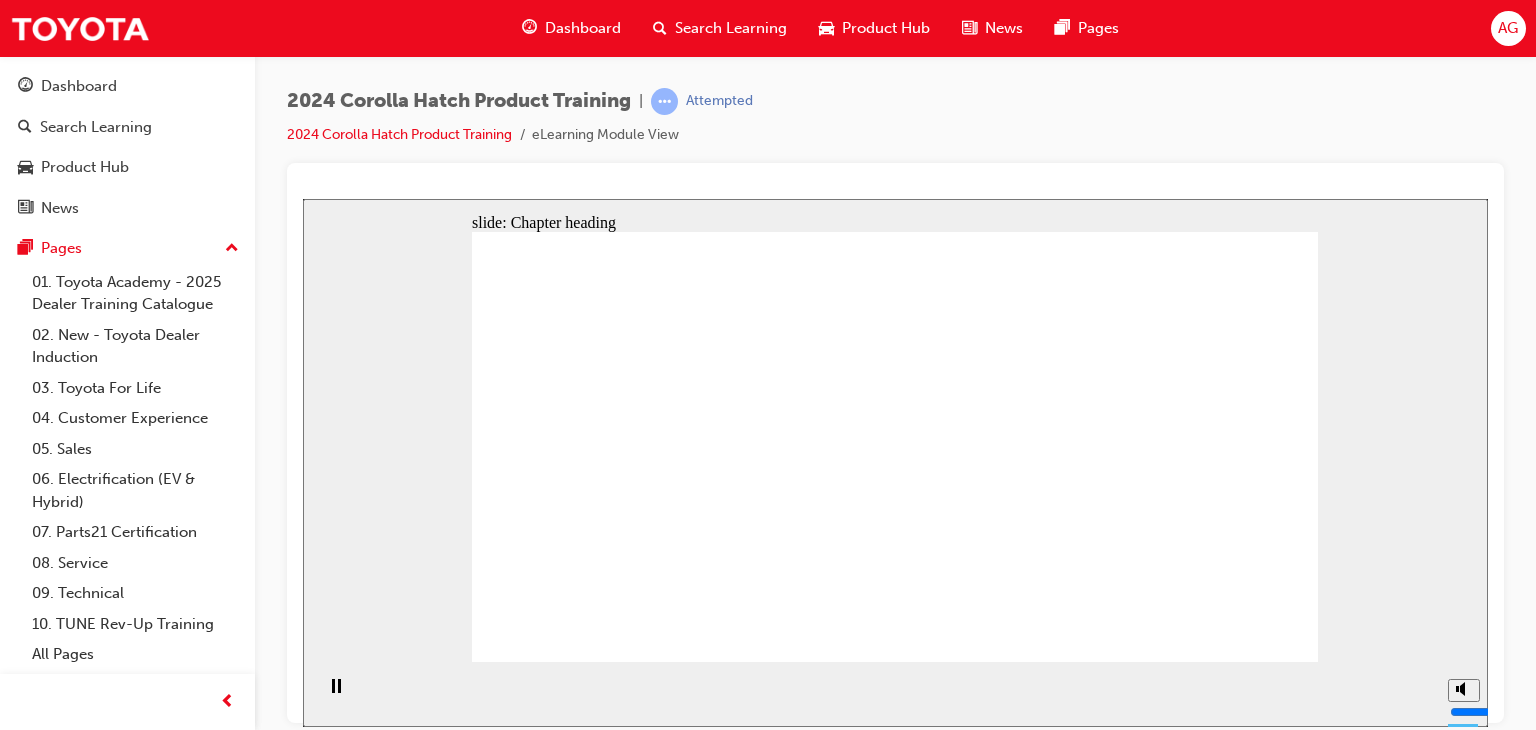 drag, startPoint x: 960, startPoint y: 559, endPoint x: 931, endPoint y: 559, distance: 29 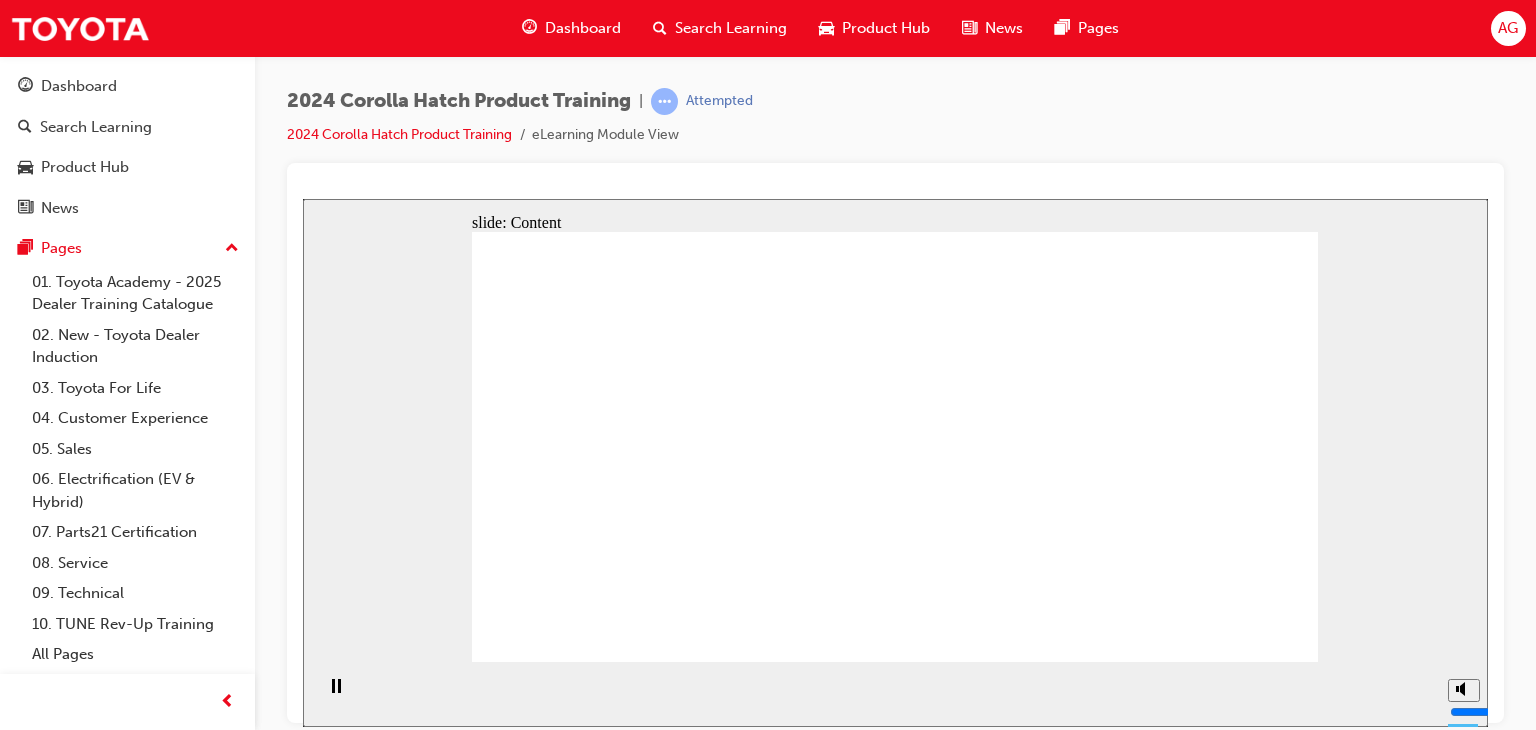 click at bounding box center [622, 2126] 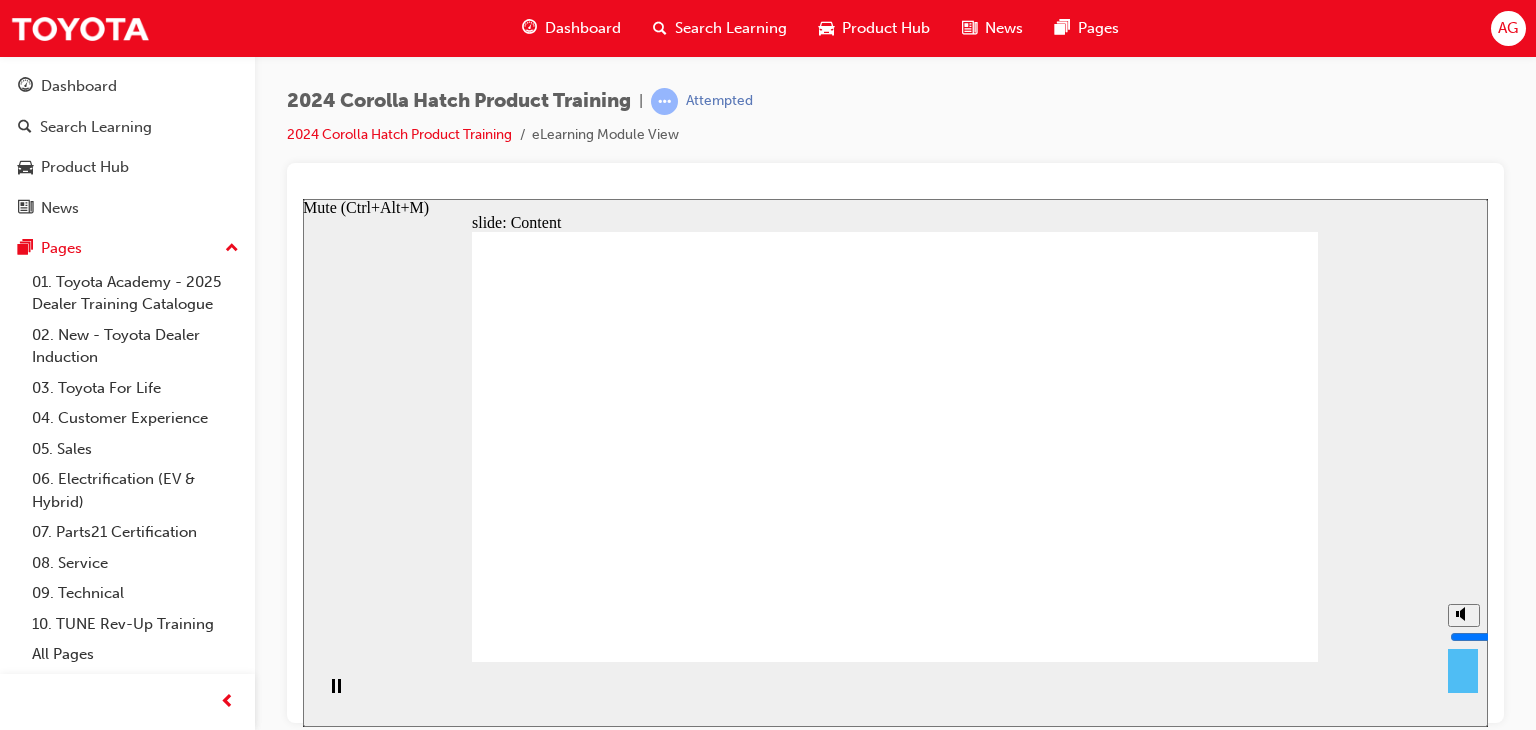 click 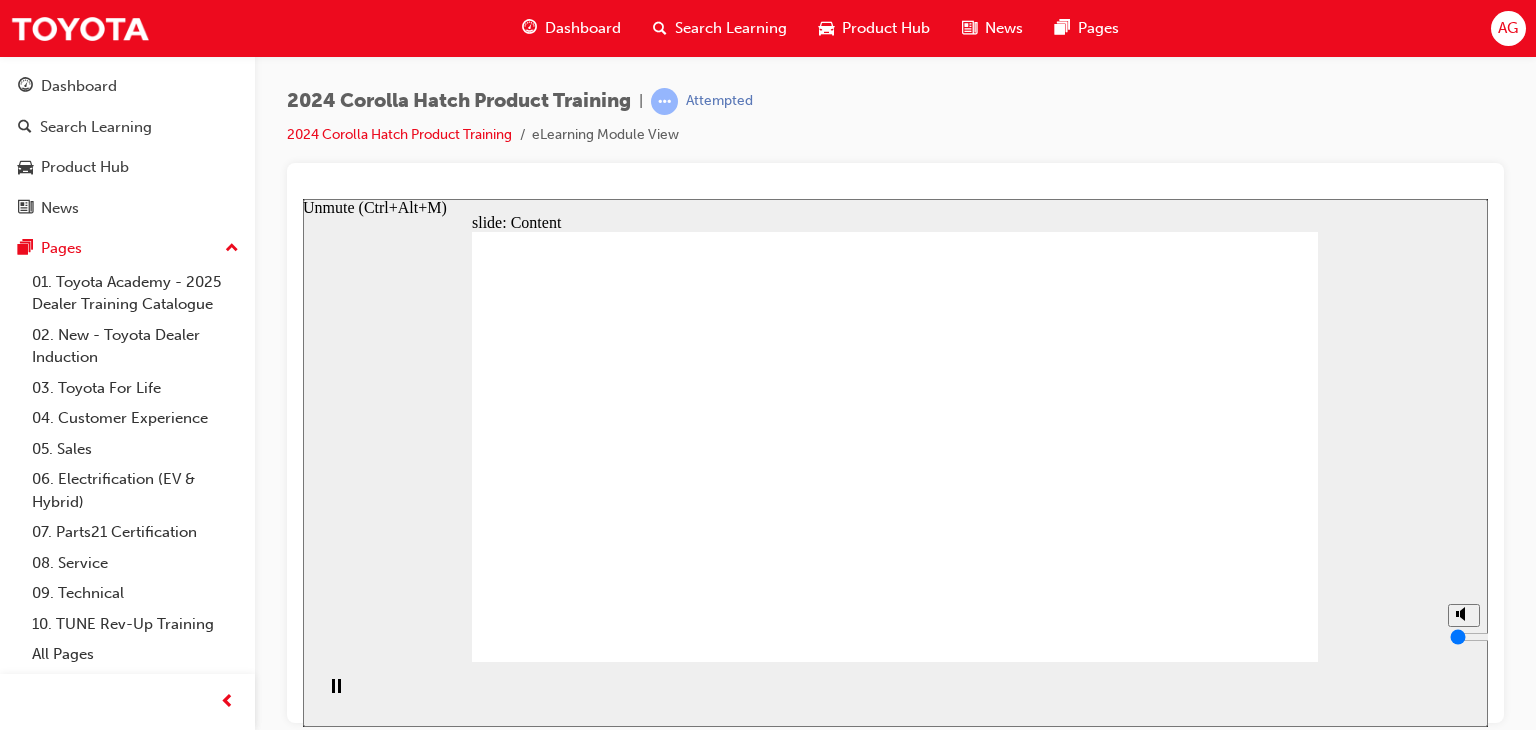 click at bounding box center [1464, 614] 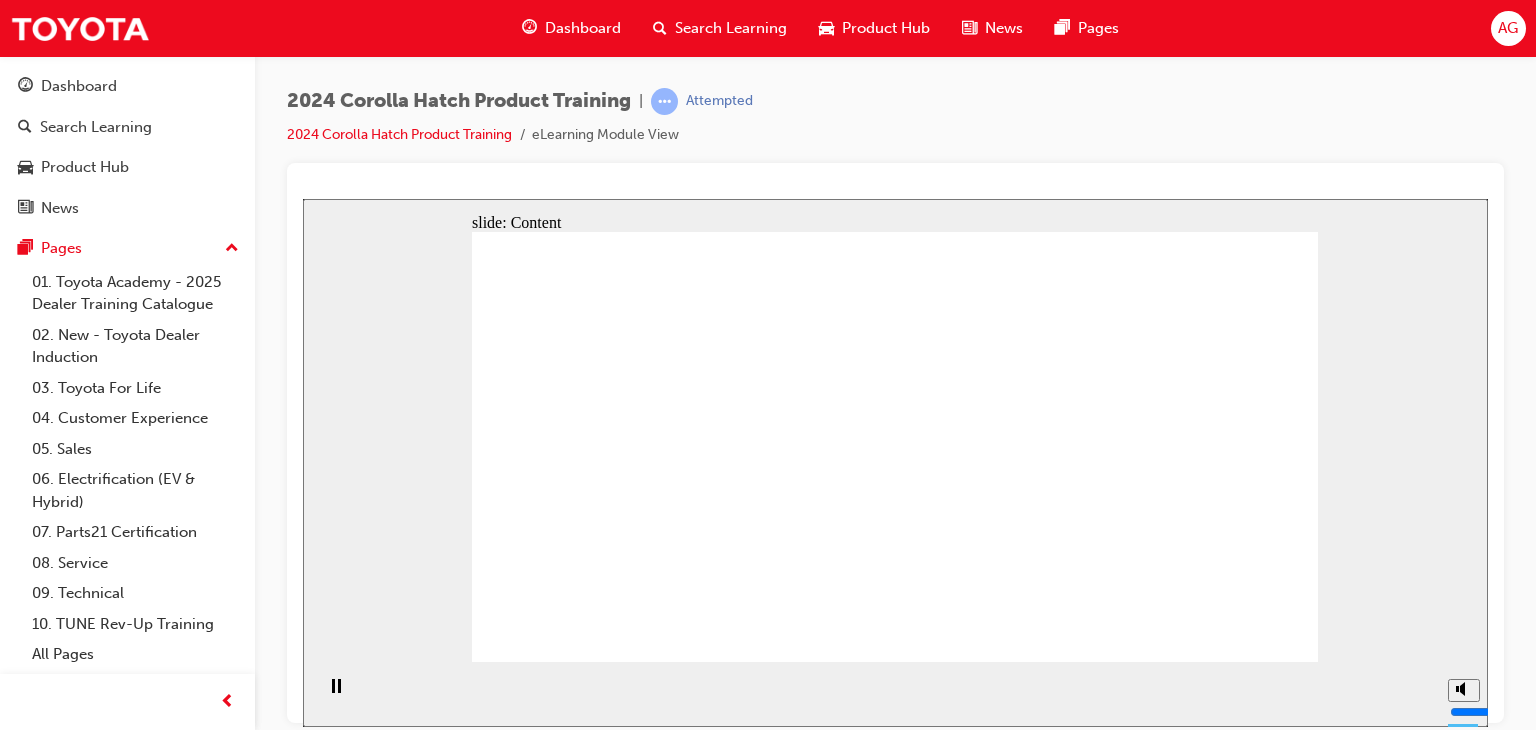 click 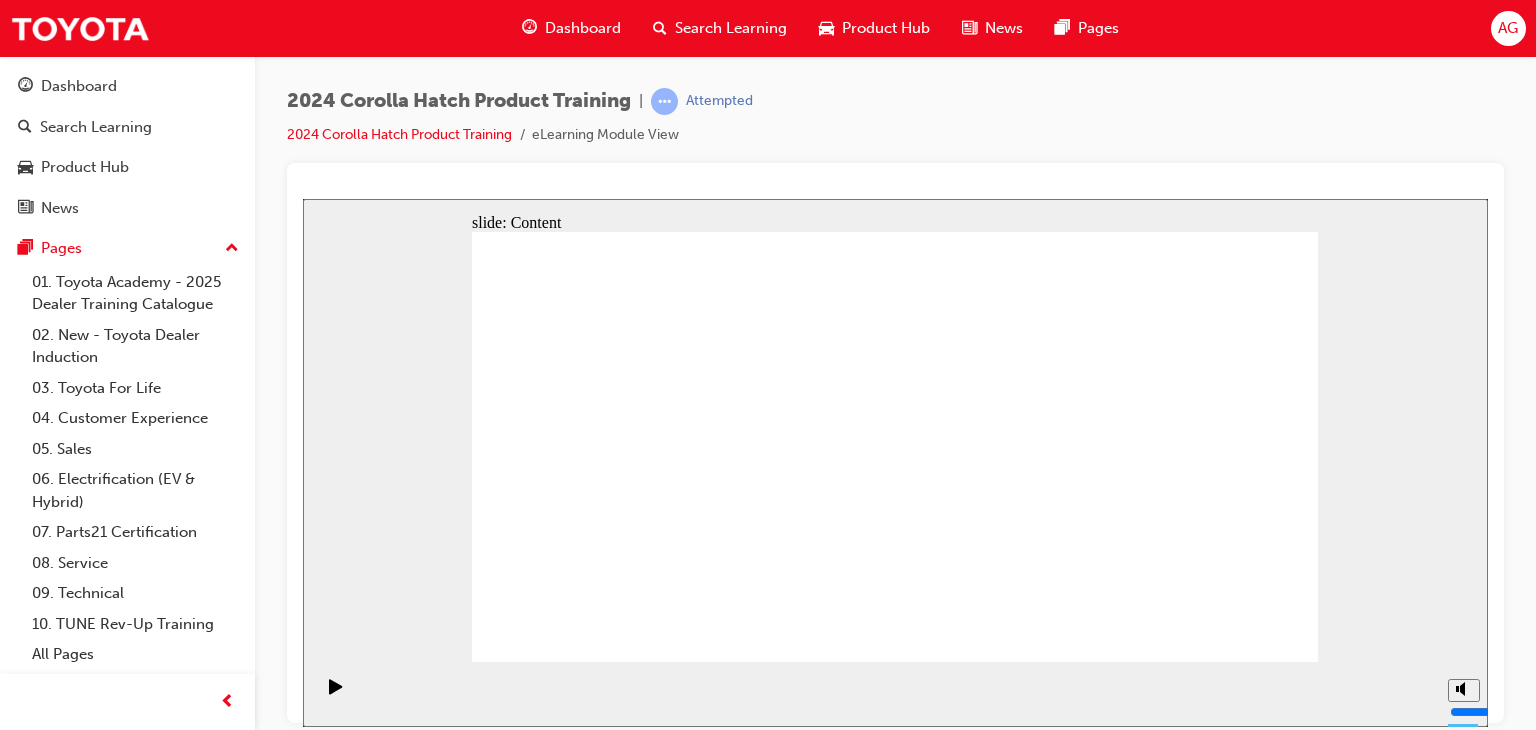 click 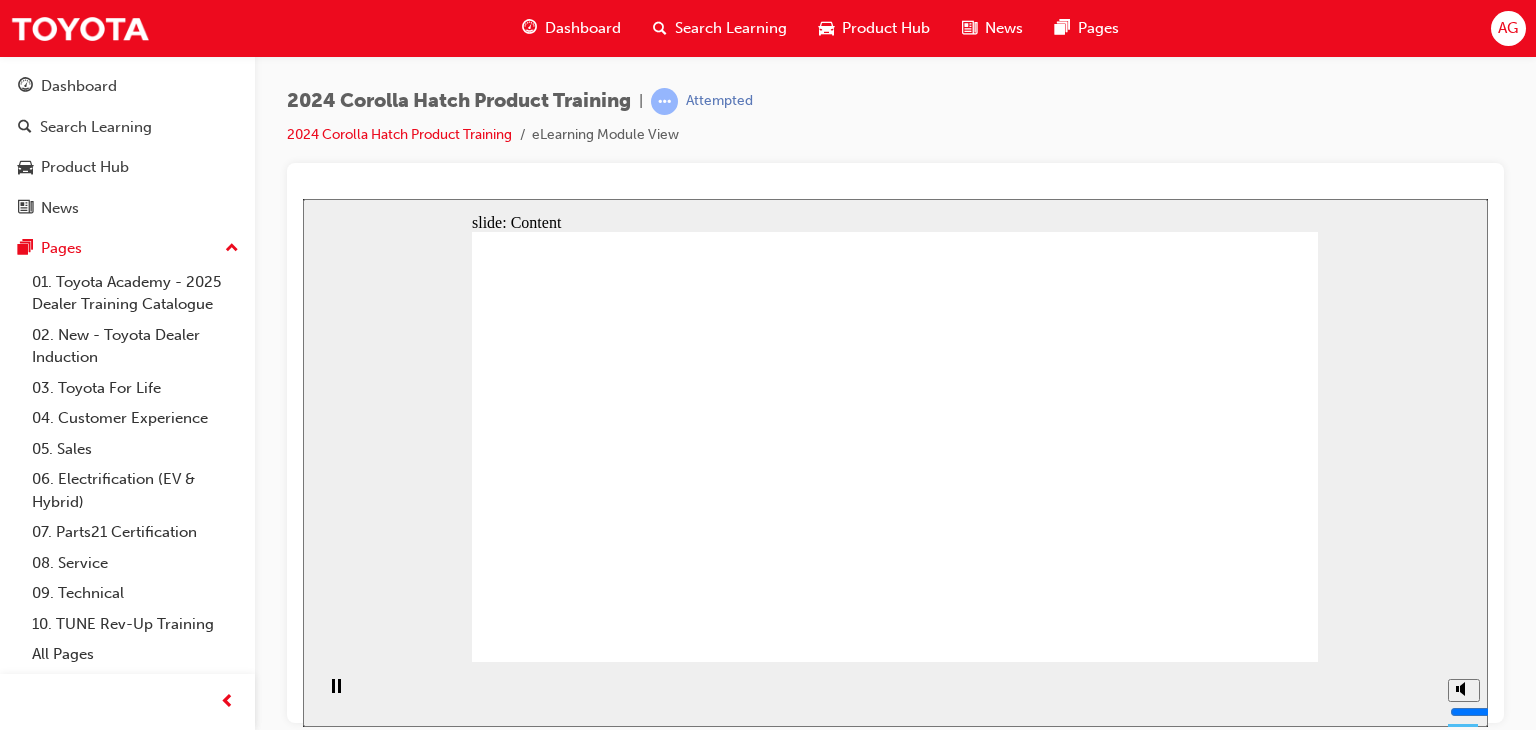 click 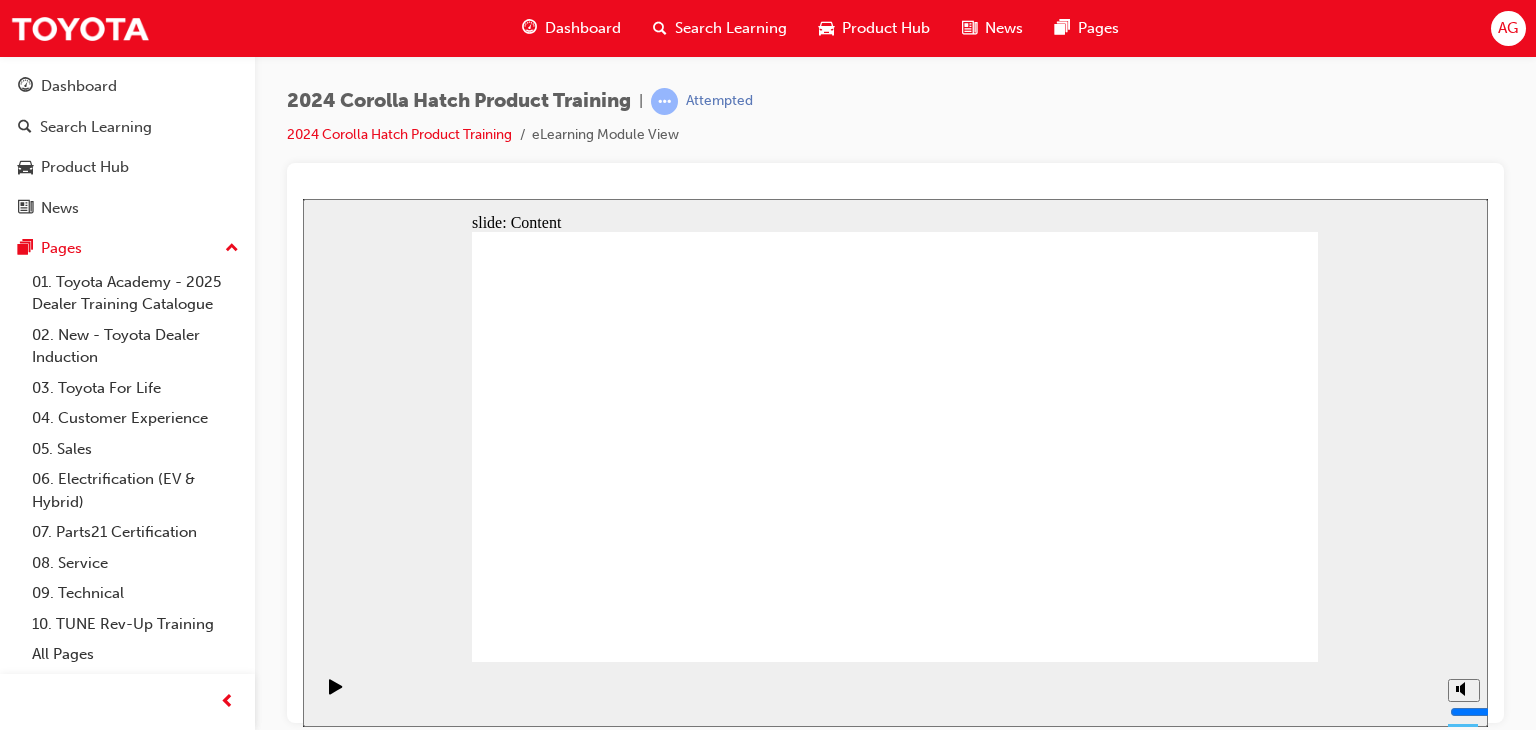 click 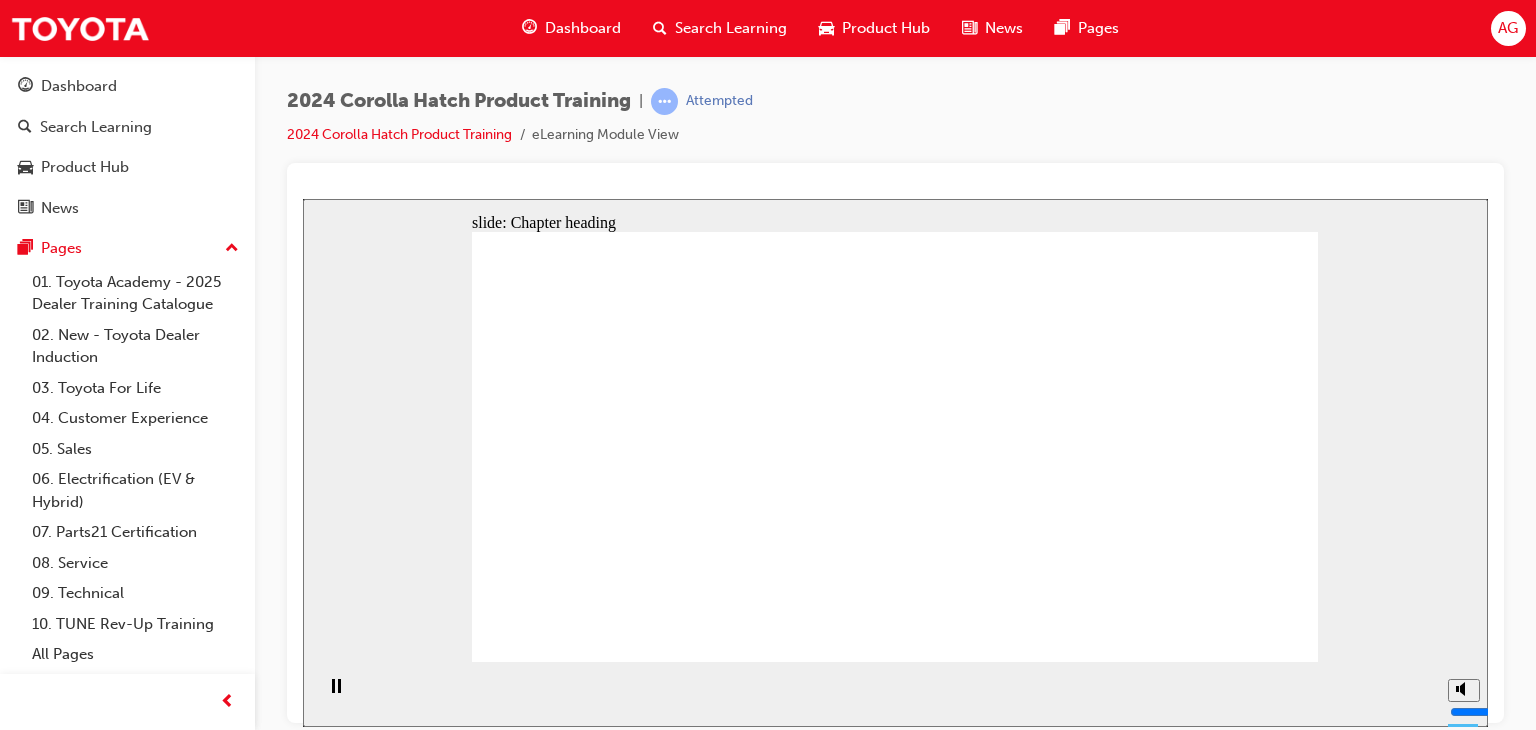 click 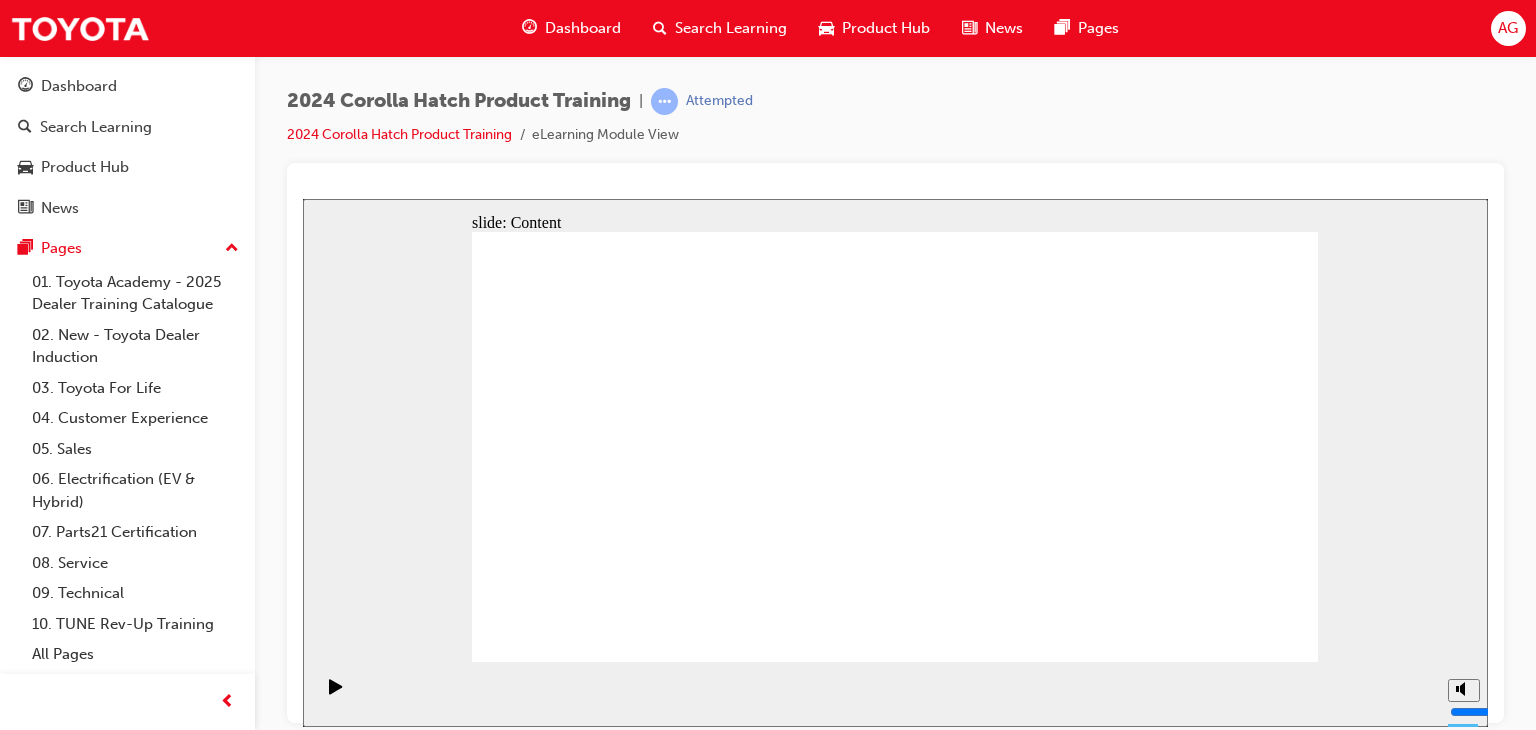 click 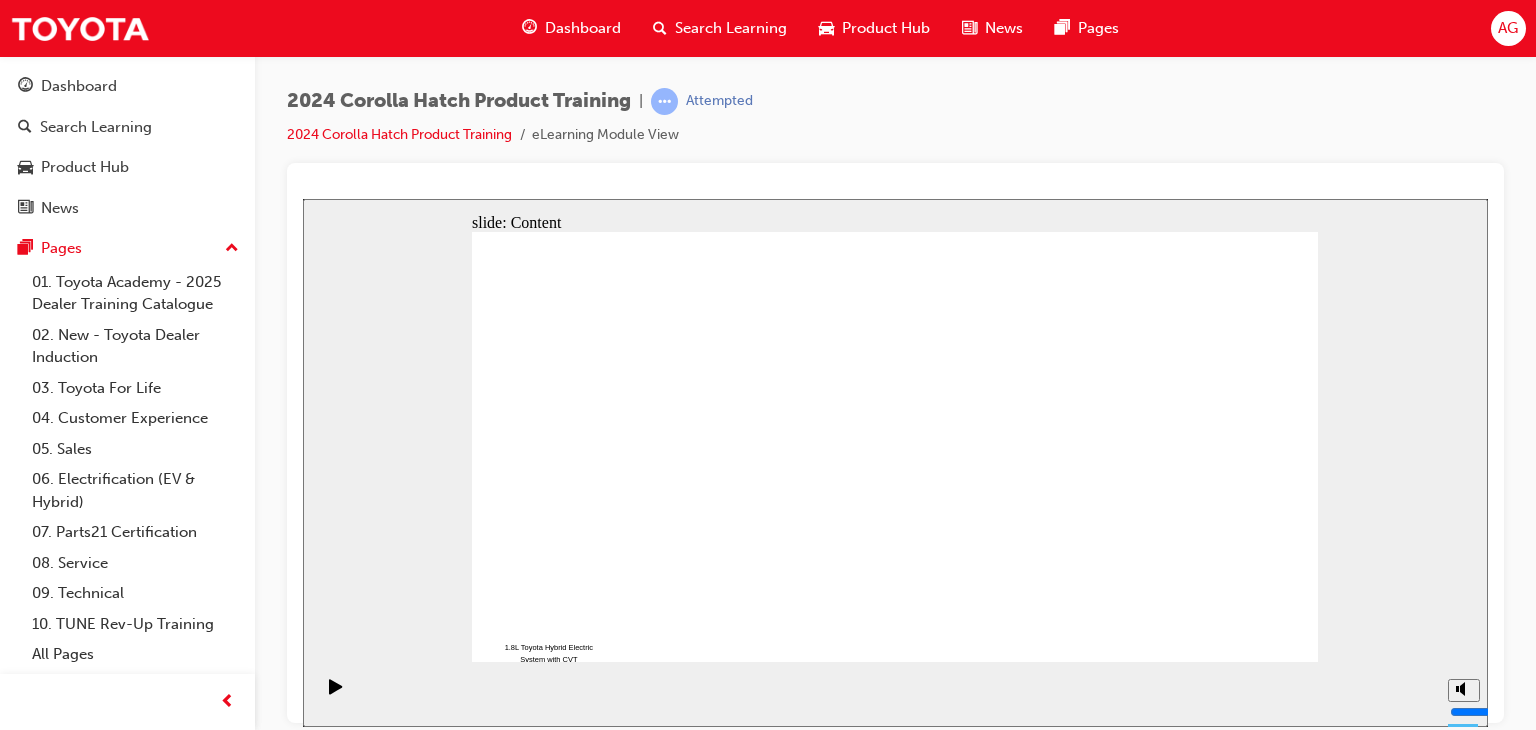 click 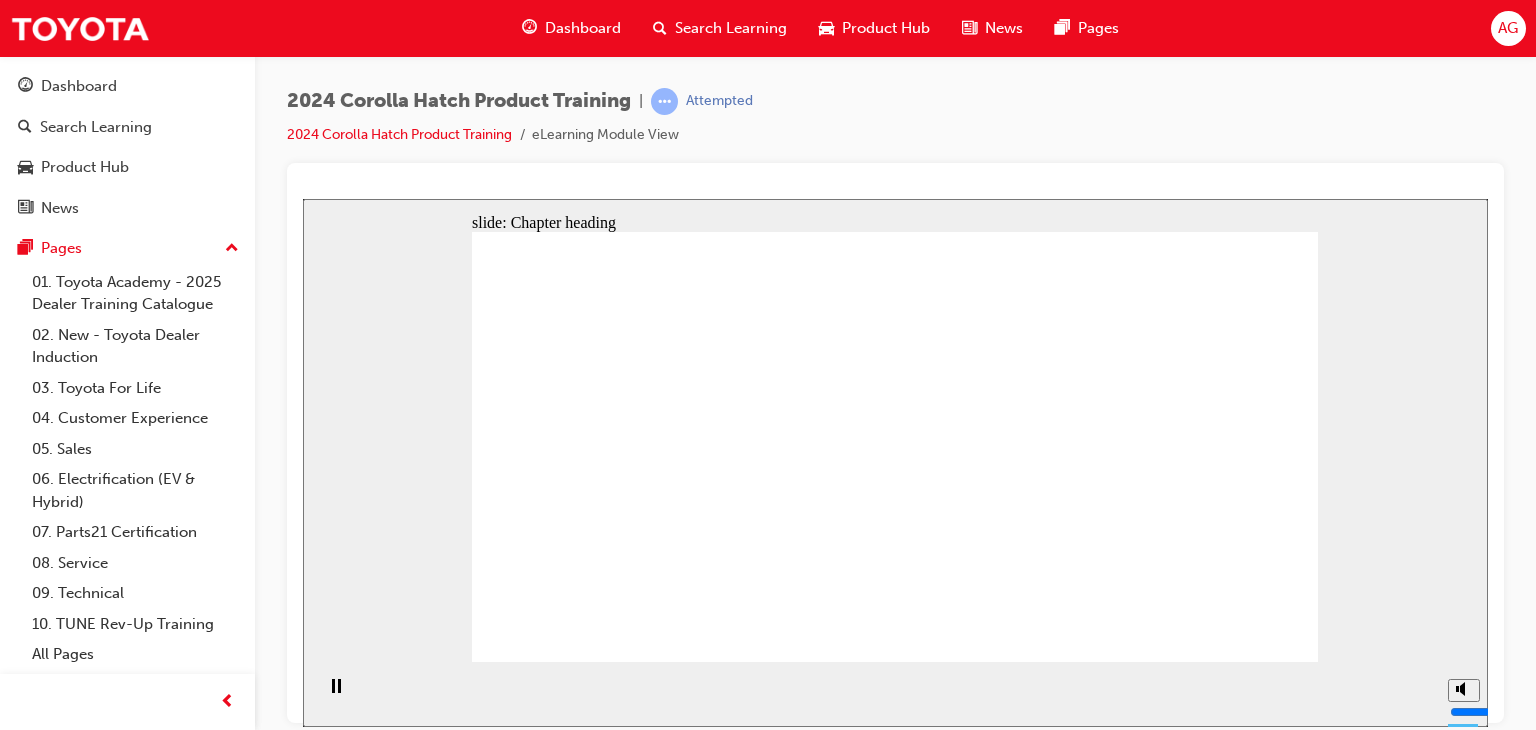 click 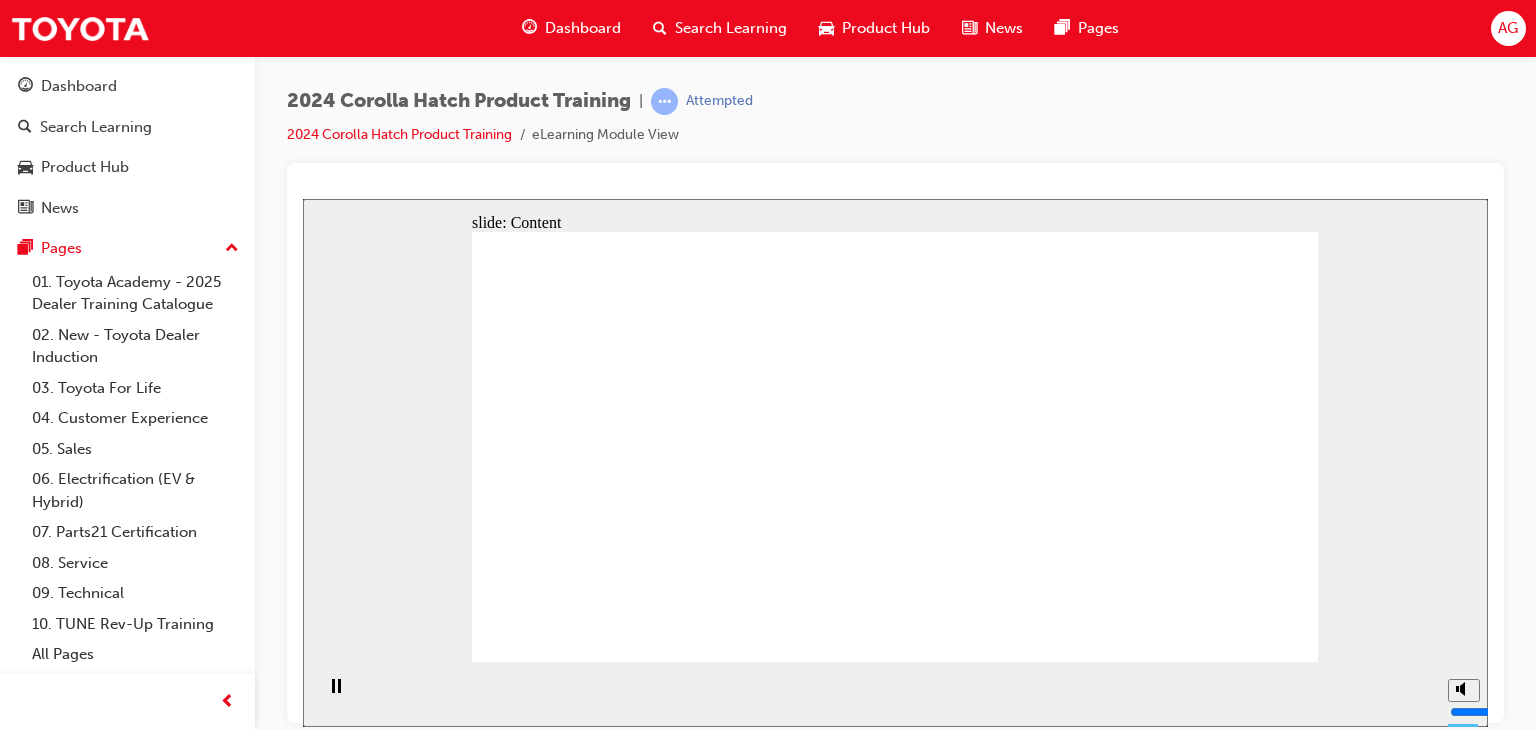click 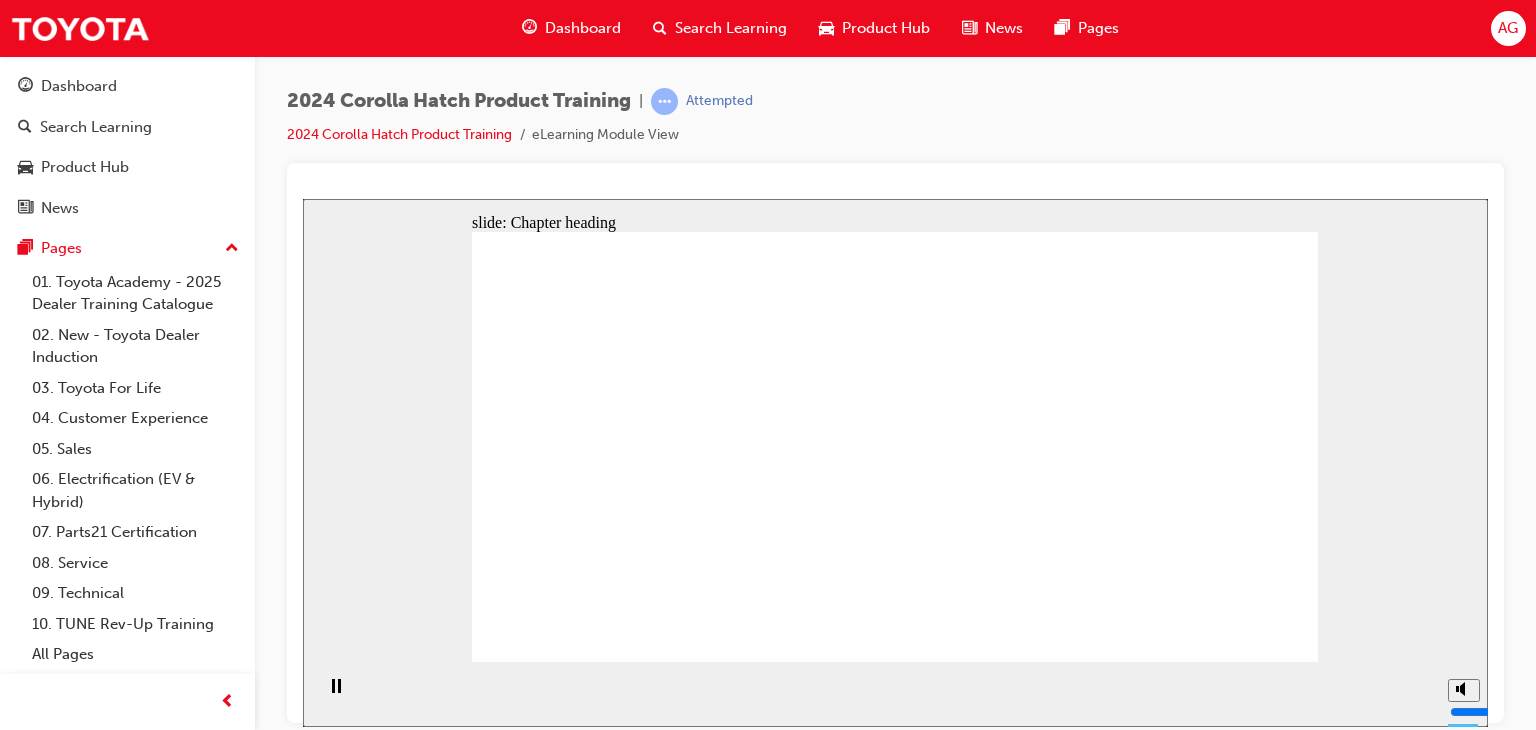 click 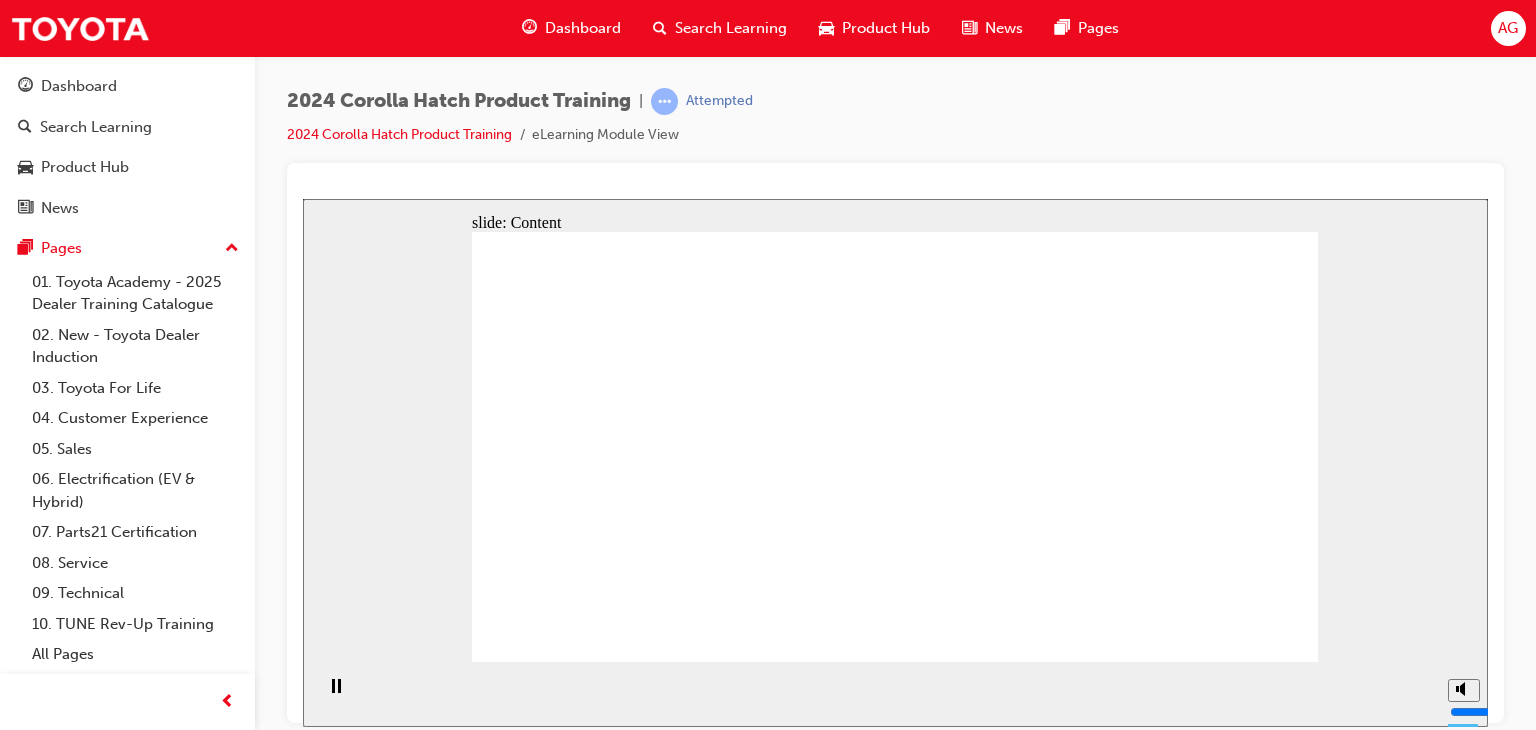 click 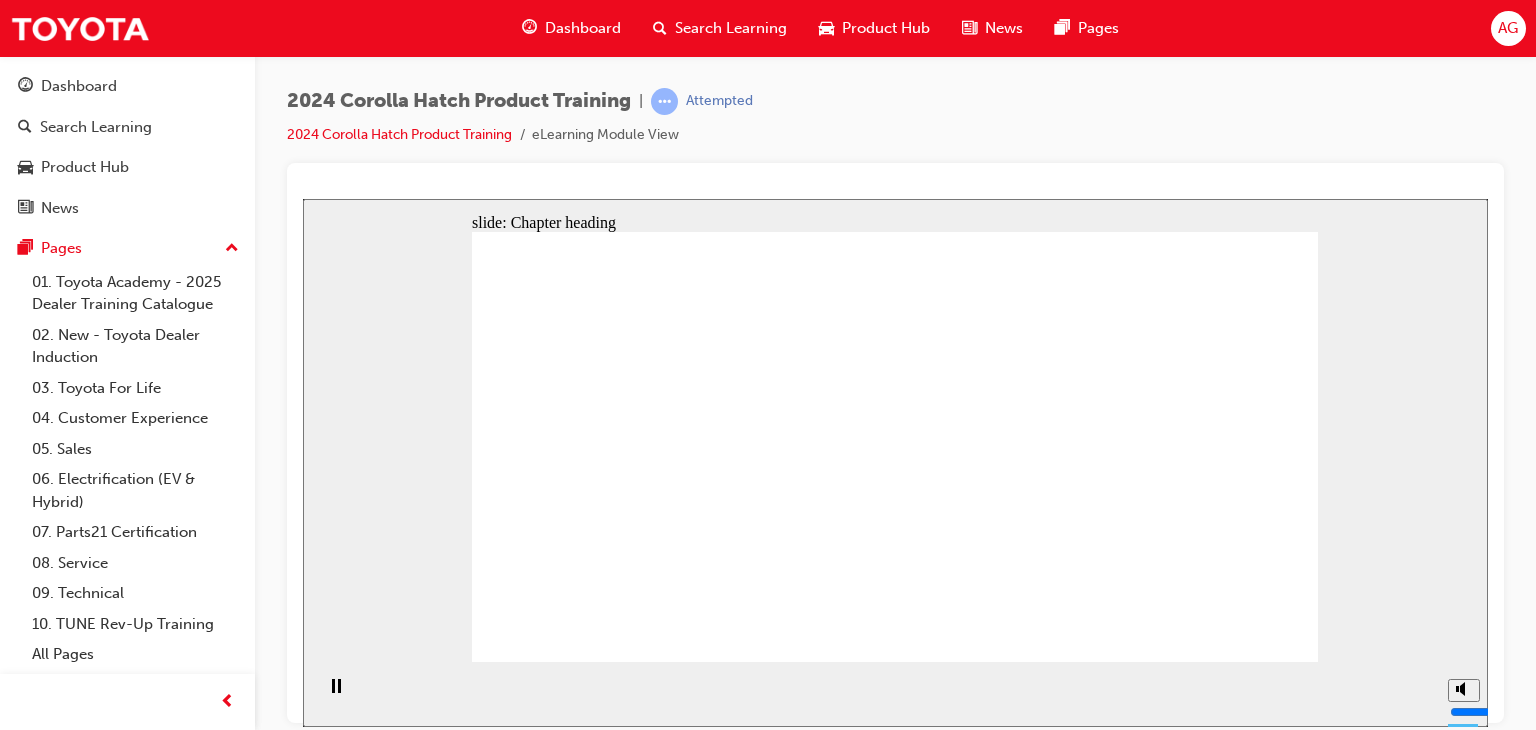 drag, startPoint x: 1034, startPoint y: 434, endPoint x: 1064, endPoint y: 449, distance: 33.54102 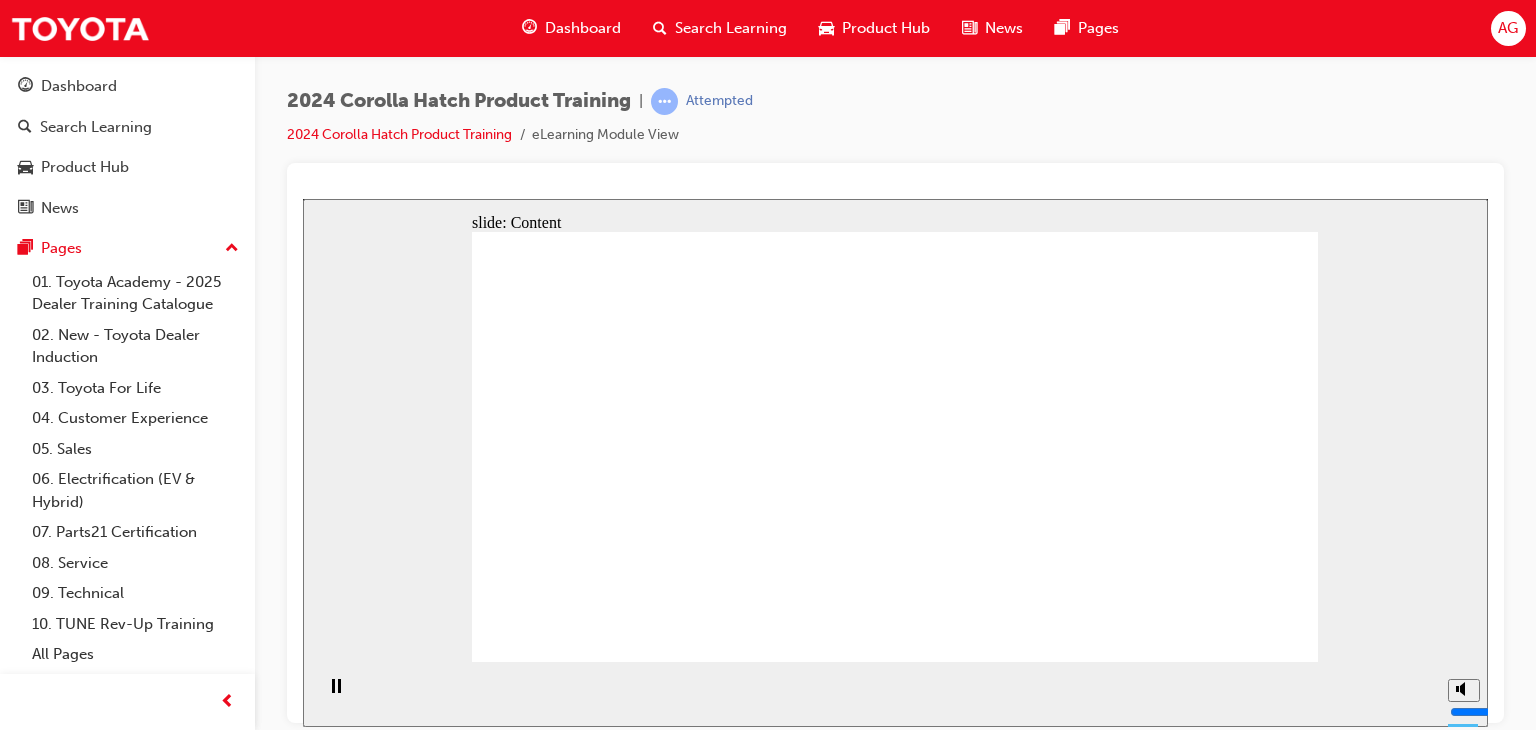 click 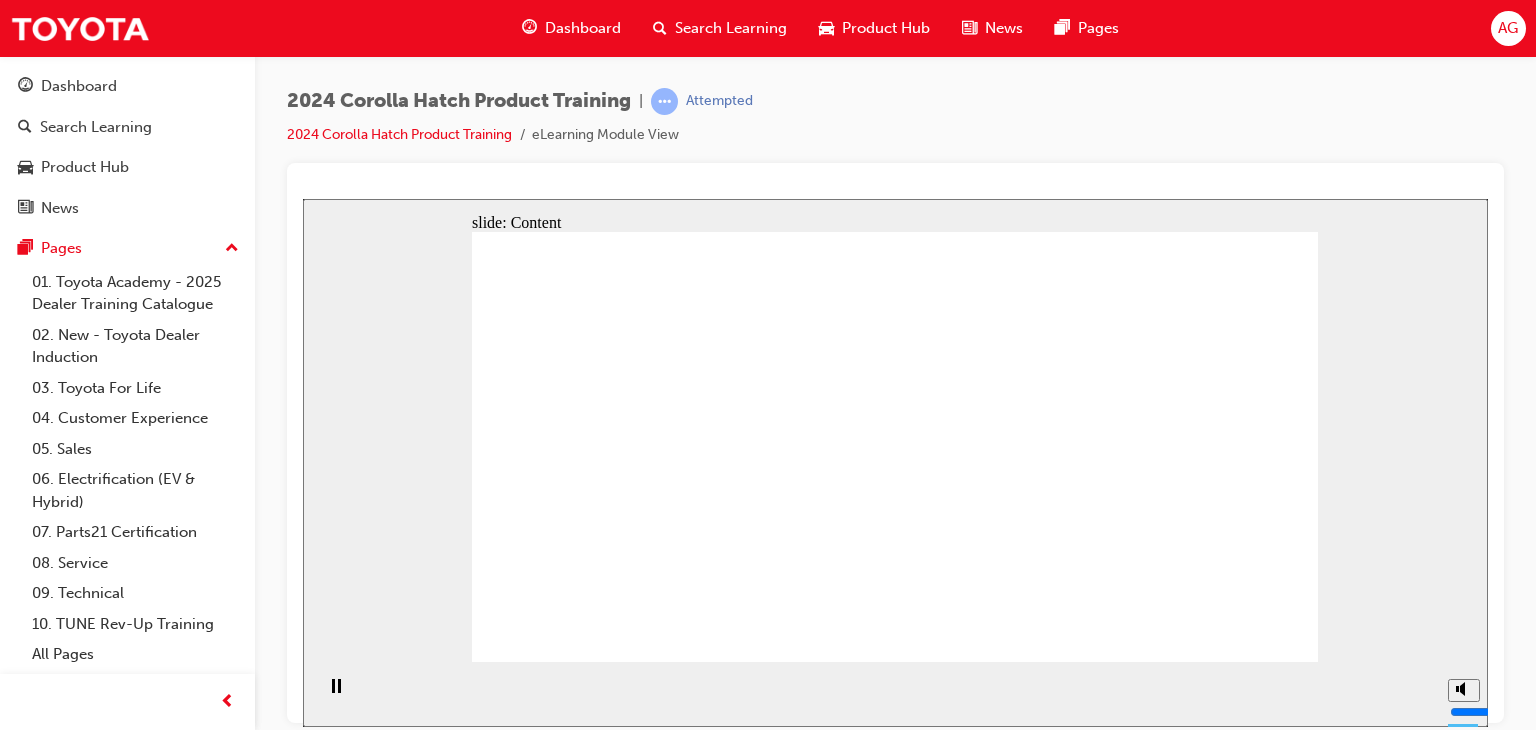 click 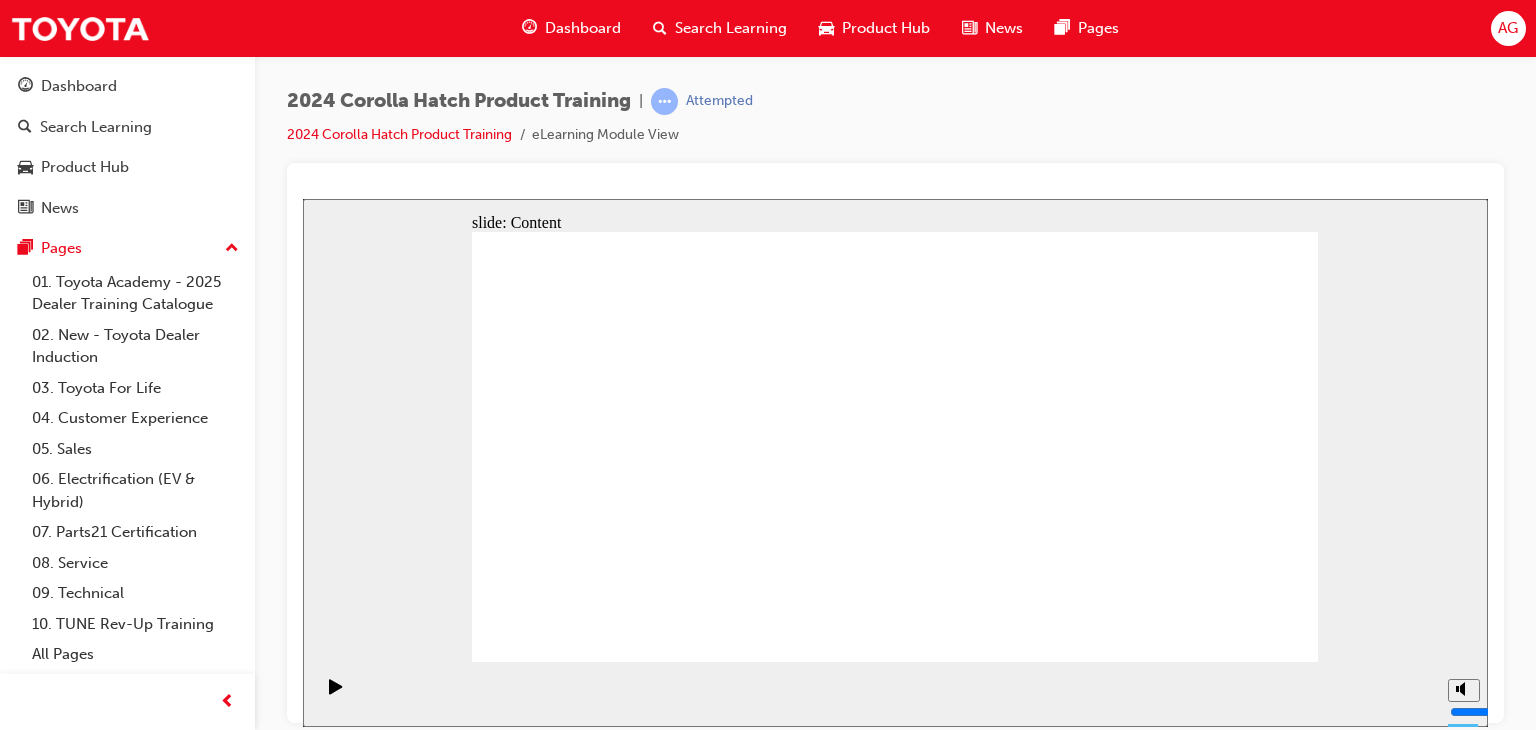 click 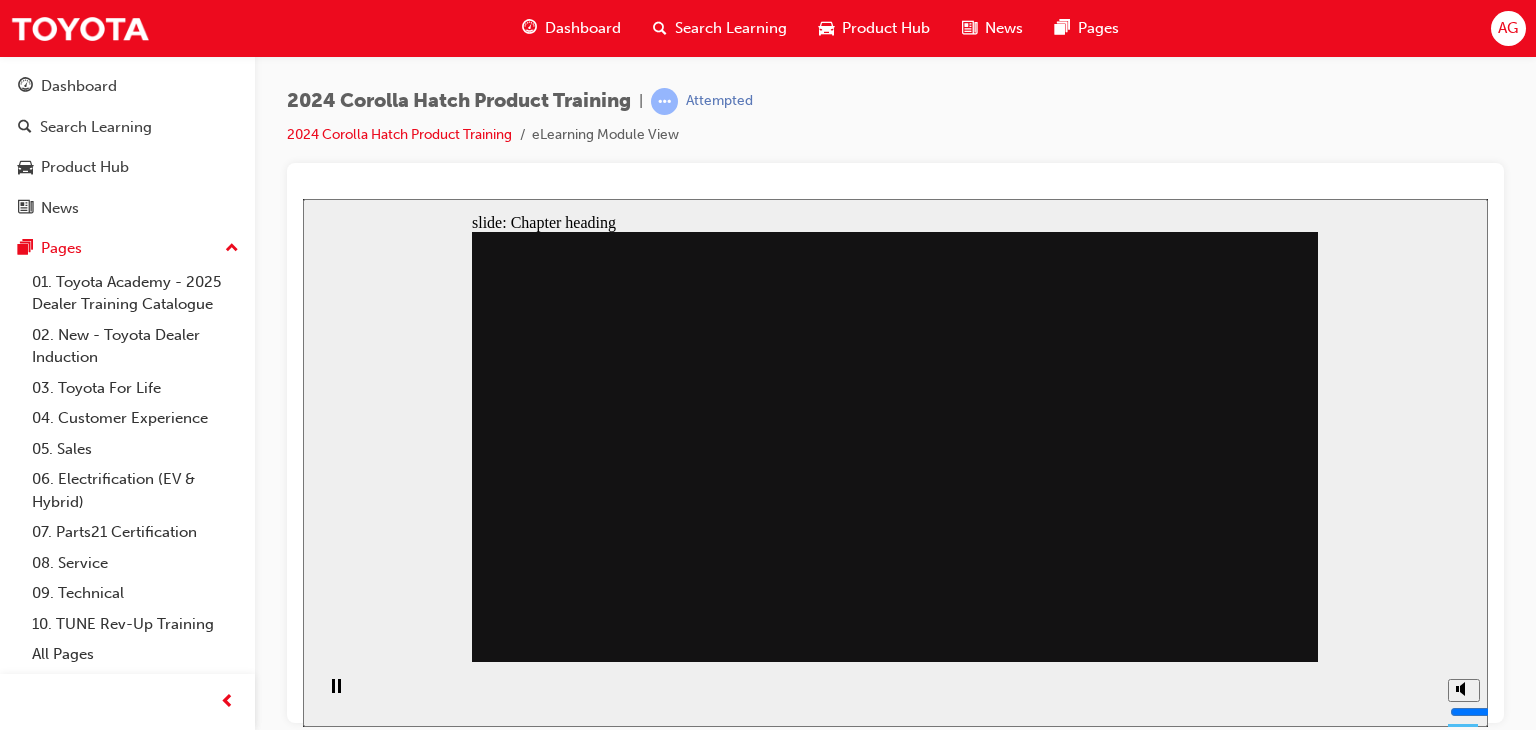 click 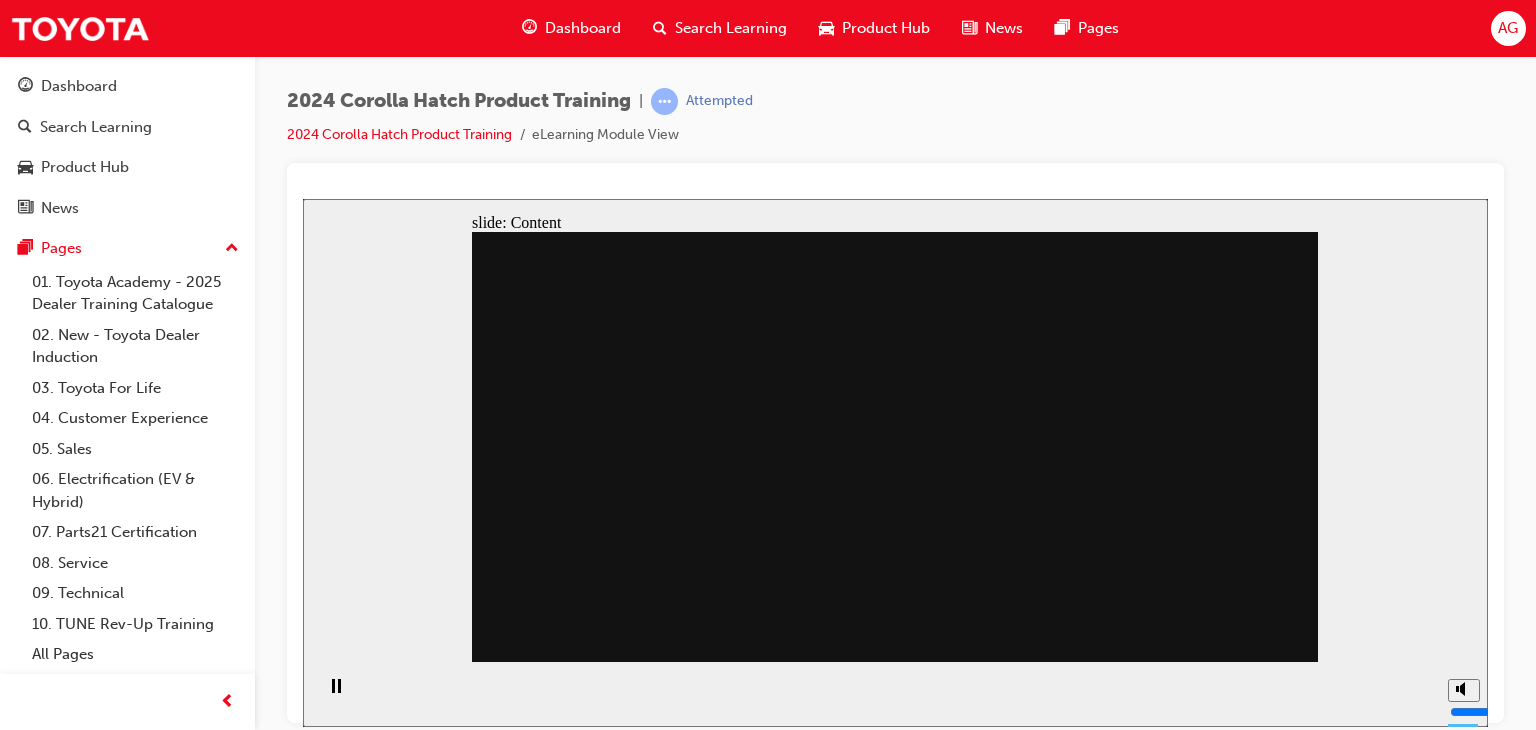click 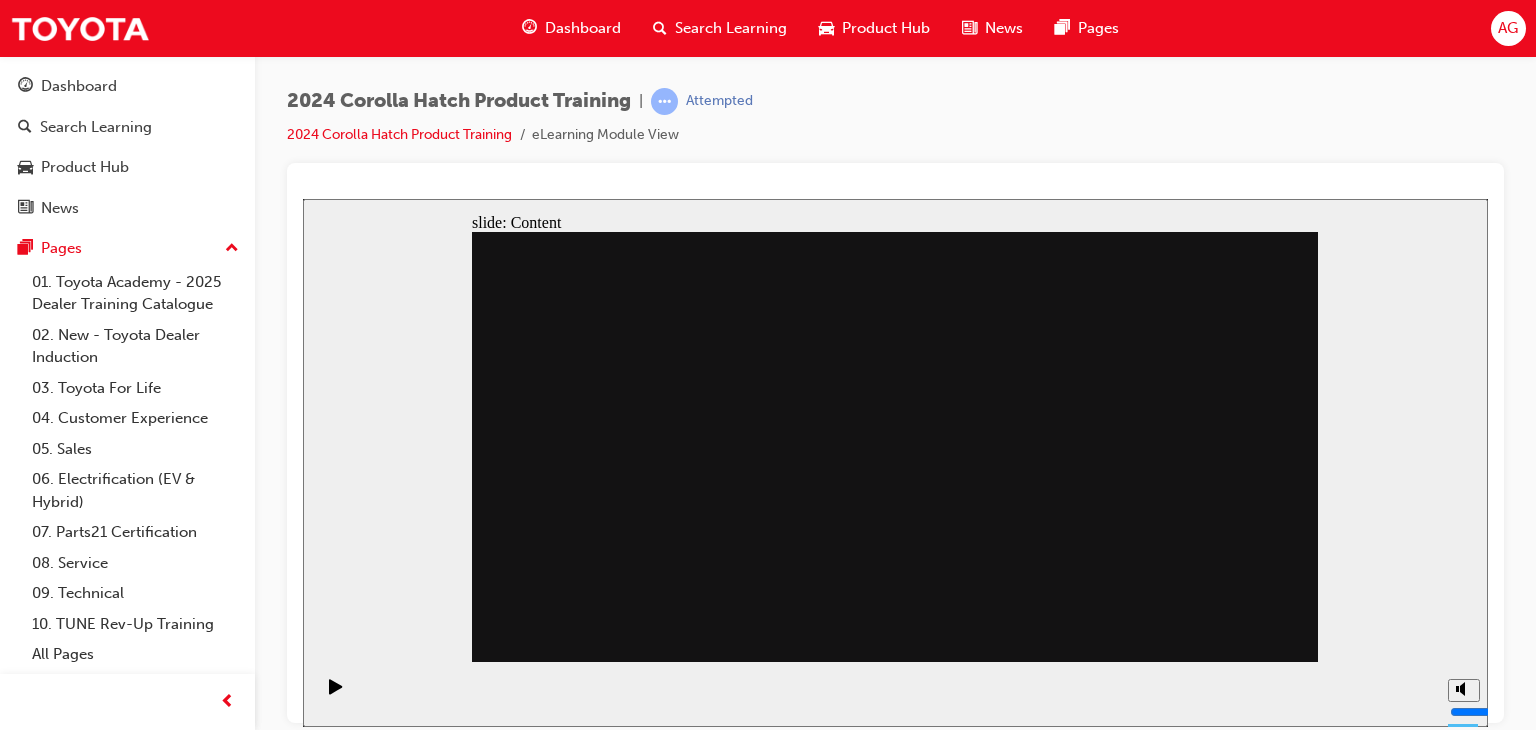 click 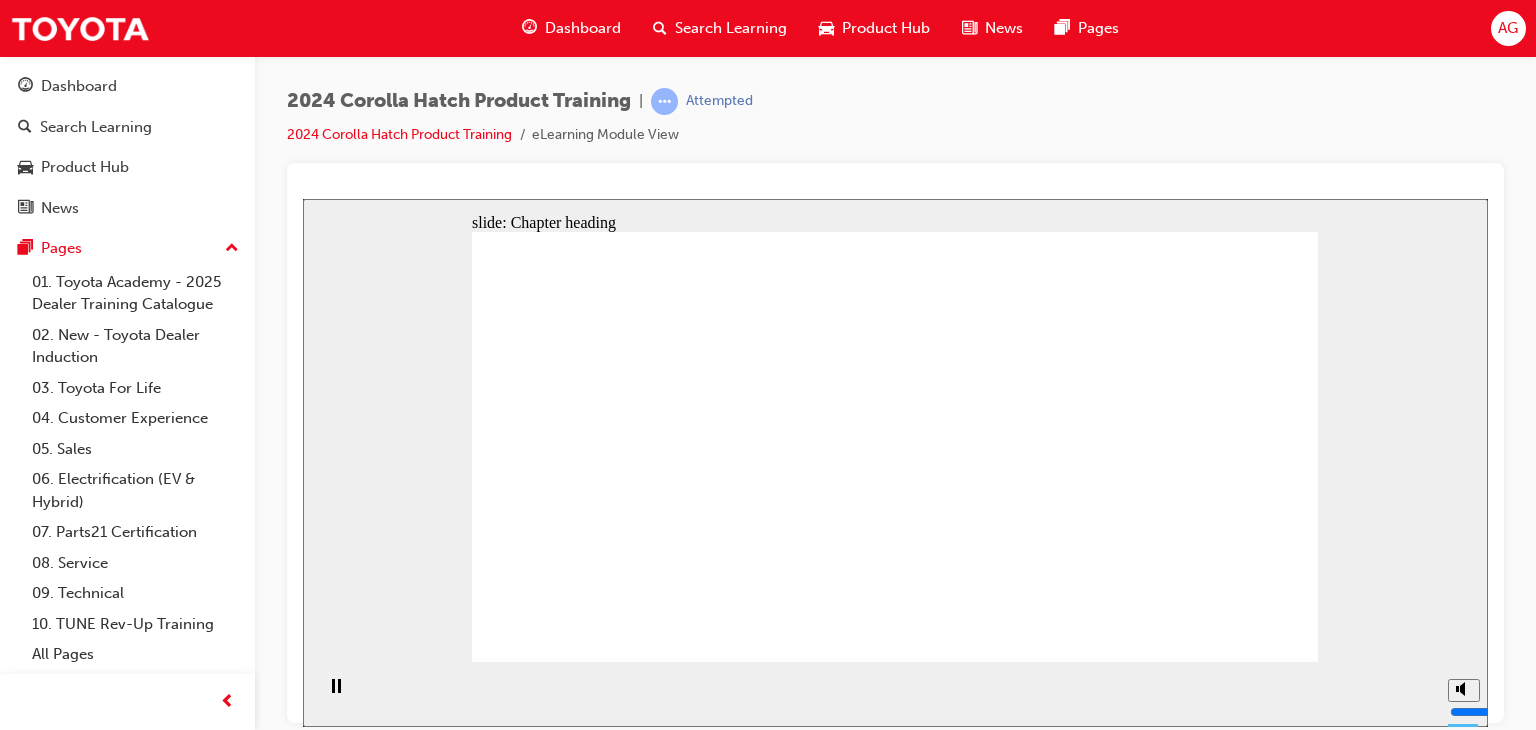 click 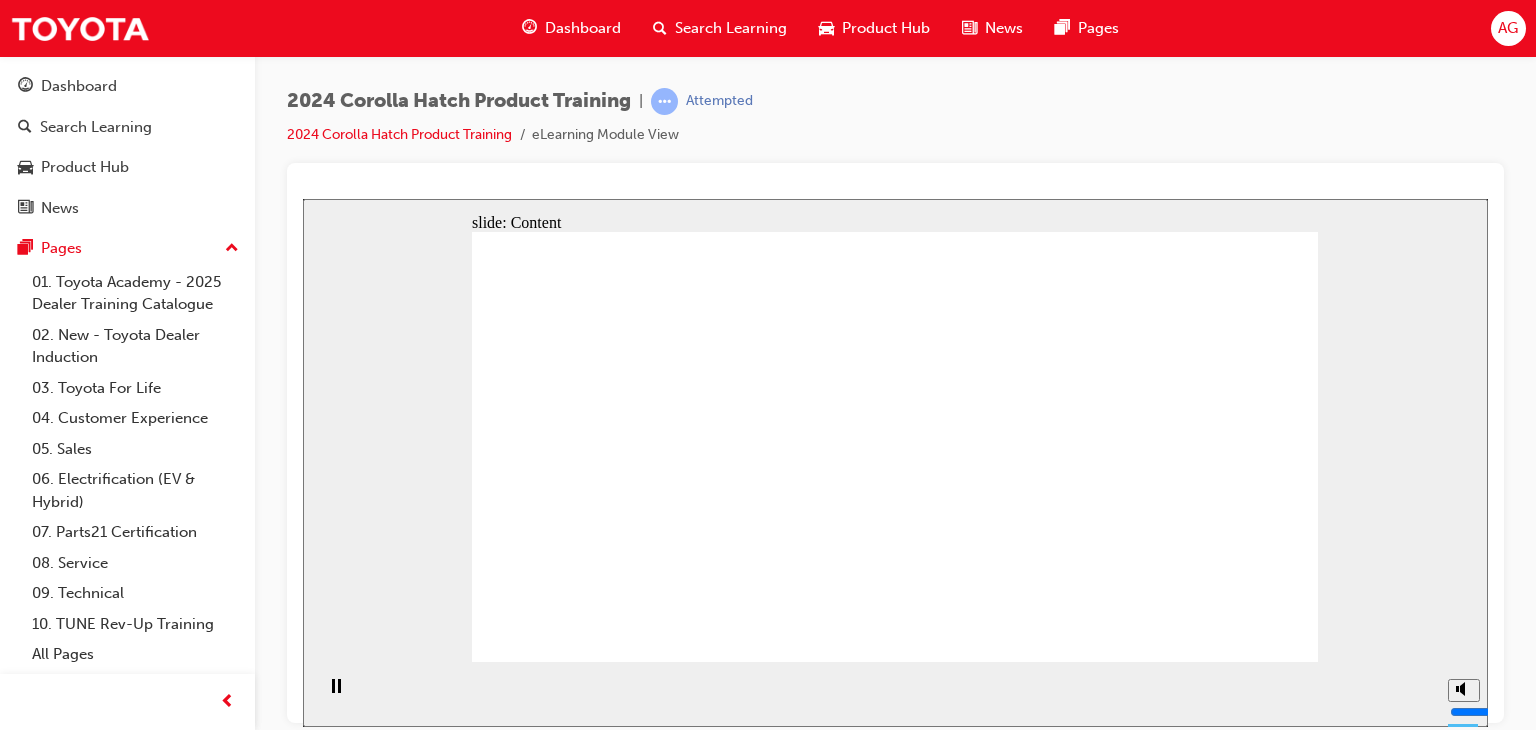 click 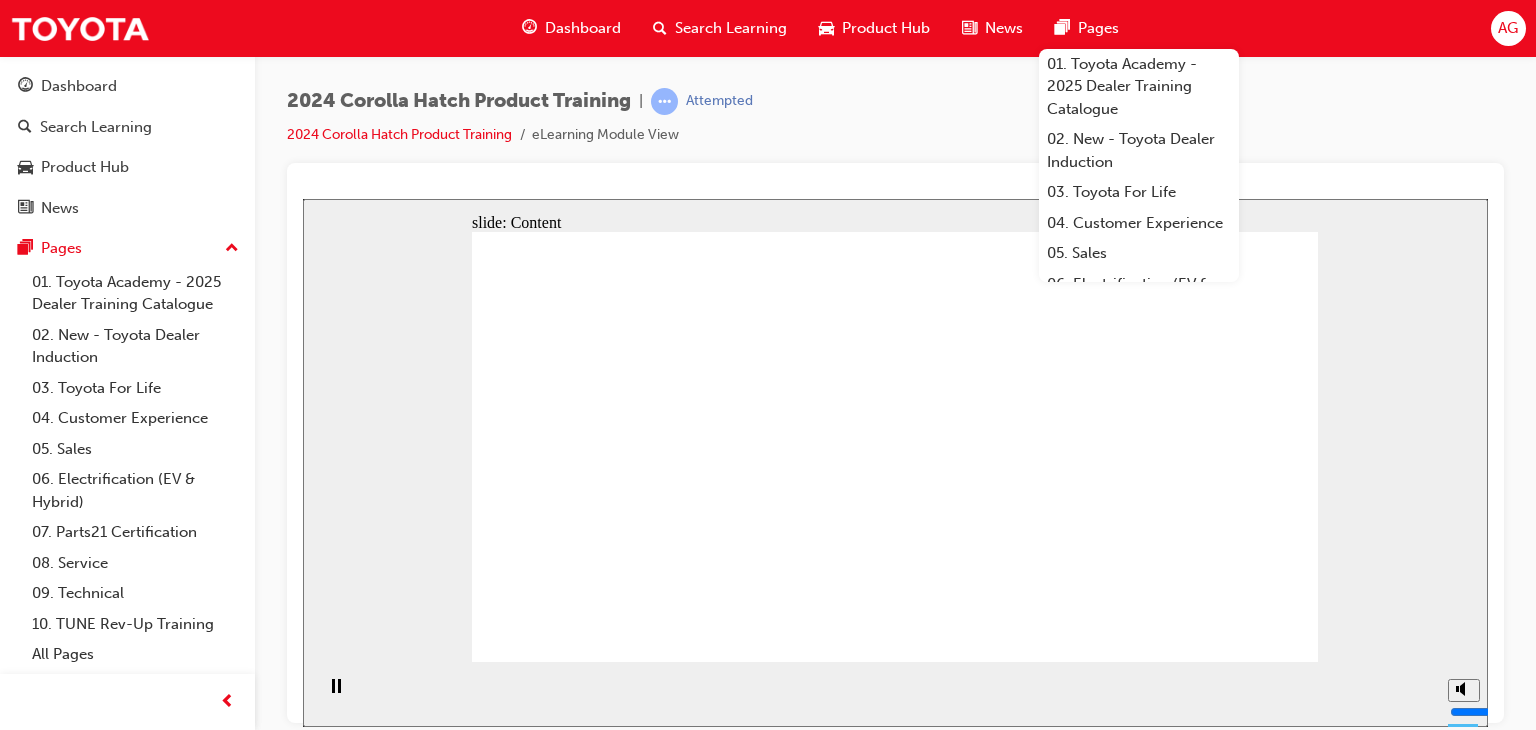 click 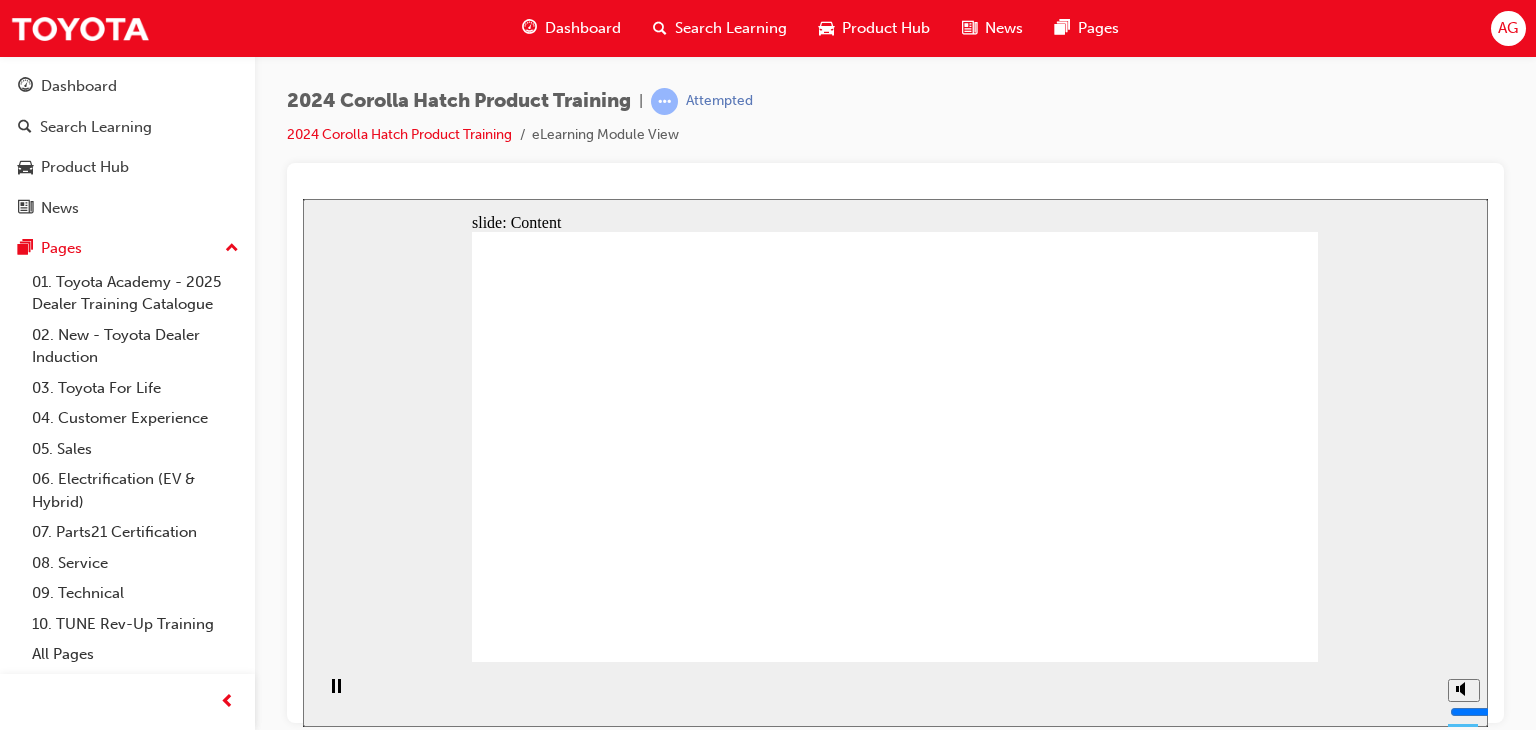 click 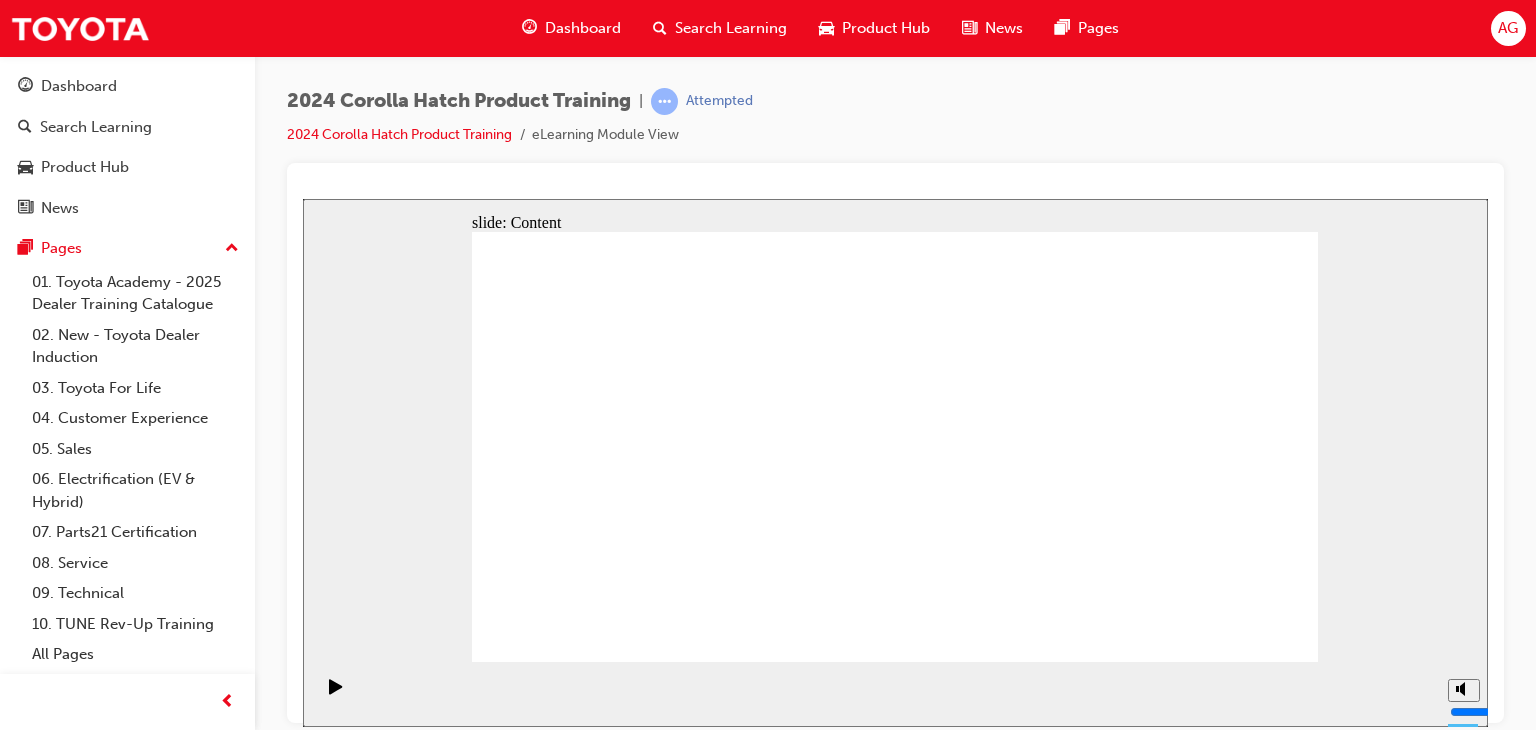 click 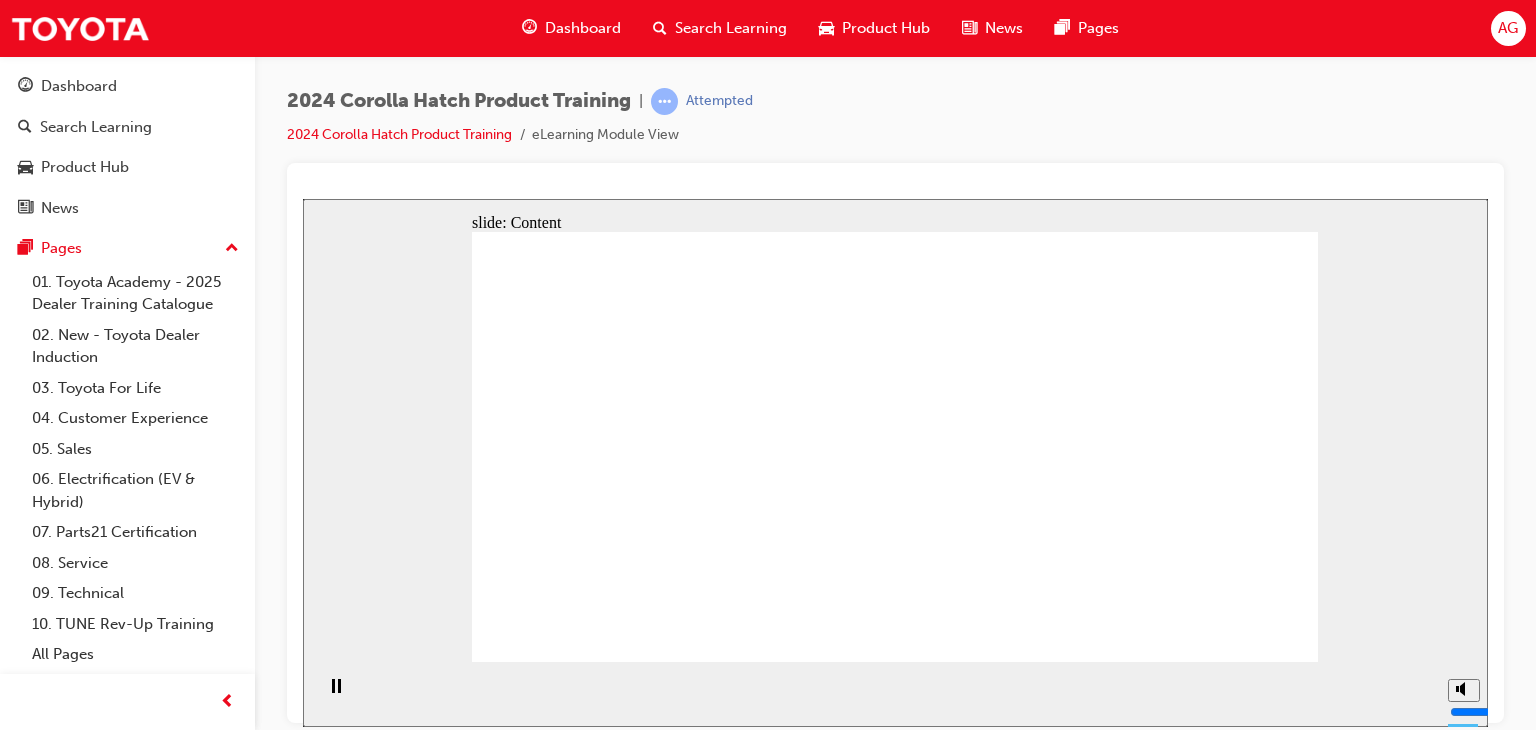 click 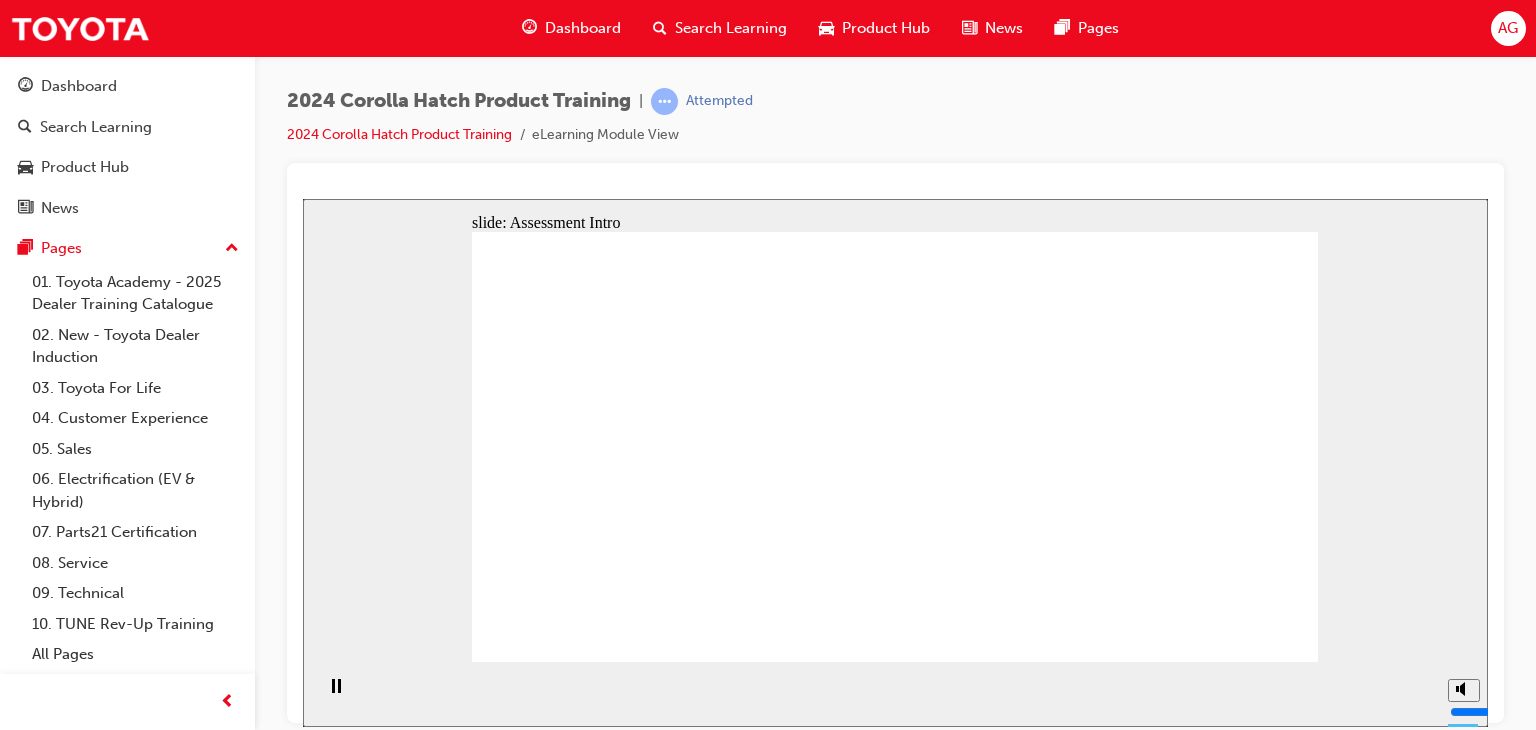 click 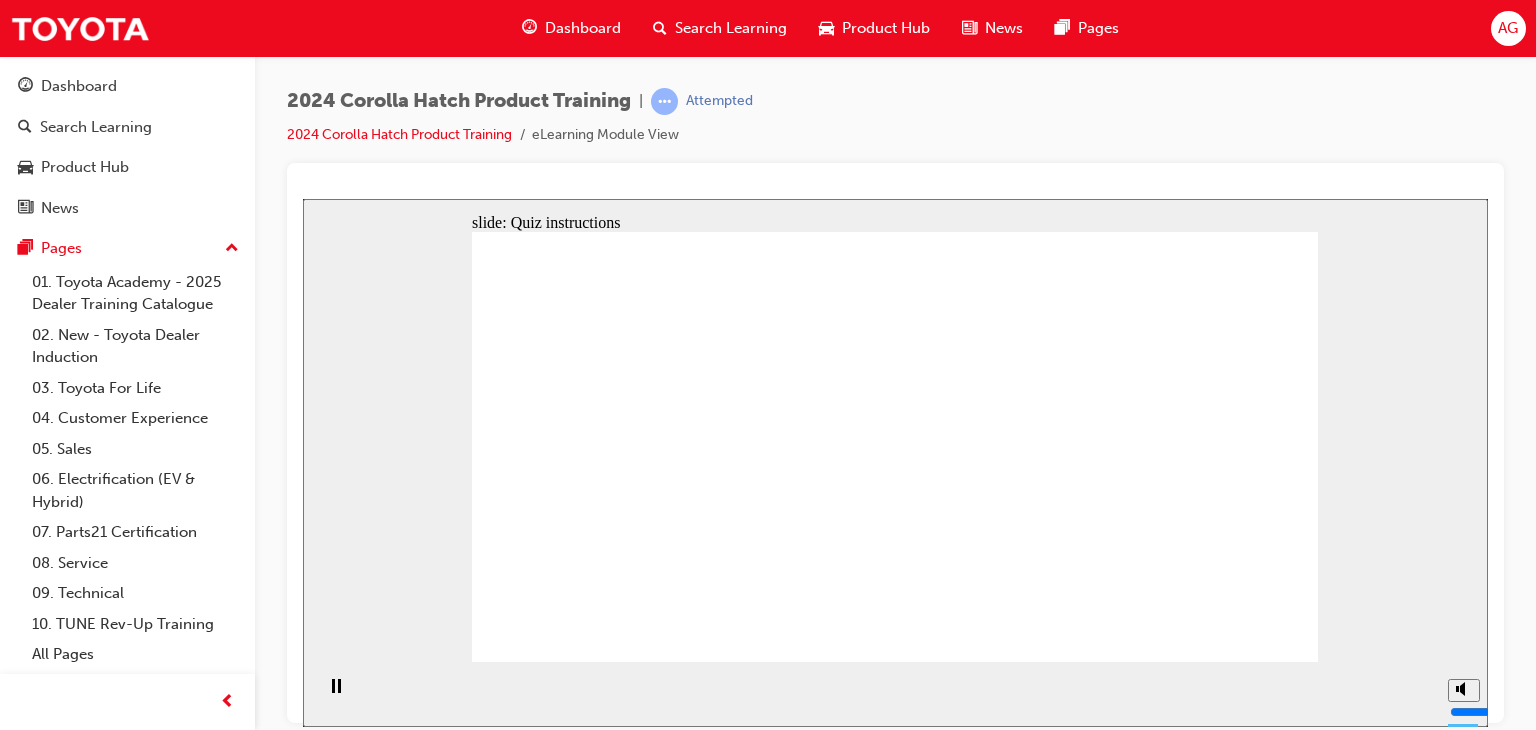 click 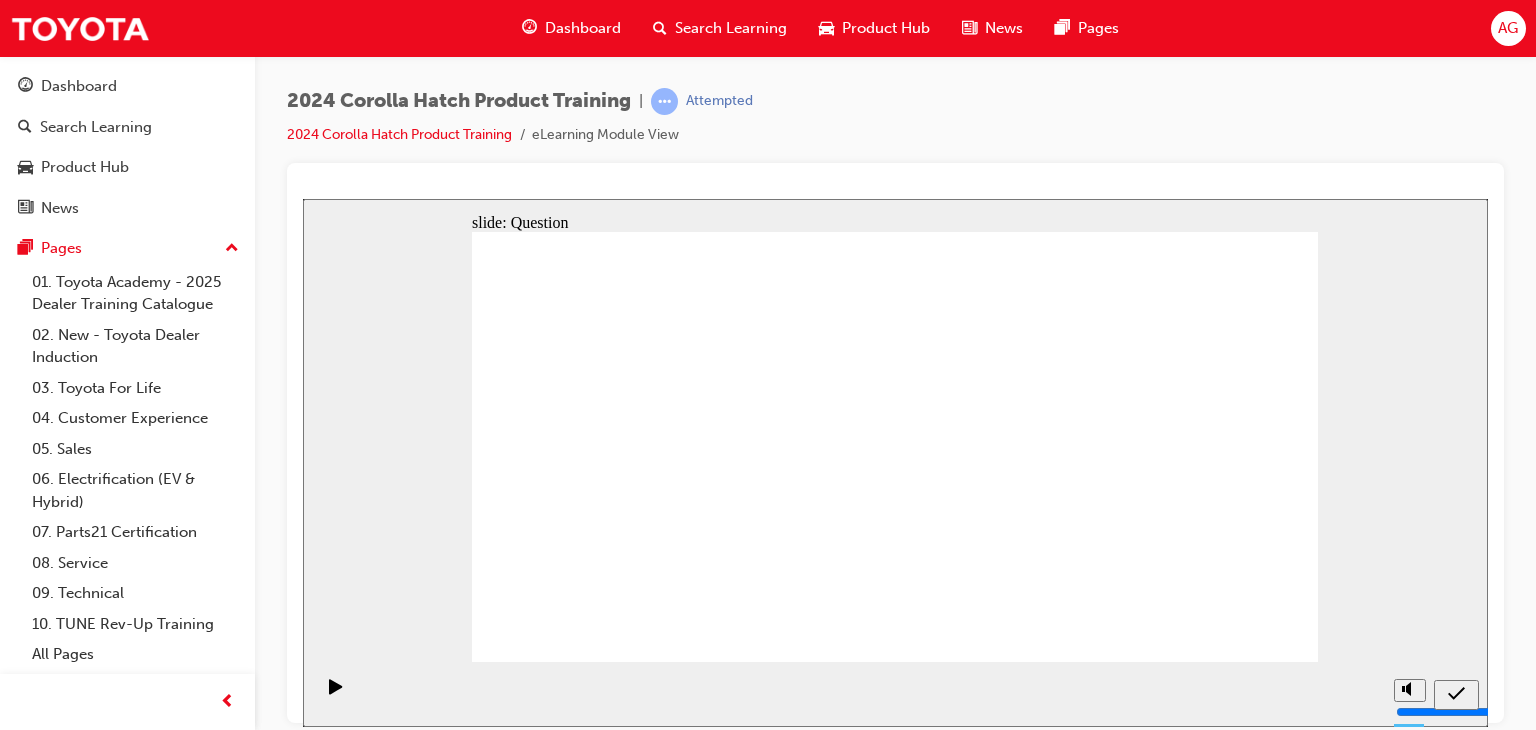 click 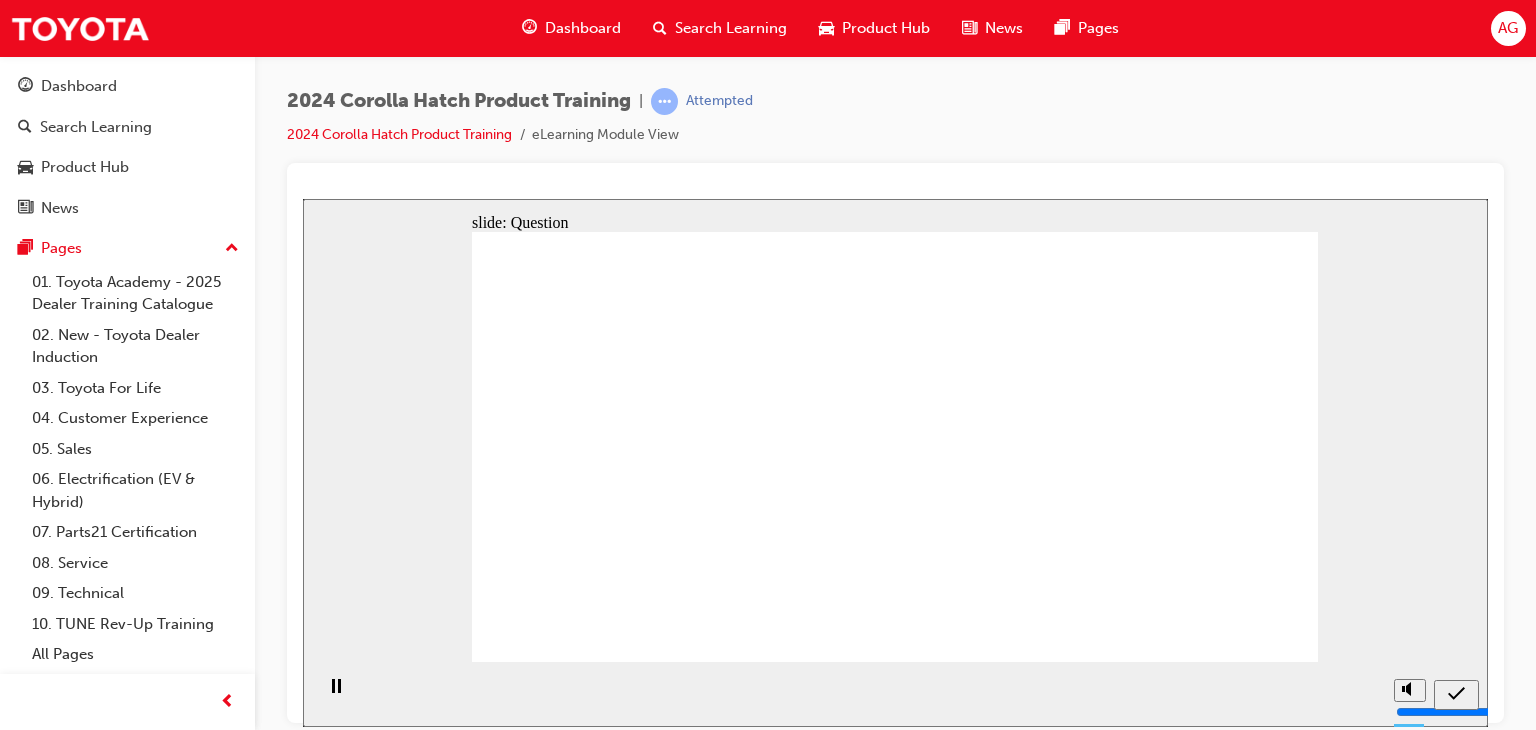 click 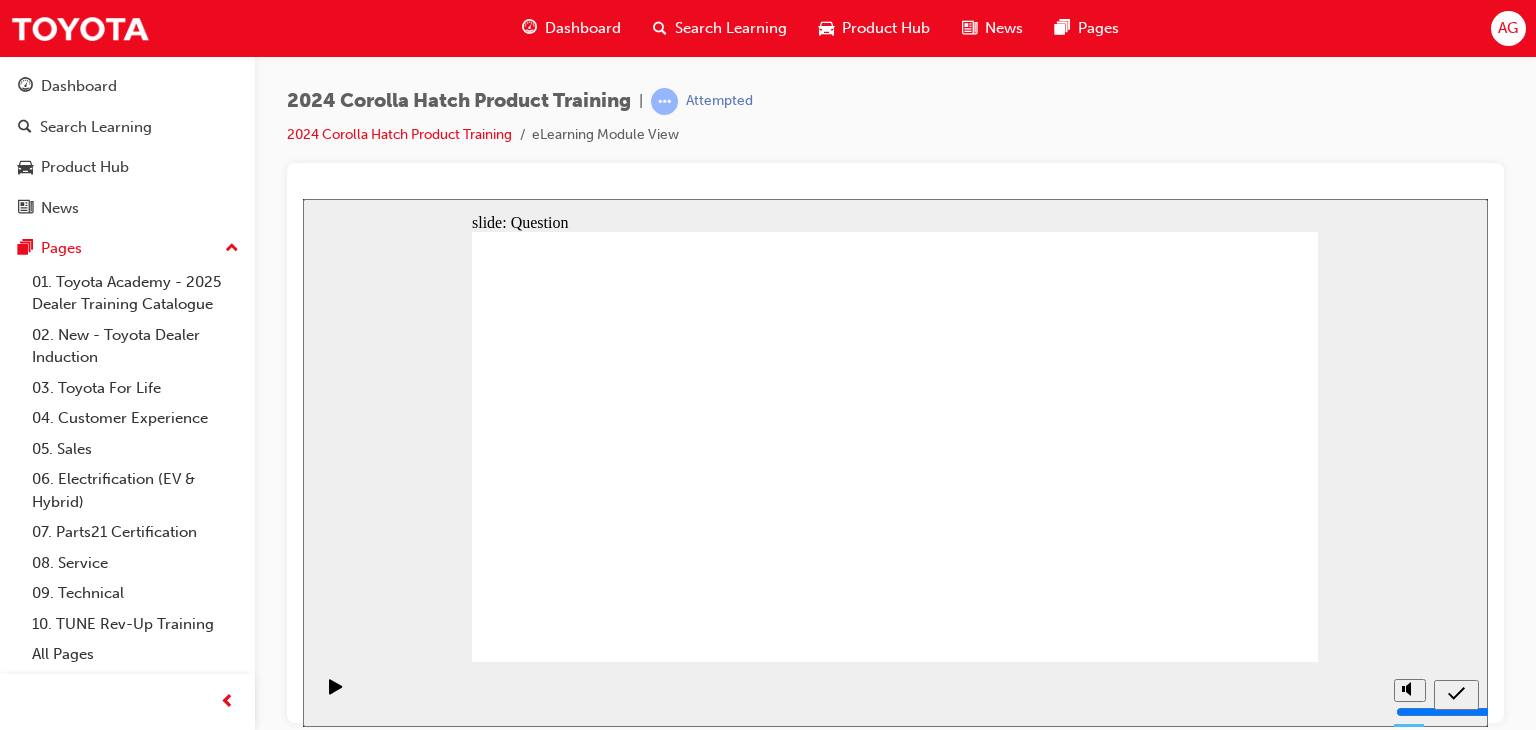 click 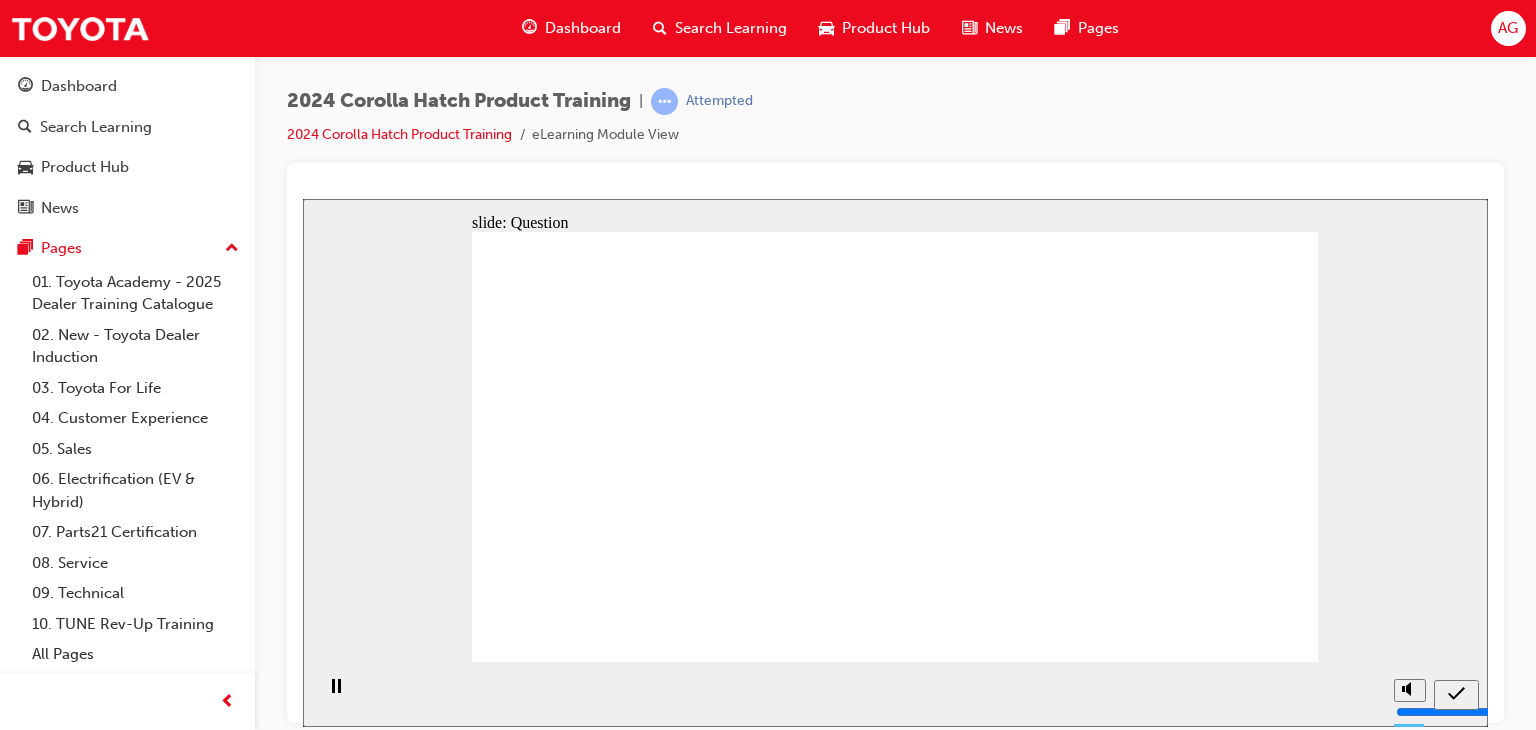 drag, startPoint x: 771, startPoint y: 396, endPoint x: 770, endPoint y: 367, distance: 29.017237 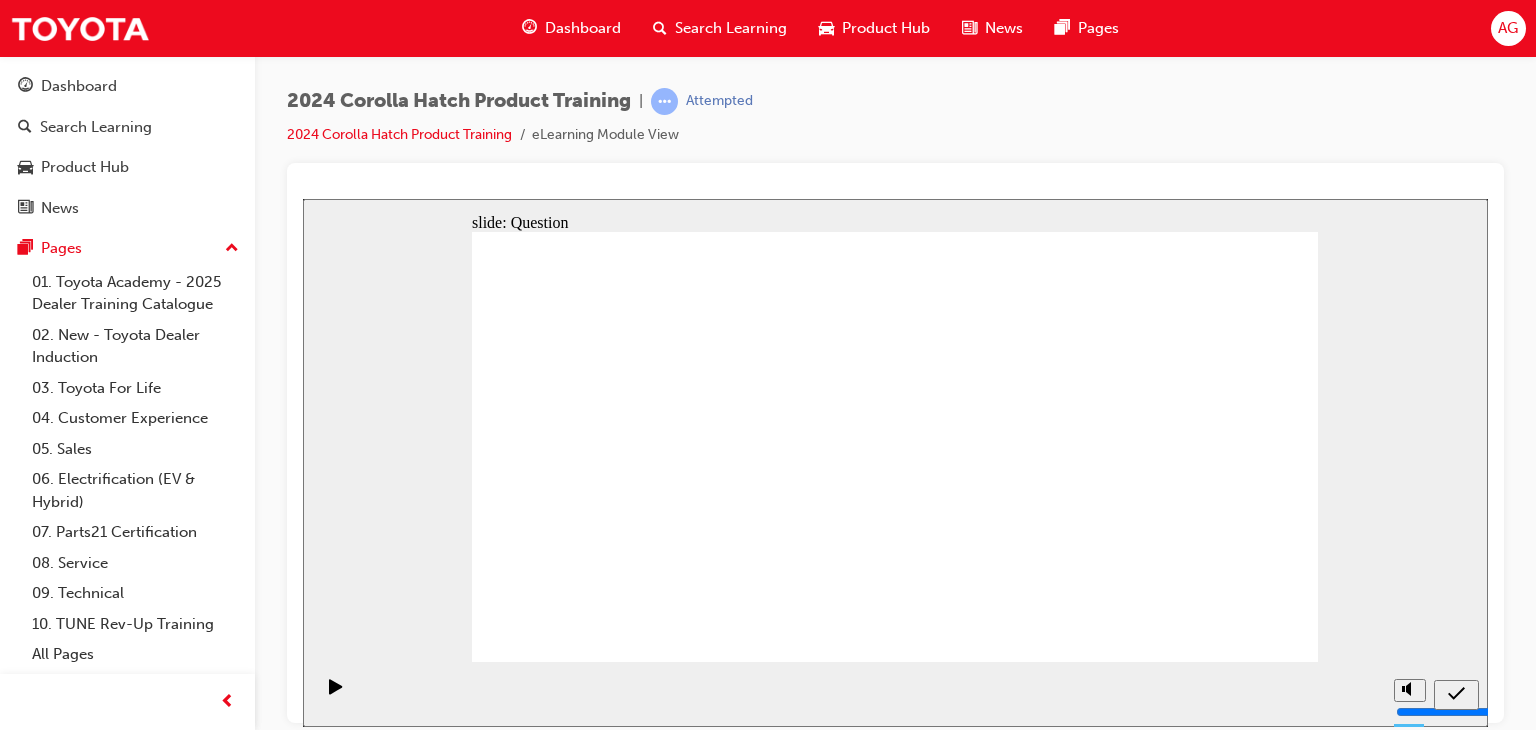 drag, startPoint x: 1052, startPoint y: 429, endPoint x: 929, endPoint y: 543, distance: 167.7051 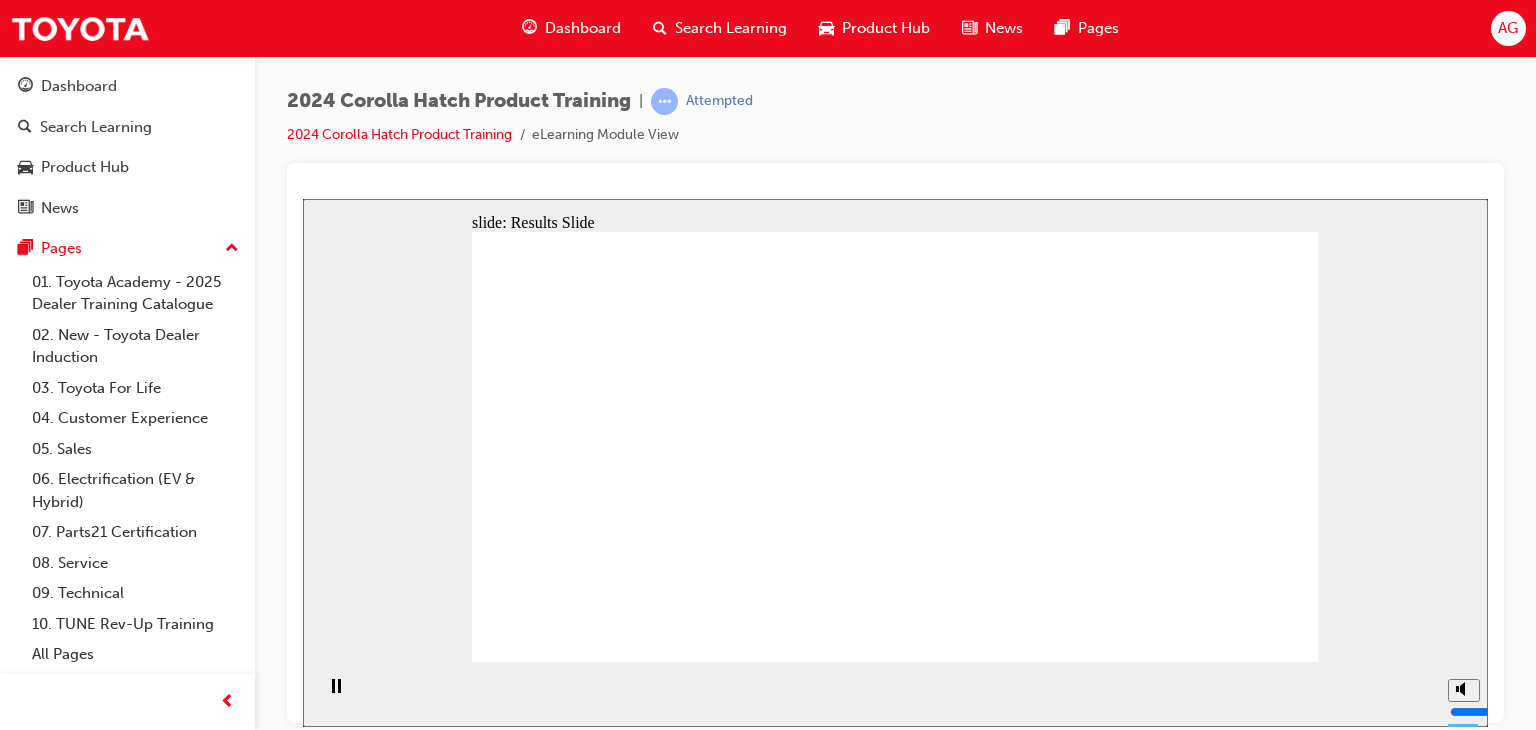 click 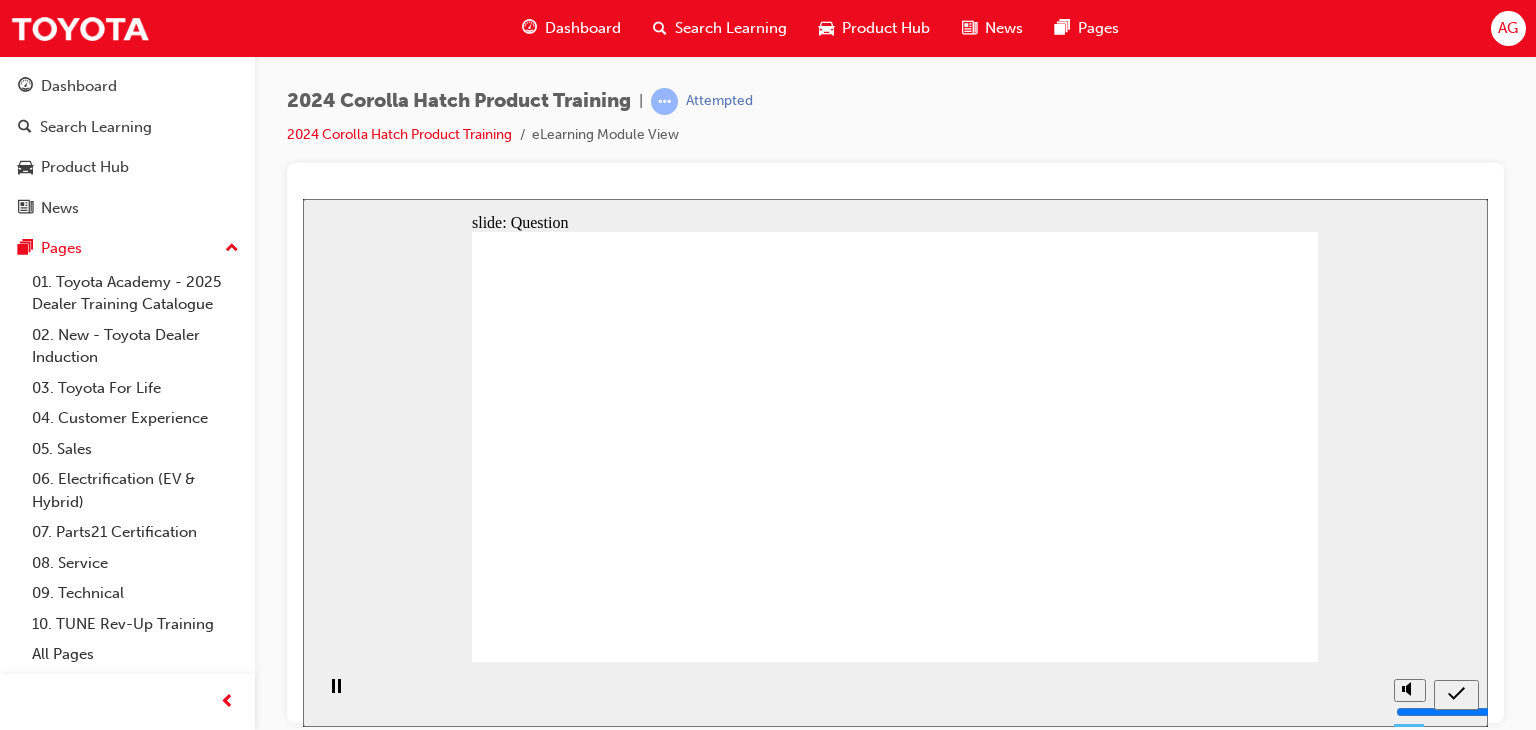 click 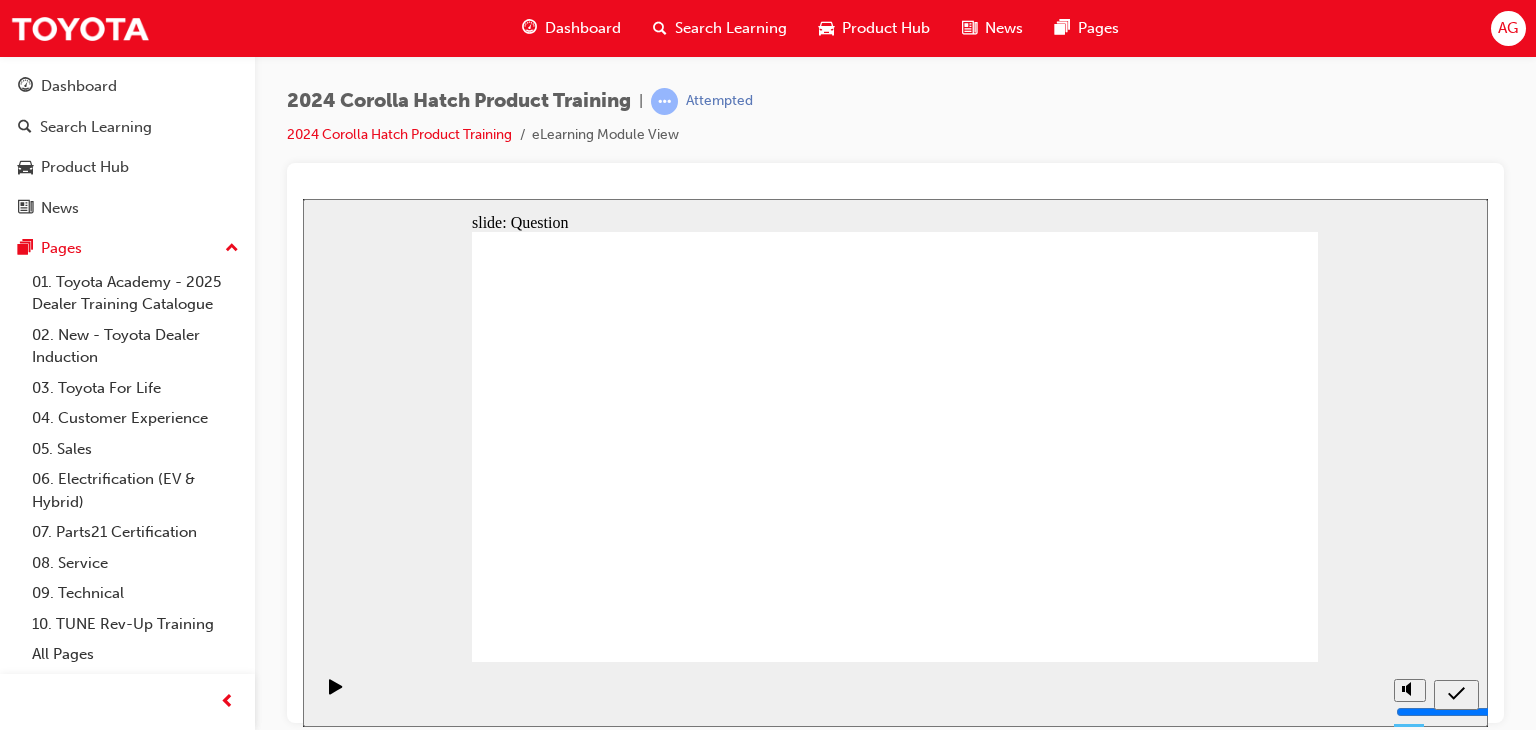 click 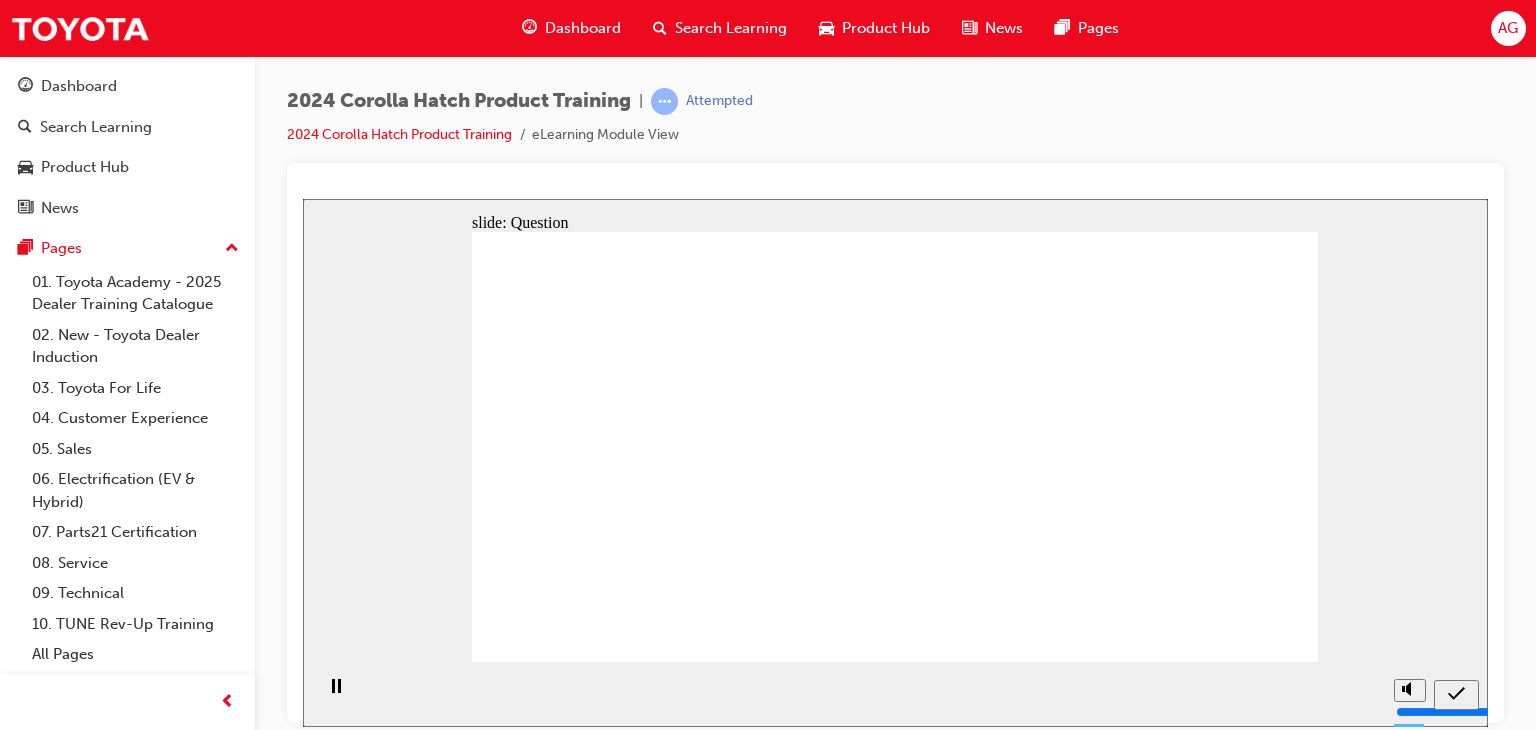 click 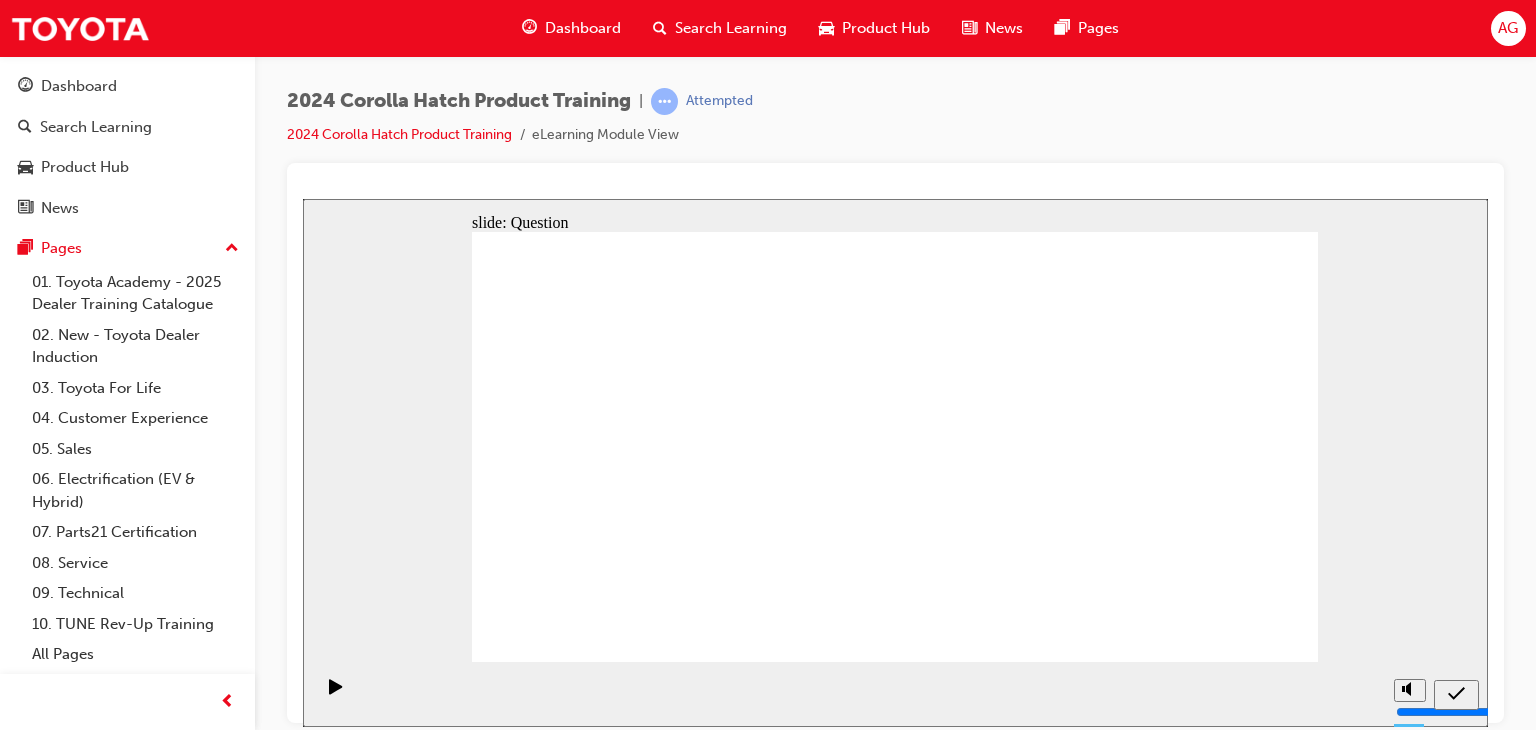 click 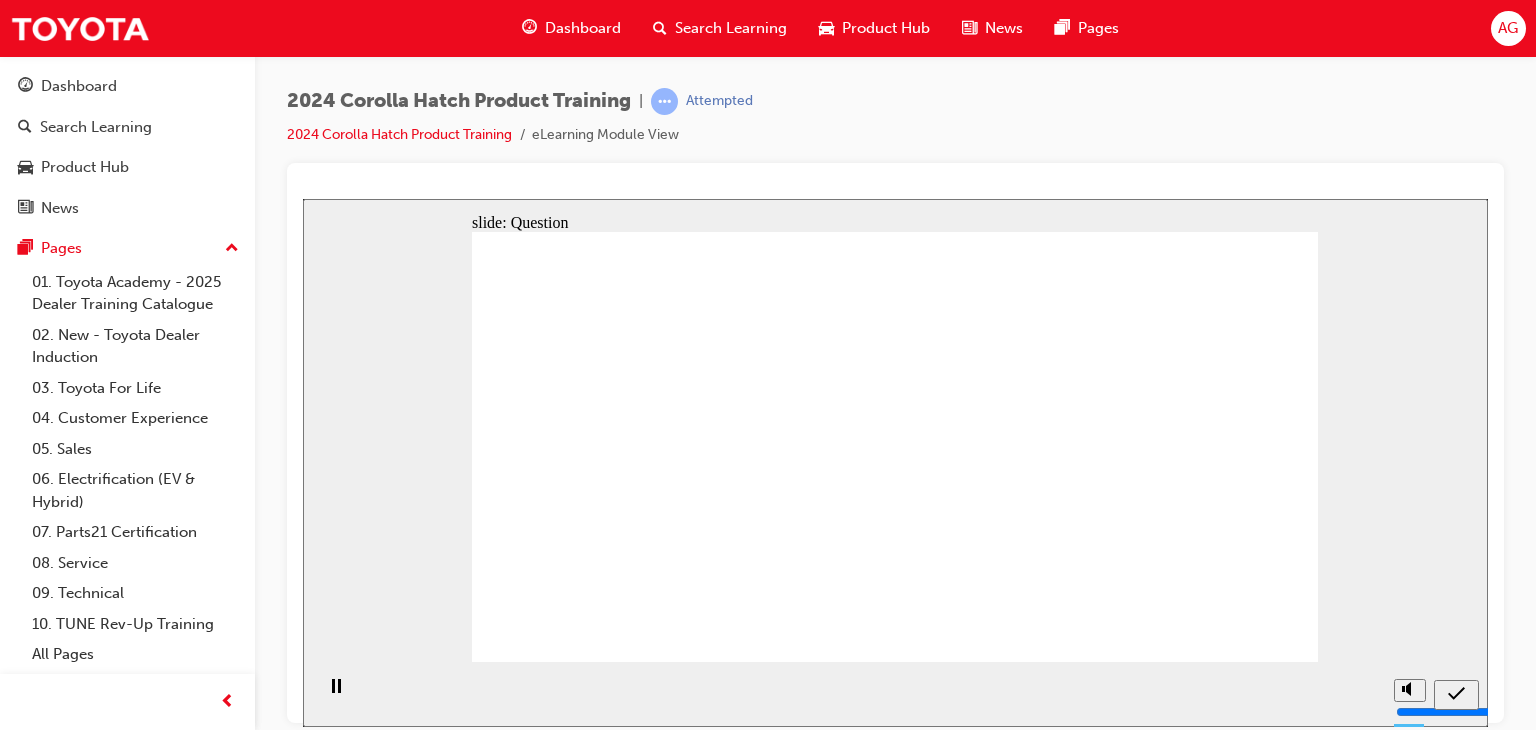 click 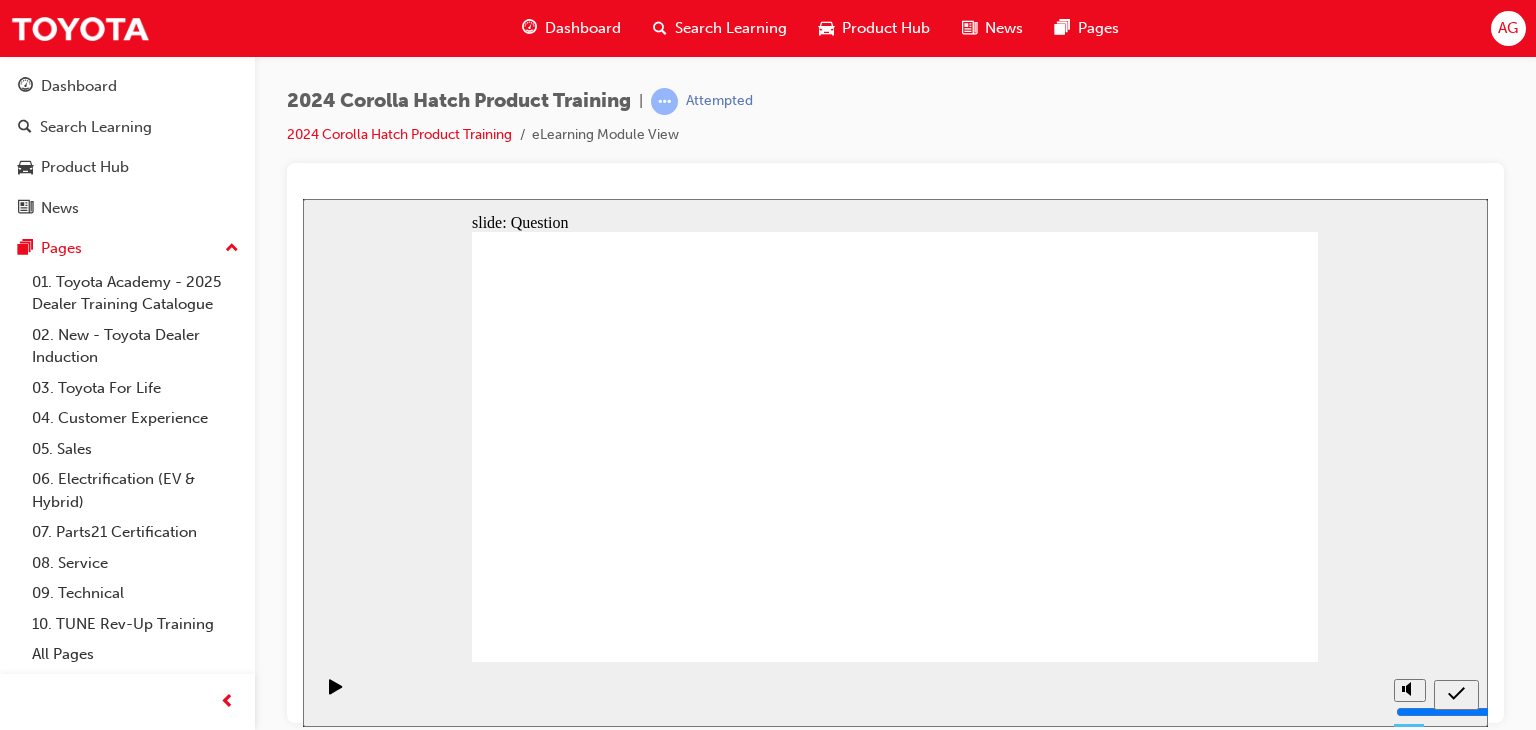 click 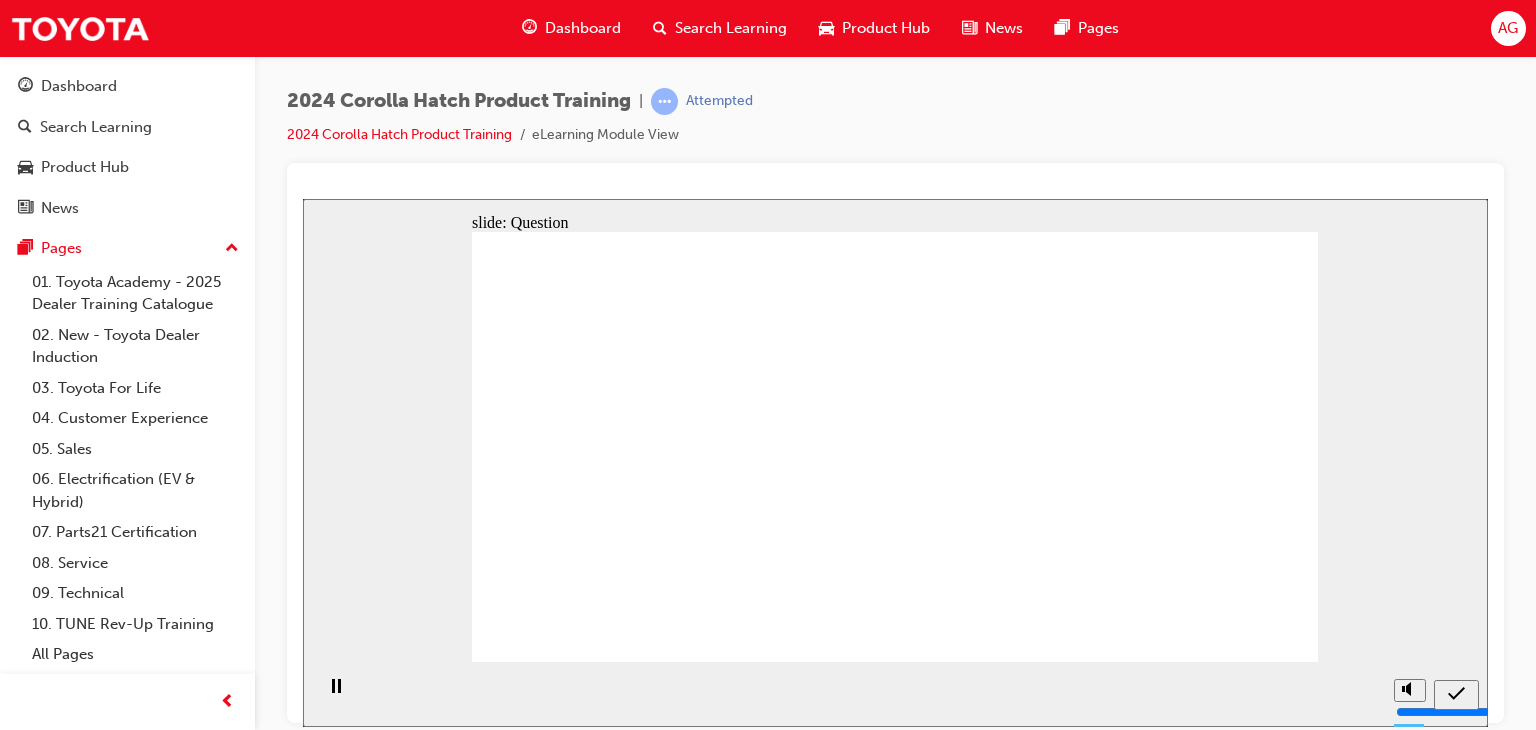 click 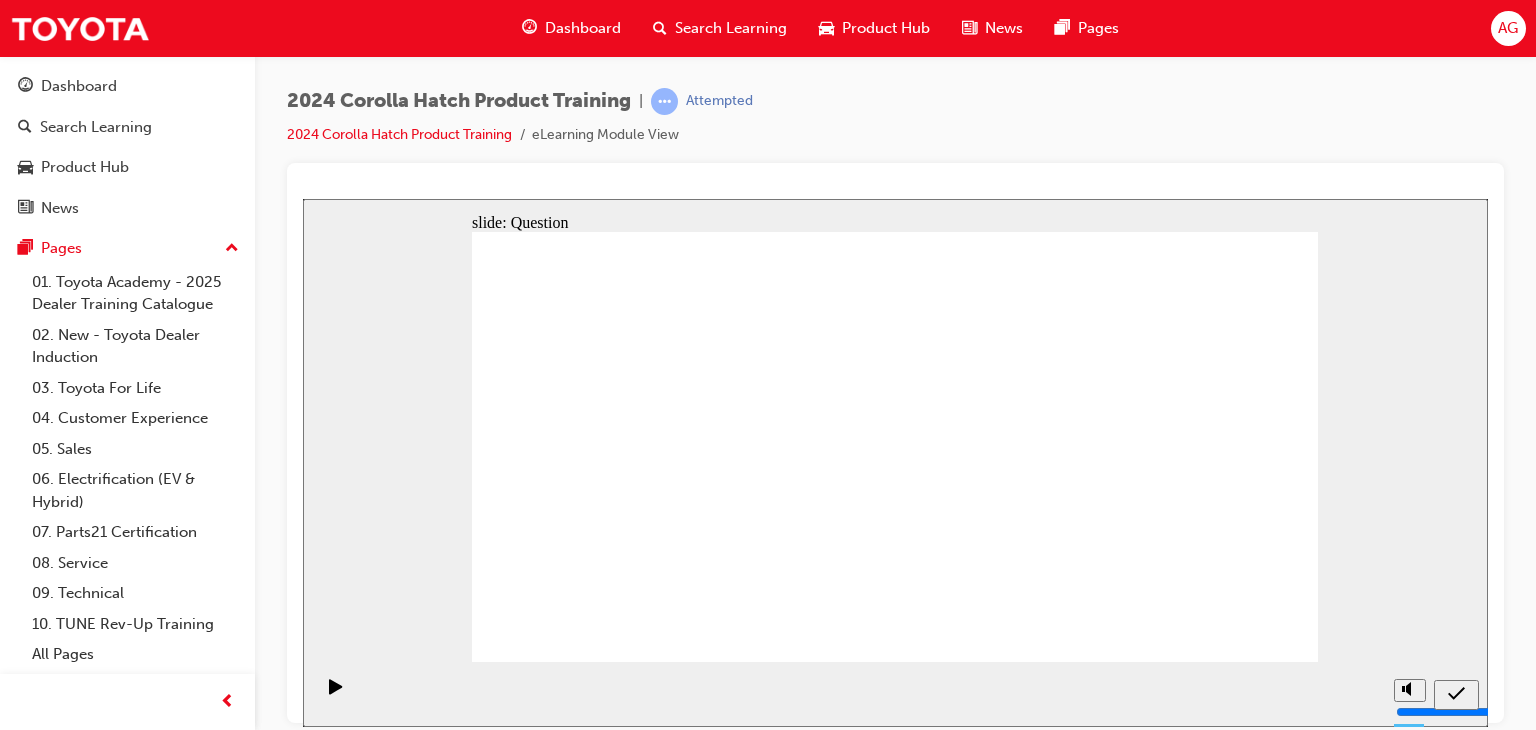 drag, startPoint x: 776, startPoint y: 425, endPoint x: 650, endPoint y: 548, distance: 176.08237 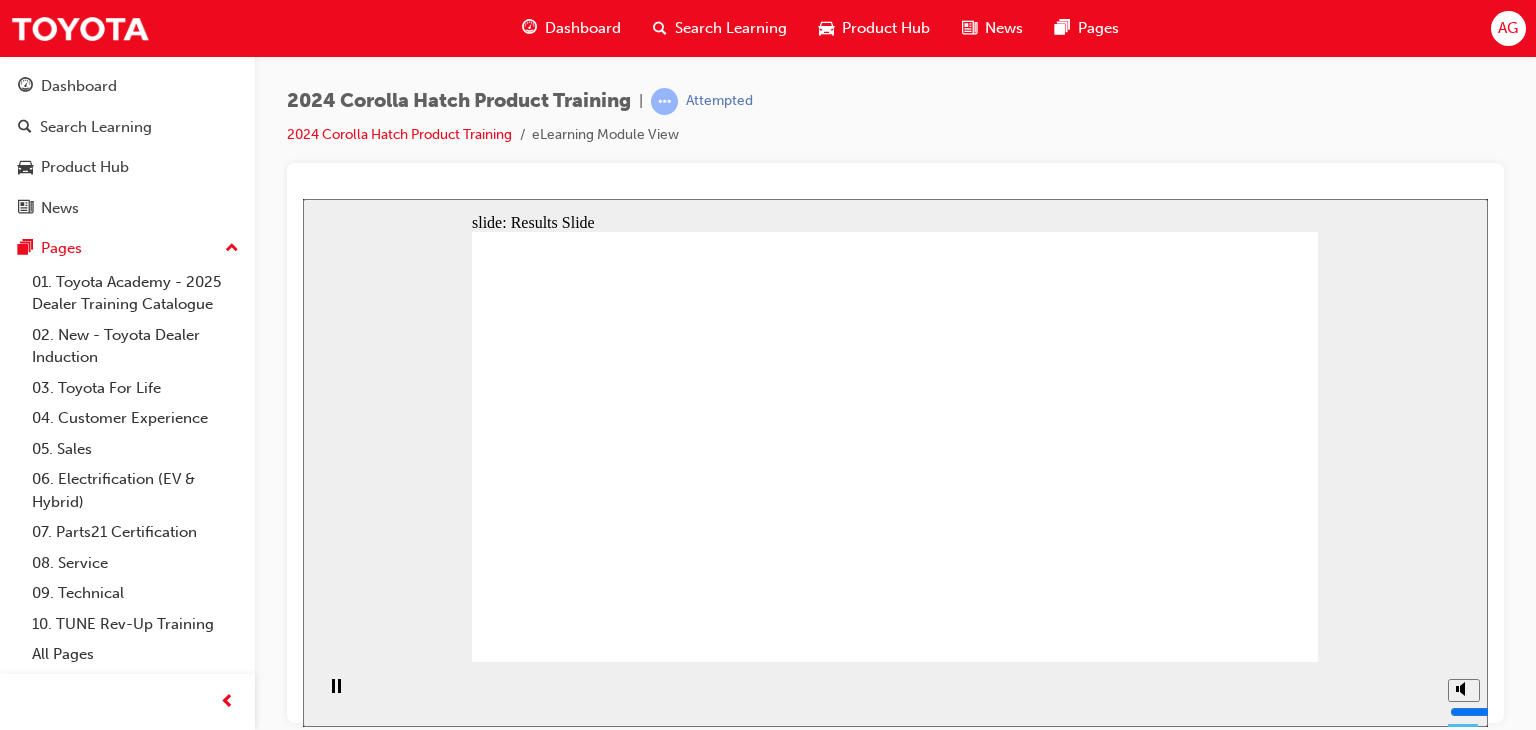 click 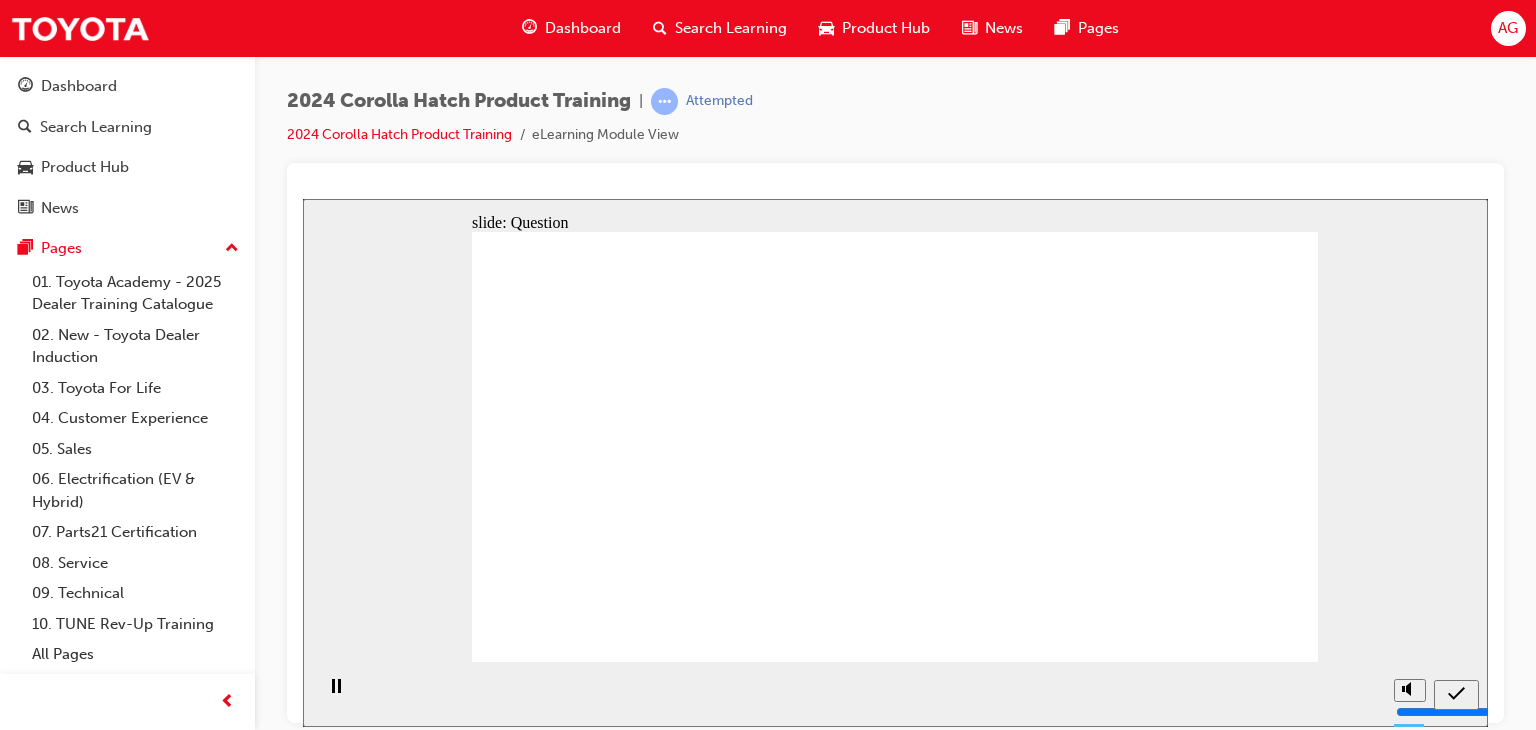 click 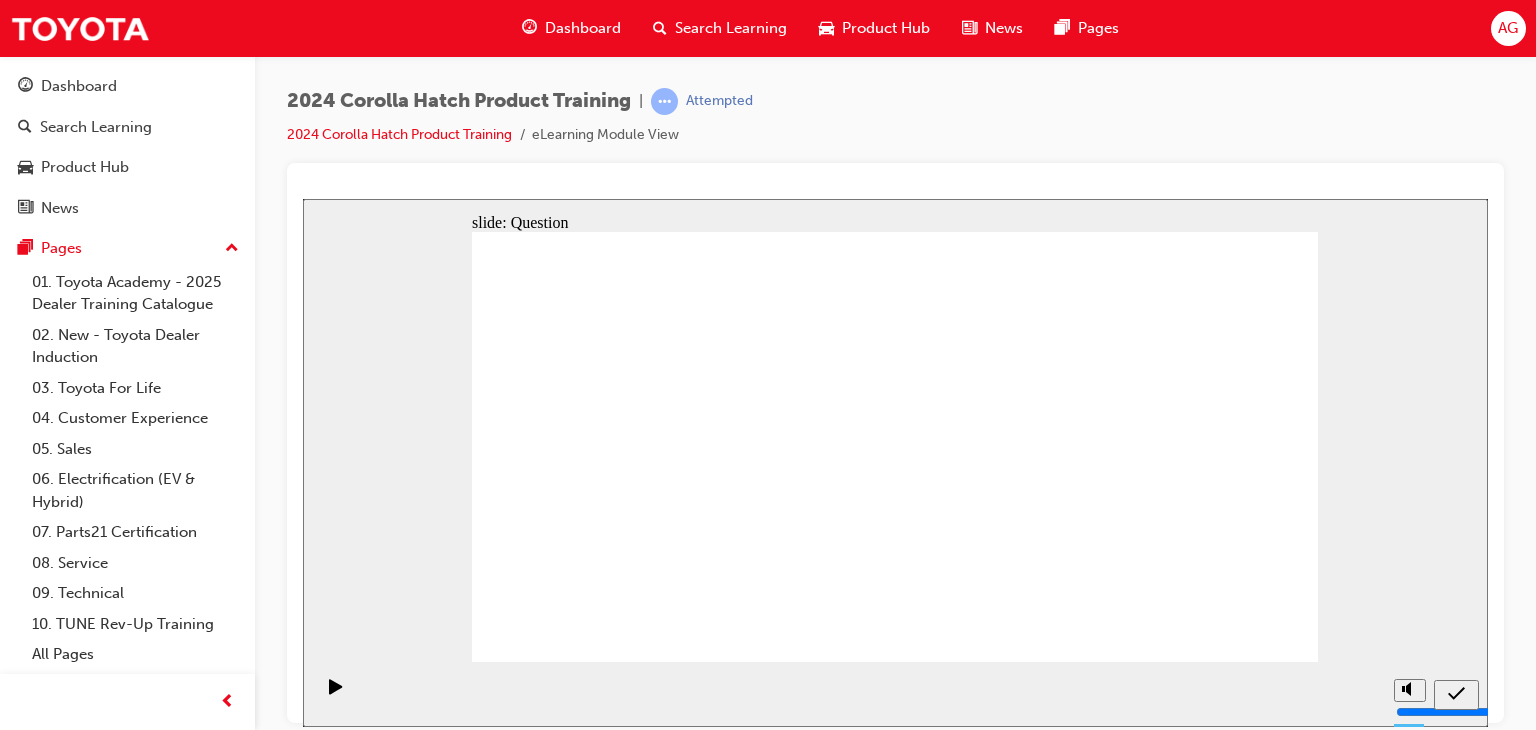 click 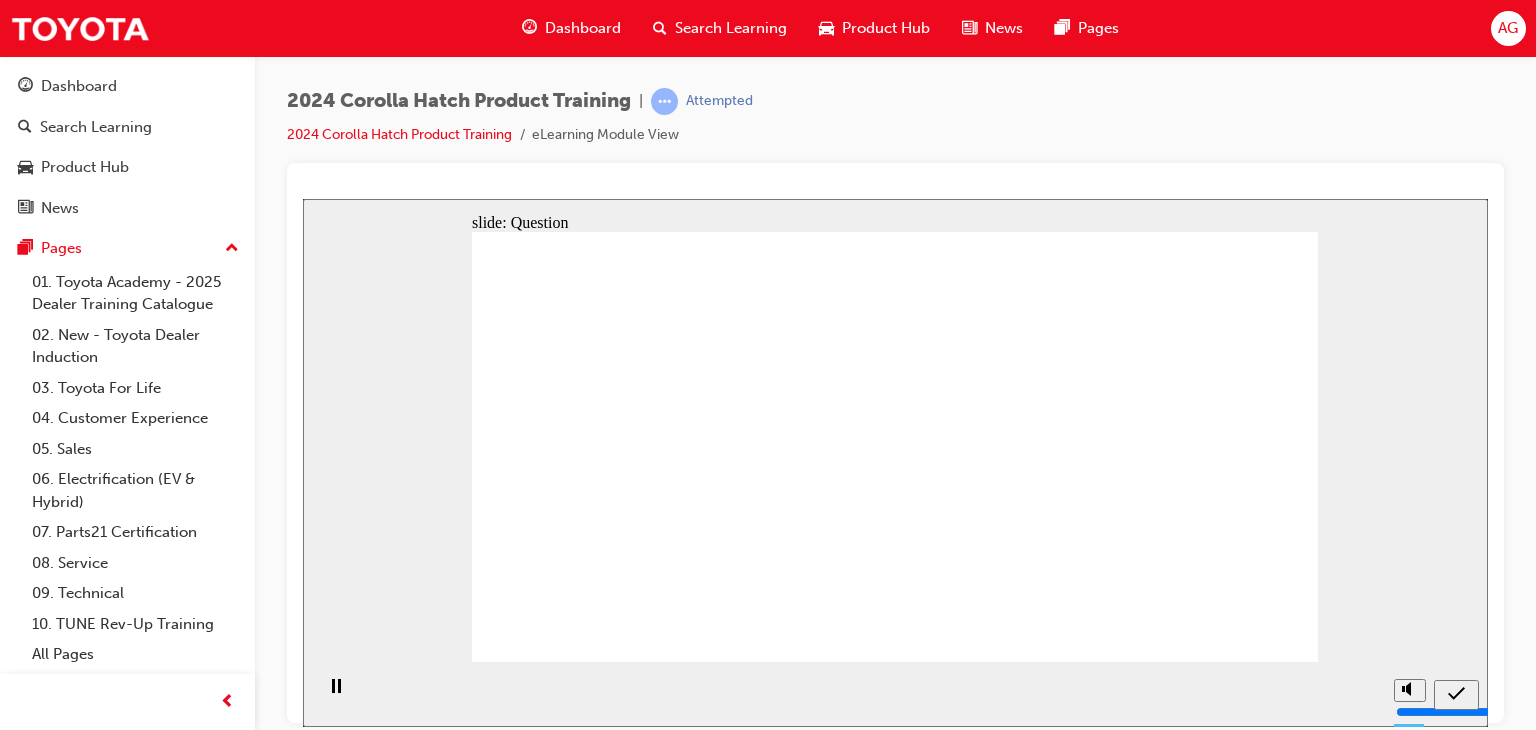 click 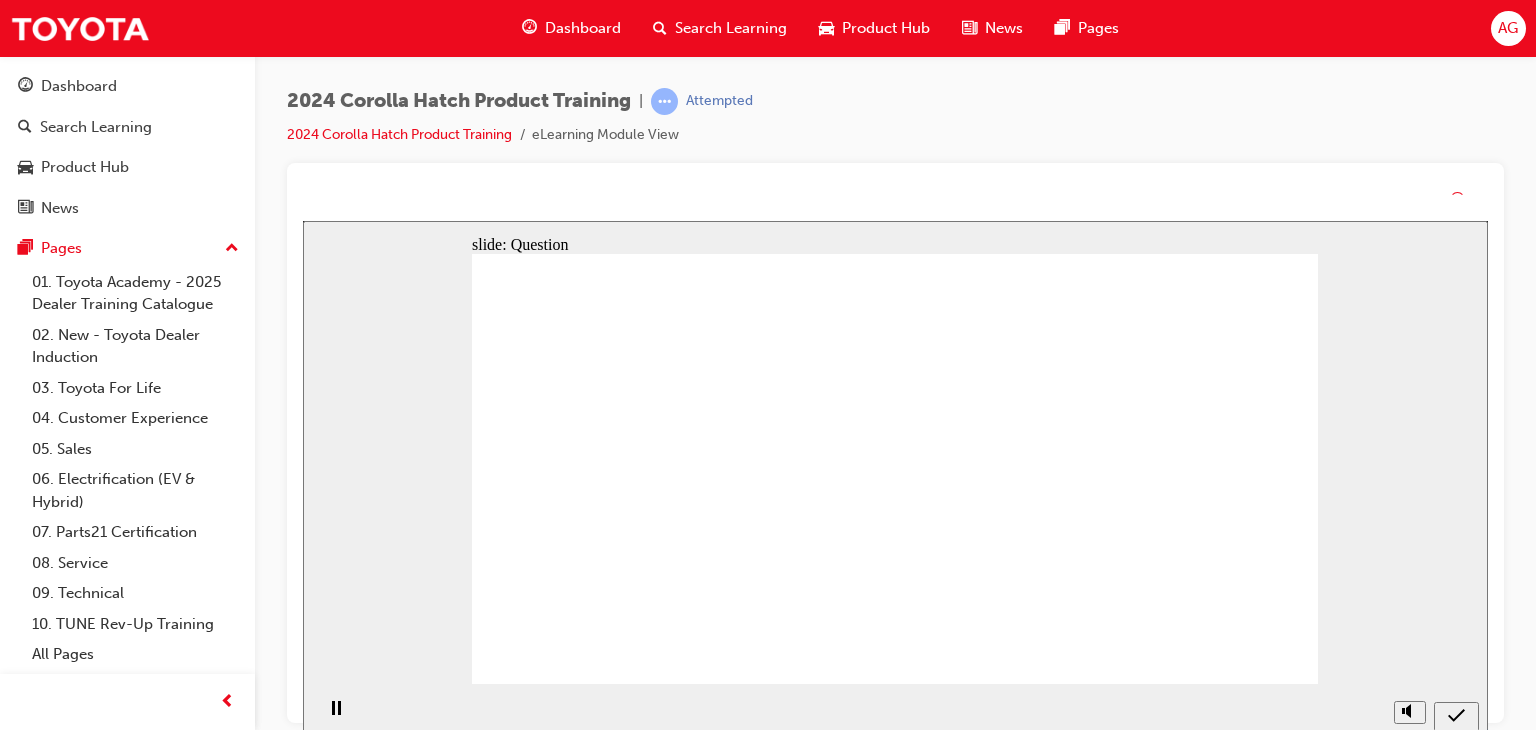 click 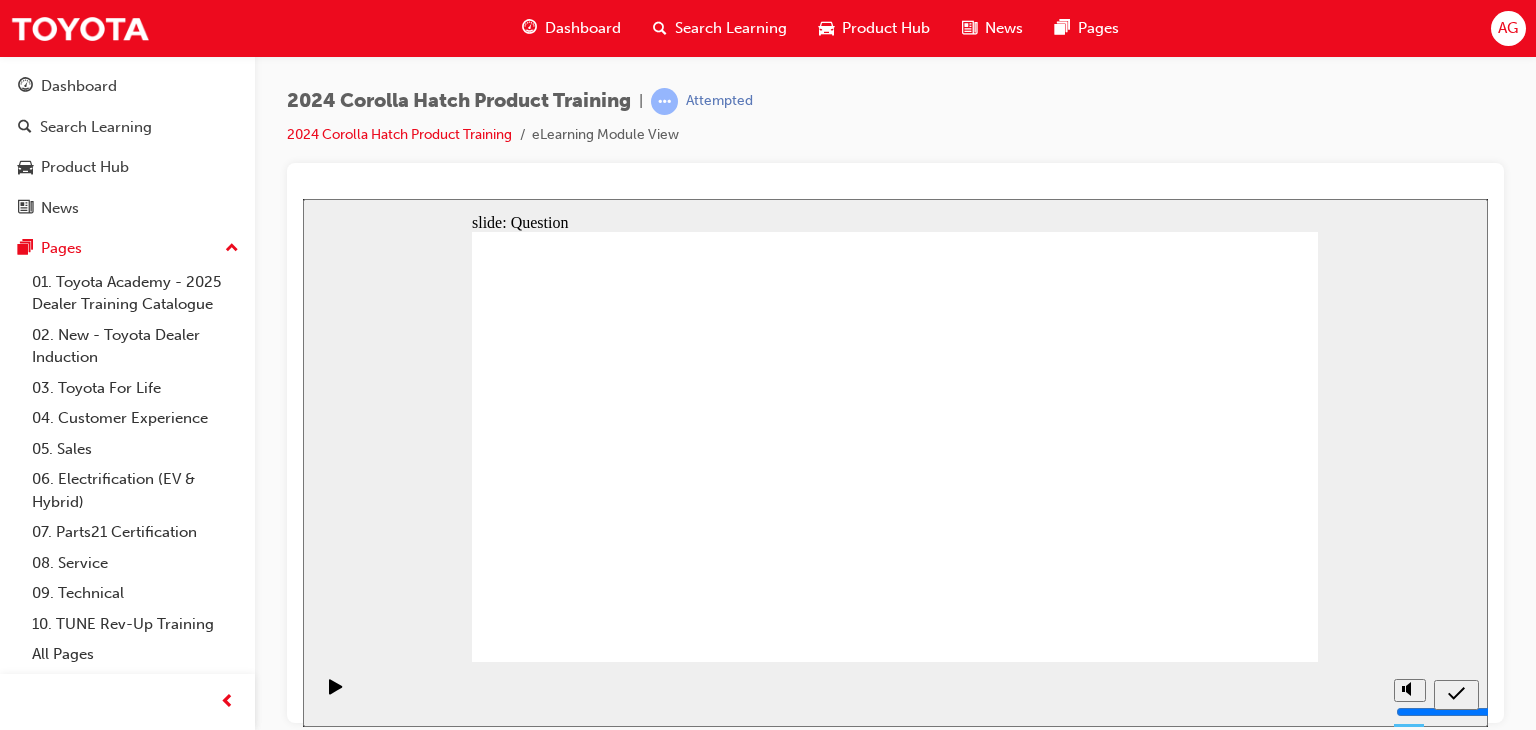 click 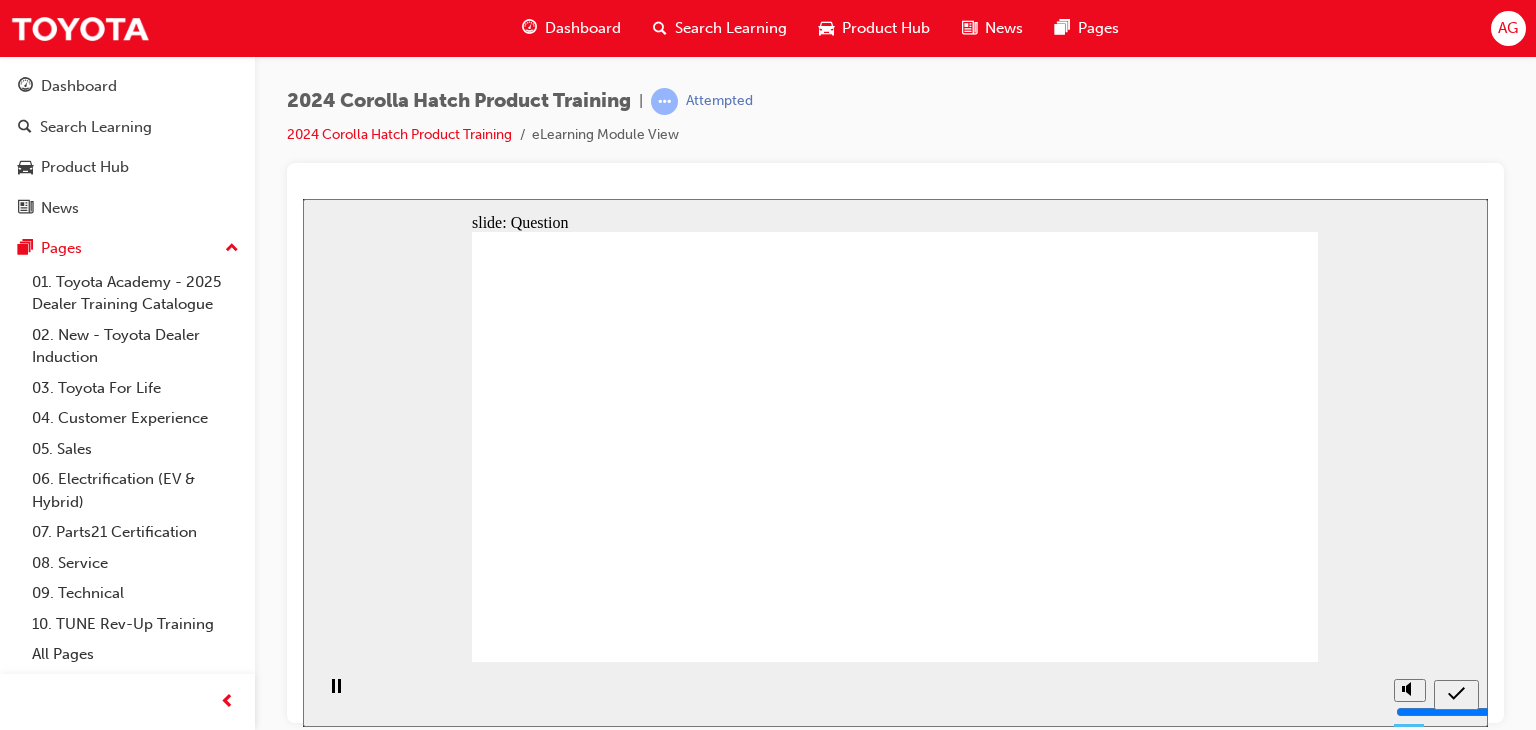 click 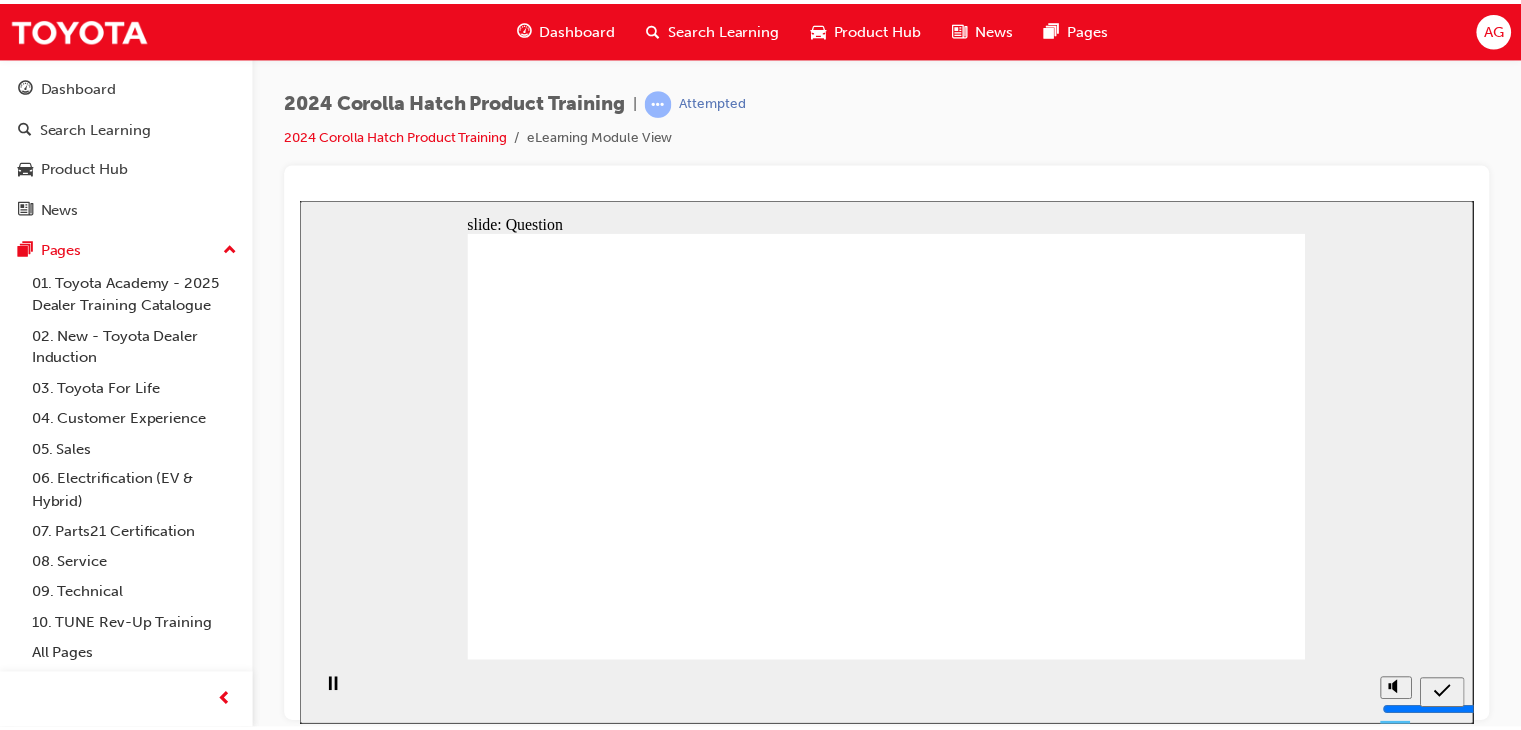 click 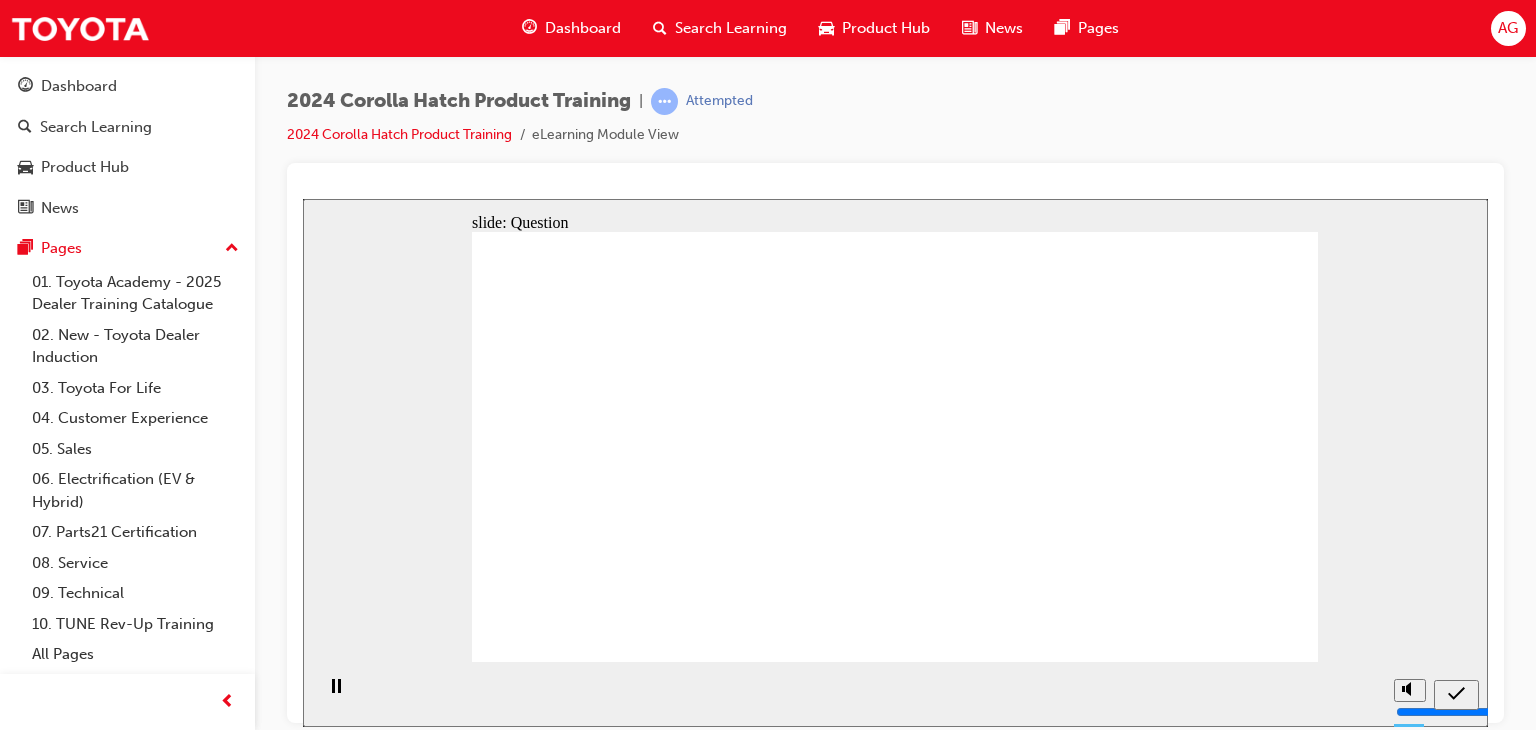 click 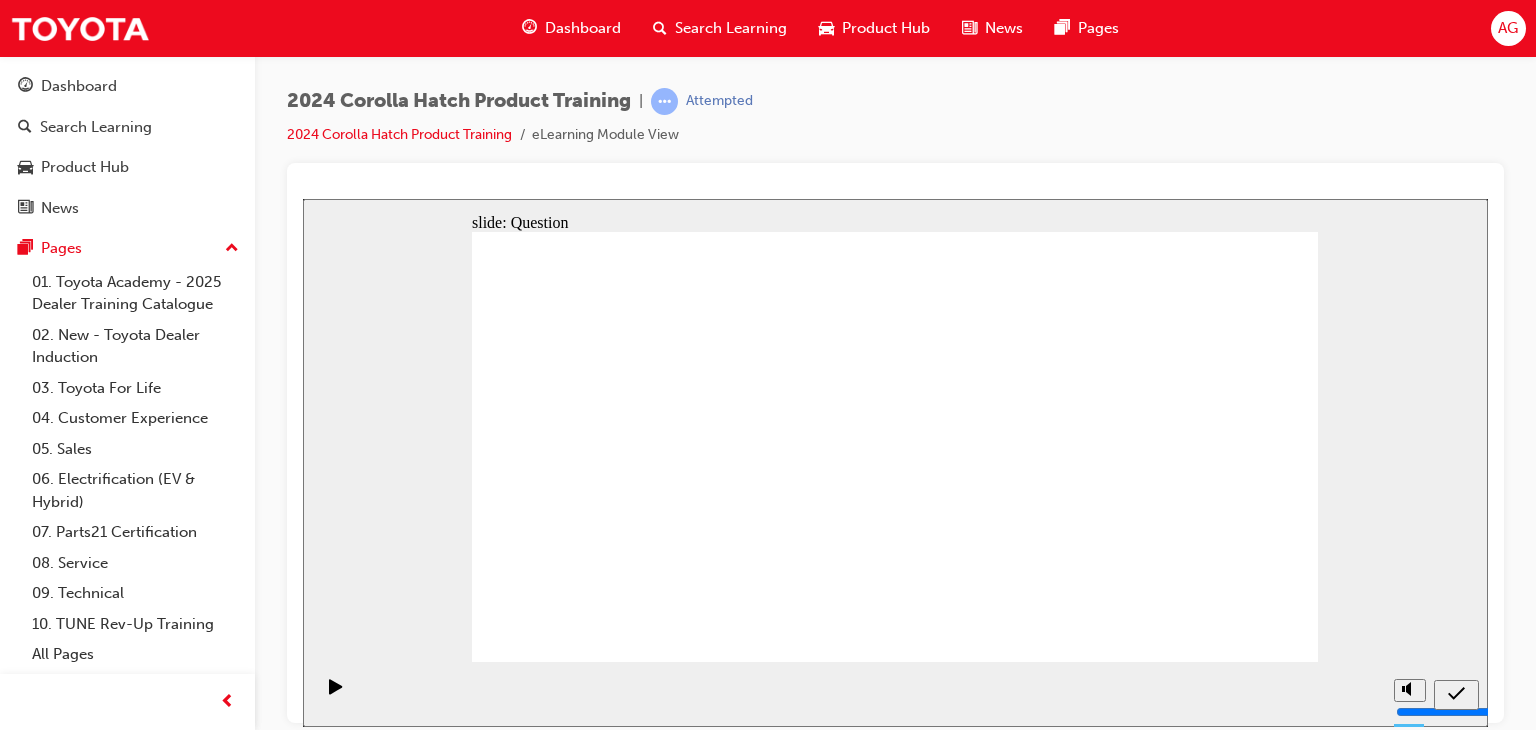 drag, startPoint x: 604, startPoint y: 400, endPoint x: 788, endPoint y: 503, distance: 210.86726 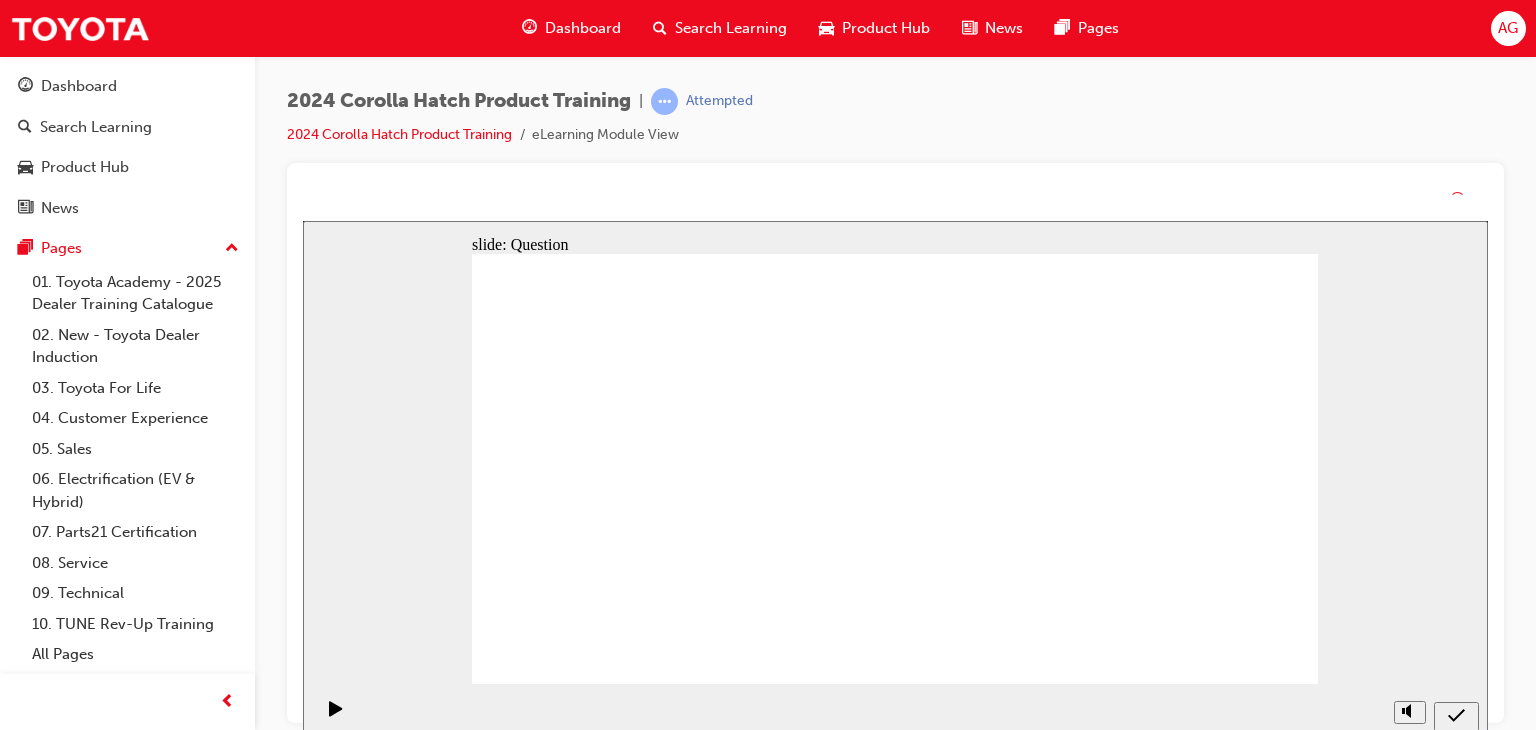 click 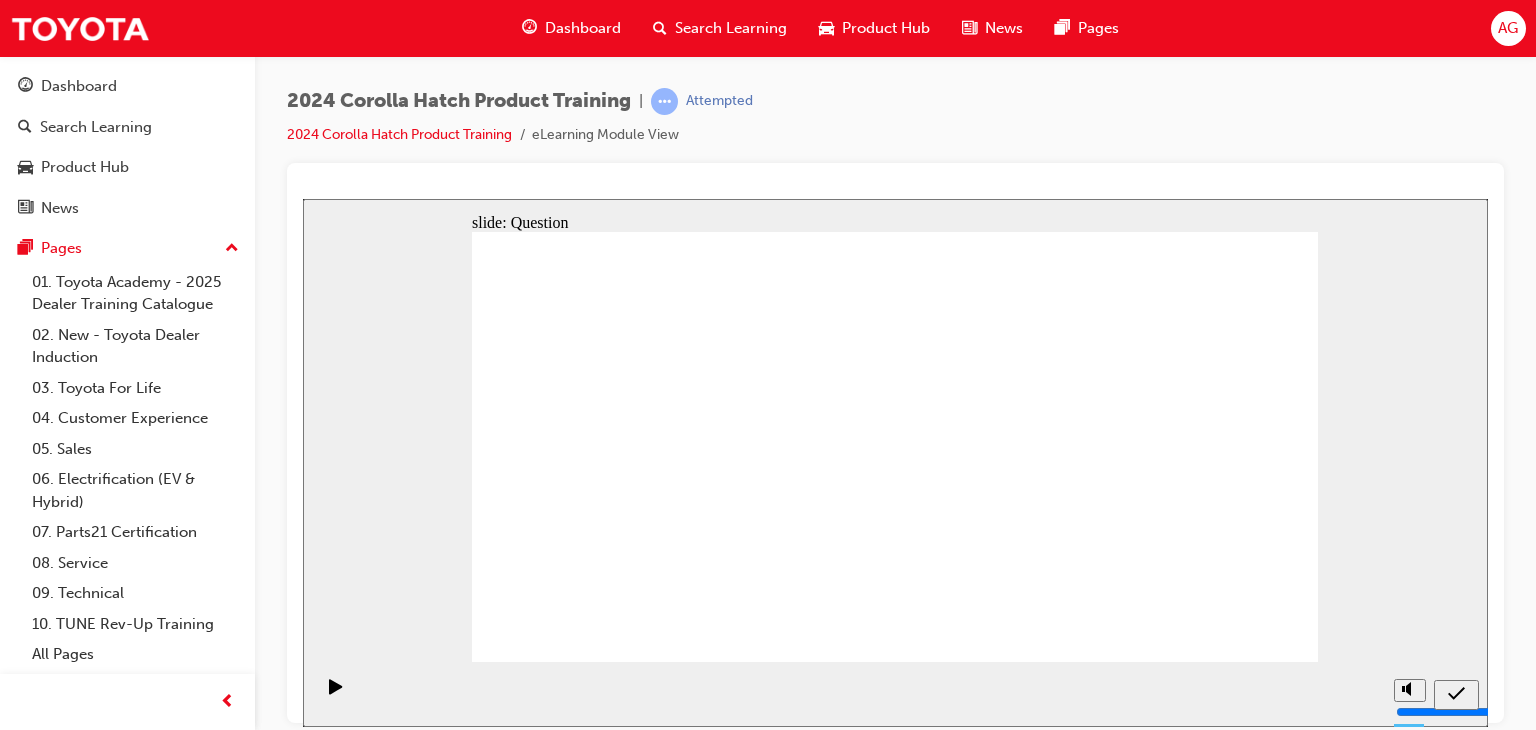 click on "Correct CLOSE That’s correct. Proceed to the end o the module." at bounding box center (895, 2539) 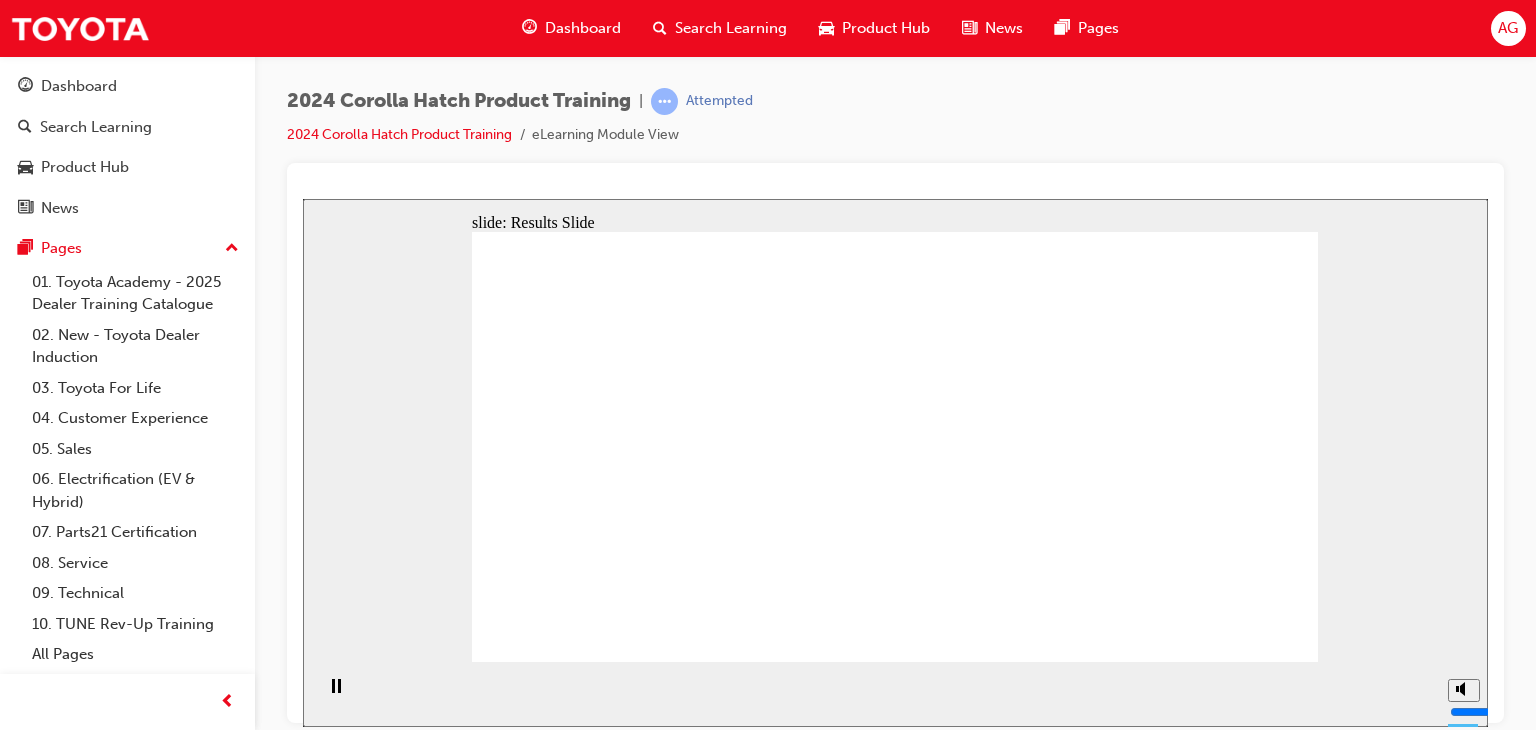 click 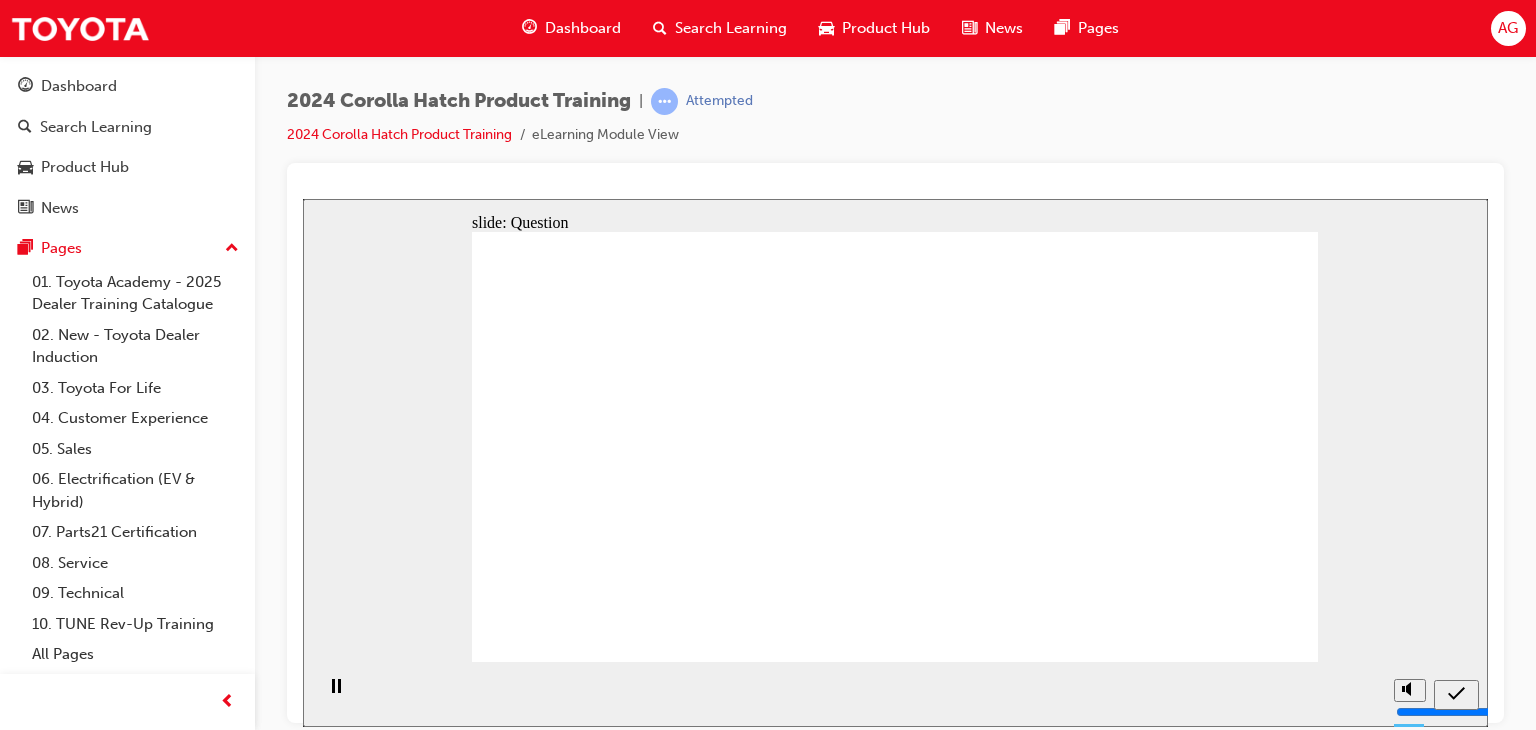 drag, startPoint x: 1006, startPoint y: 479, endPoint x: 1097, endPoint y: 501, distance: 93.62158 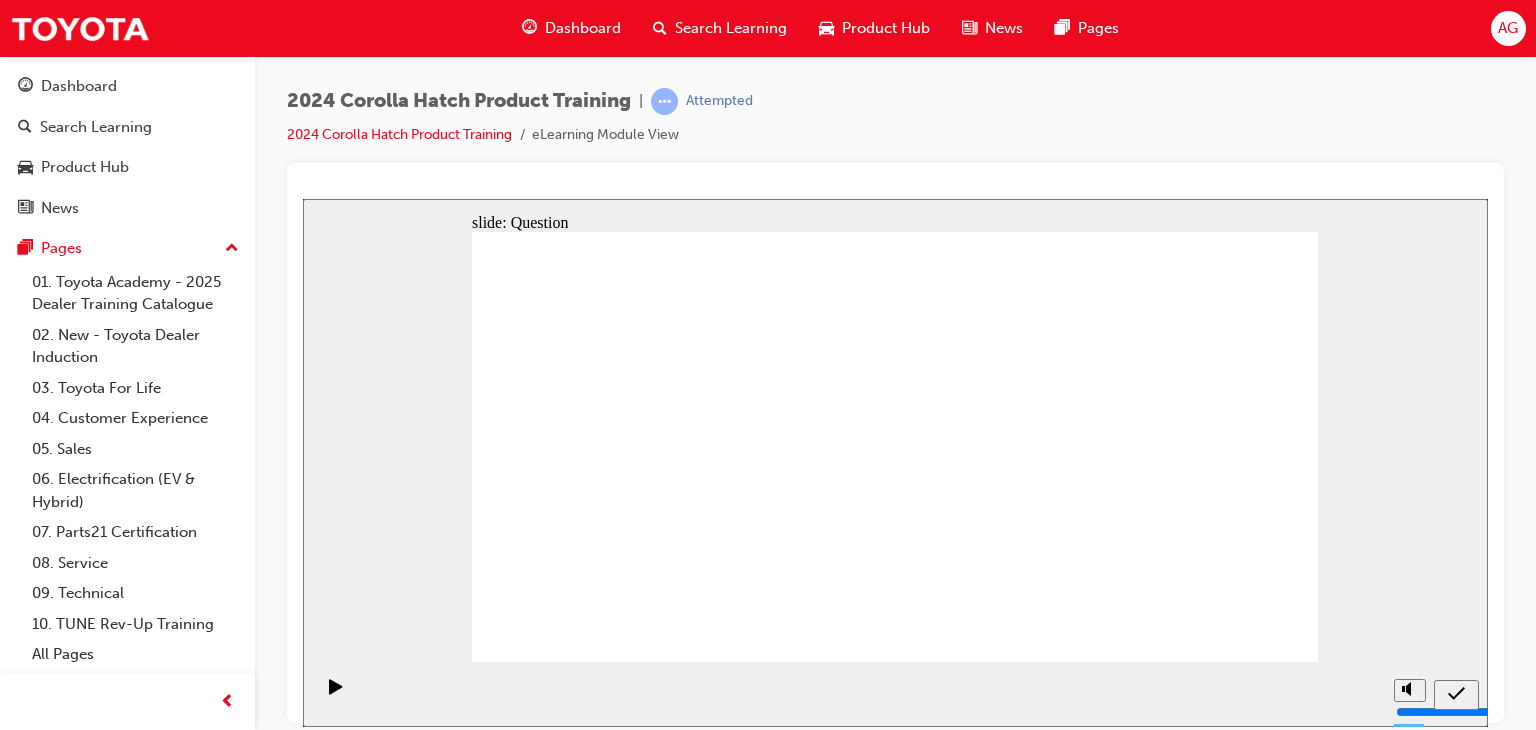 click 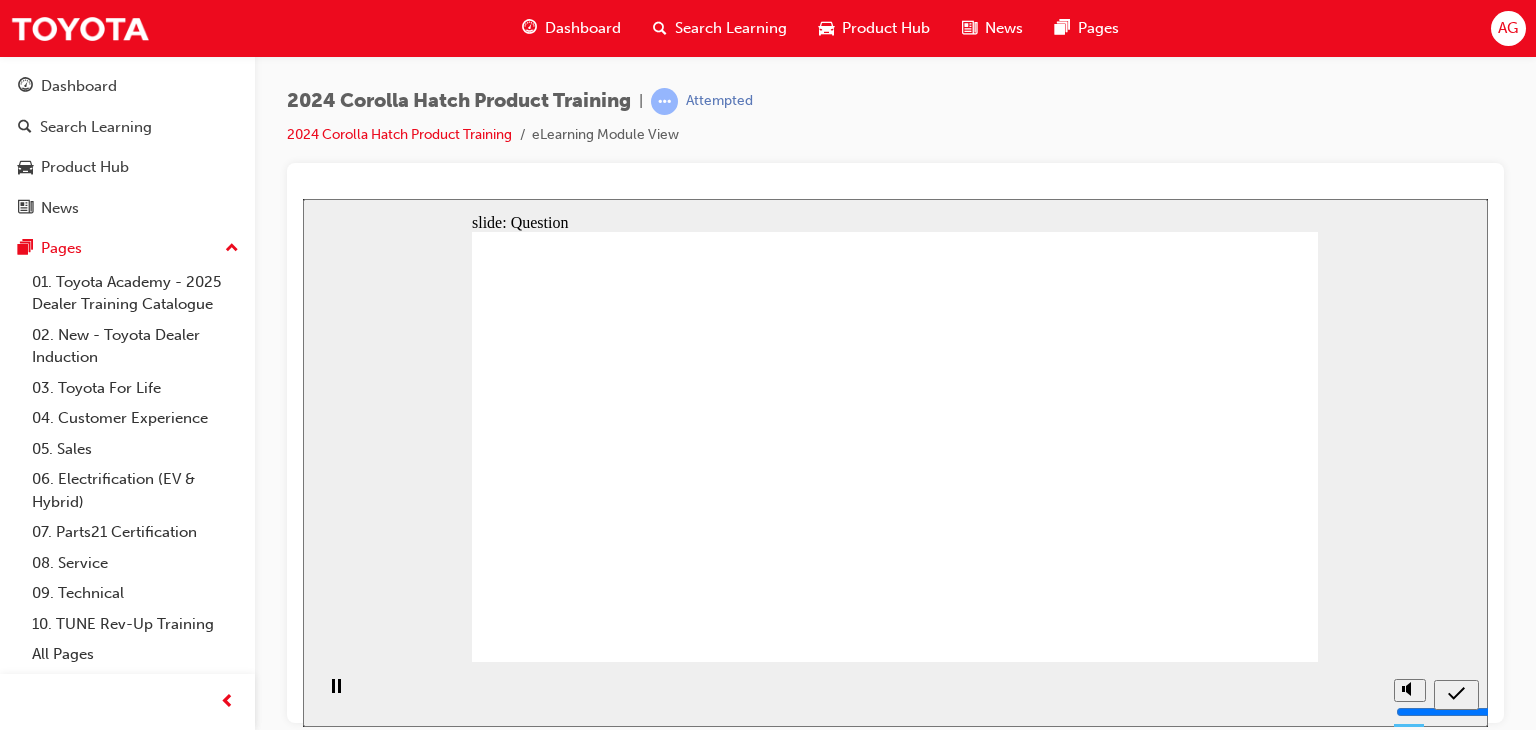 click 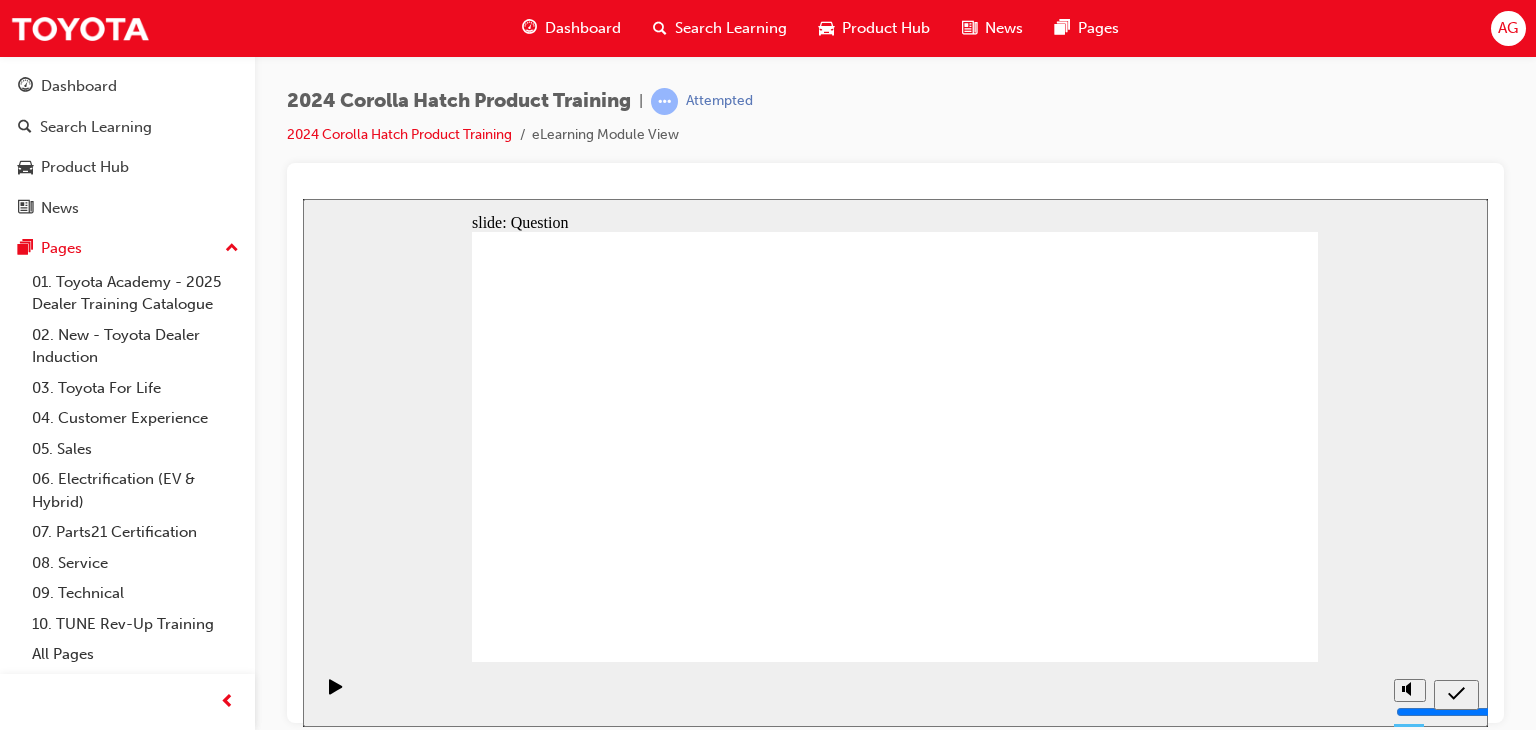 drag, startPoint x: 989, startPoint y: 443, endPoint x: 831, endPoint y: 576, distance: 206.52603 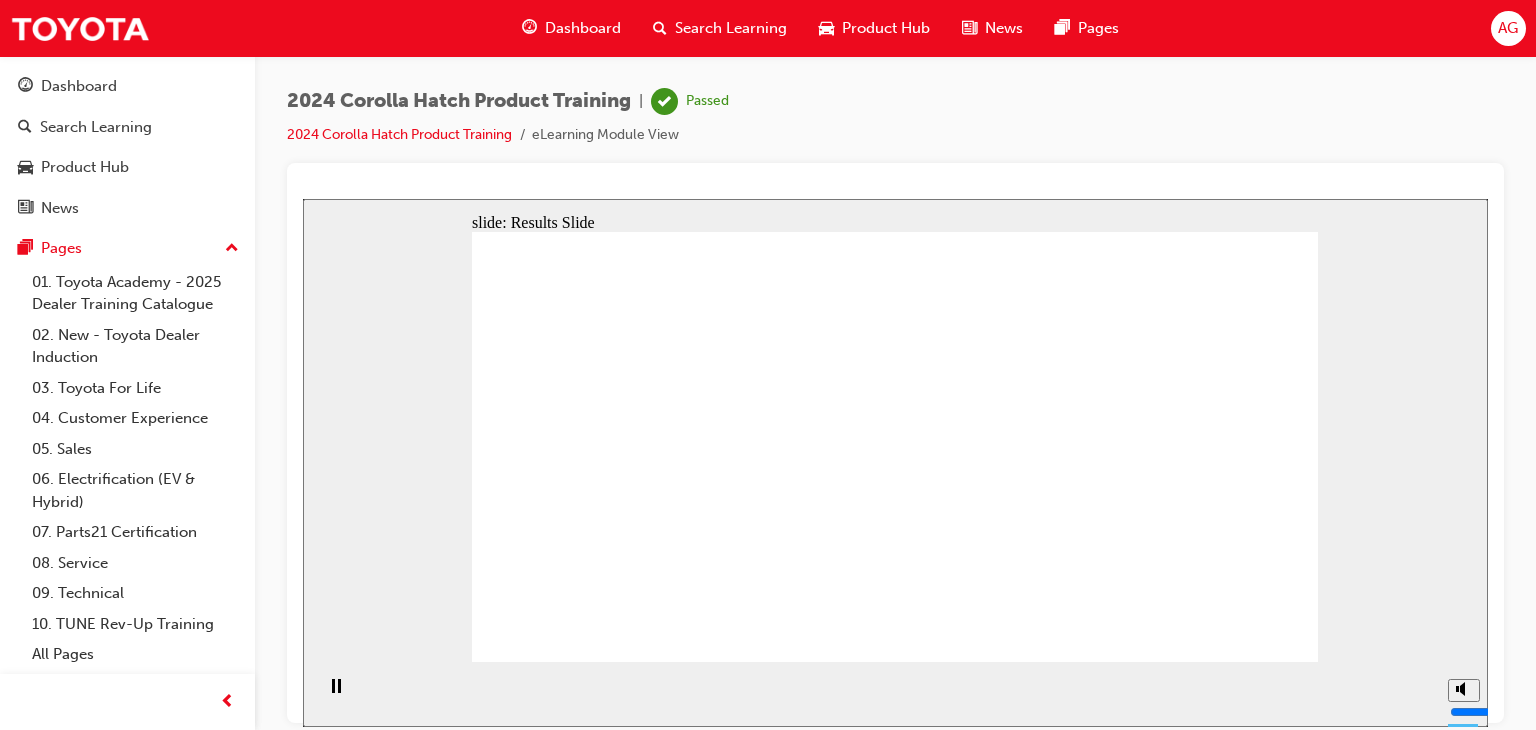 click 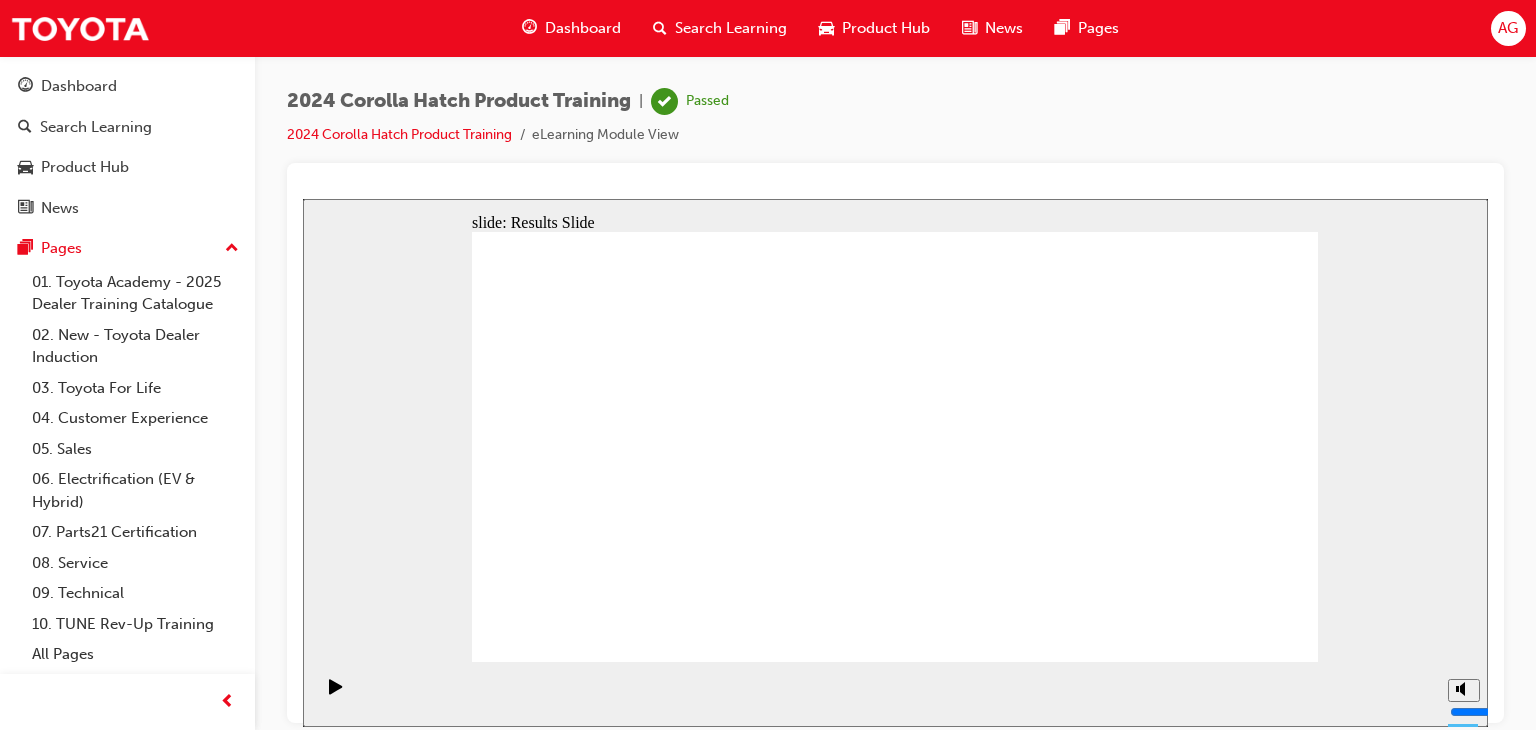 click 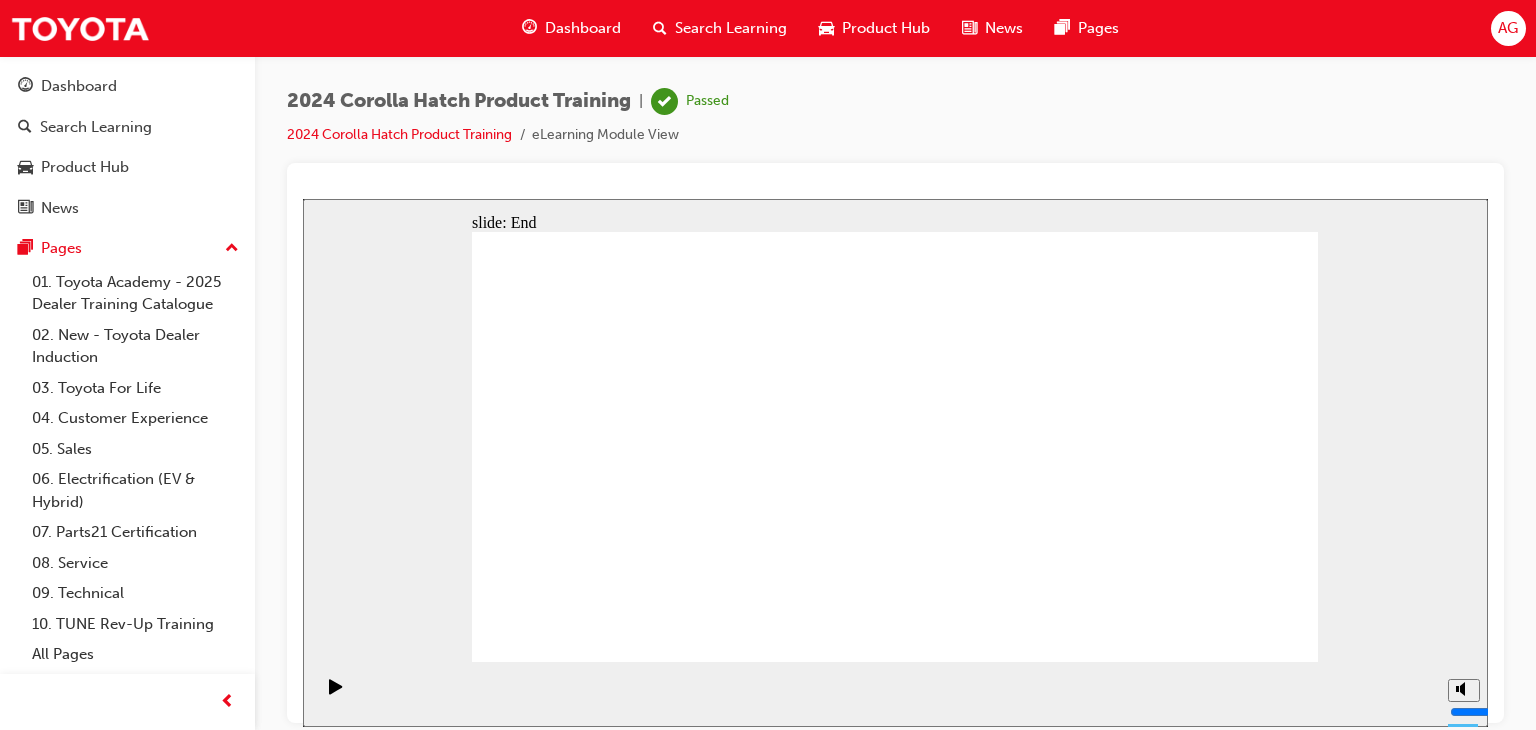 click 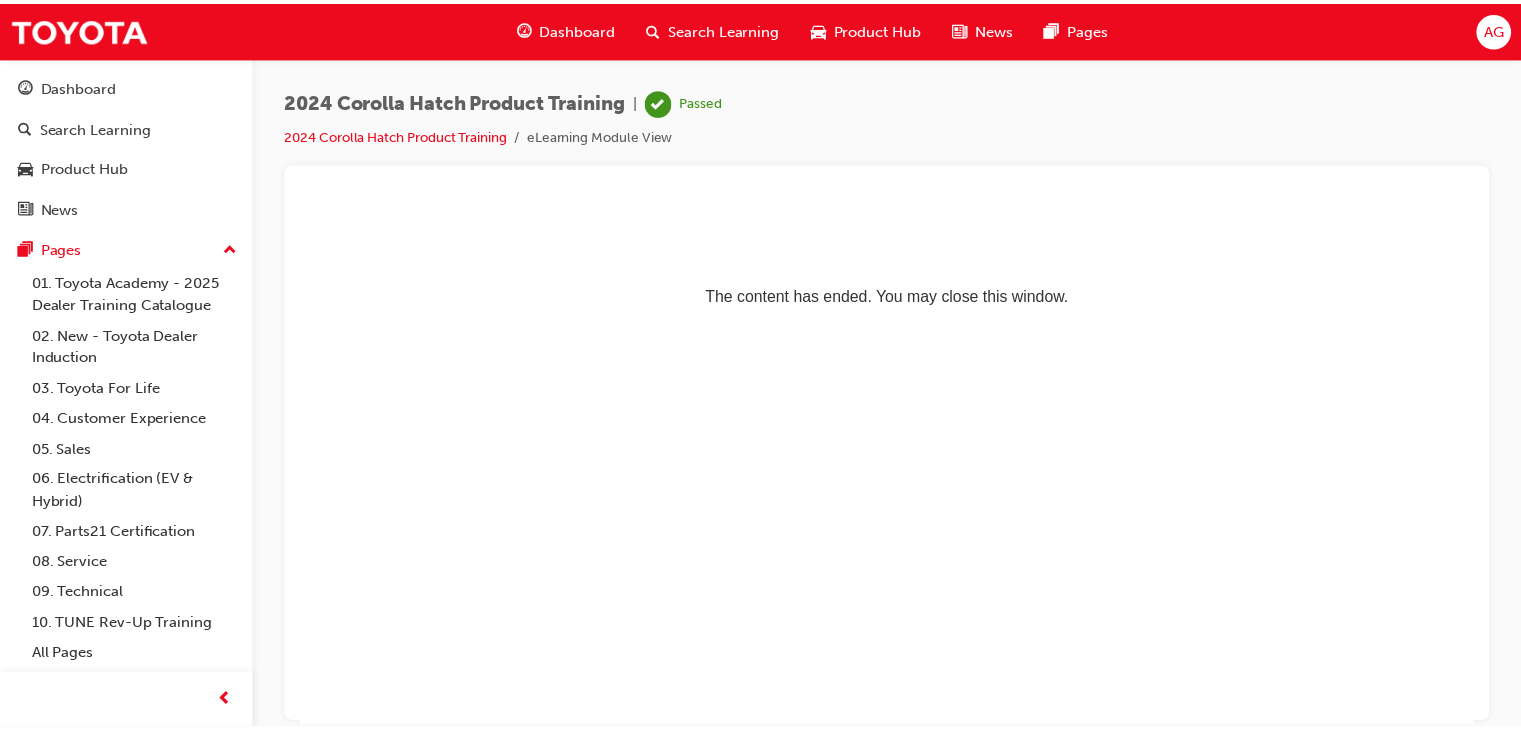 scroll, scrollTop: 0, scrollLeft: 0, axis: both 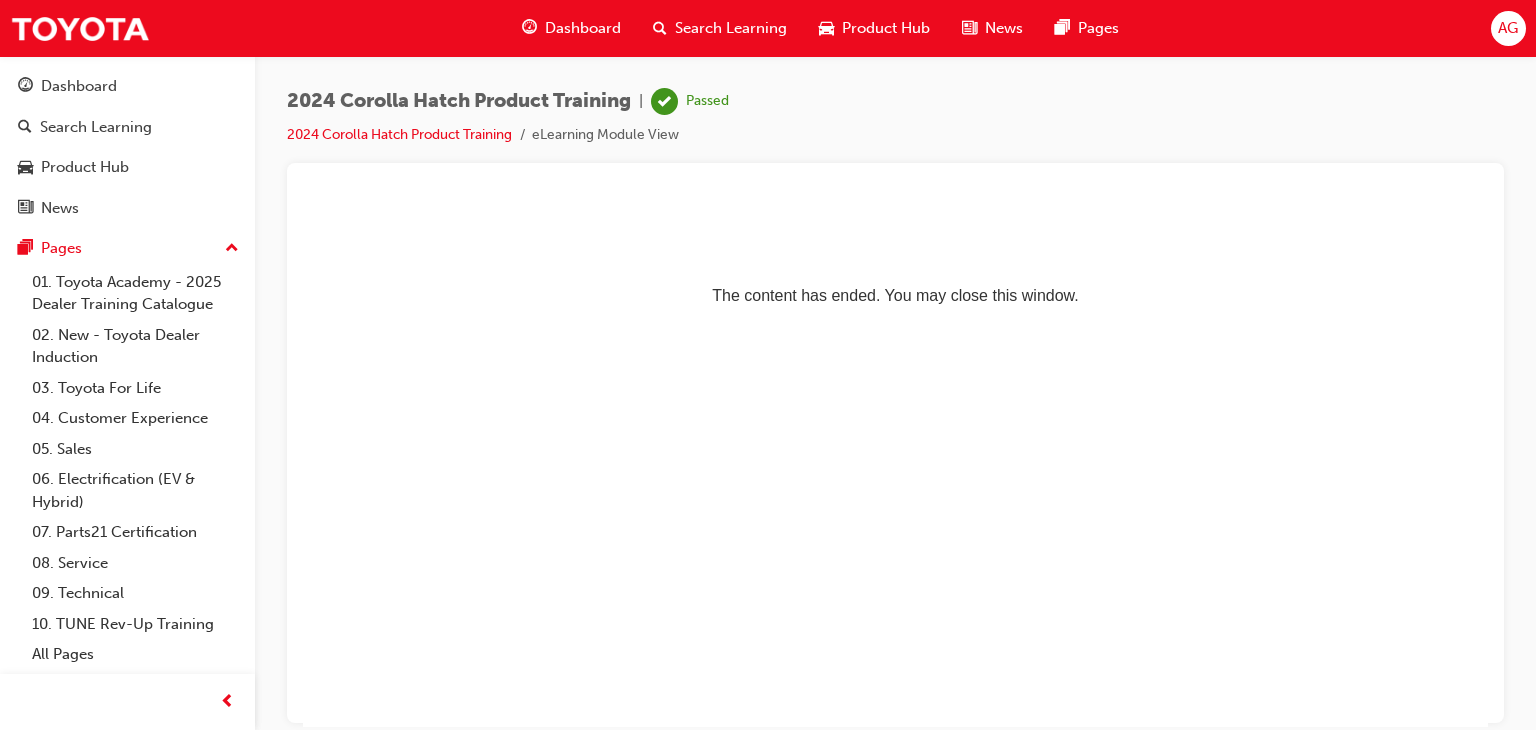 click at bounding box center (529, 28) 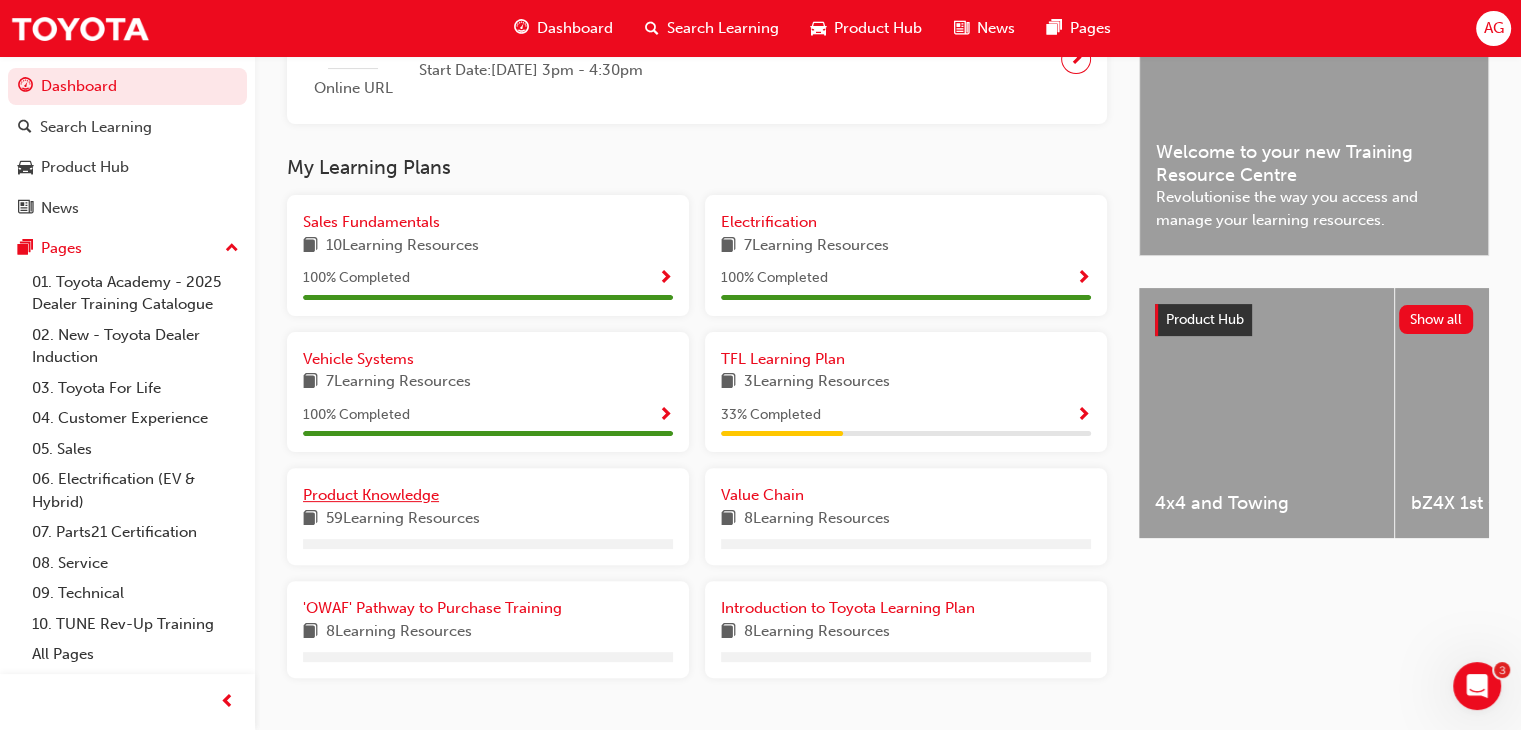 scroll, scrollTop: 562, scrollLeft: 0, axis: vertical 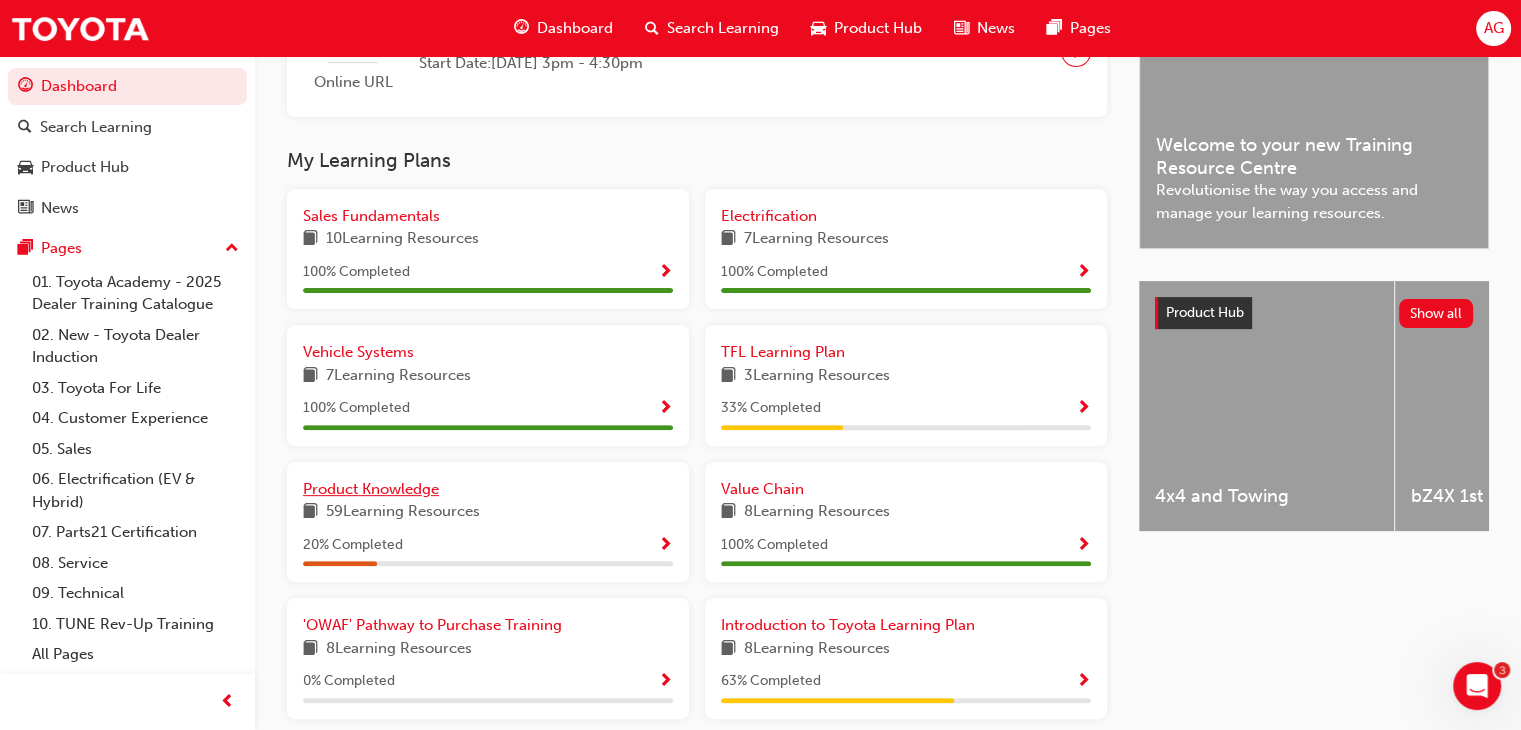 click on "Product Knowledge" at bounding box center (371, 489) 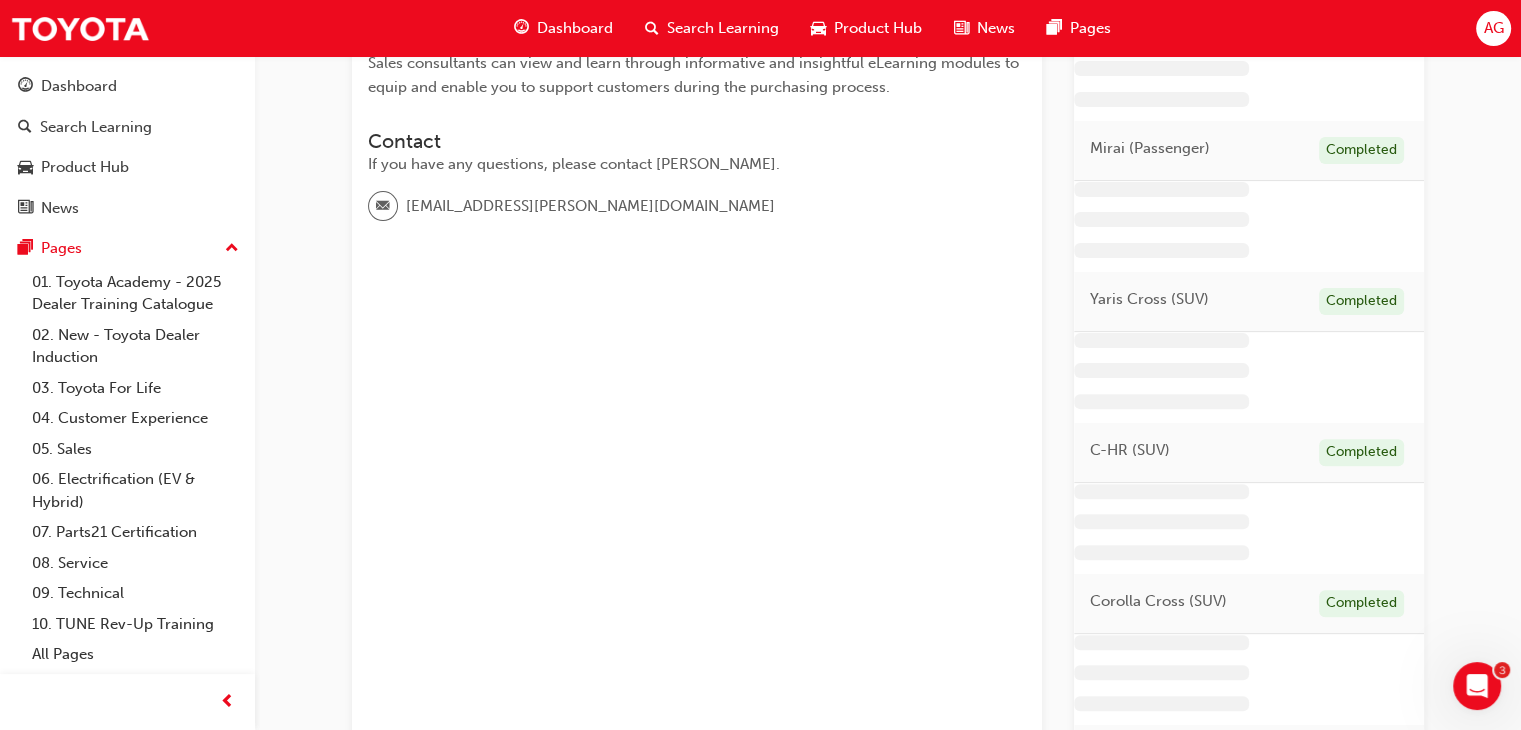 scroll, scrollTop: 0, scrollLeft: 0, axis: both 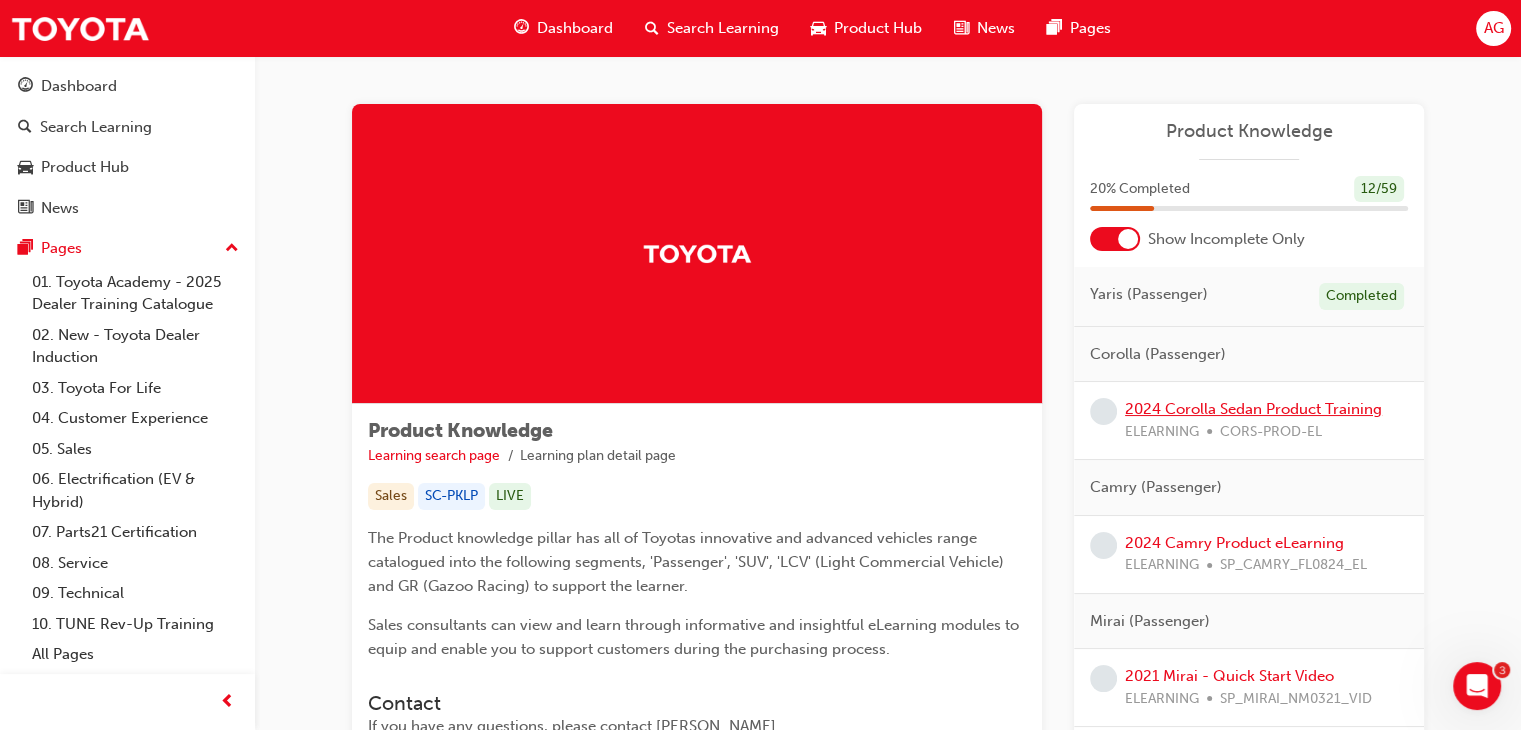 click on "2024 Corolla Sedan Product Training" at bounding box center [1253, 409] 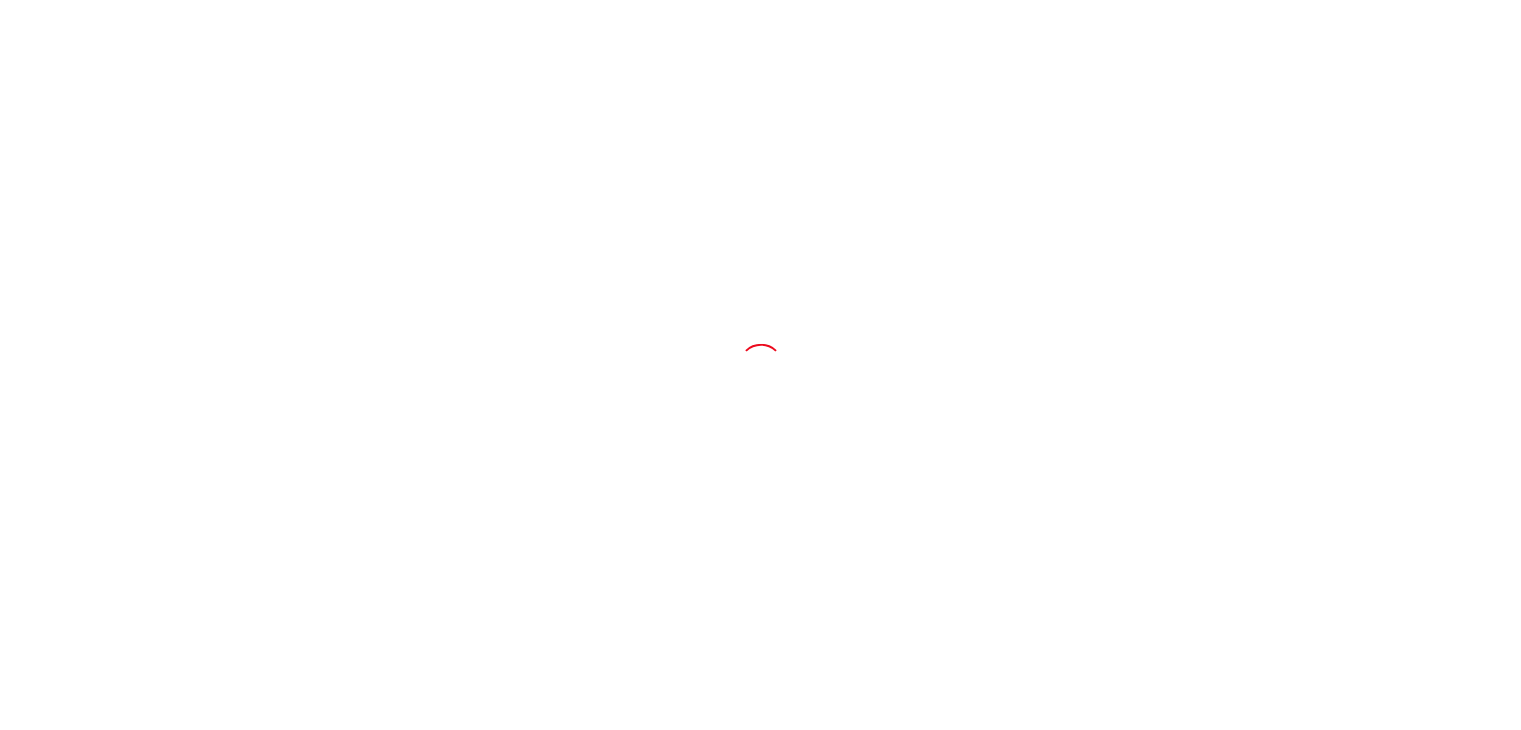 scroll, scrollTop: 0, scrollLeft: 0, axis: both 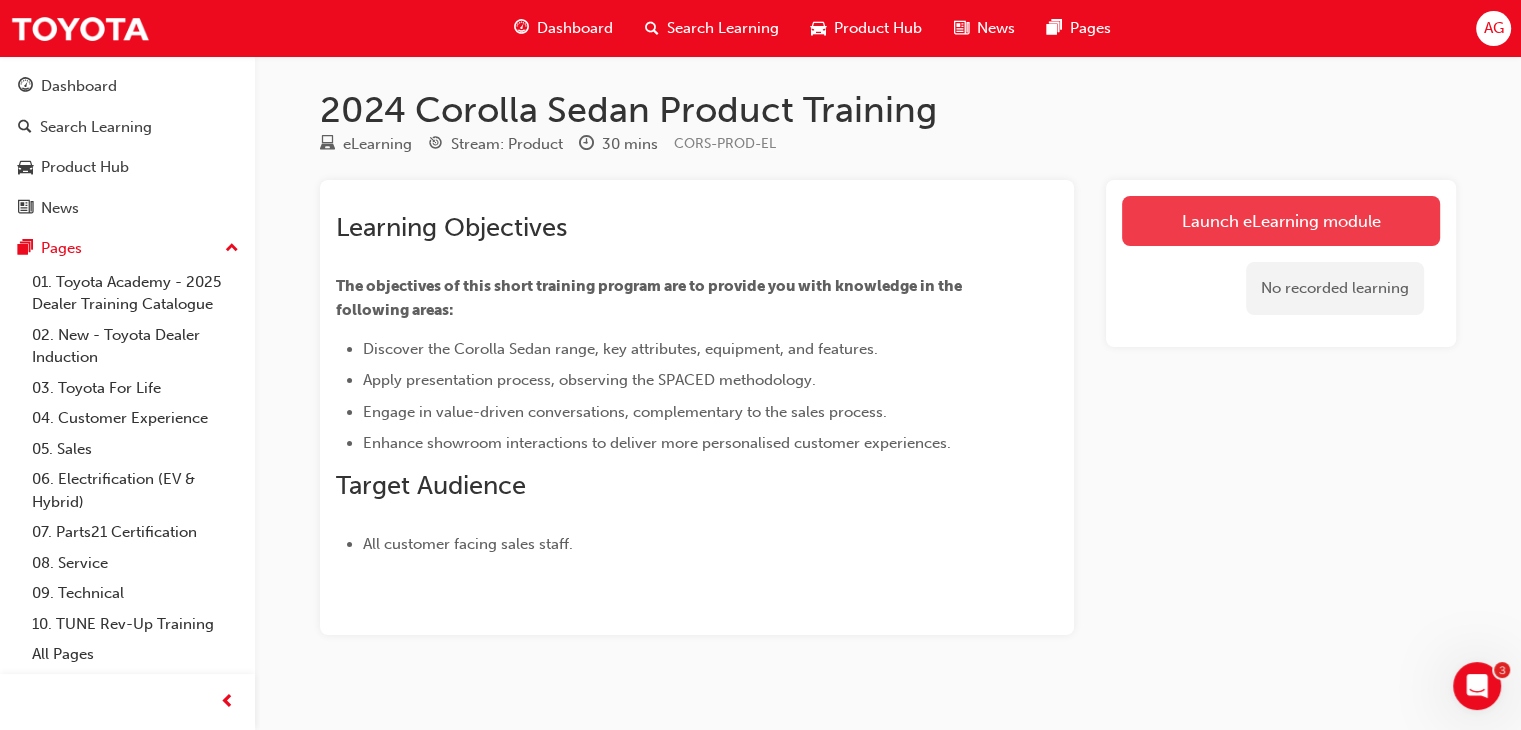 click on "Launch eLearning module" at bounding box center (1281, 221) 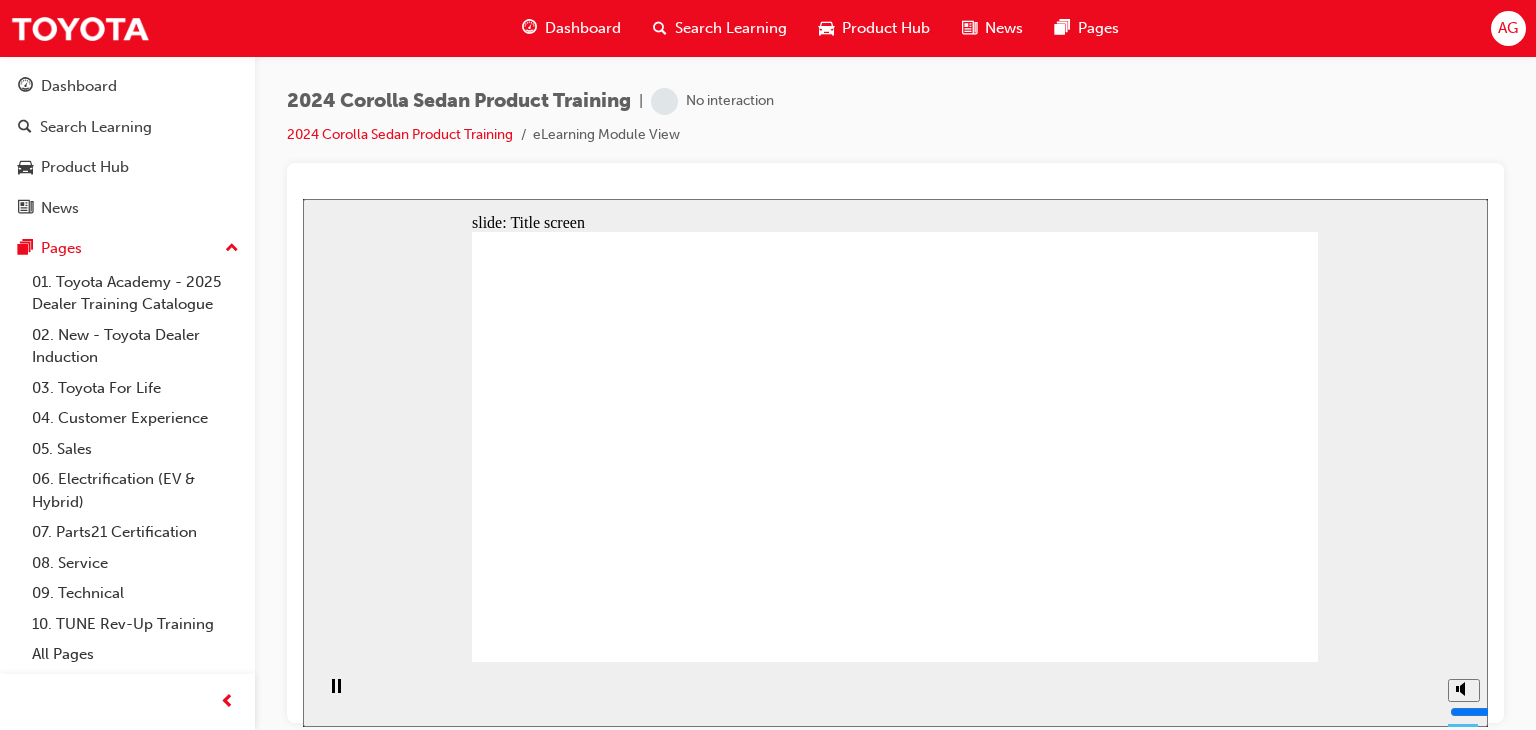 scroll, scrollTop: 0, scrollLeft: 0, axis: both 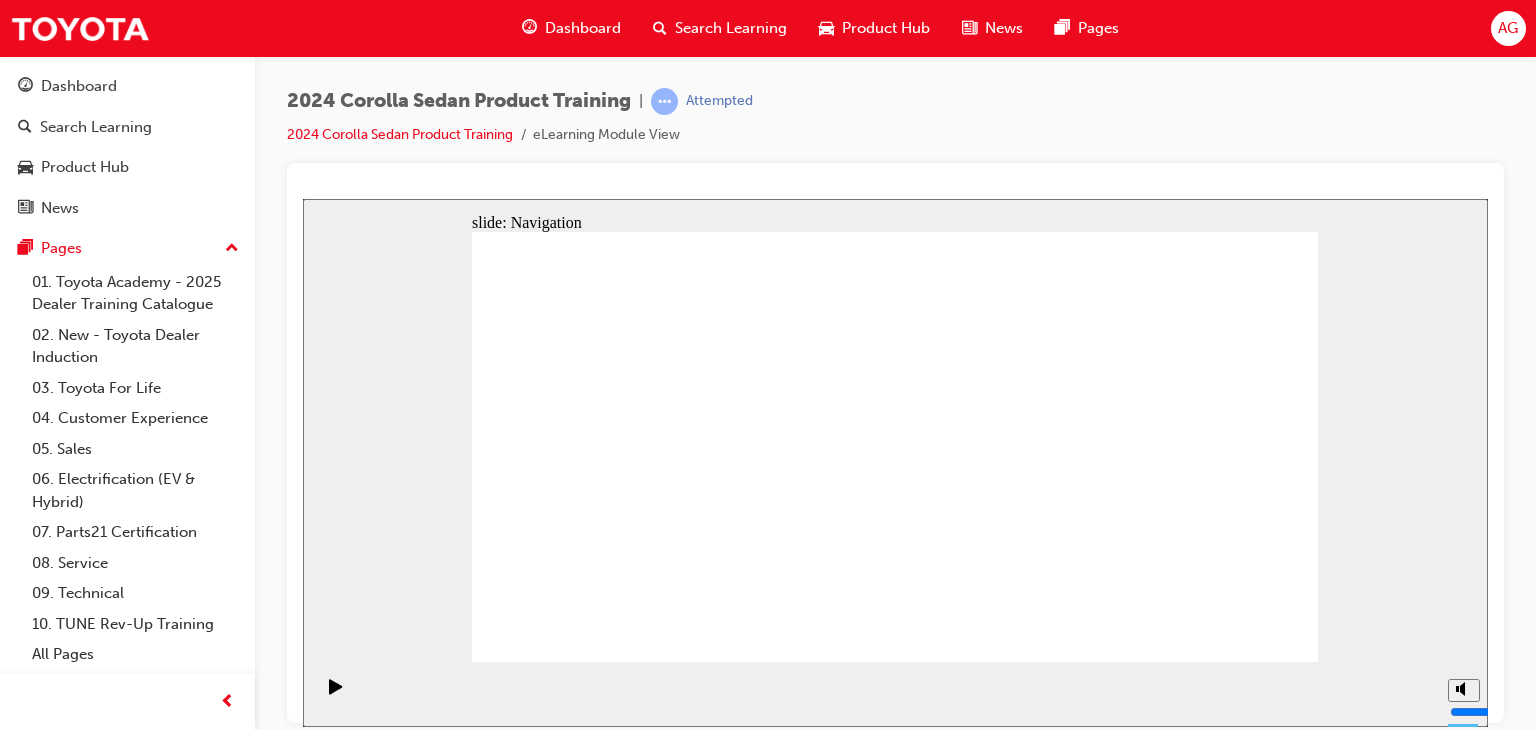 click 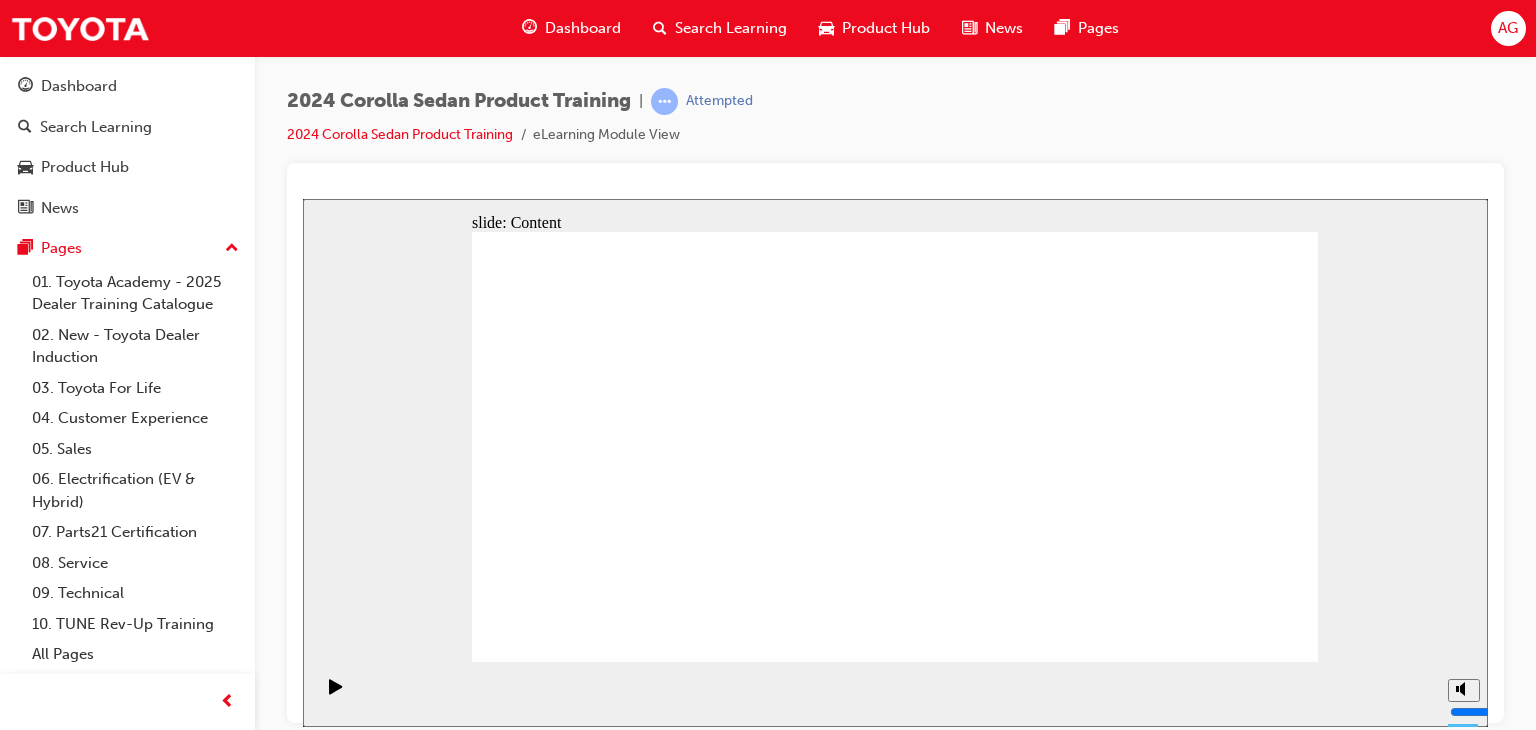 click 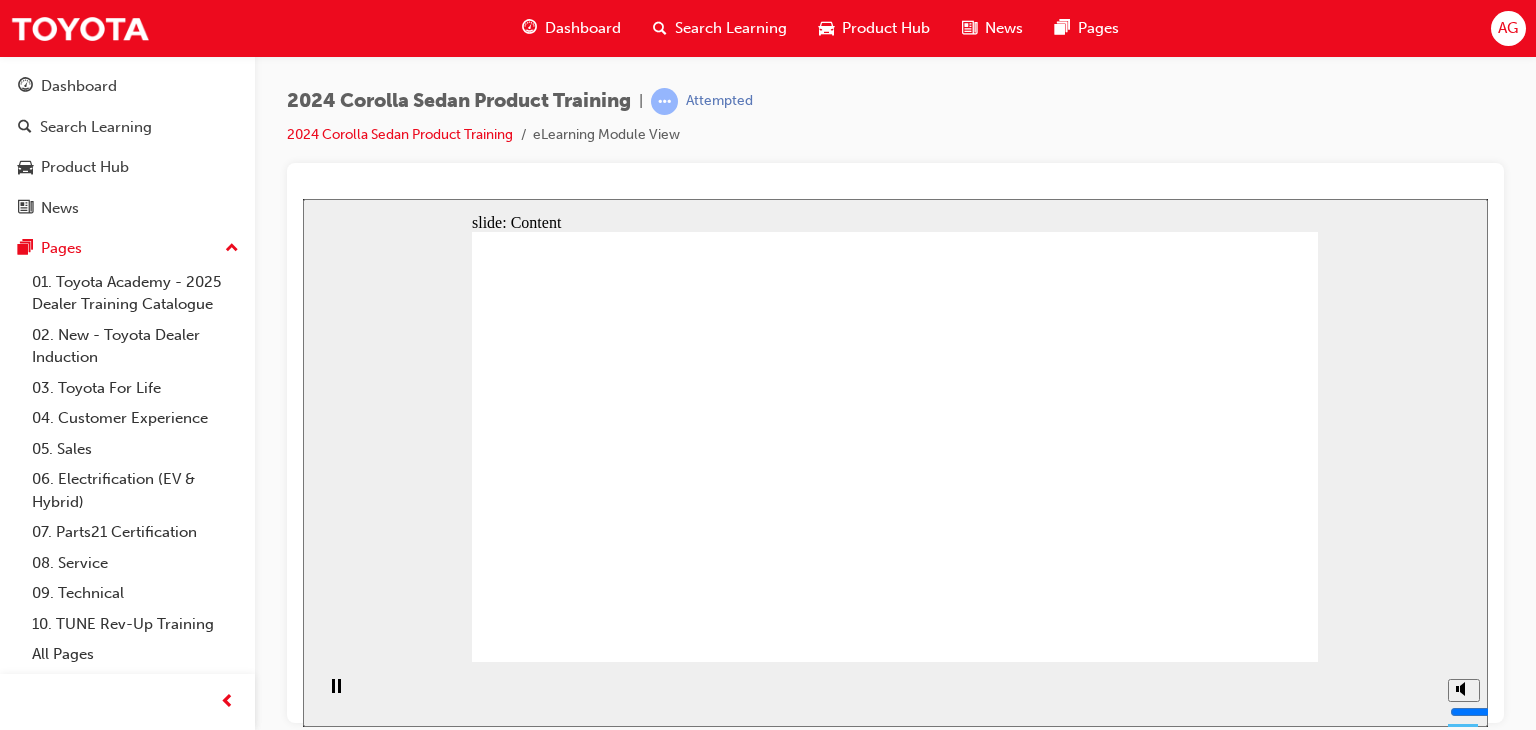 drag, startPoint x: 1152, startPoint y: 515, endPoint x: 1180, endPoint y: 556, distance: 49.648766 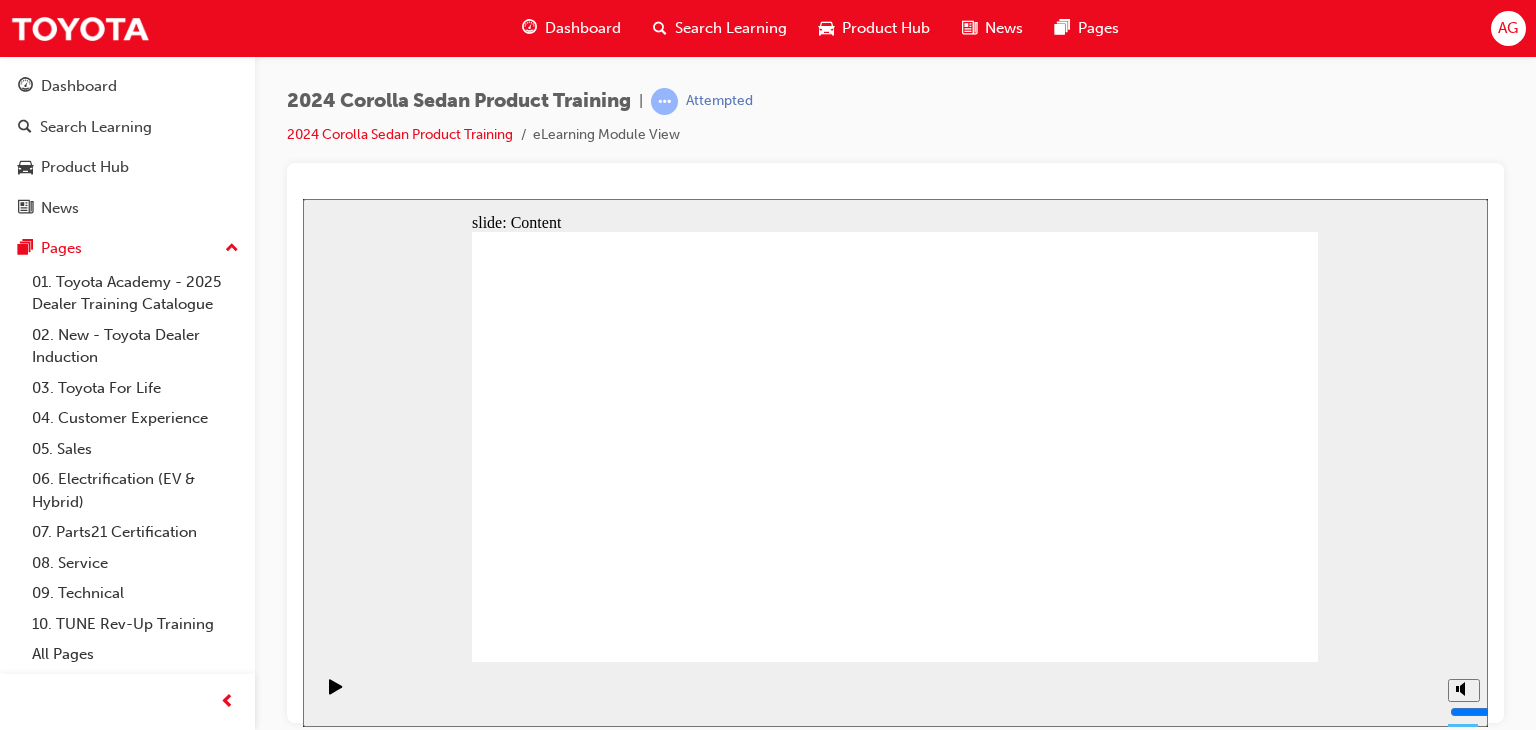 click 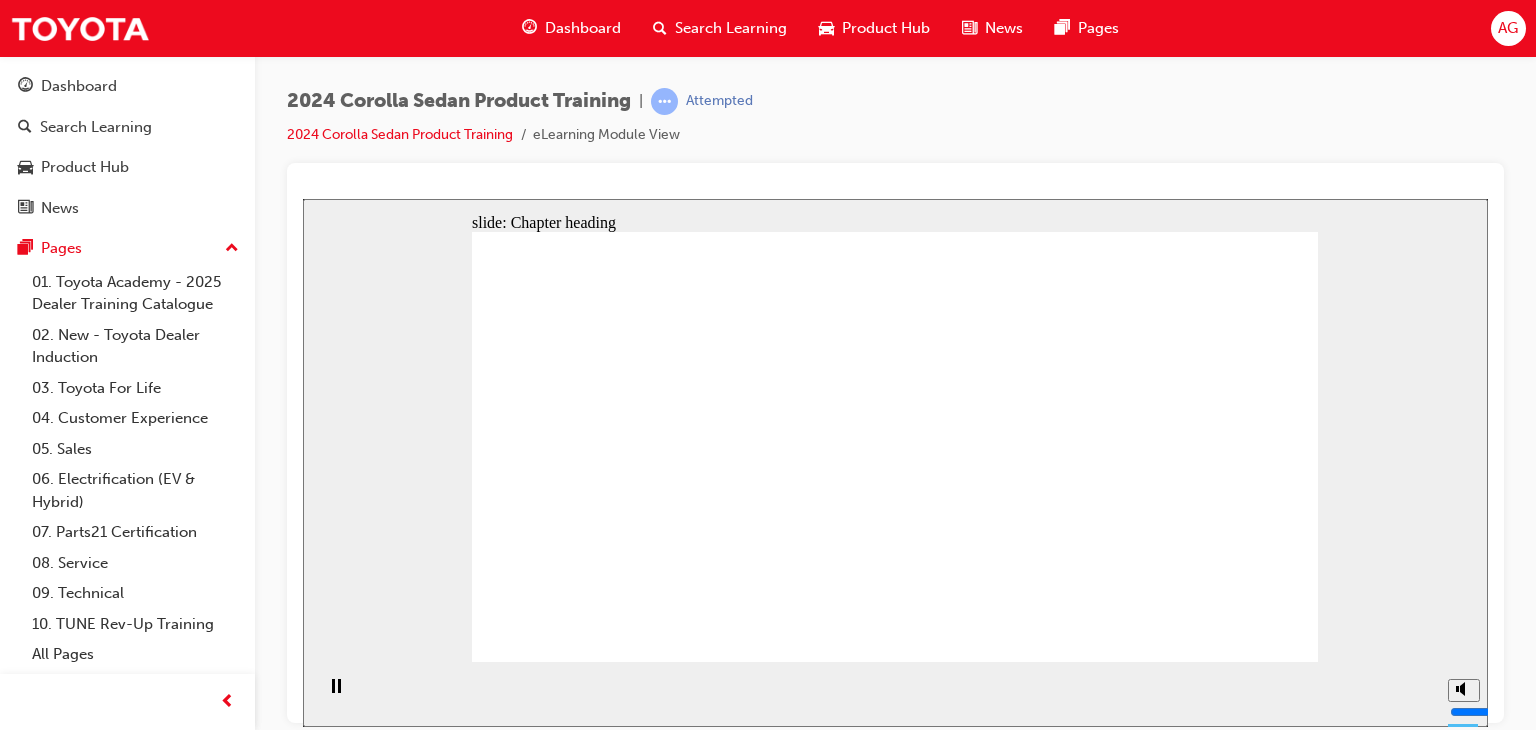 click 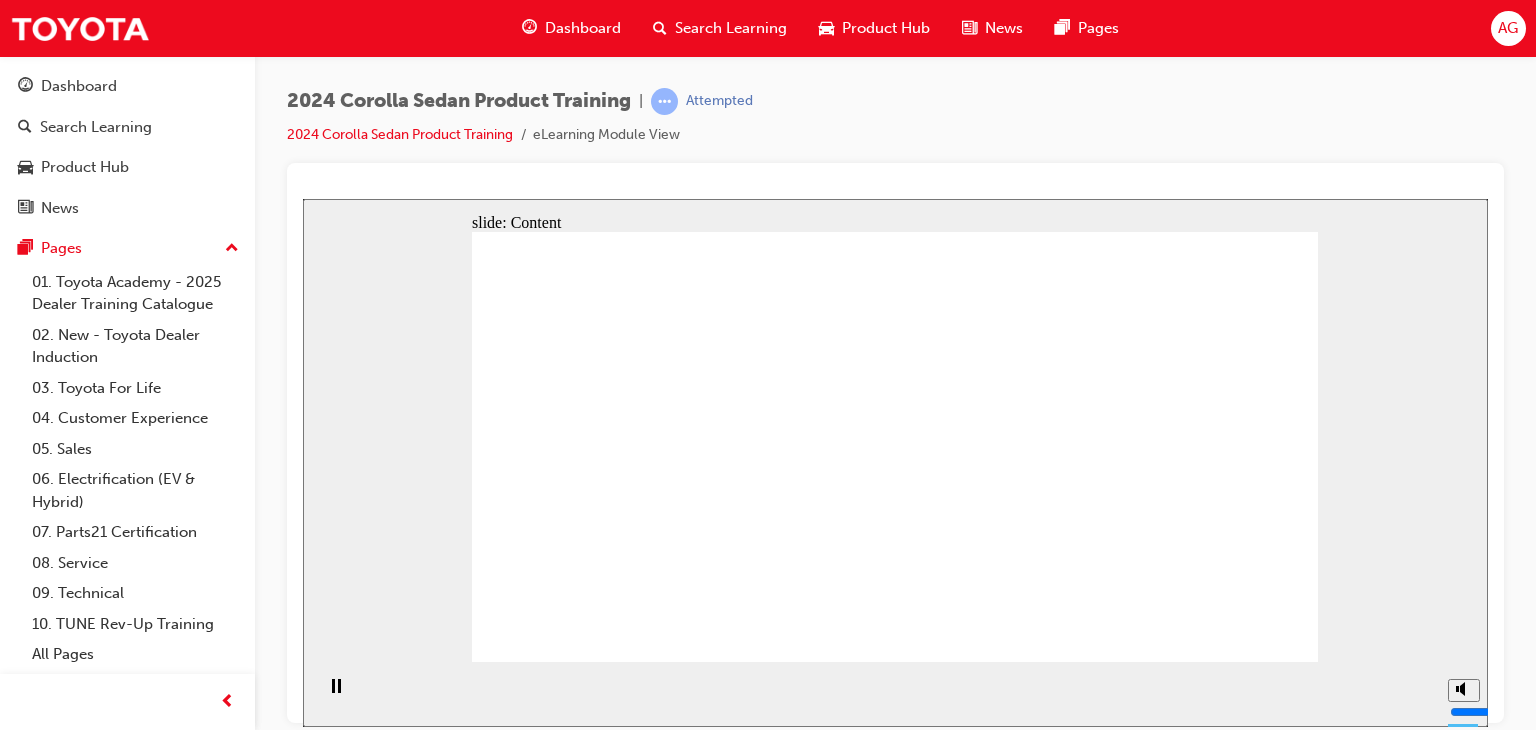 click 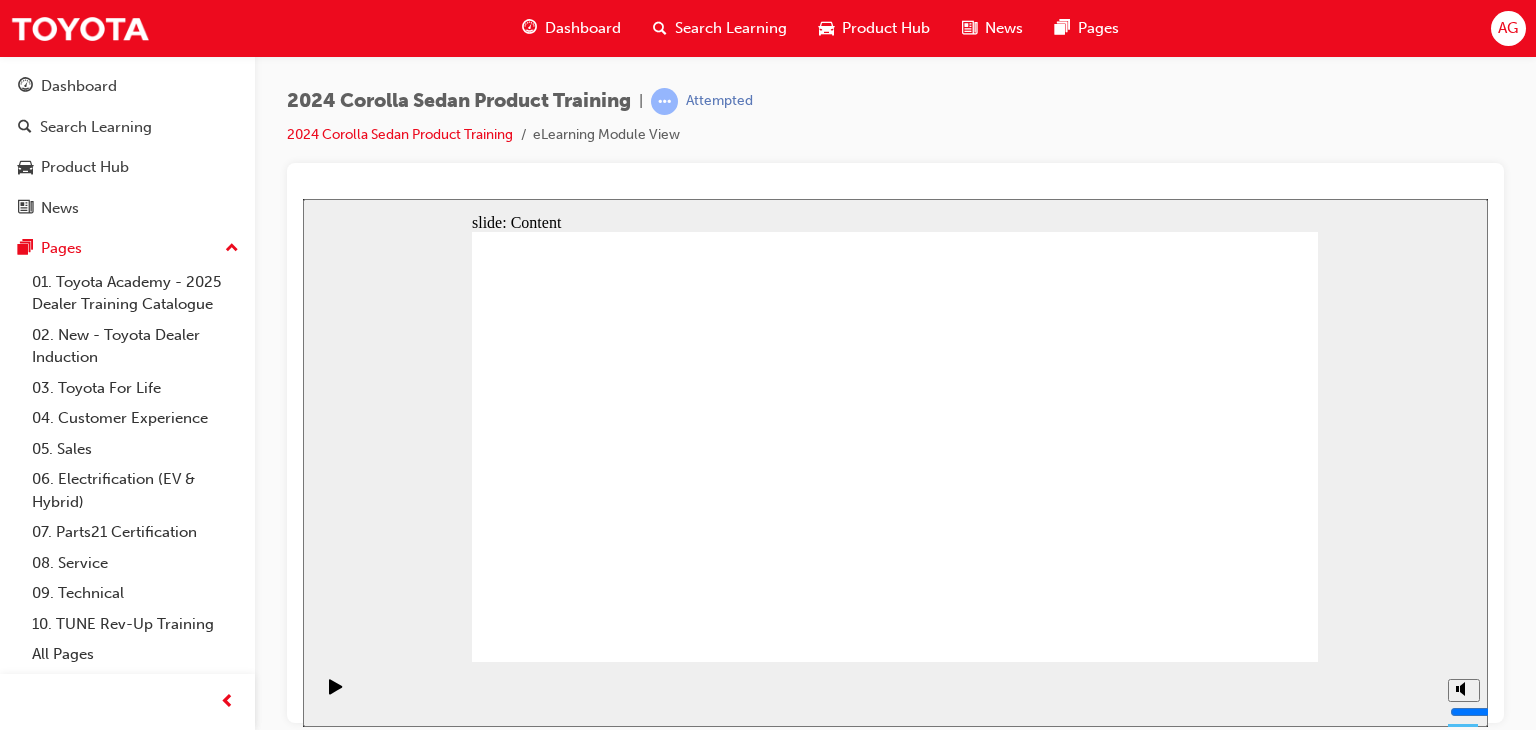click 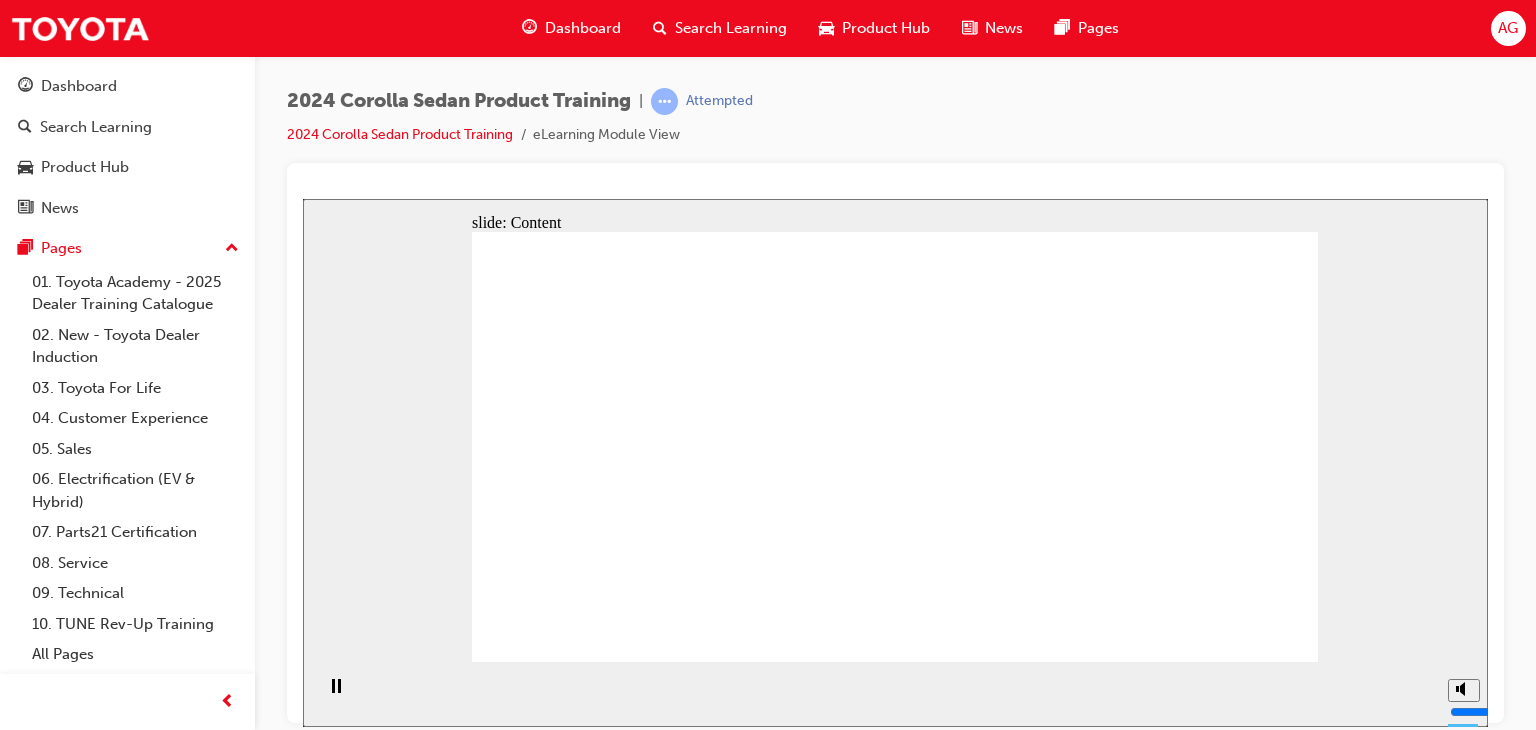 click 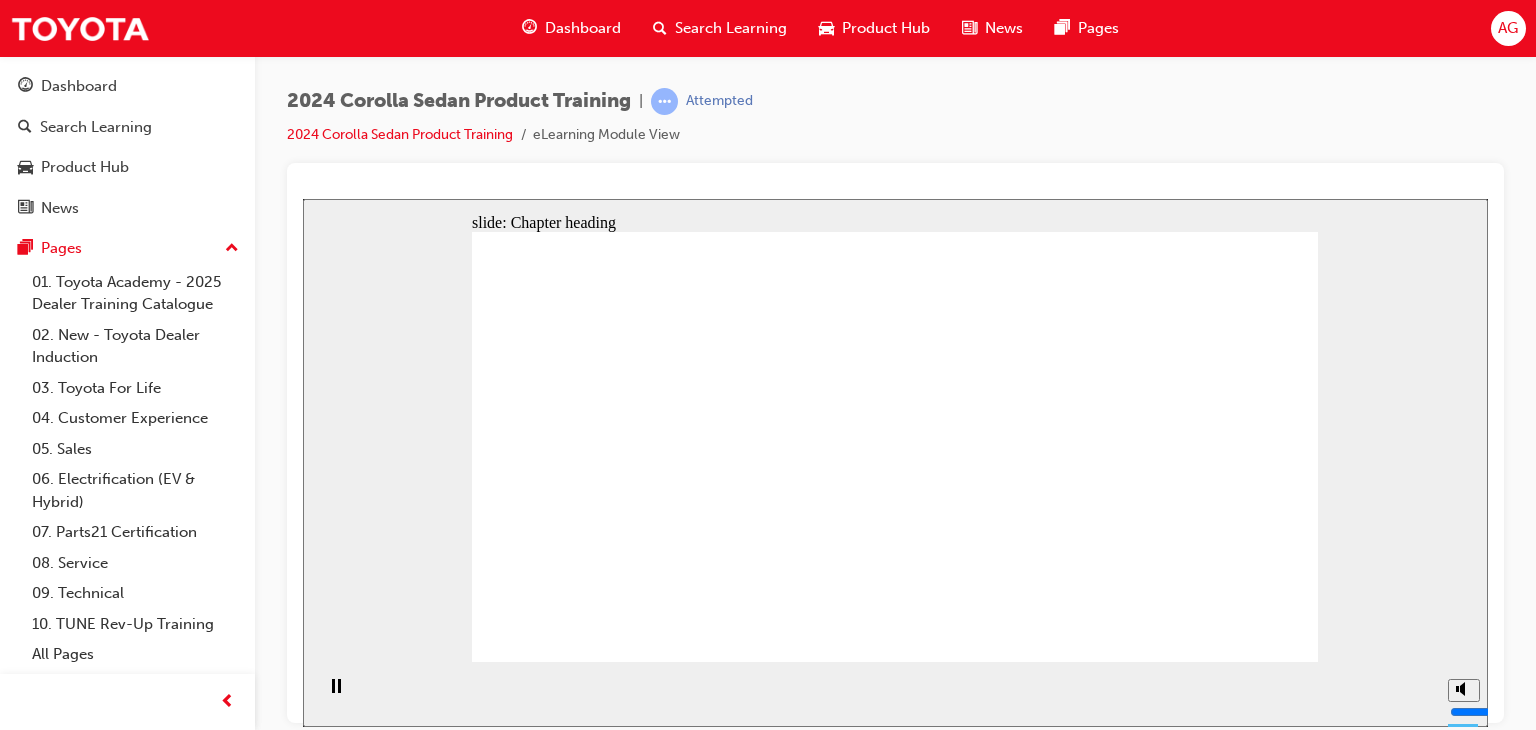 click 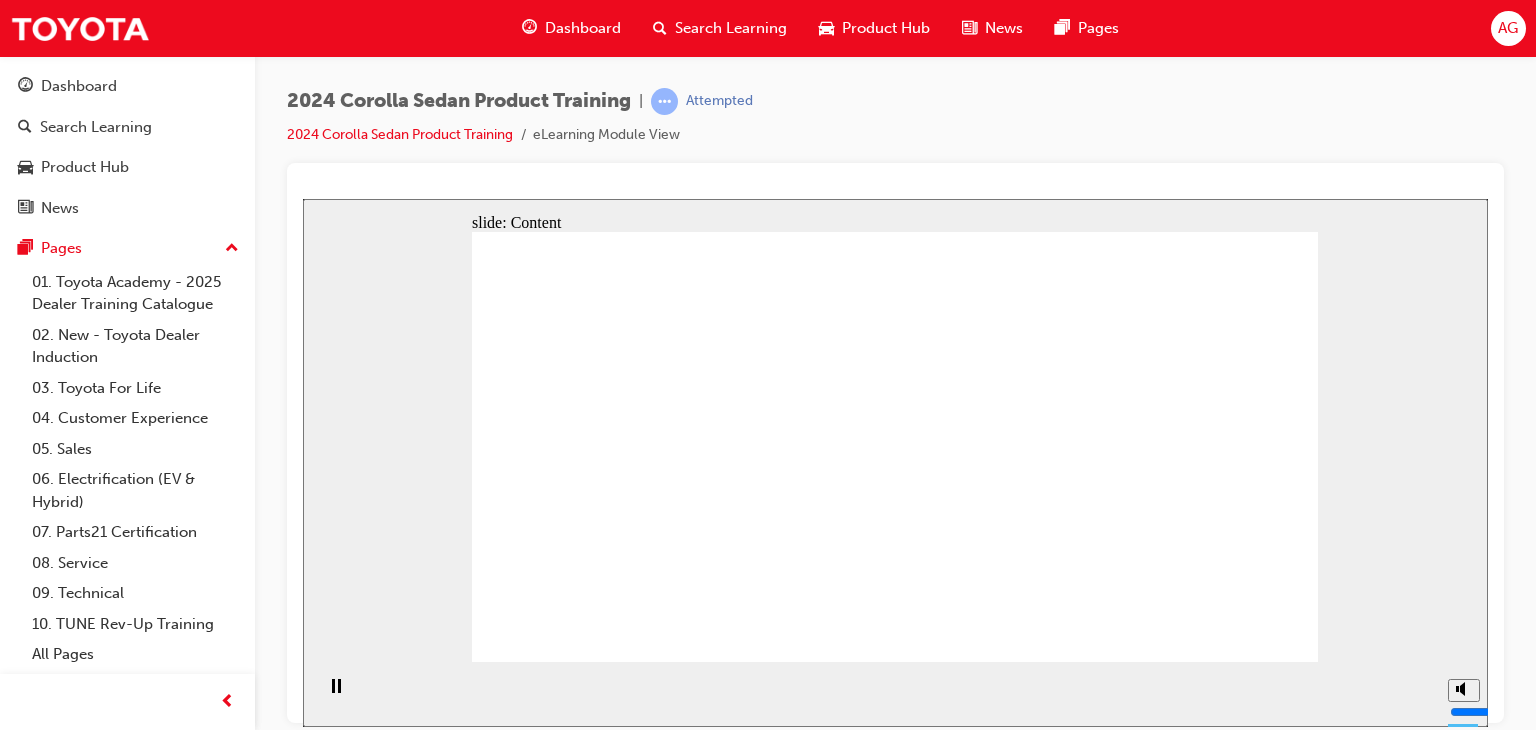 drag, startPoint x: 738, startPoint y: 656, endPoint x: 796, endPoint y: 619, distance: 68.7968 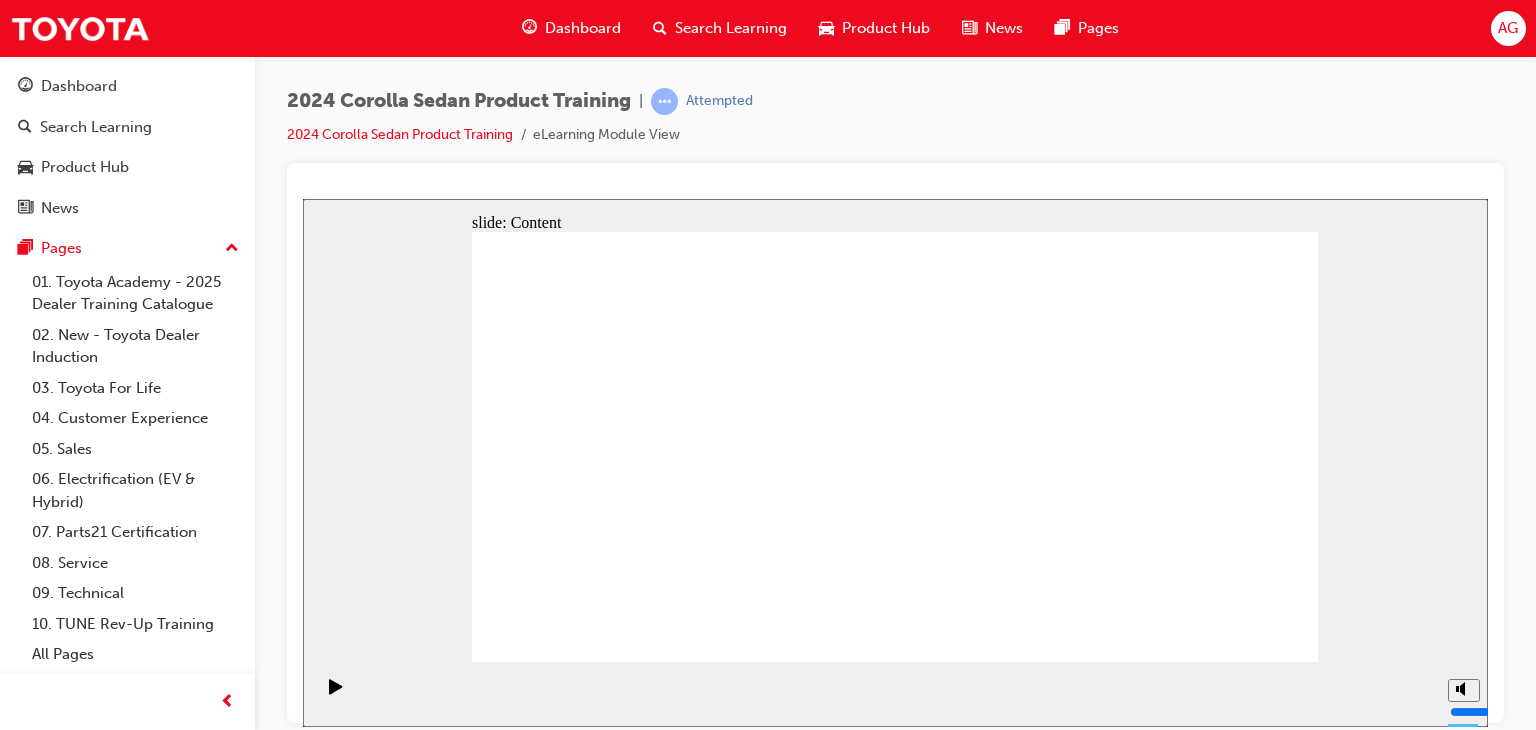 click 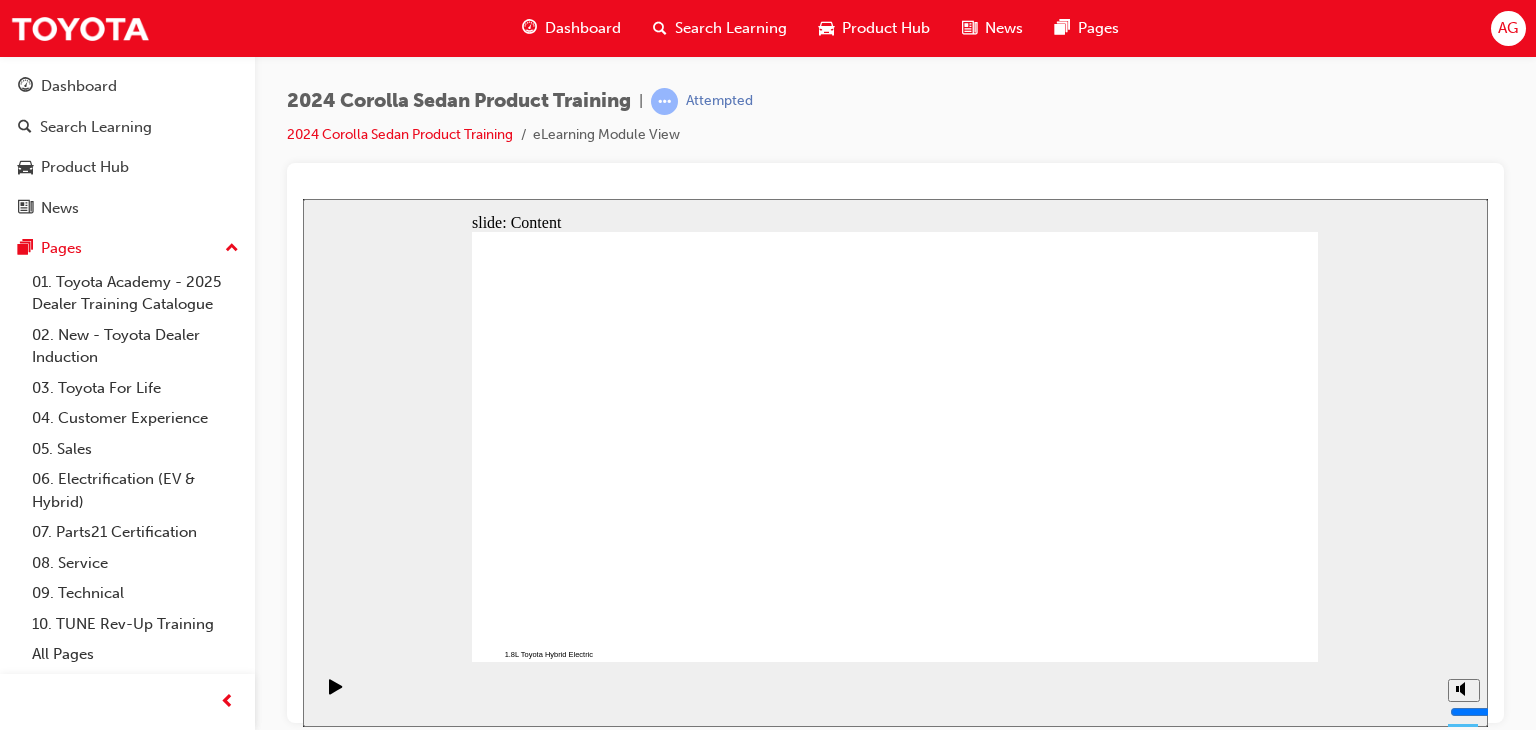 click 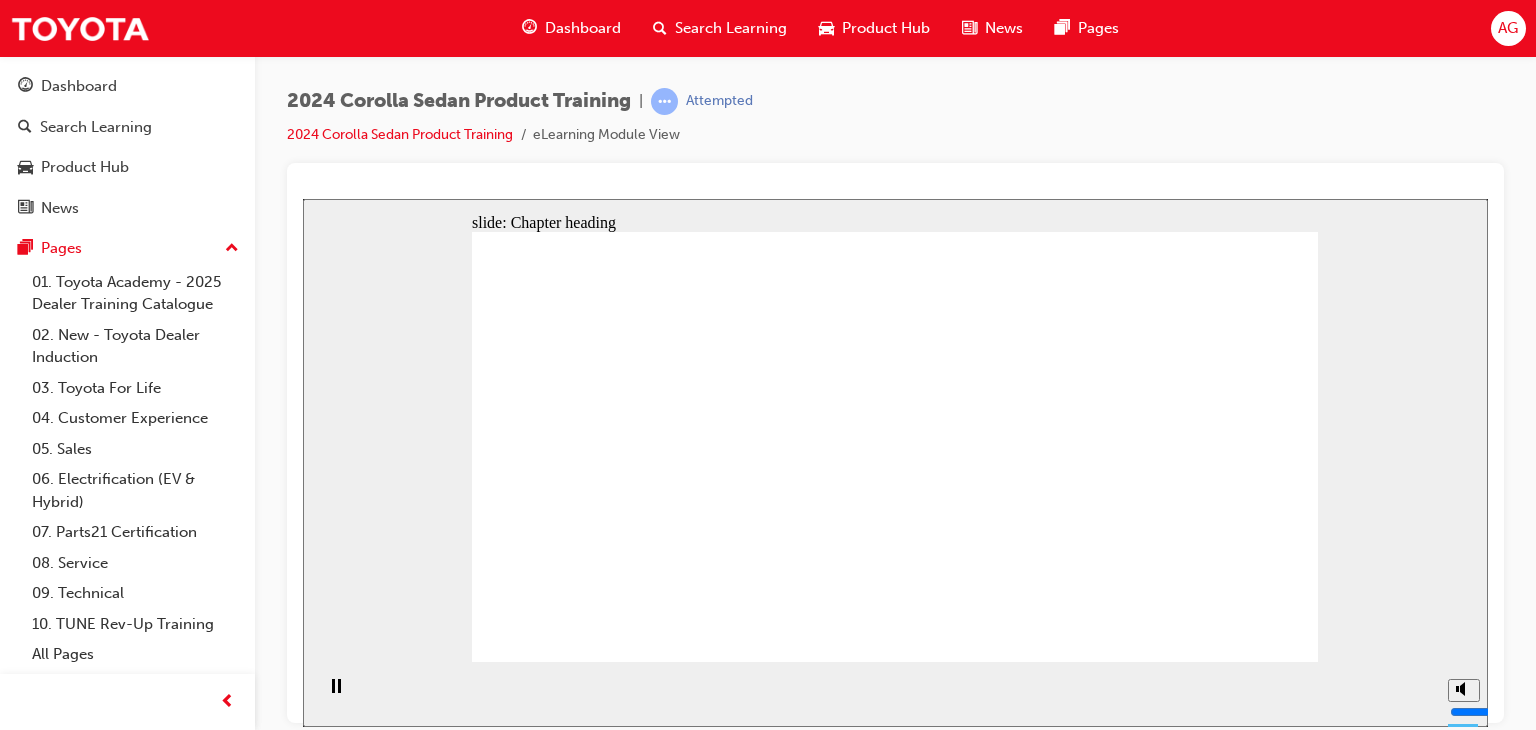 click 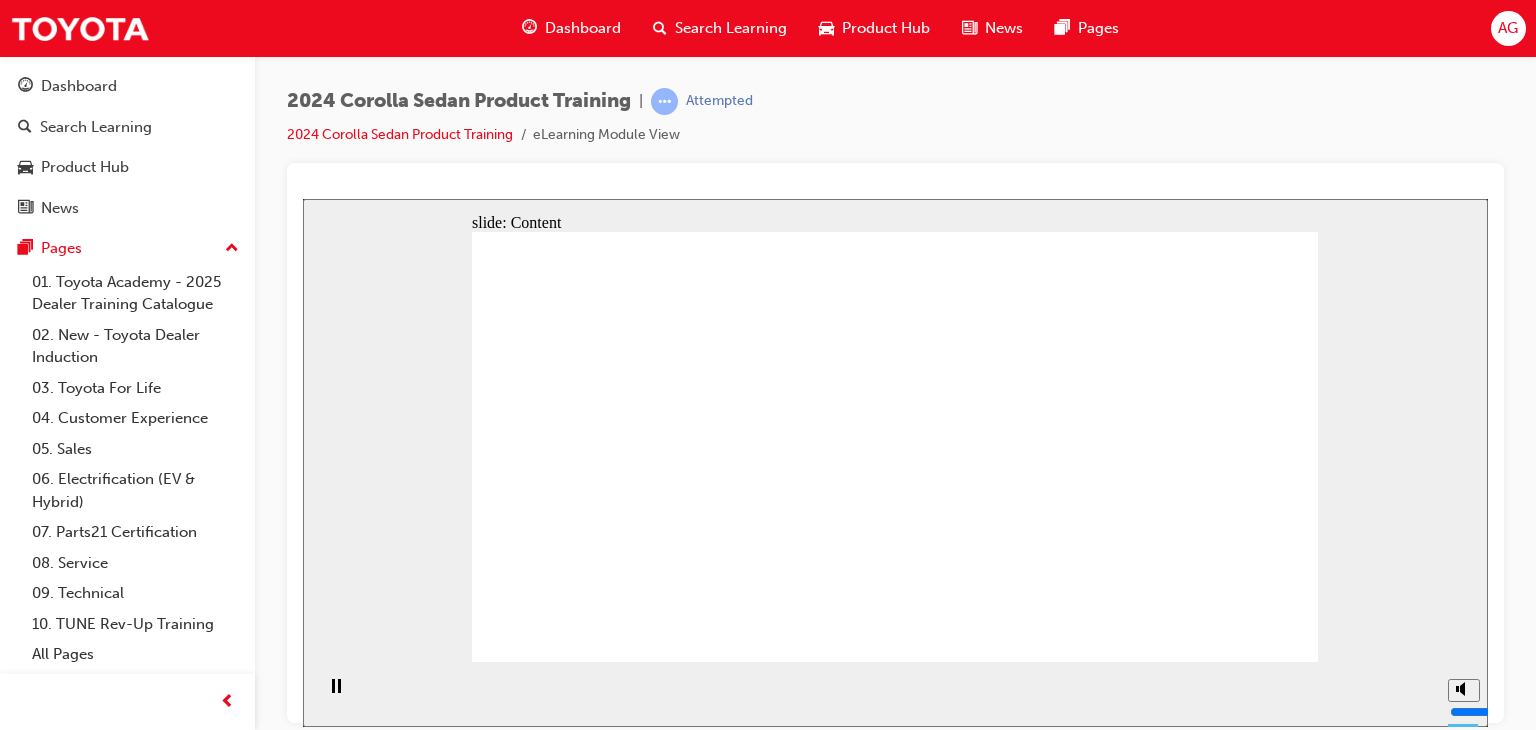 click 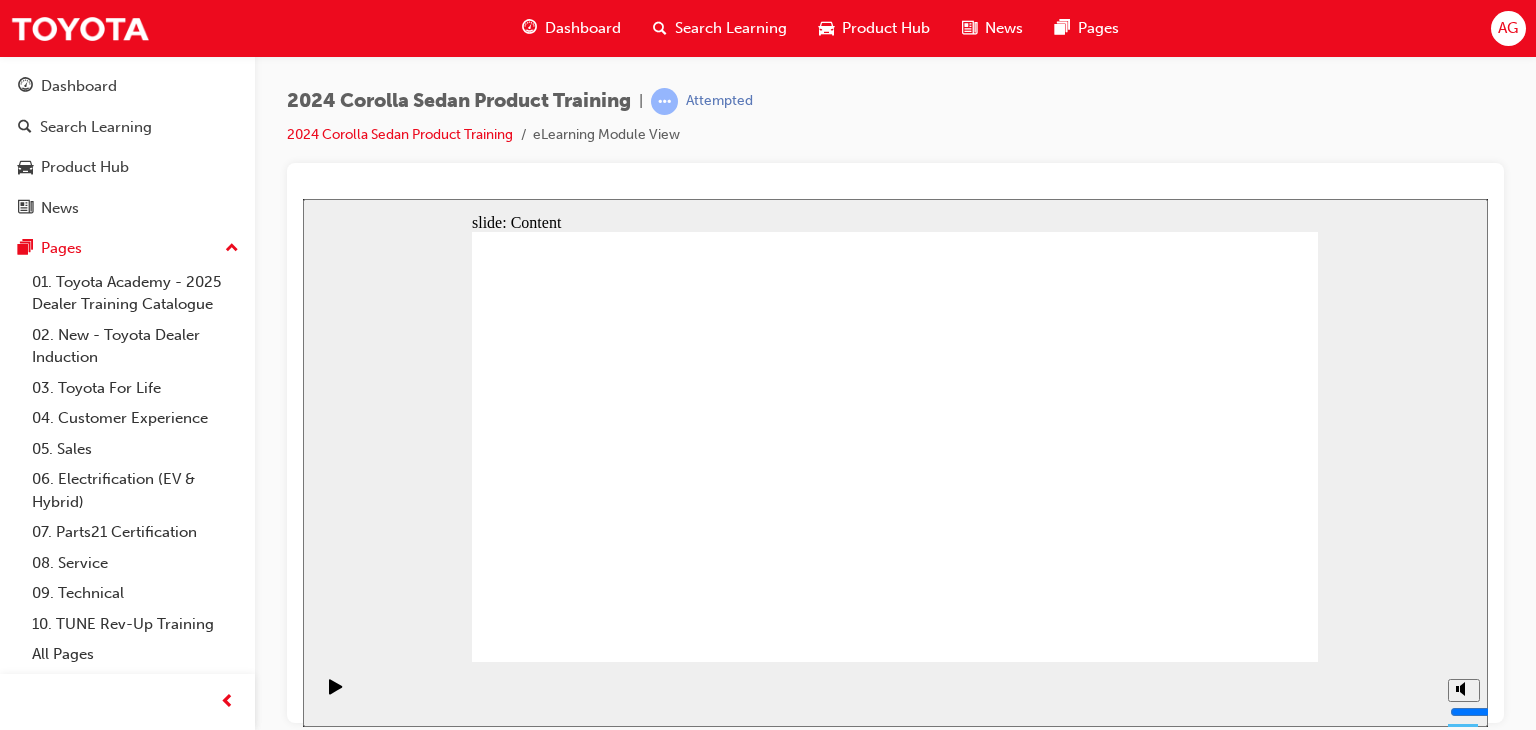 click 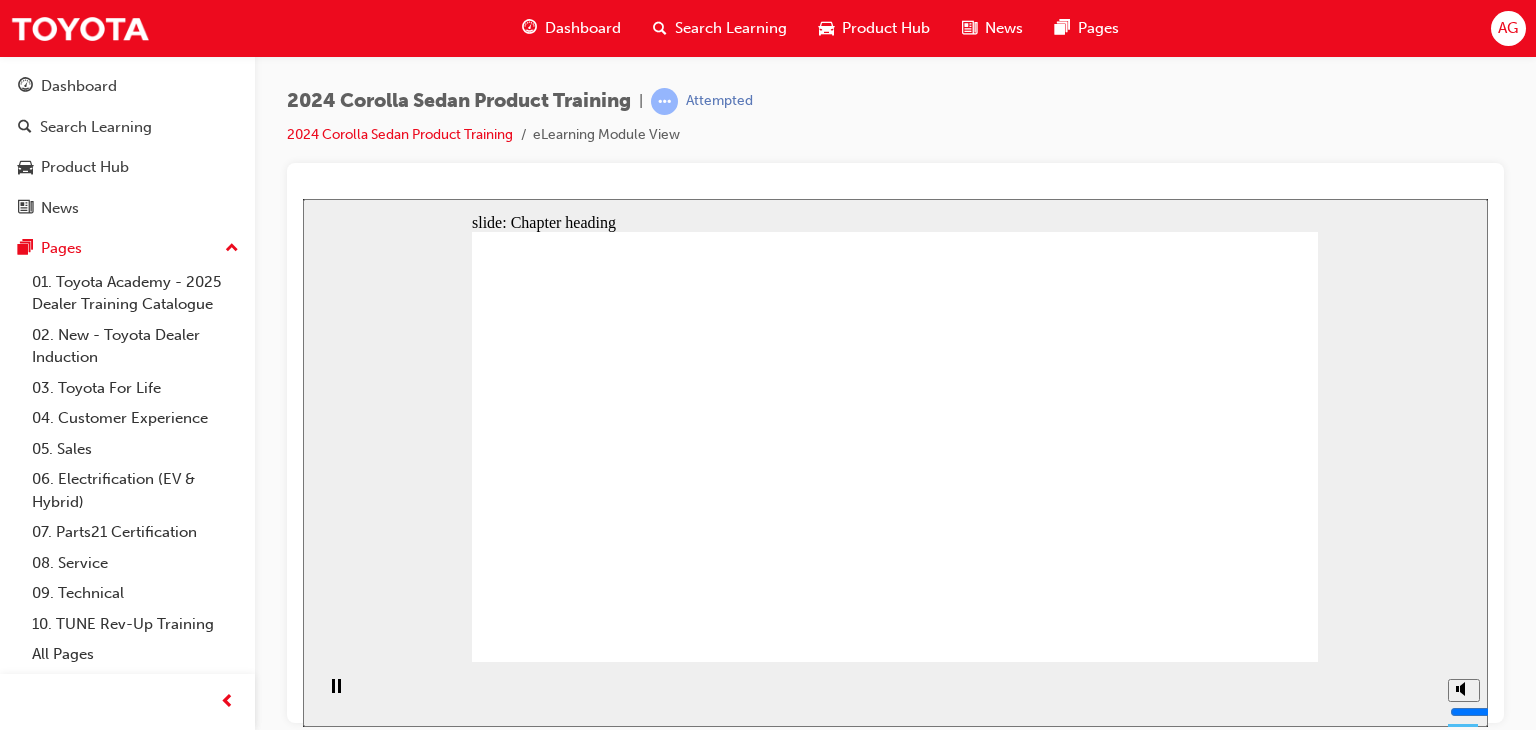 click 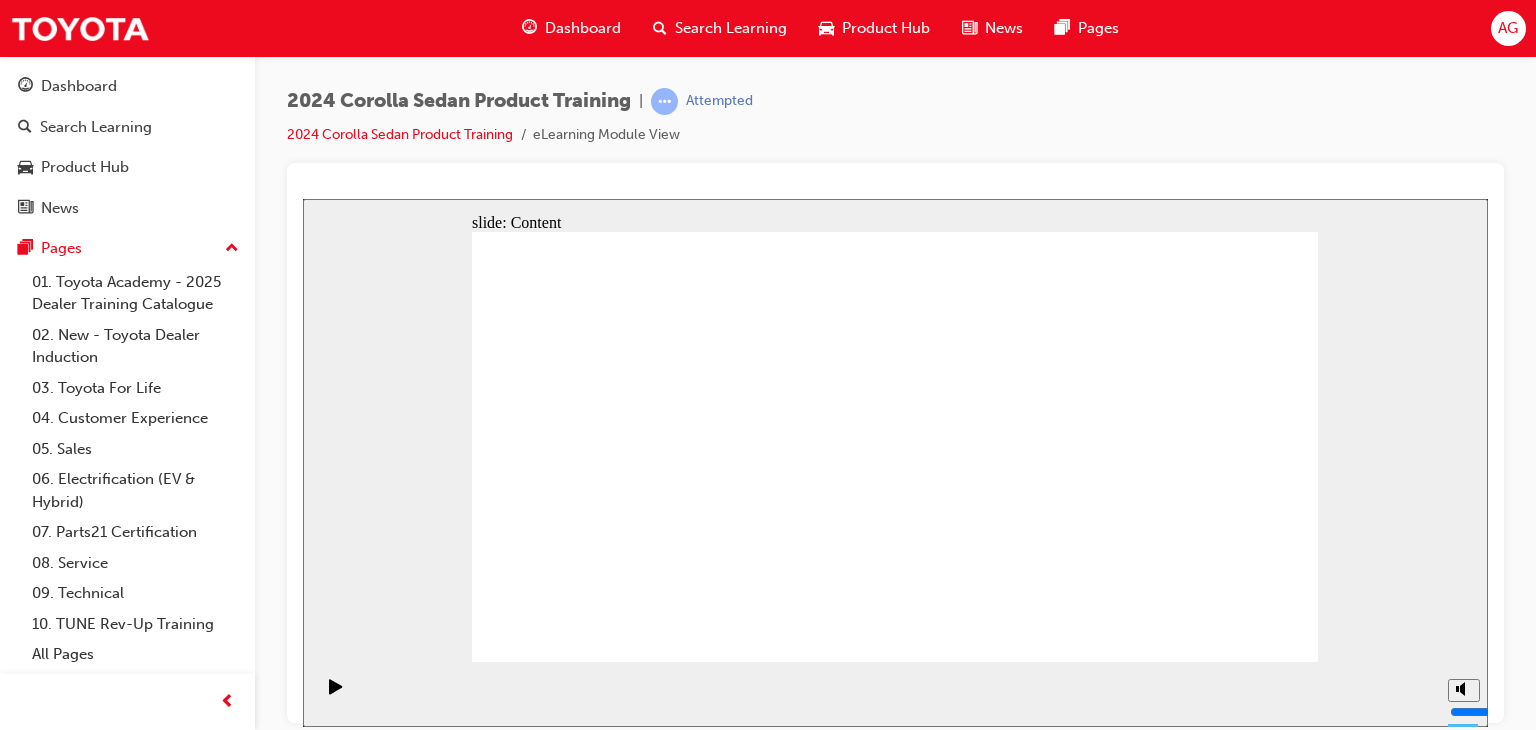 click 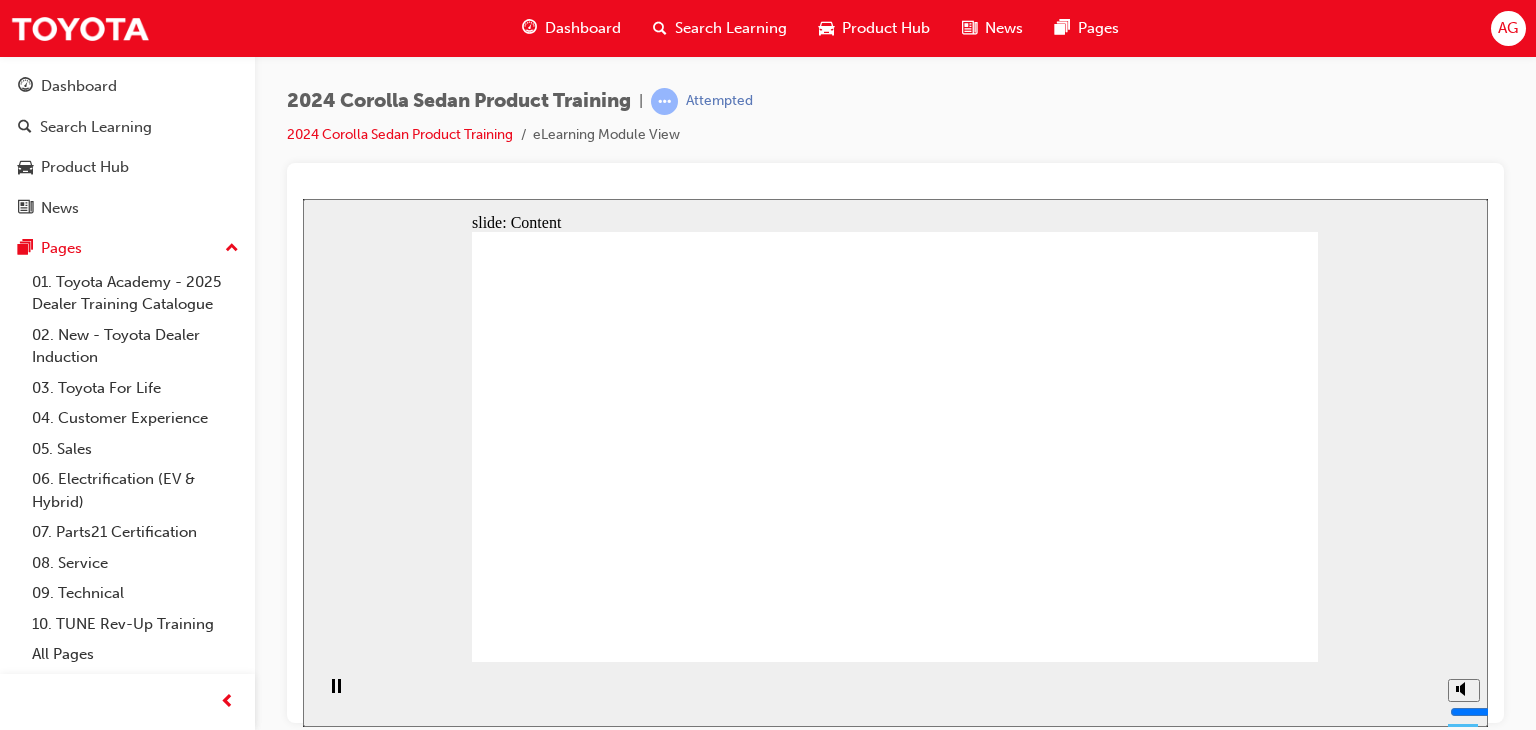 click at bounding box center (895, 1403) 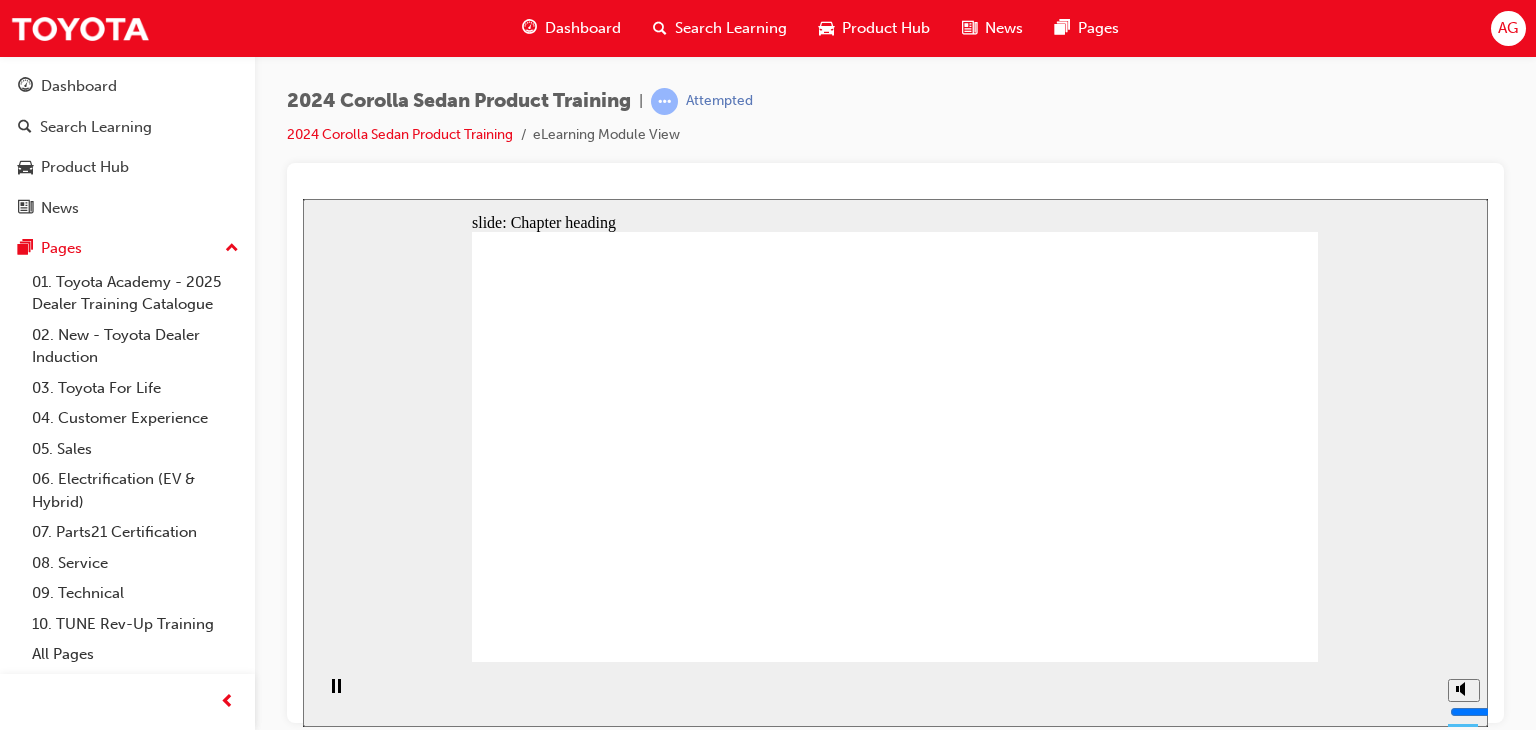 click 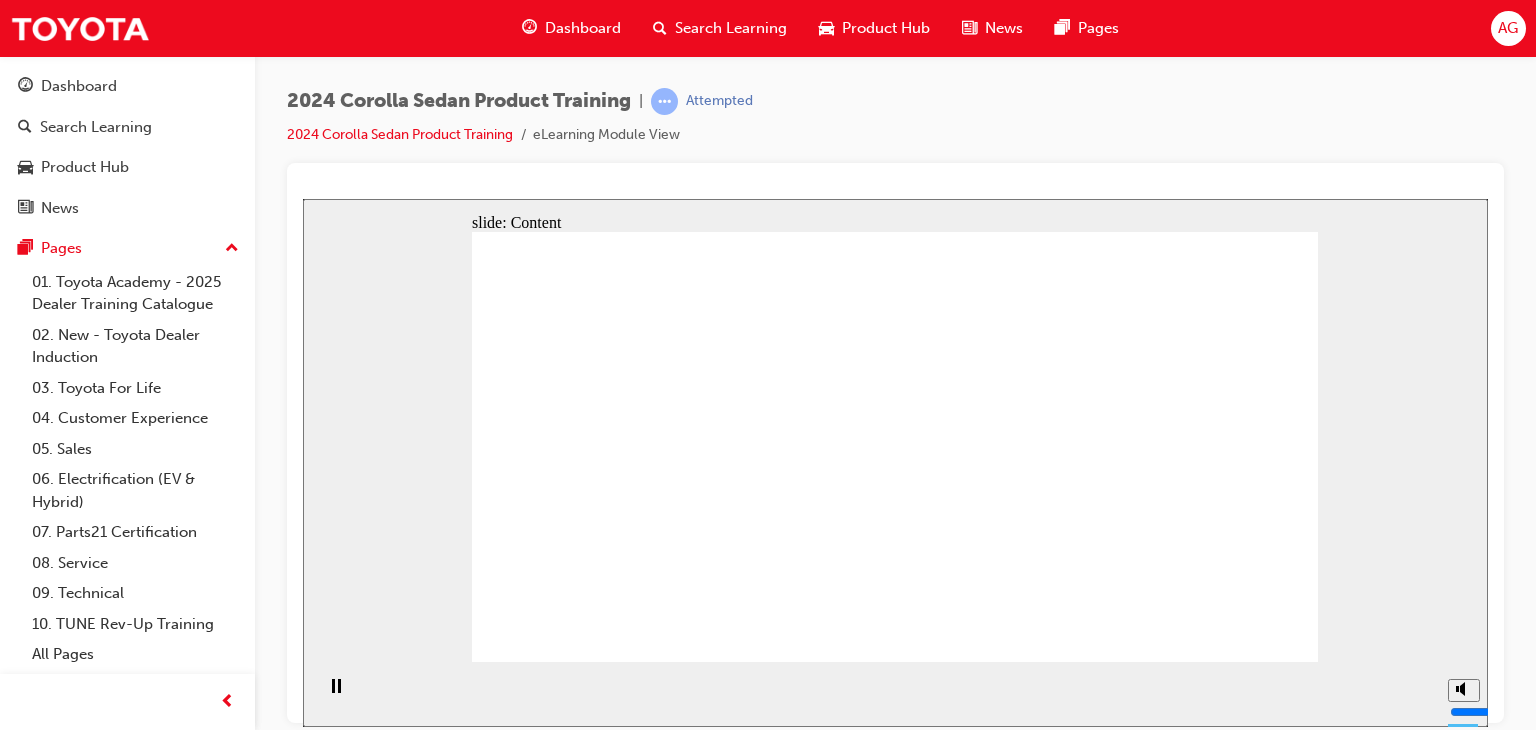 click 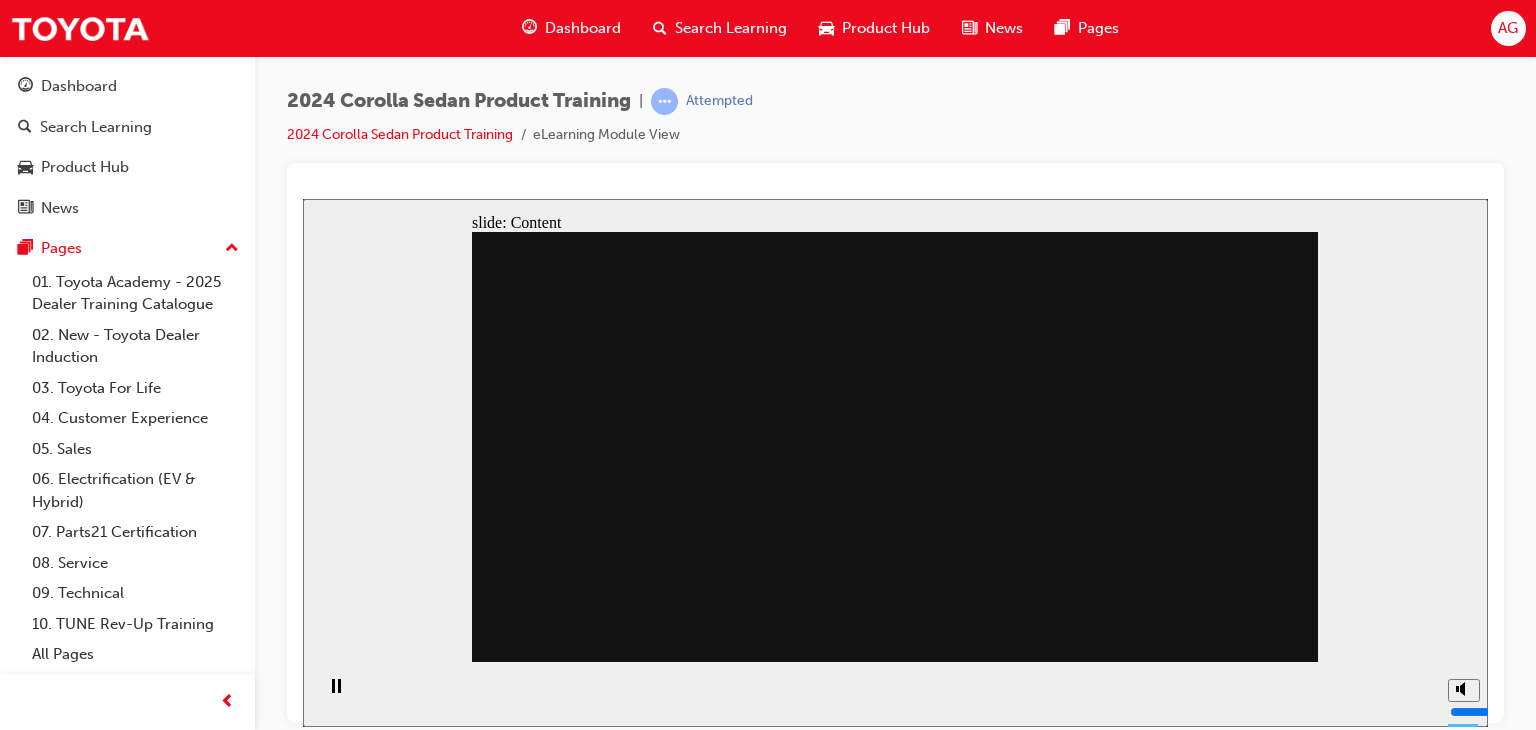 click 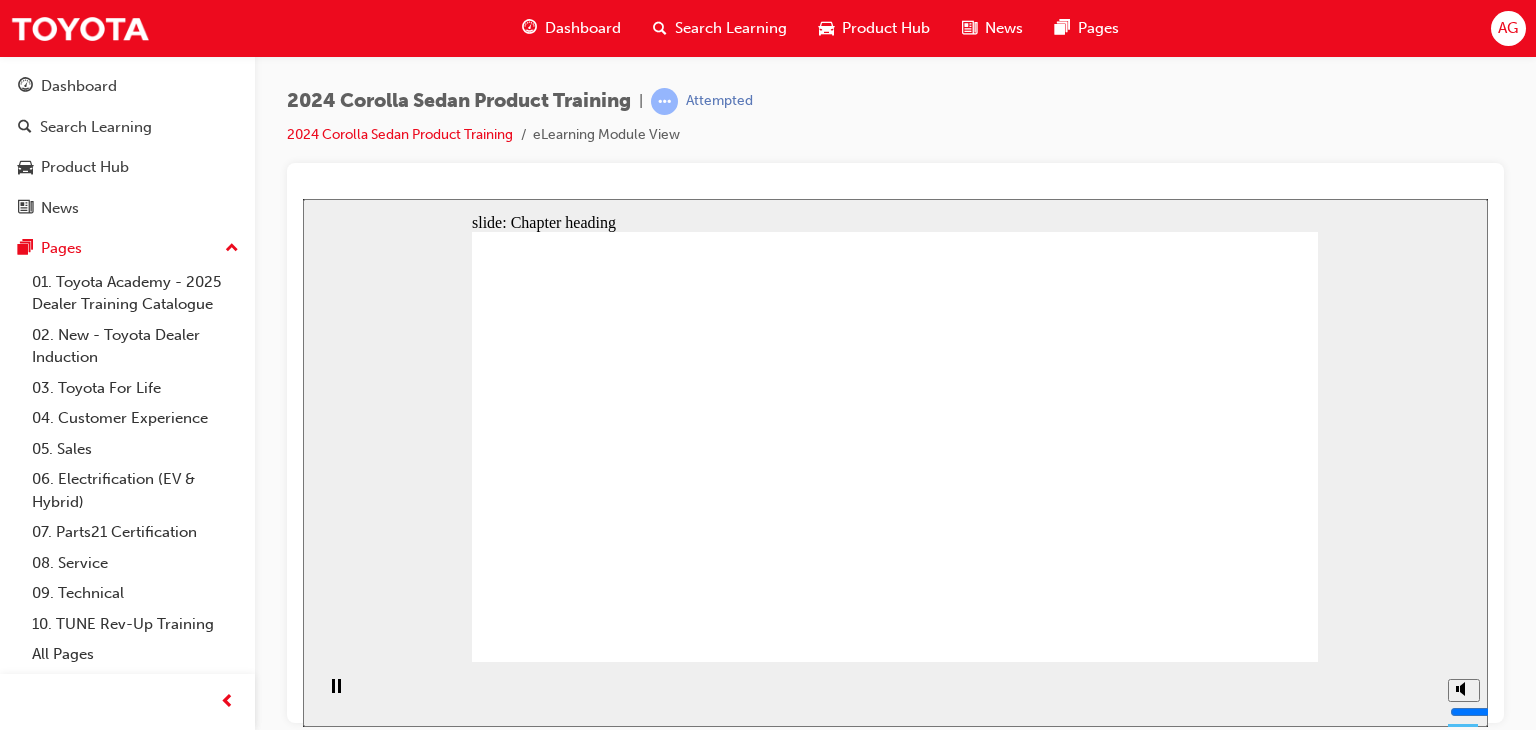 click 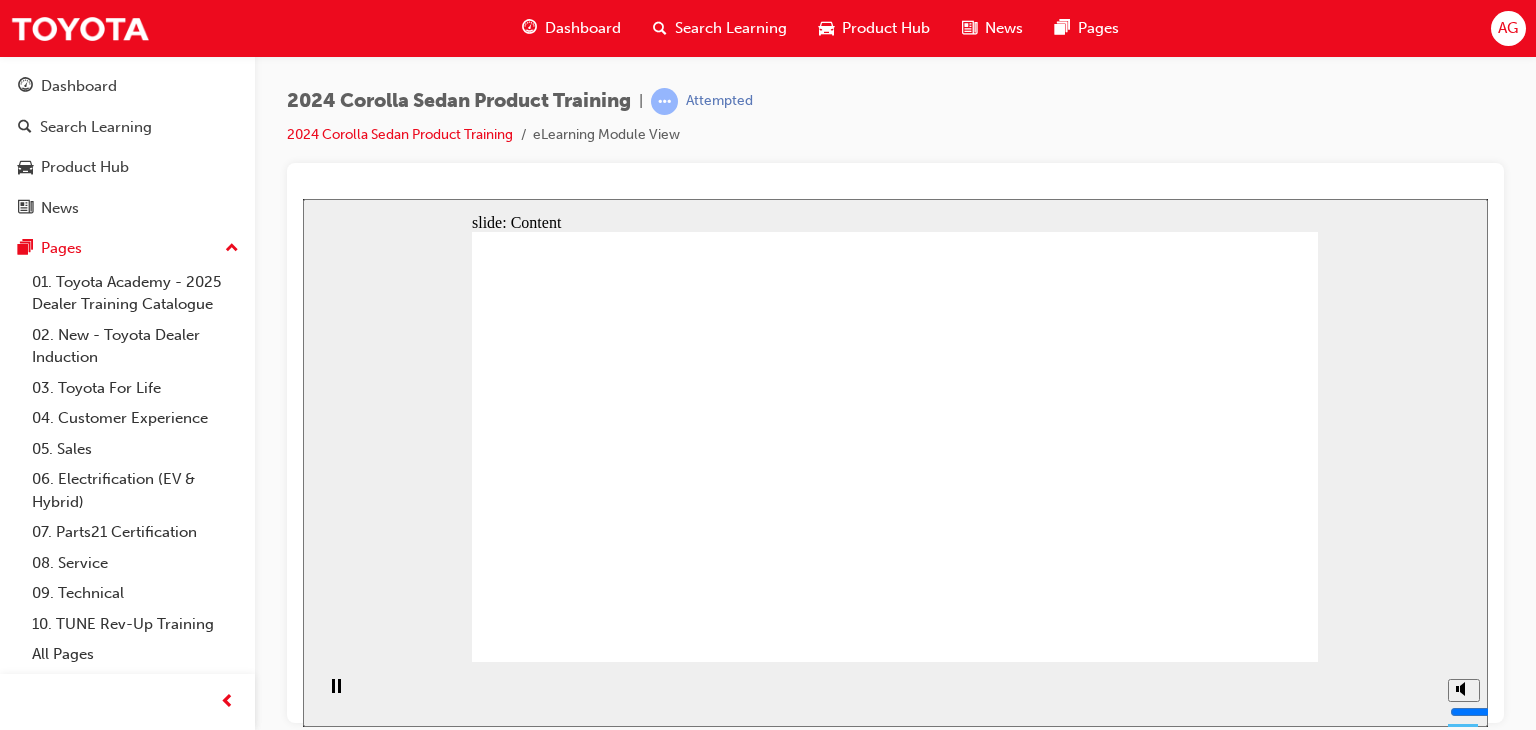 click 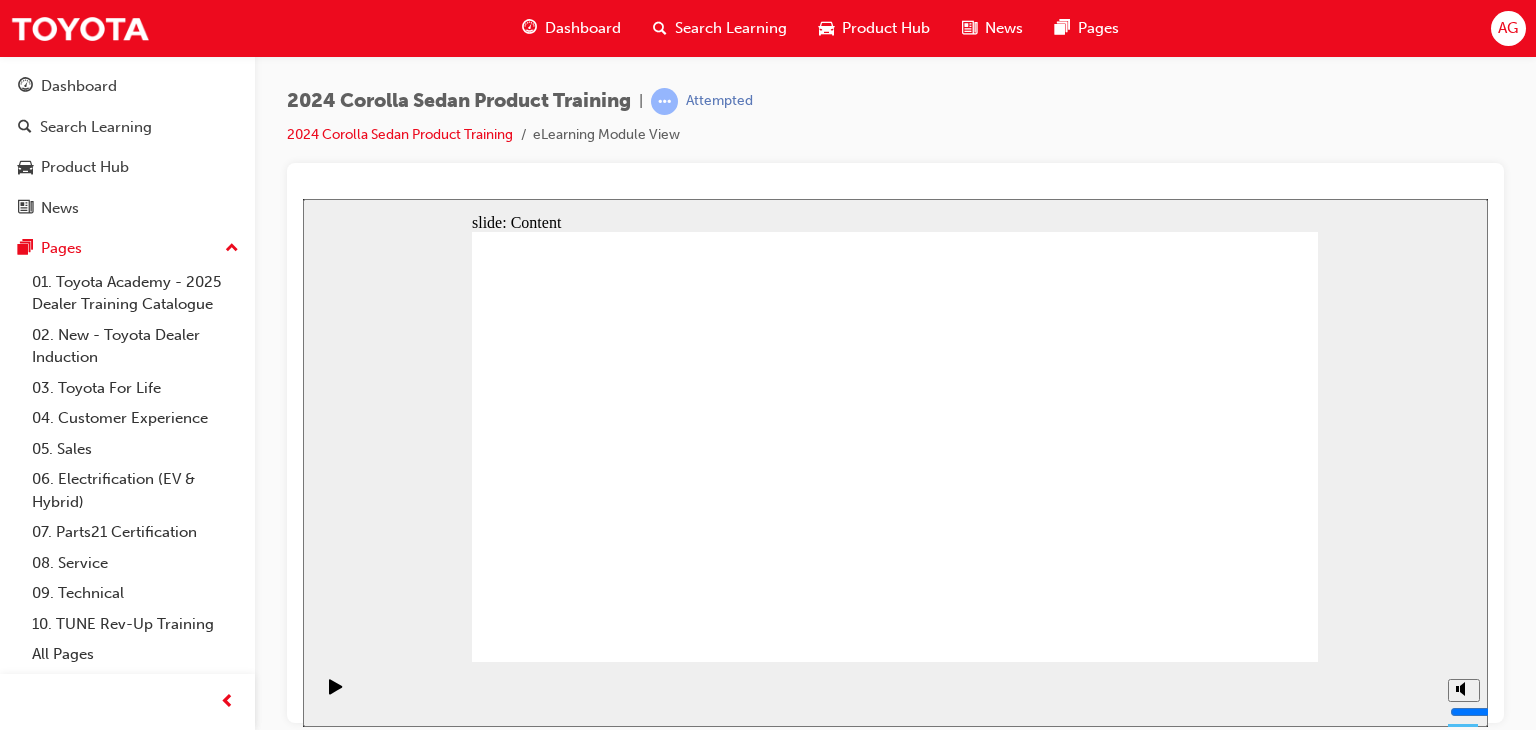 click 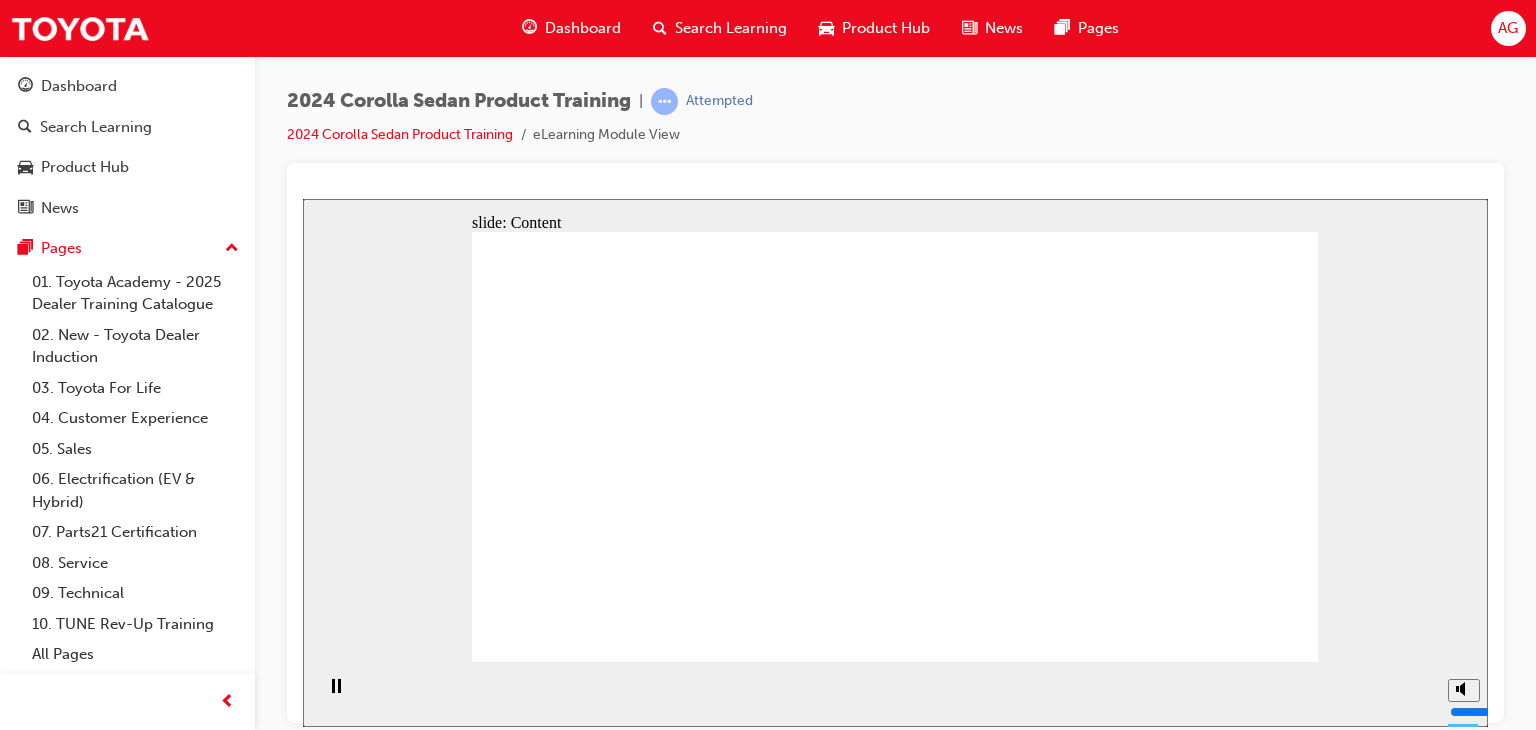 click 